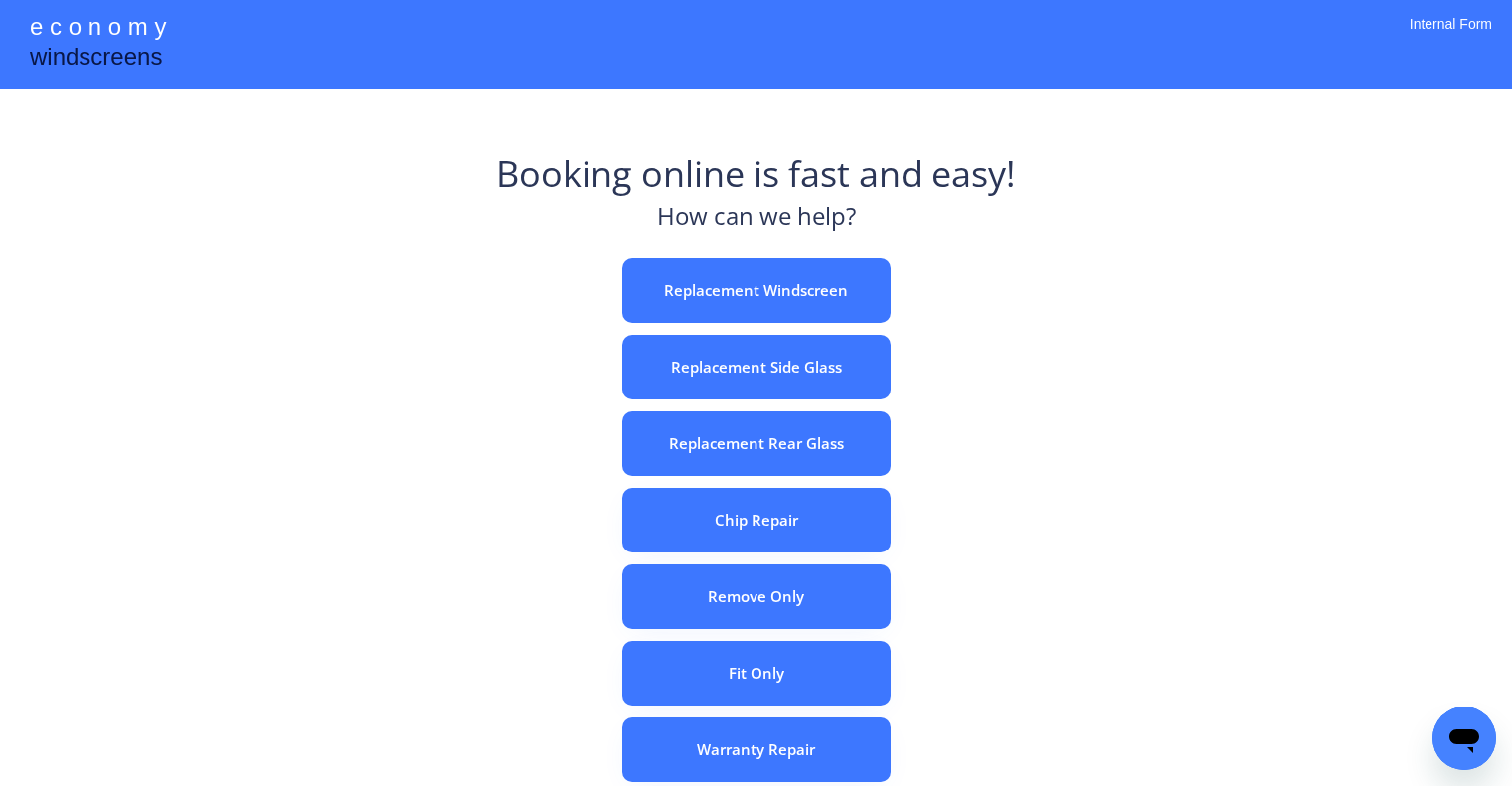 scroll, scrollTop: 0, scrollLeft: 0, axis: both 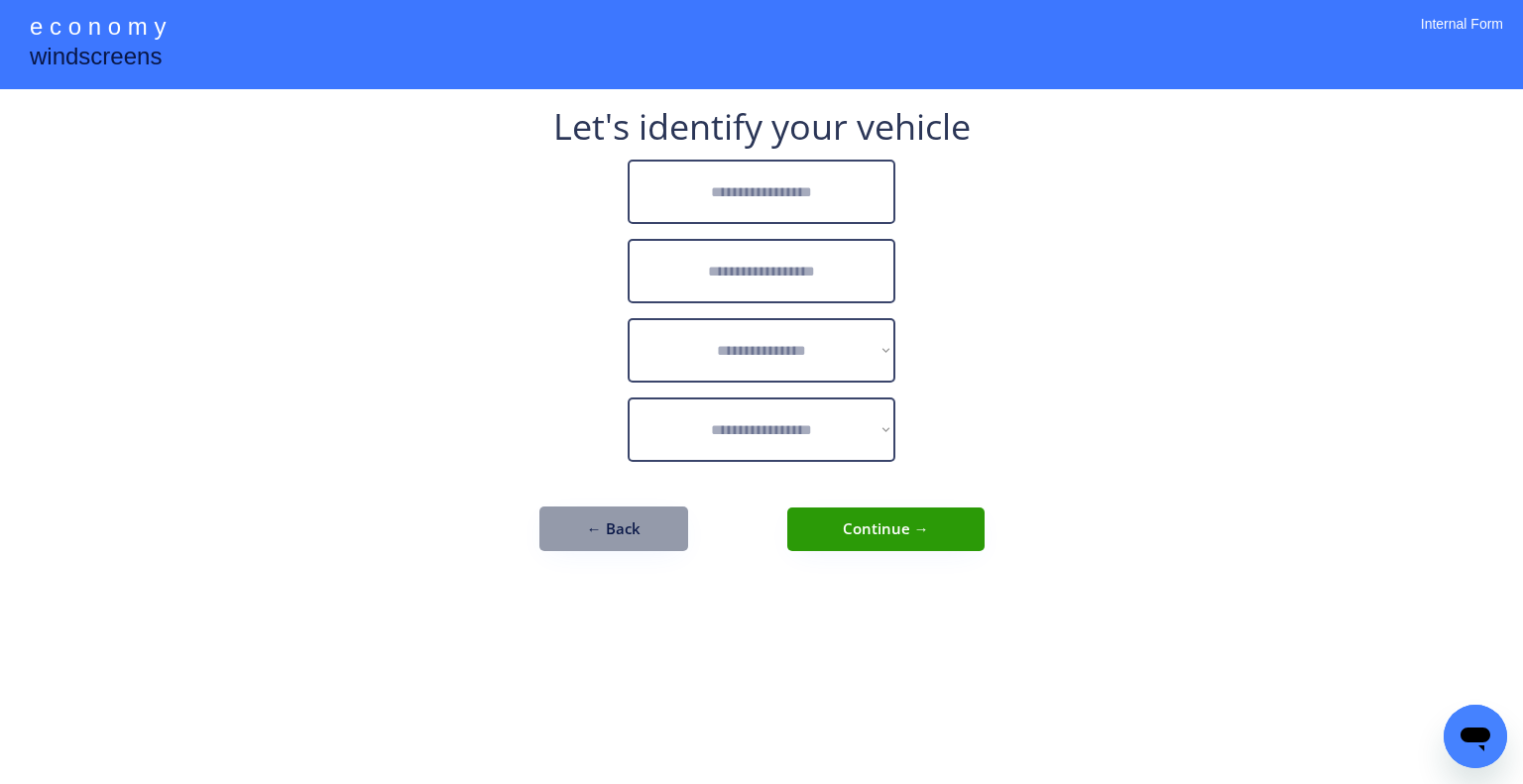click at bounding box center (762, 191) 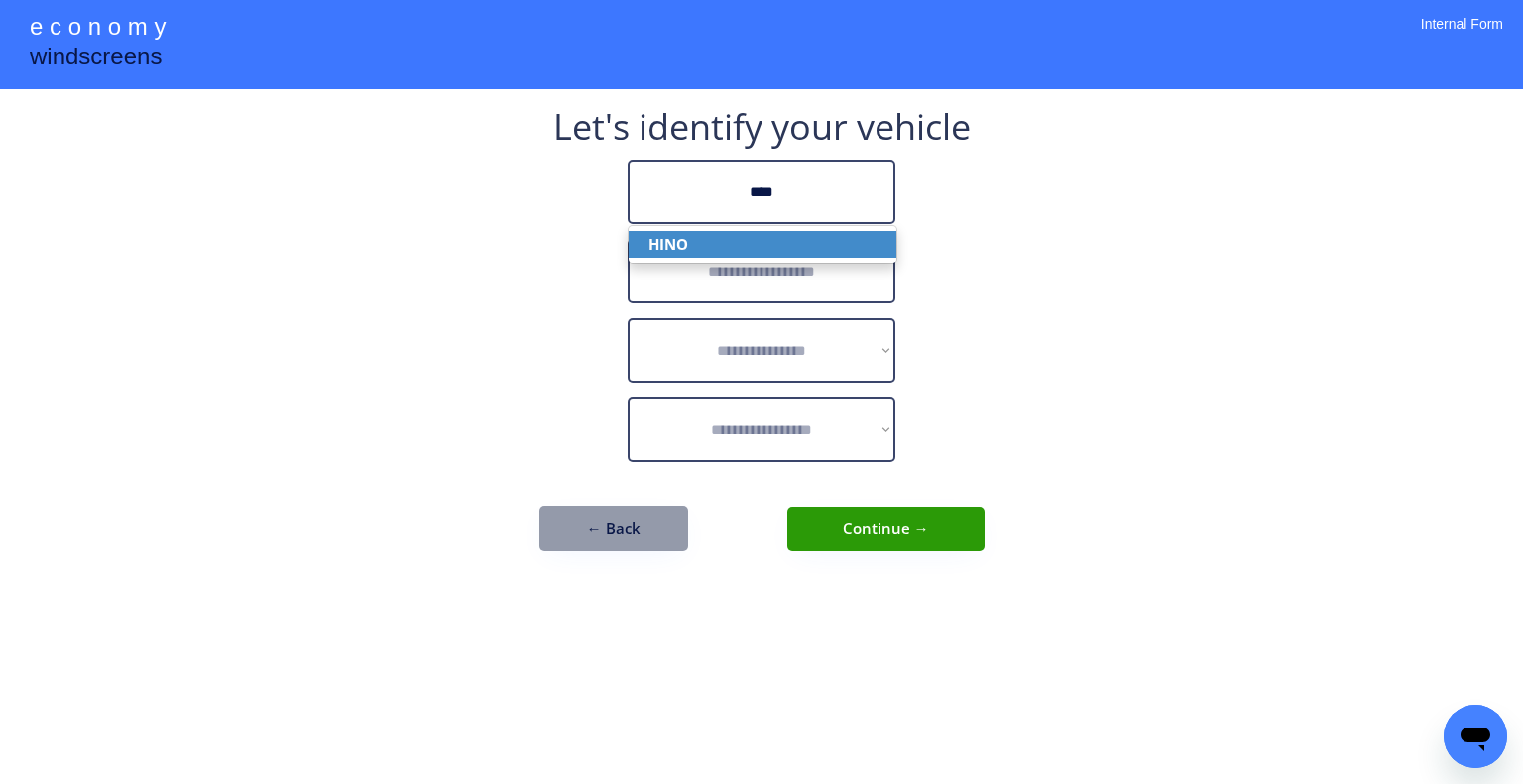 click on "HINO" at bounding box center (762, 244) 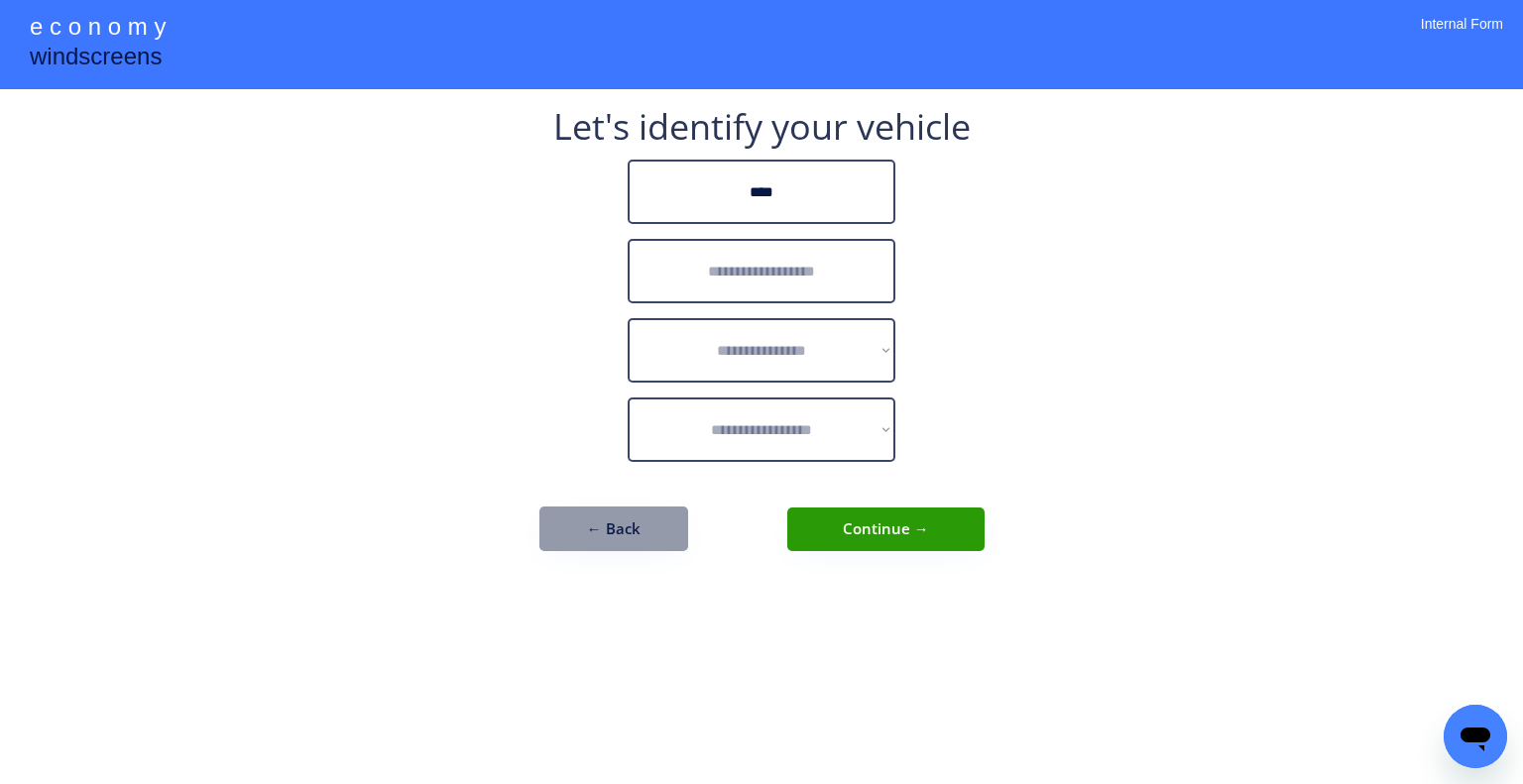 click at bounding box center (762, 271) 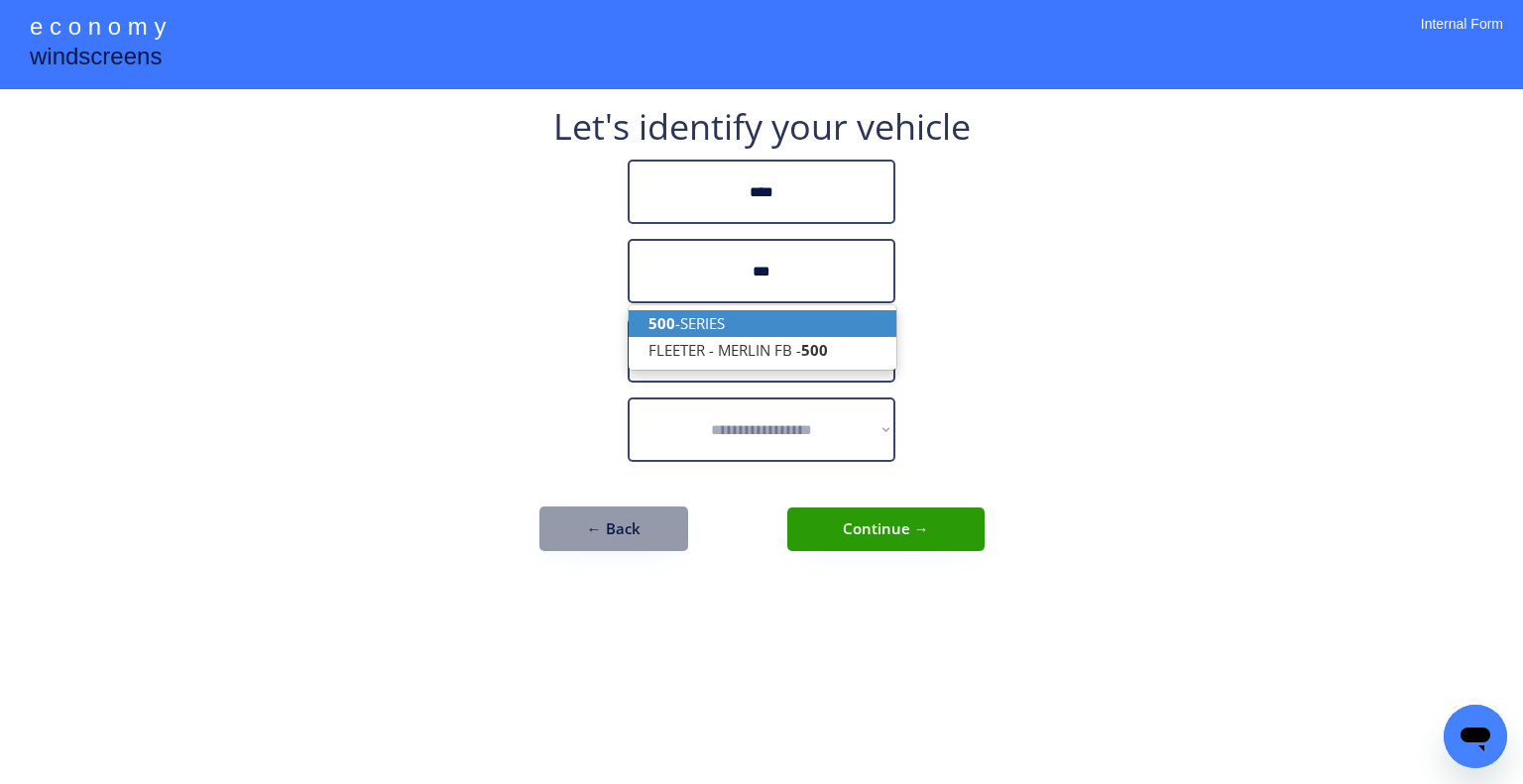 click on "500 -SERIES" at bounding box center [762, 323] 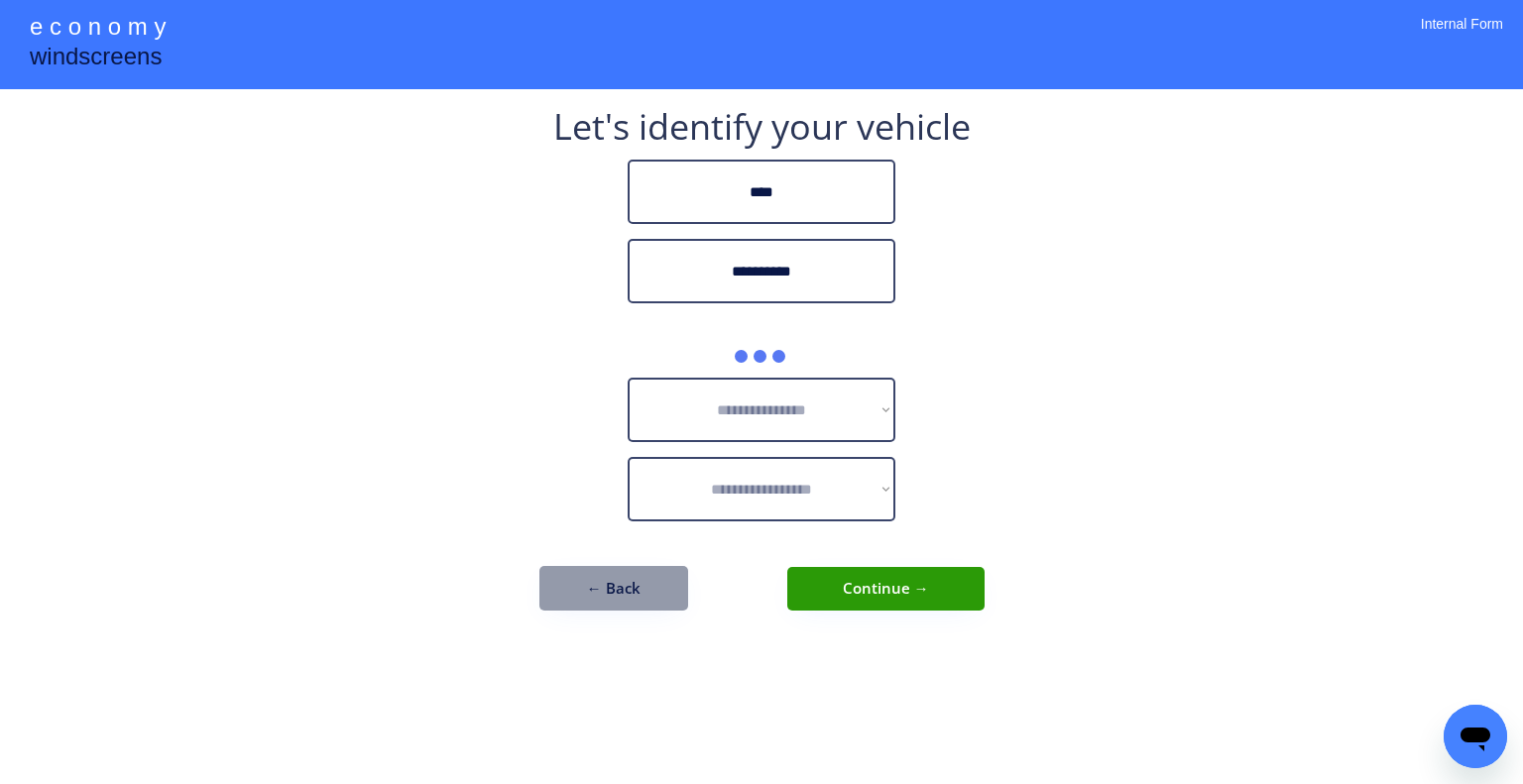 type on "**********" 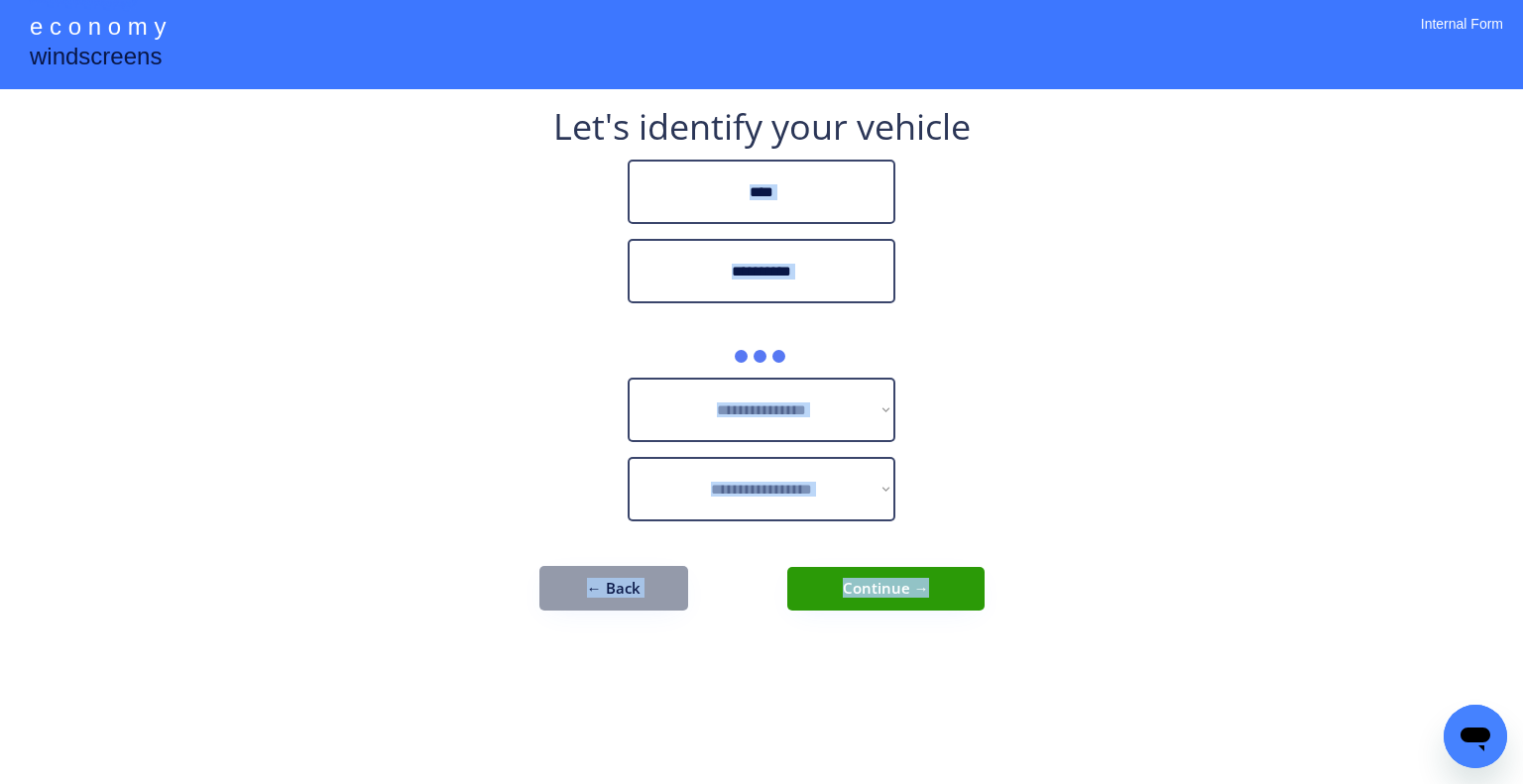 click on "**********" at bounding box center [762, 392] 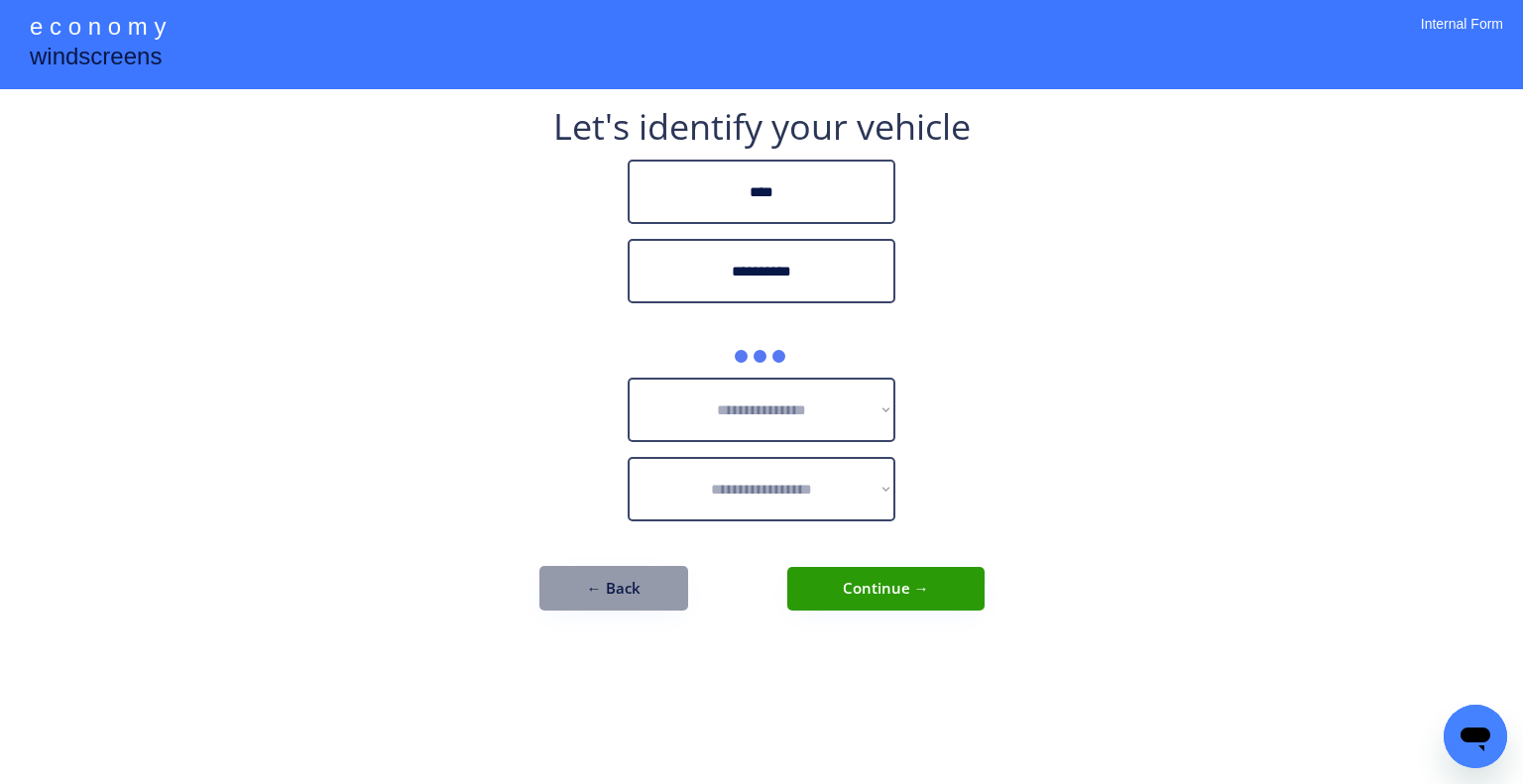 click on "**********" at bounding box center (762, 392) 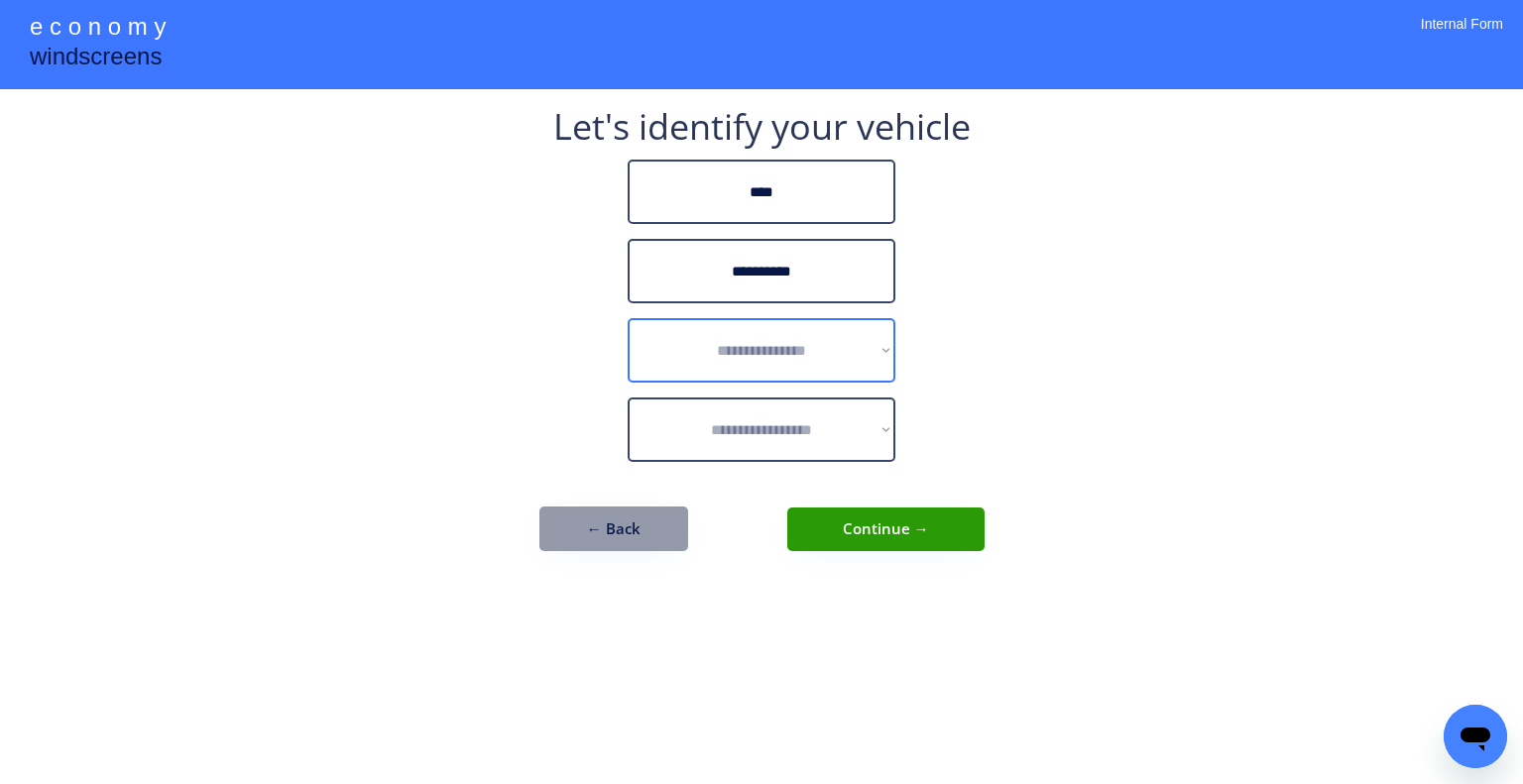 click on "**********" at bounding box center (762, 350) 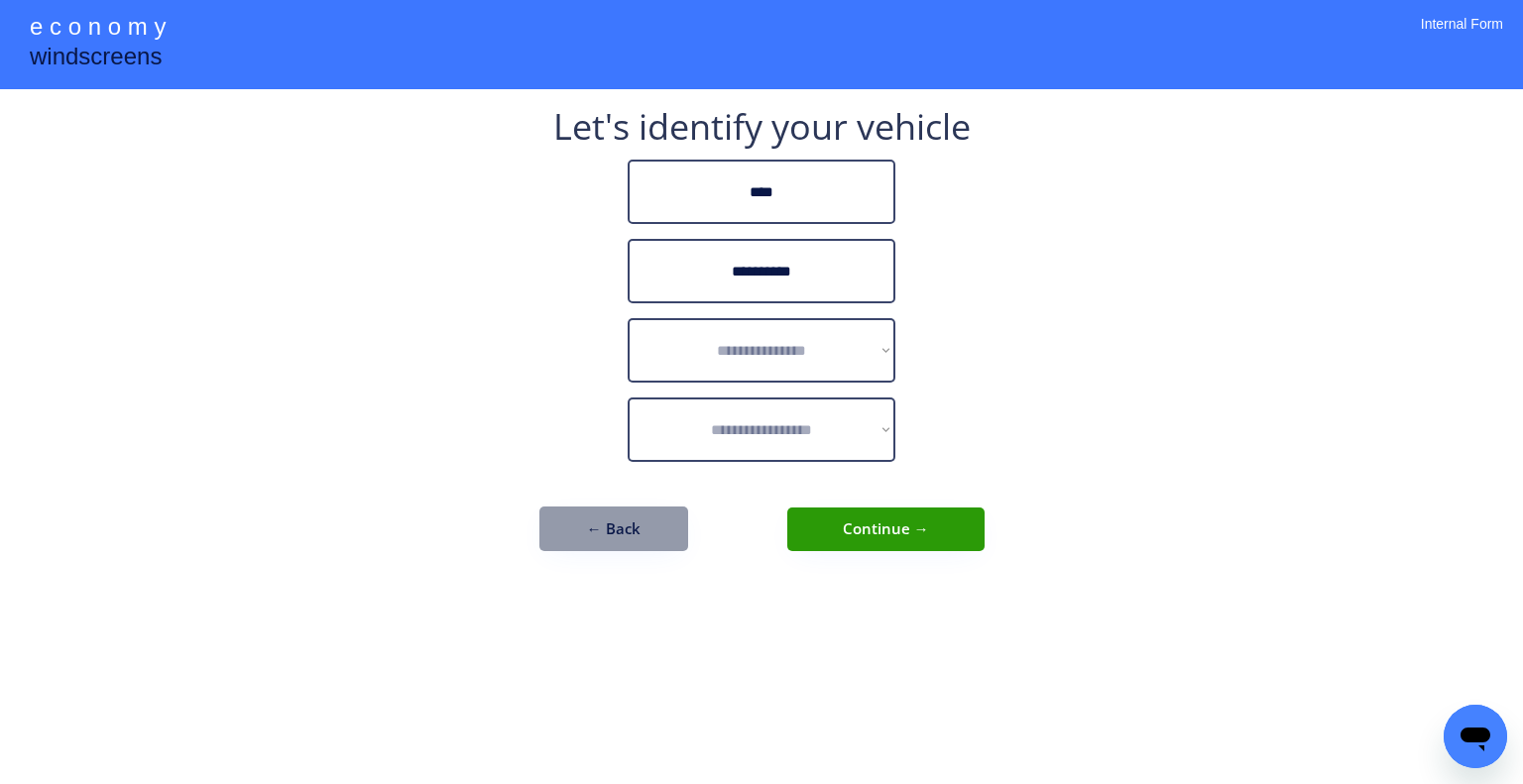 click on "**********" at bounding box center (762, 392) 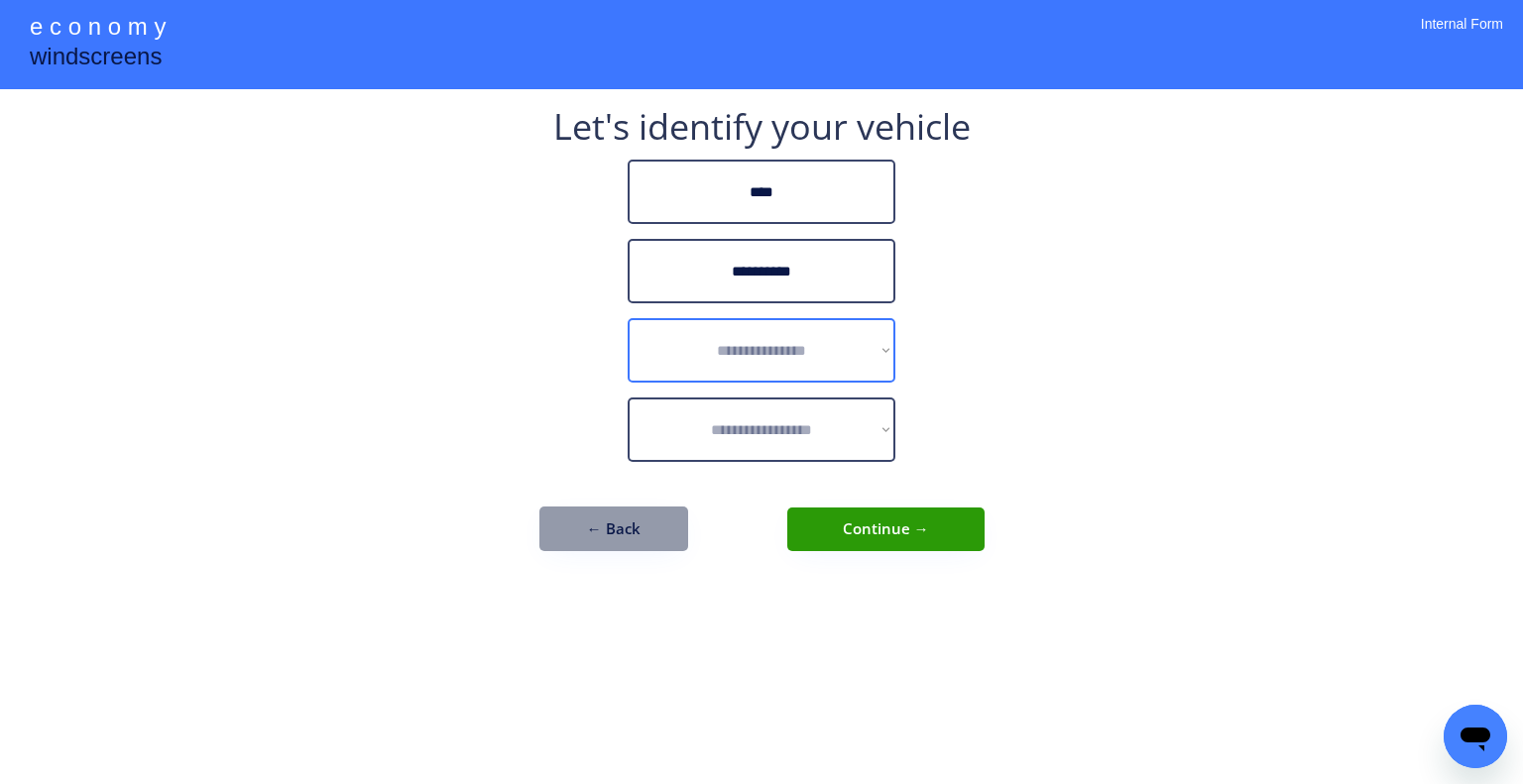 drag, startPoint x: 852, startPoint y: 347, endPoint x: 857, endPoint y: 331, distance: 16.763055 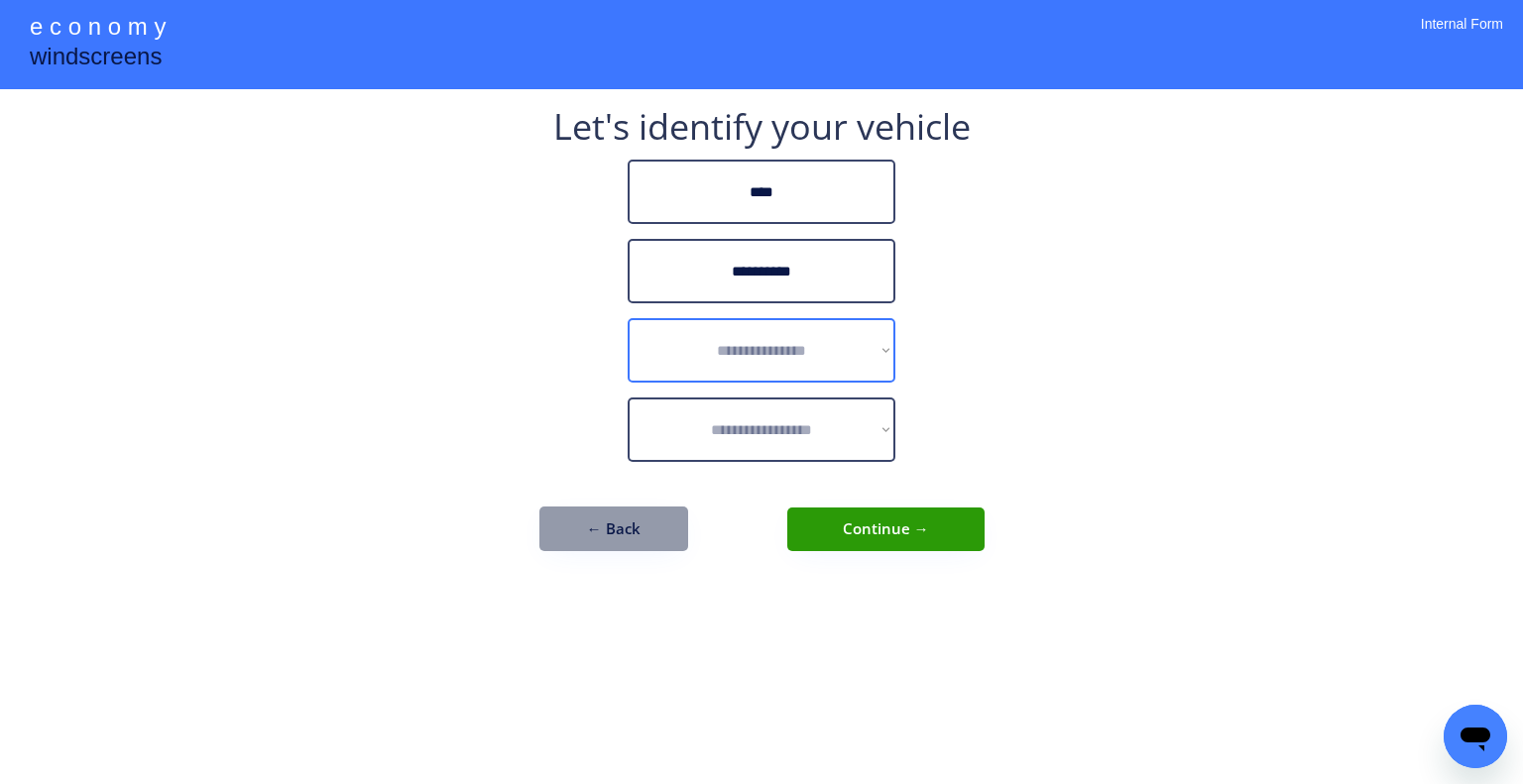 select on "******" 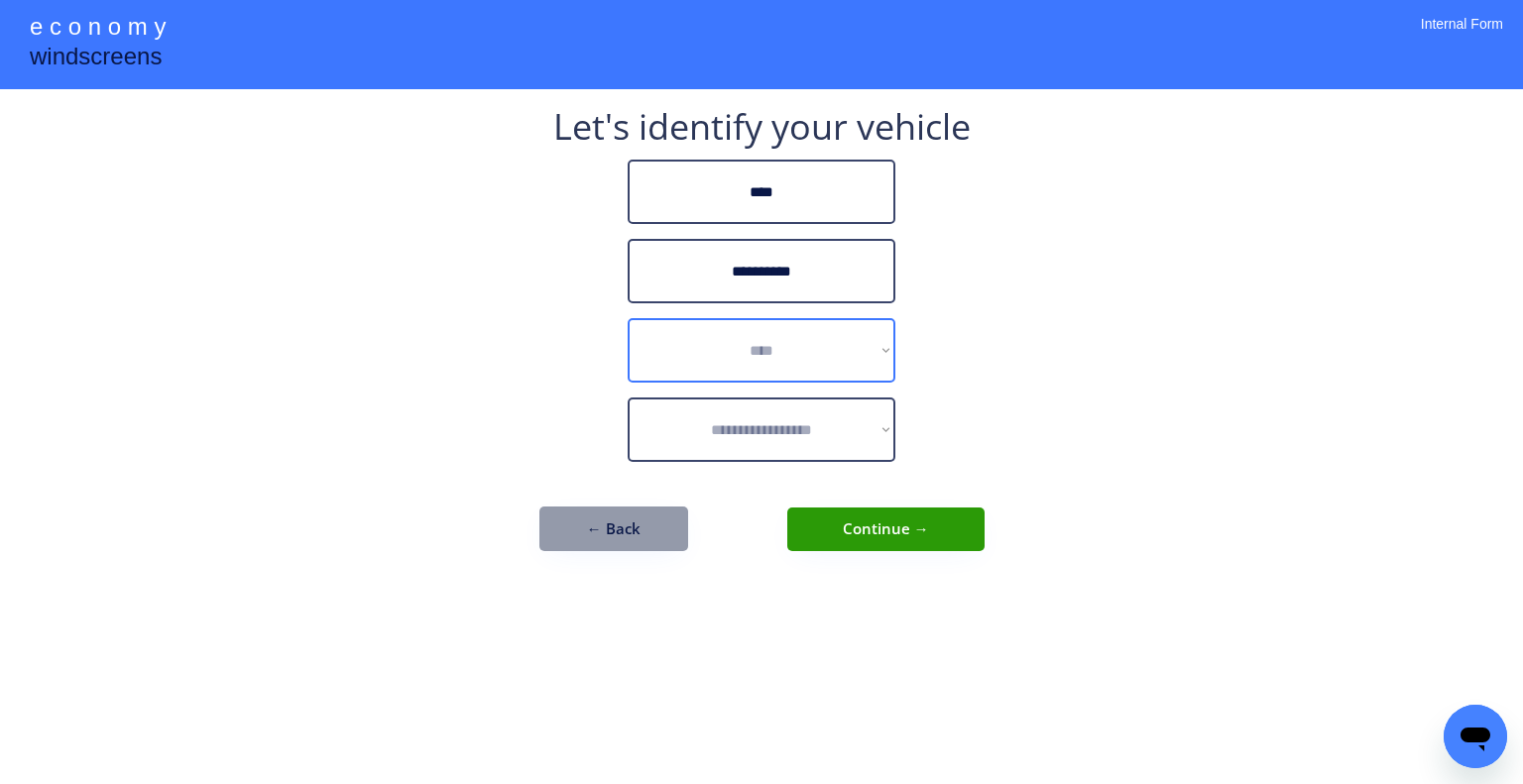 click on "**********" at bounding box center (762, 350) 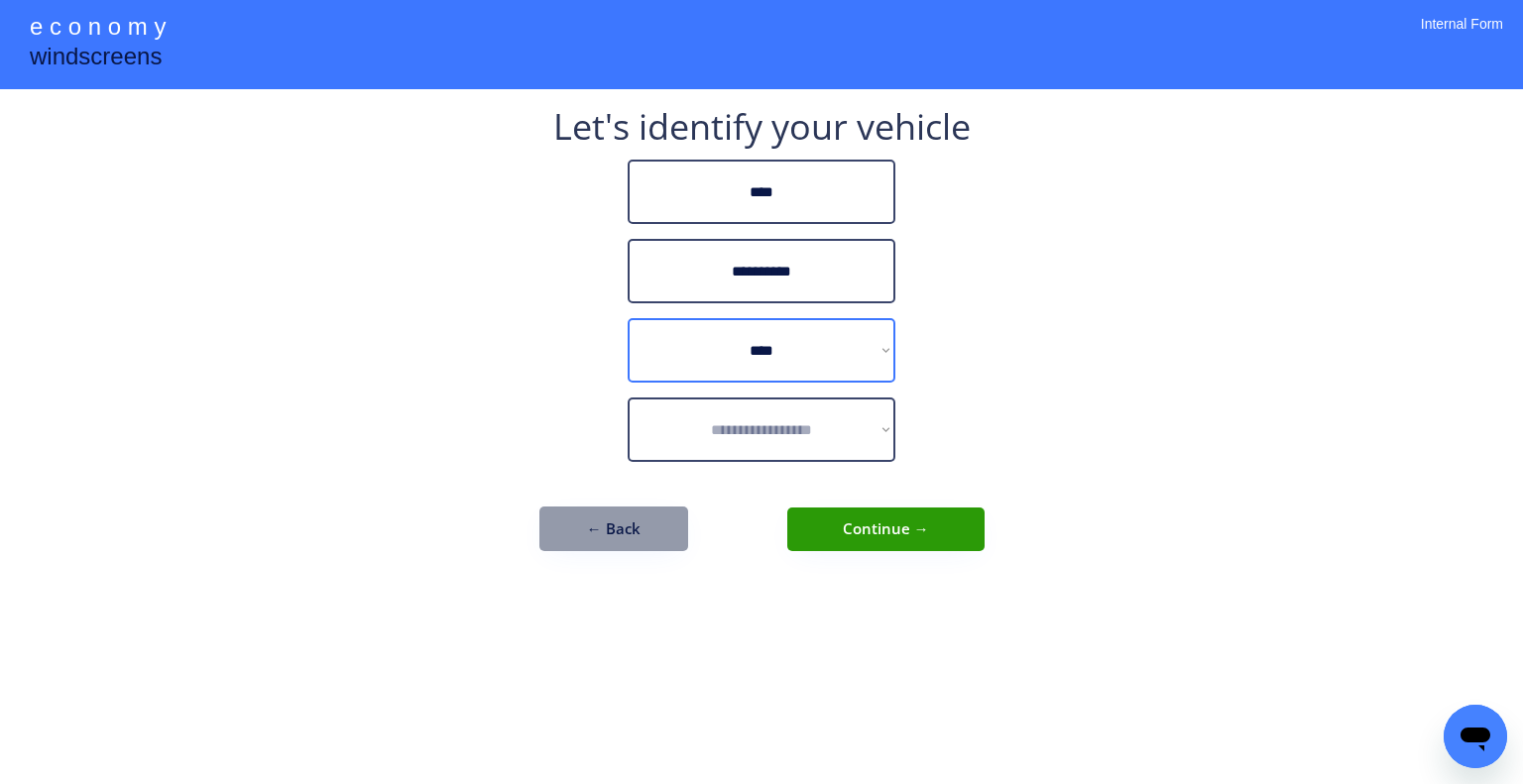 click on "**********" at bounding box center (762, 392) 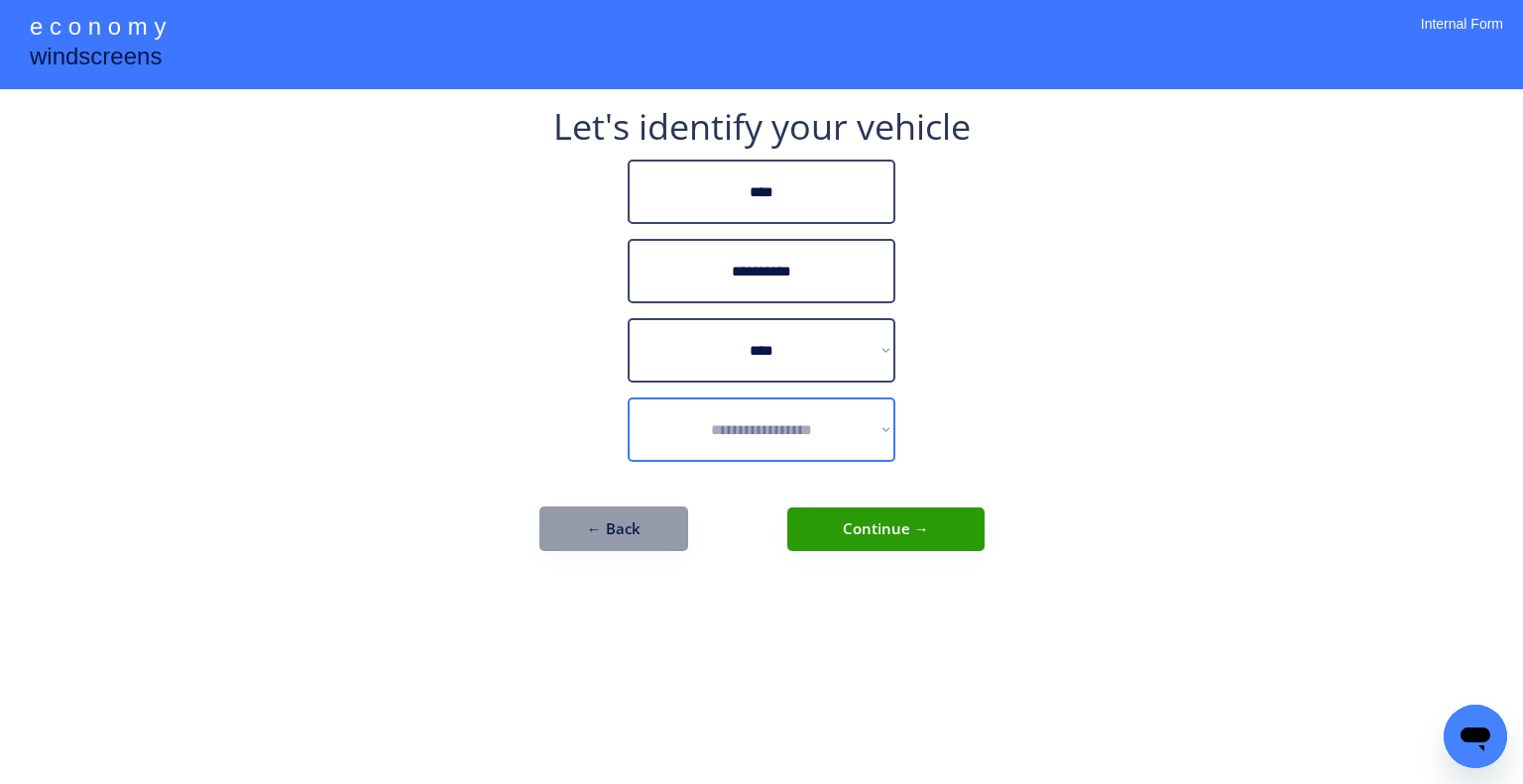 click on "**********" at bounding box center (762, 429) 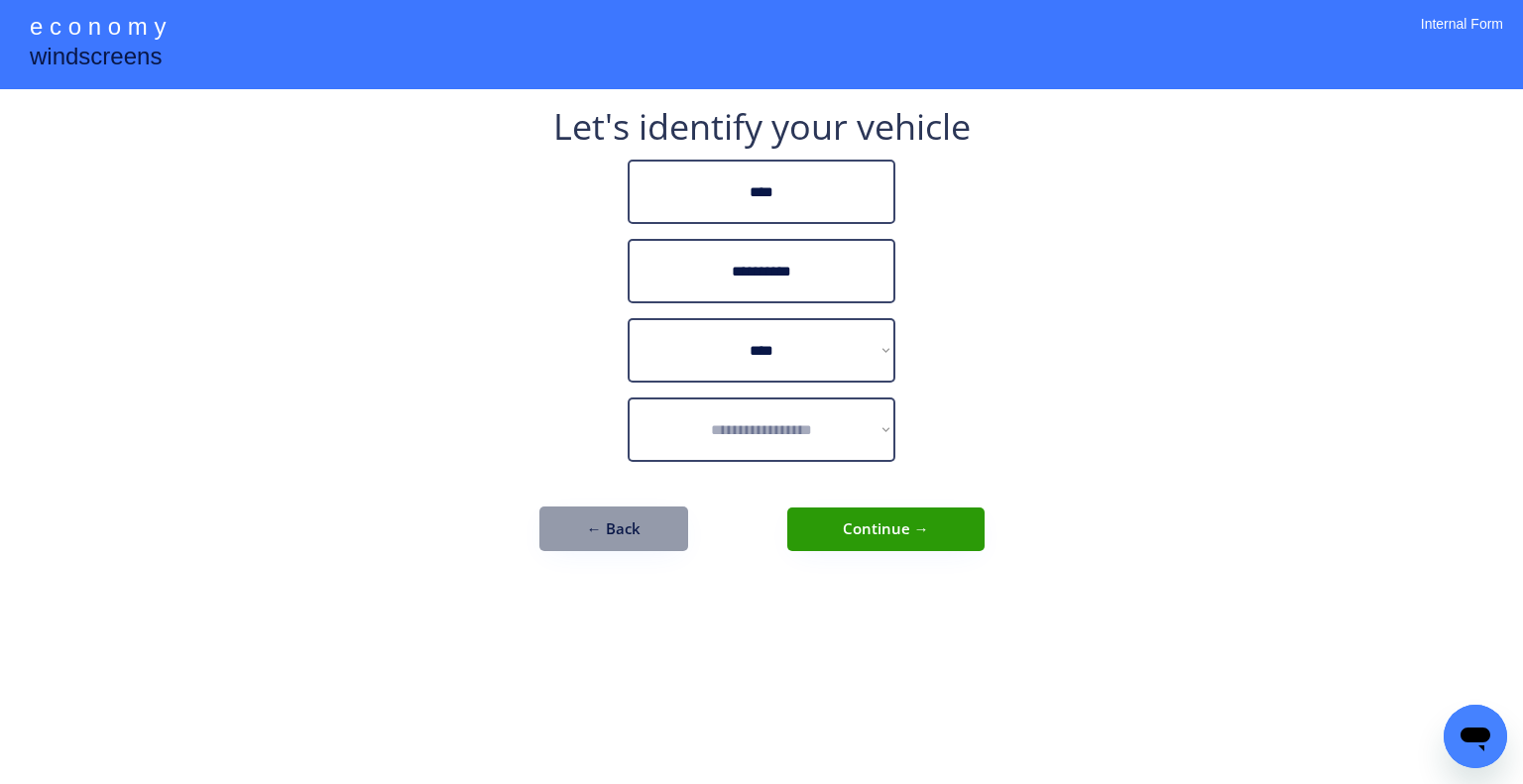 click on "**********" at bounding box center [762, 392] 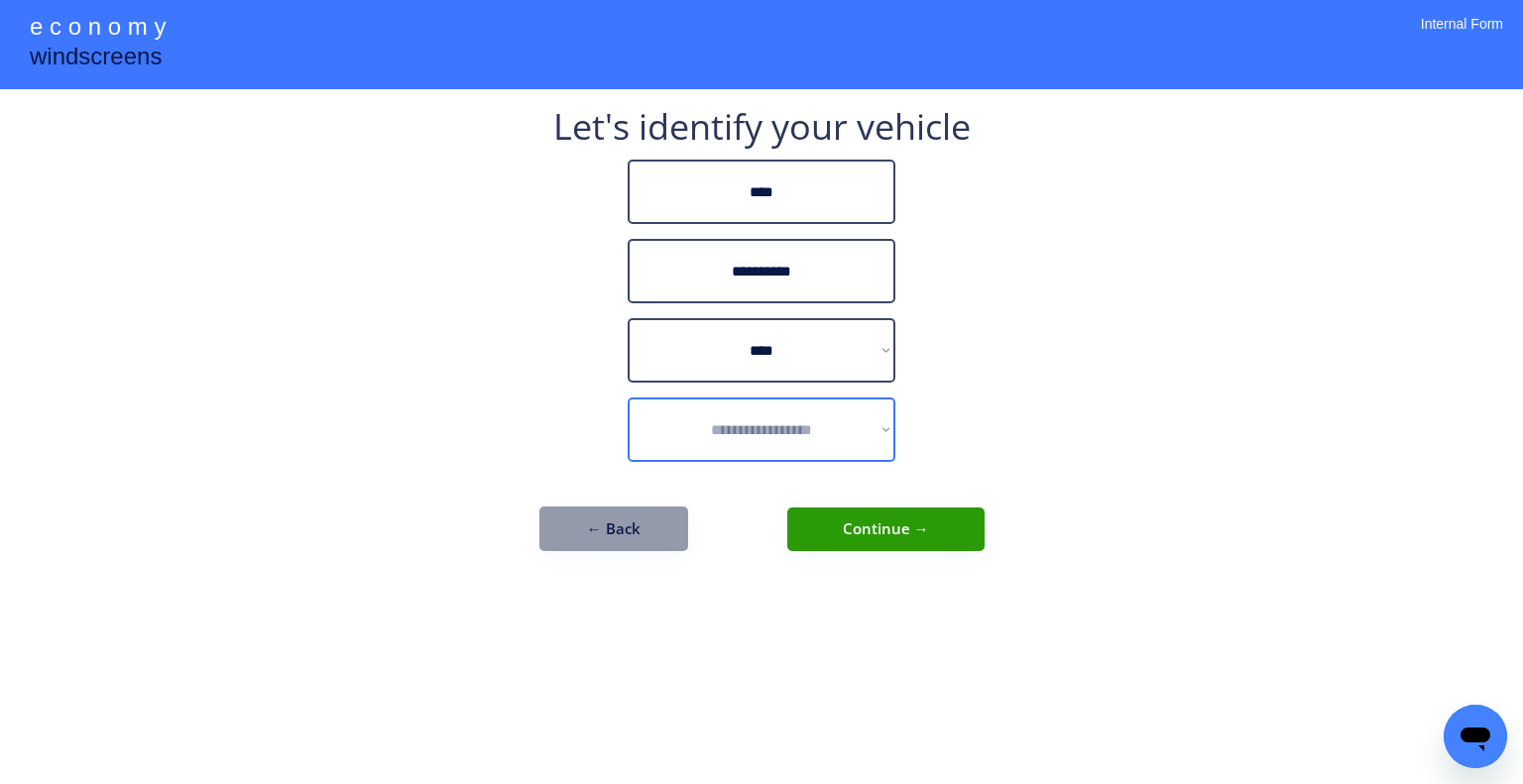 click on "**********" at bounding box center (762, 429) 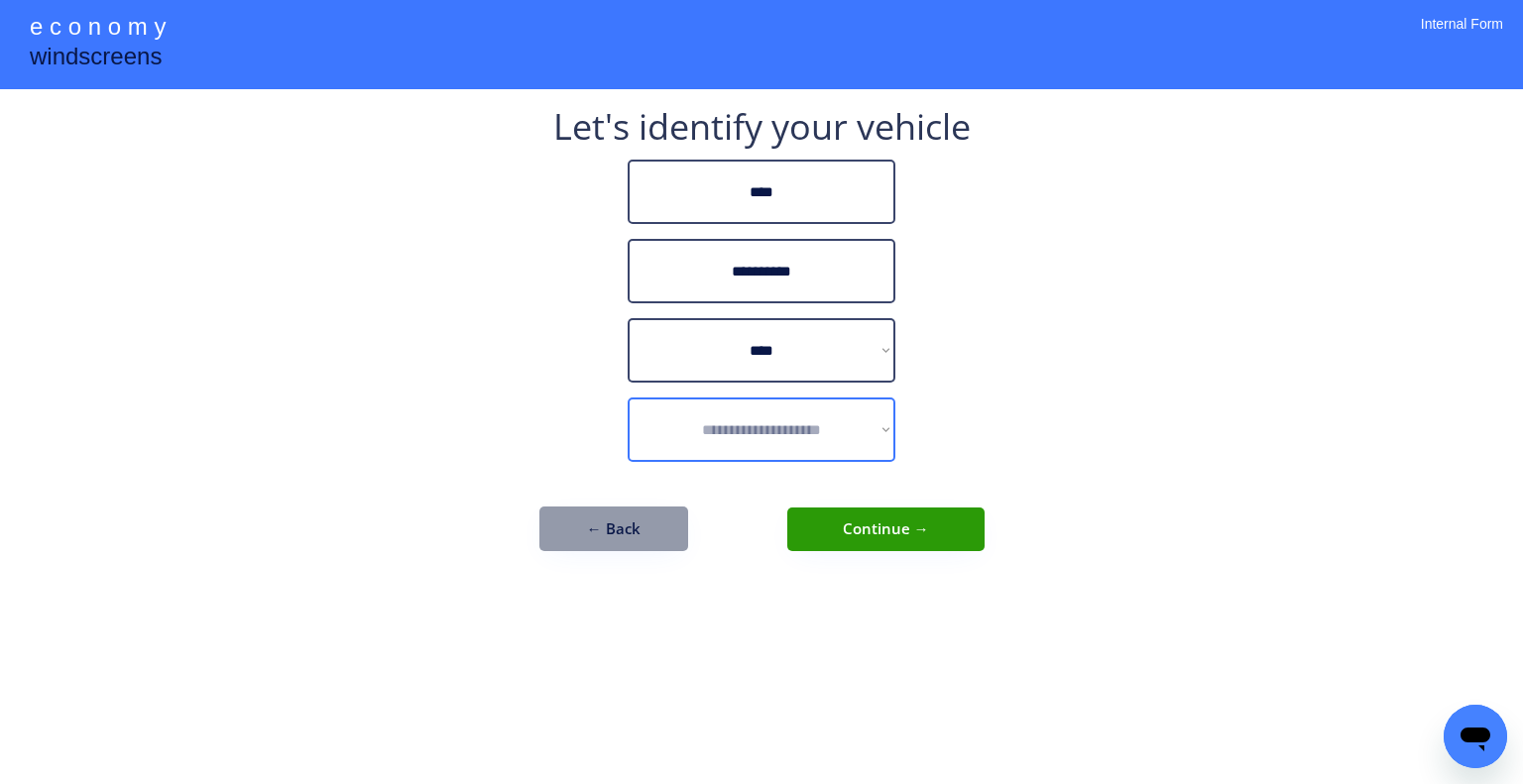 click on "**********" at bounding box center [762, 429] 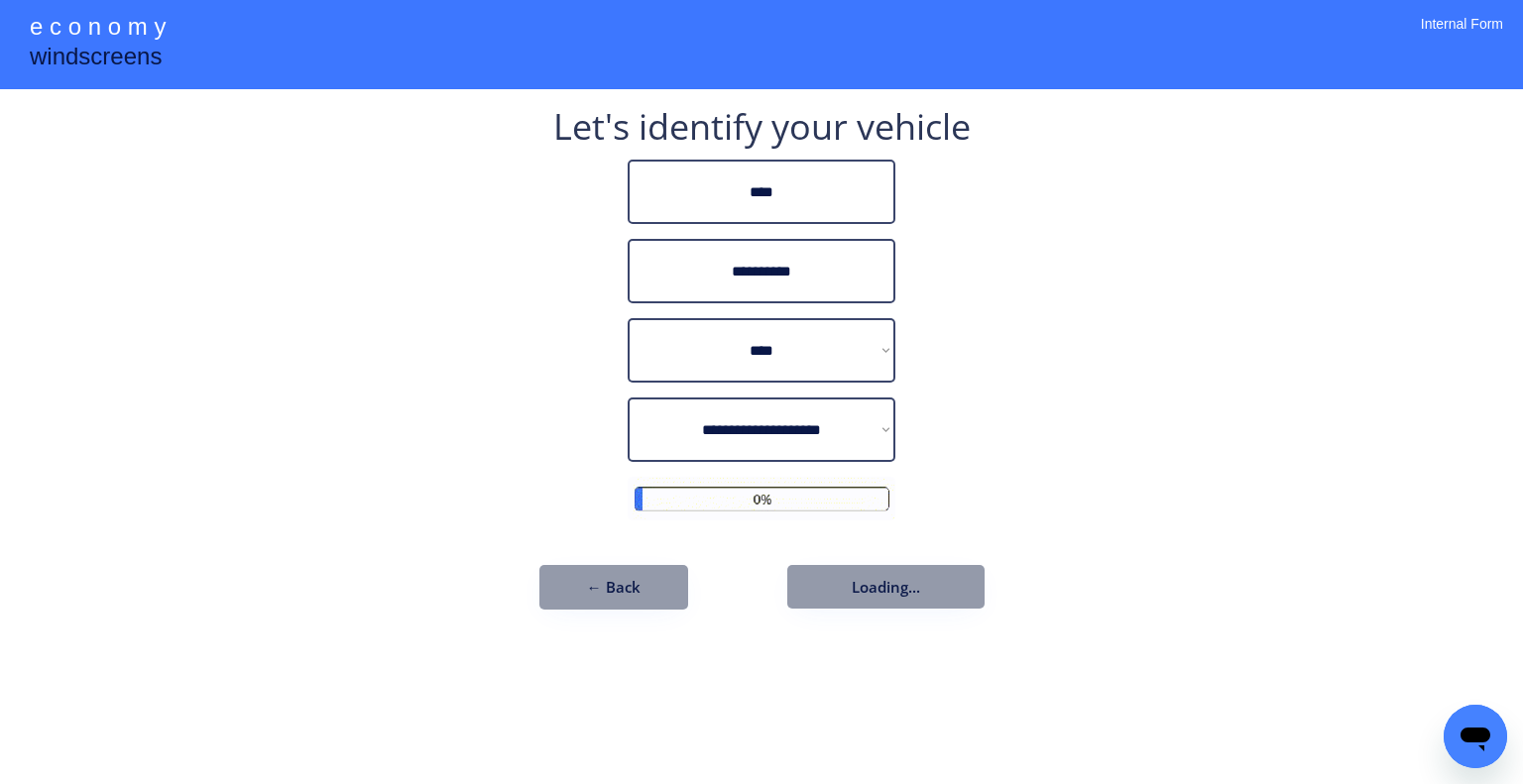 click on "**********" at bounding box center [762, 392] 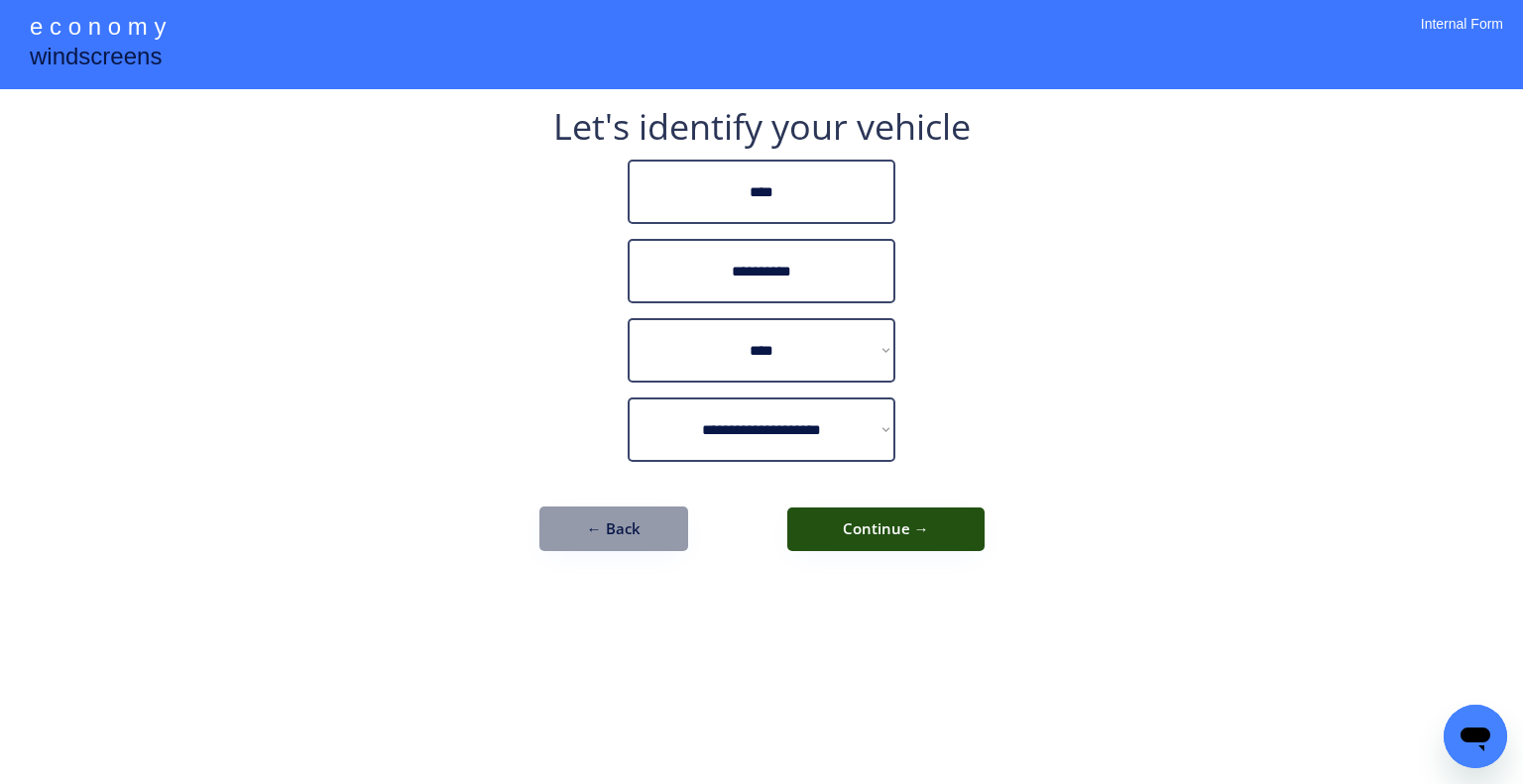 click on "Continue    →" at bounding box center (885, 529) 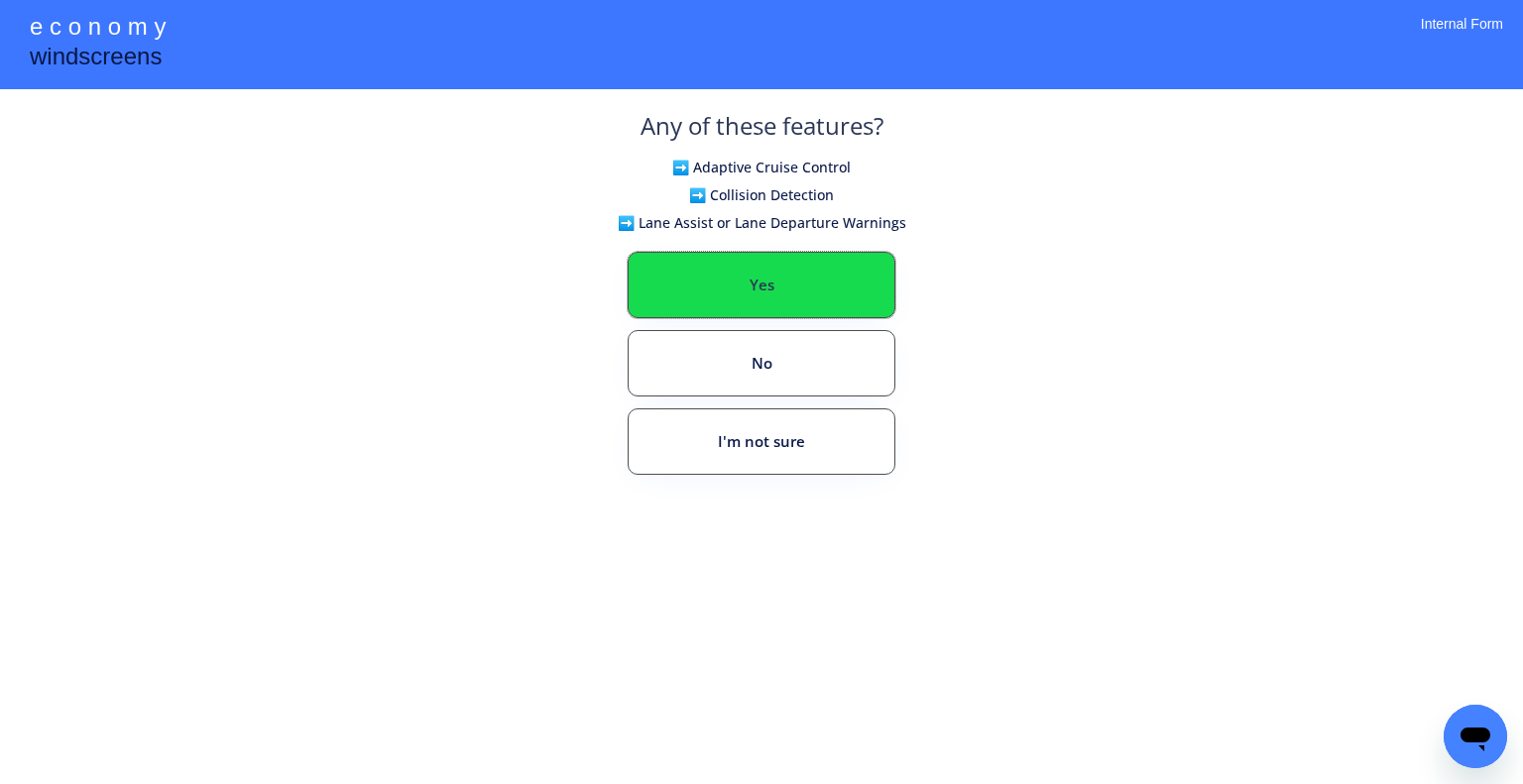 click on "Yes" at bounding box center [762, 284] 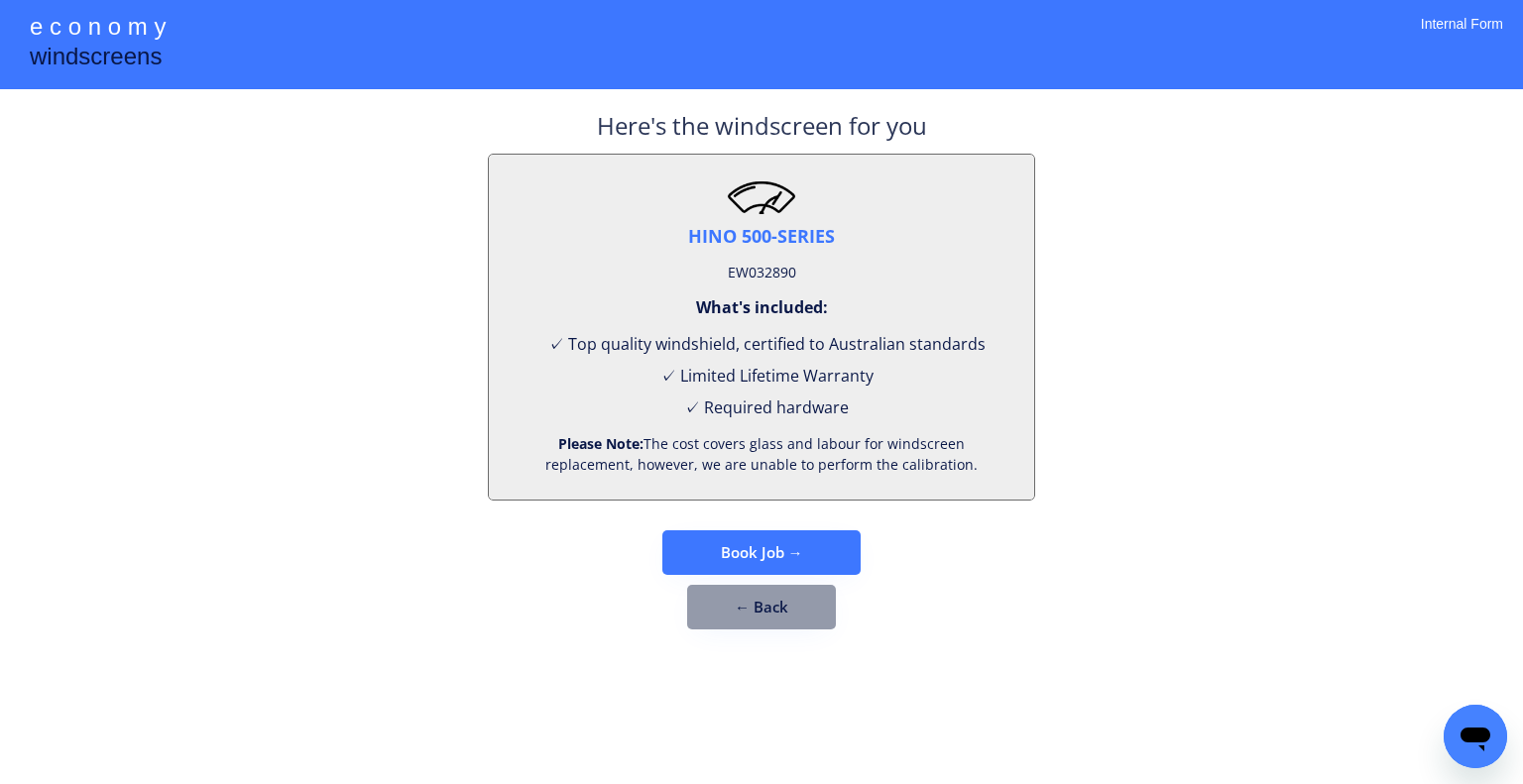 click on "**********" at bounding box center [762, 392] 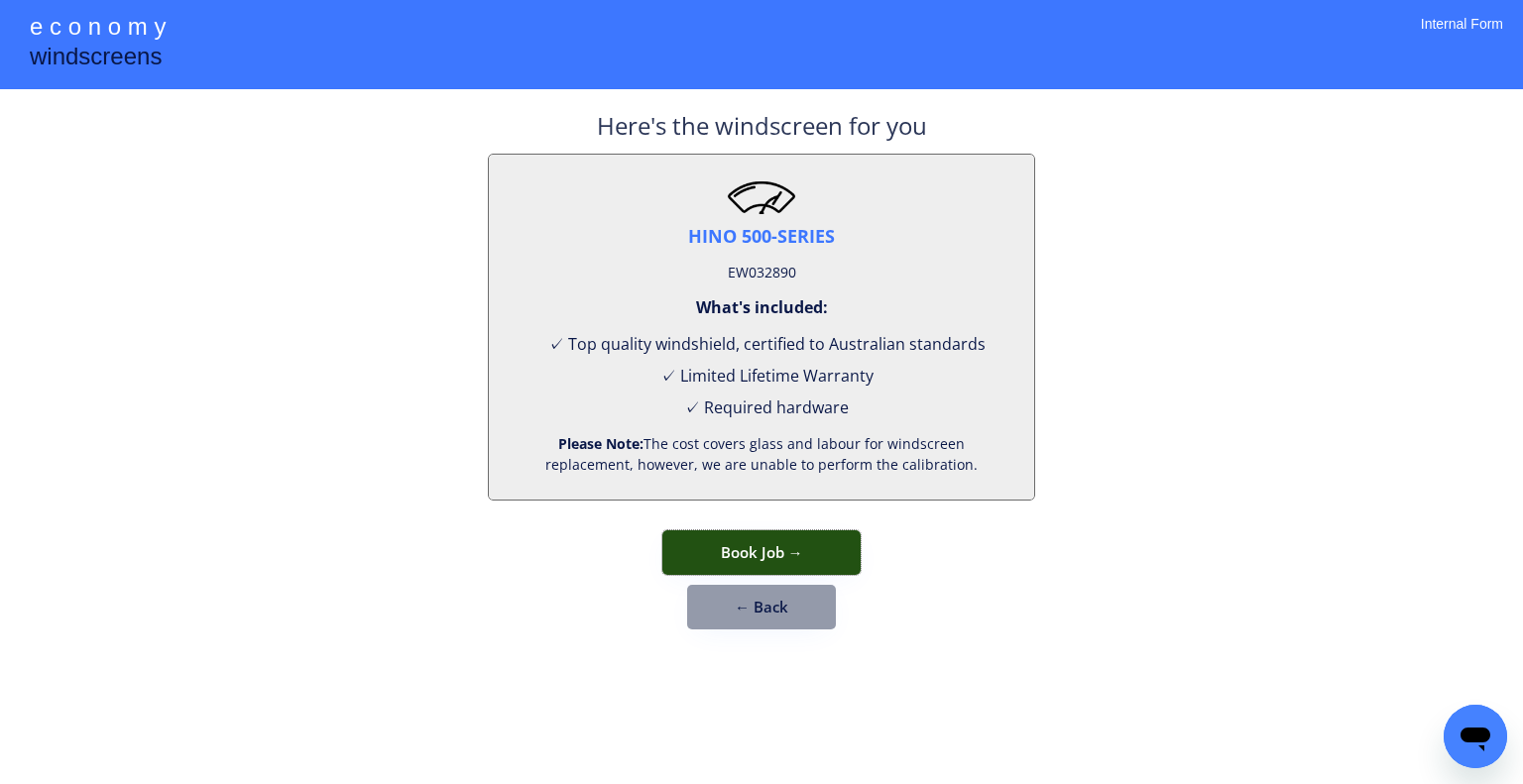 click on "Book Job    →" at bounding box center [762, 552] 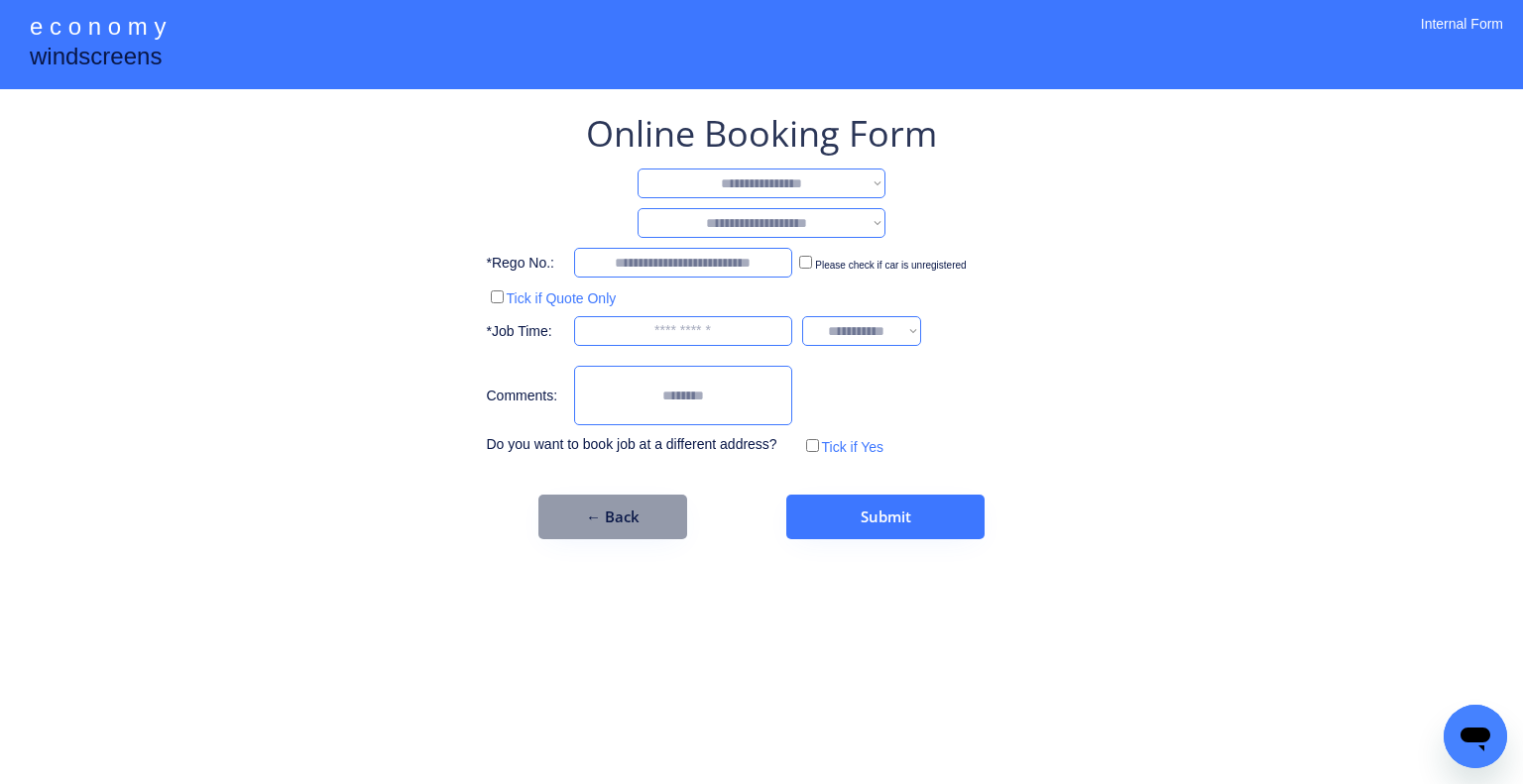 click on "Online Booking Form" at bounding box center [762, 134] 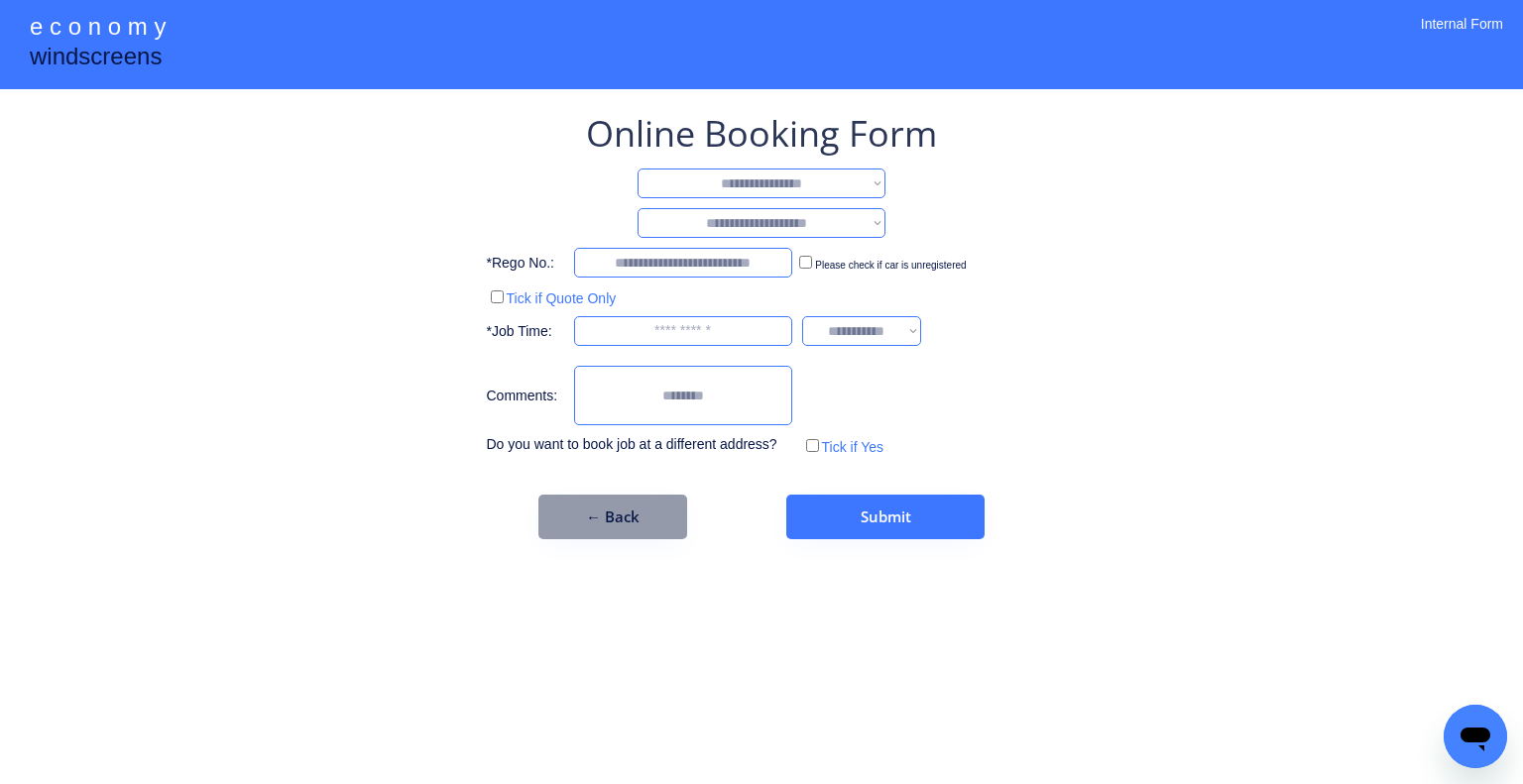 click on "**********" at bounding box center (762, 183) 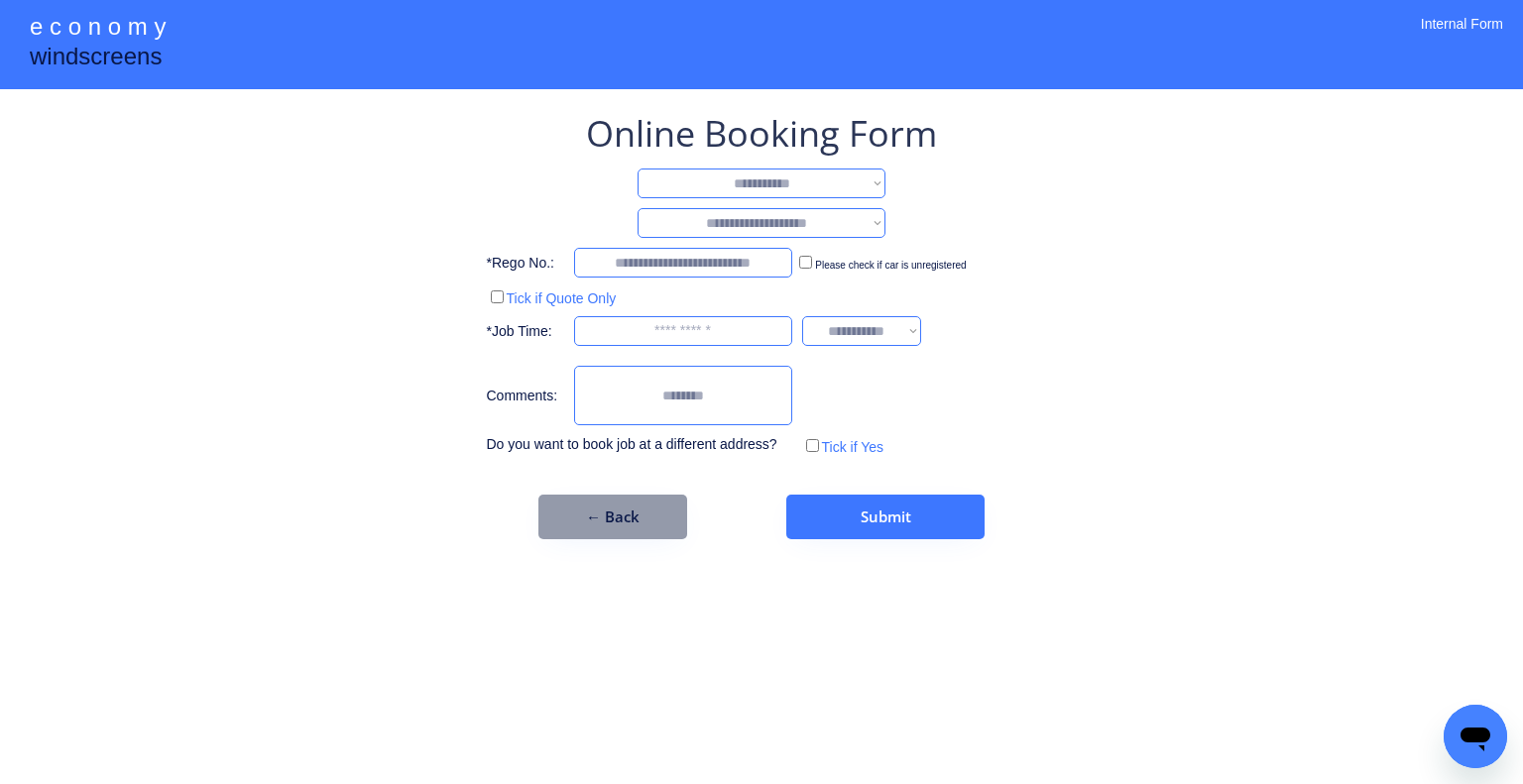 click on "**********" at bounding box center (762, 183) 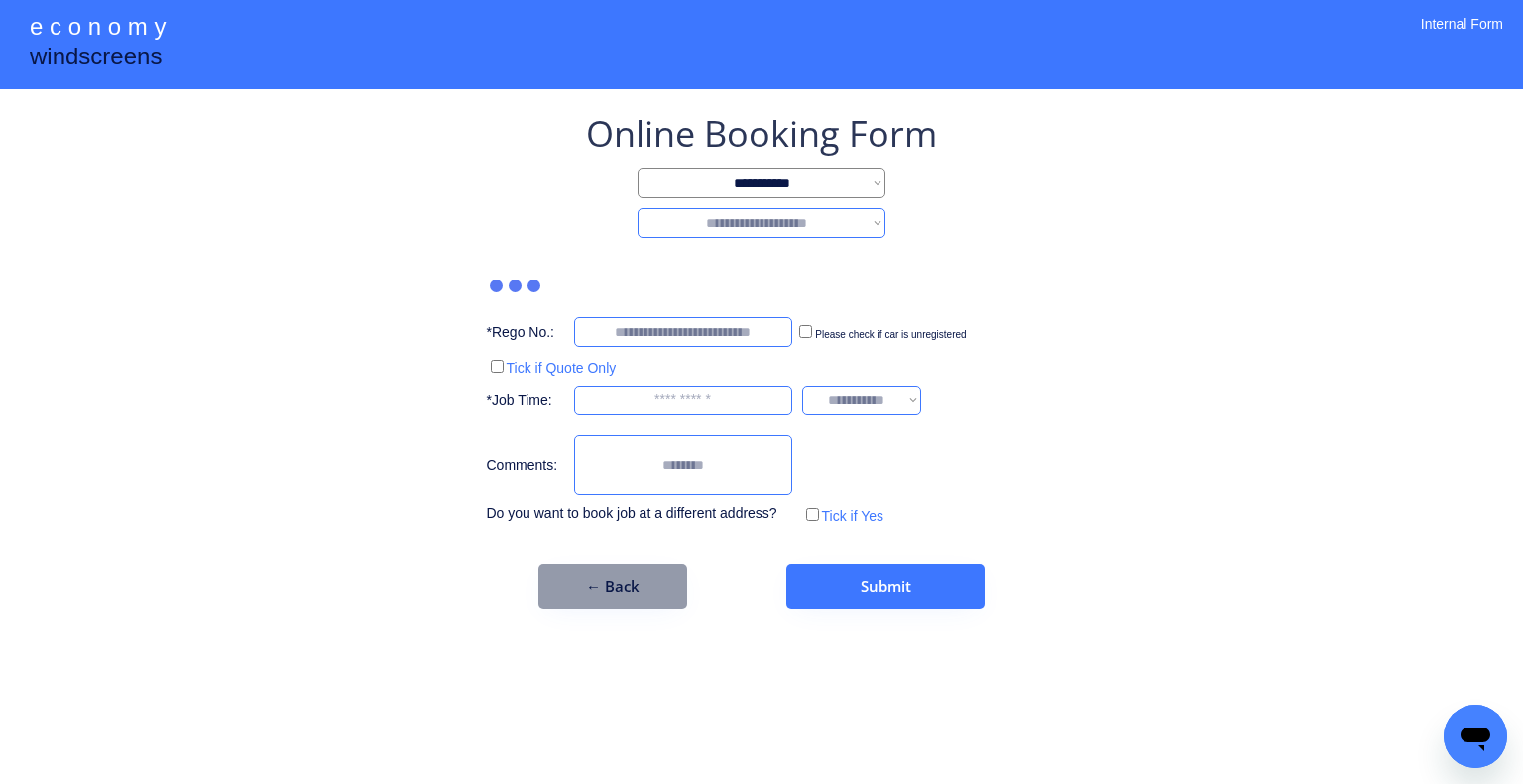 click on "**********" at bounding box center [762, 223] 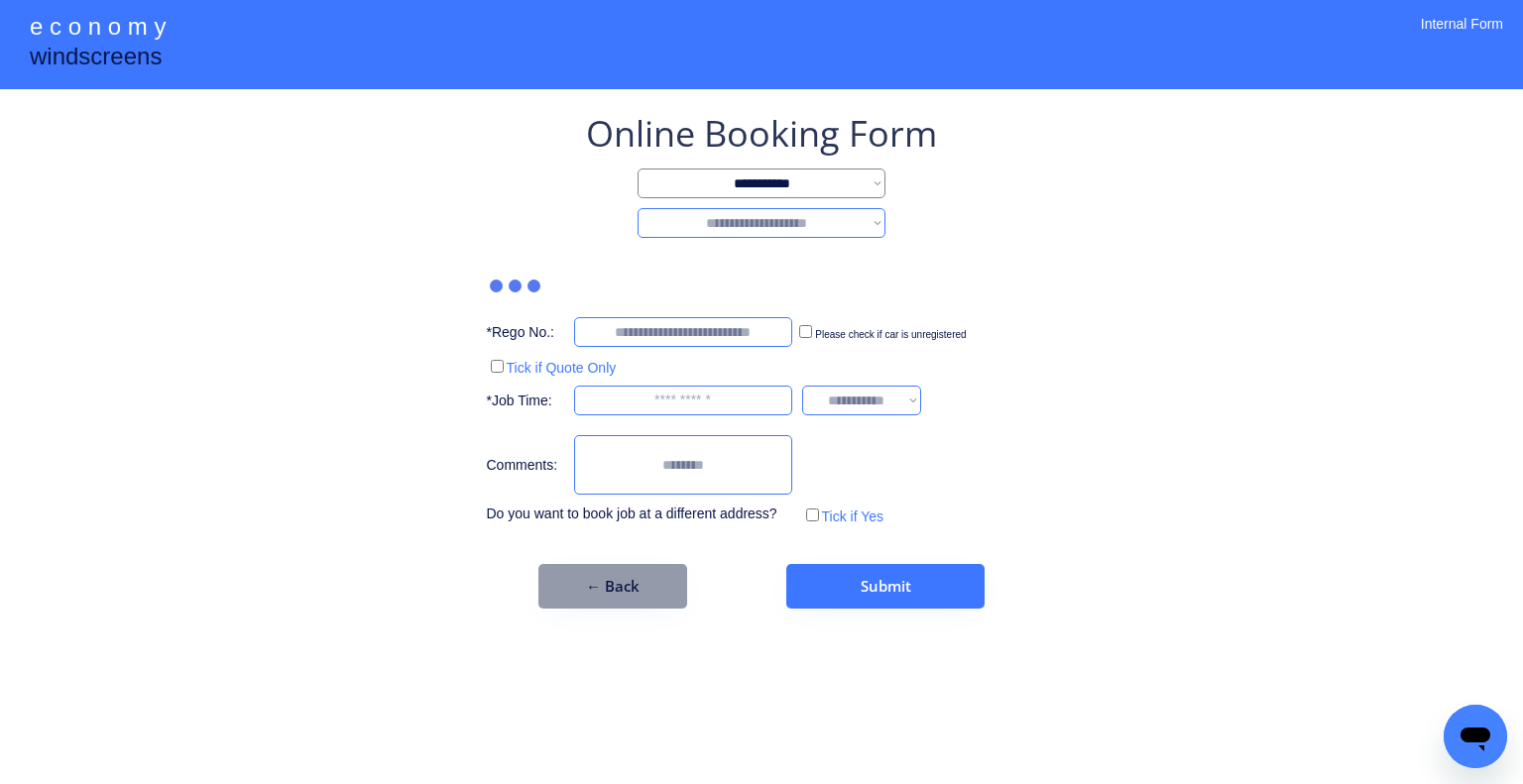 click on "**********" at bounding box center (762, 183) 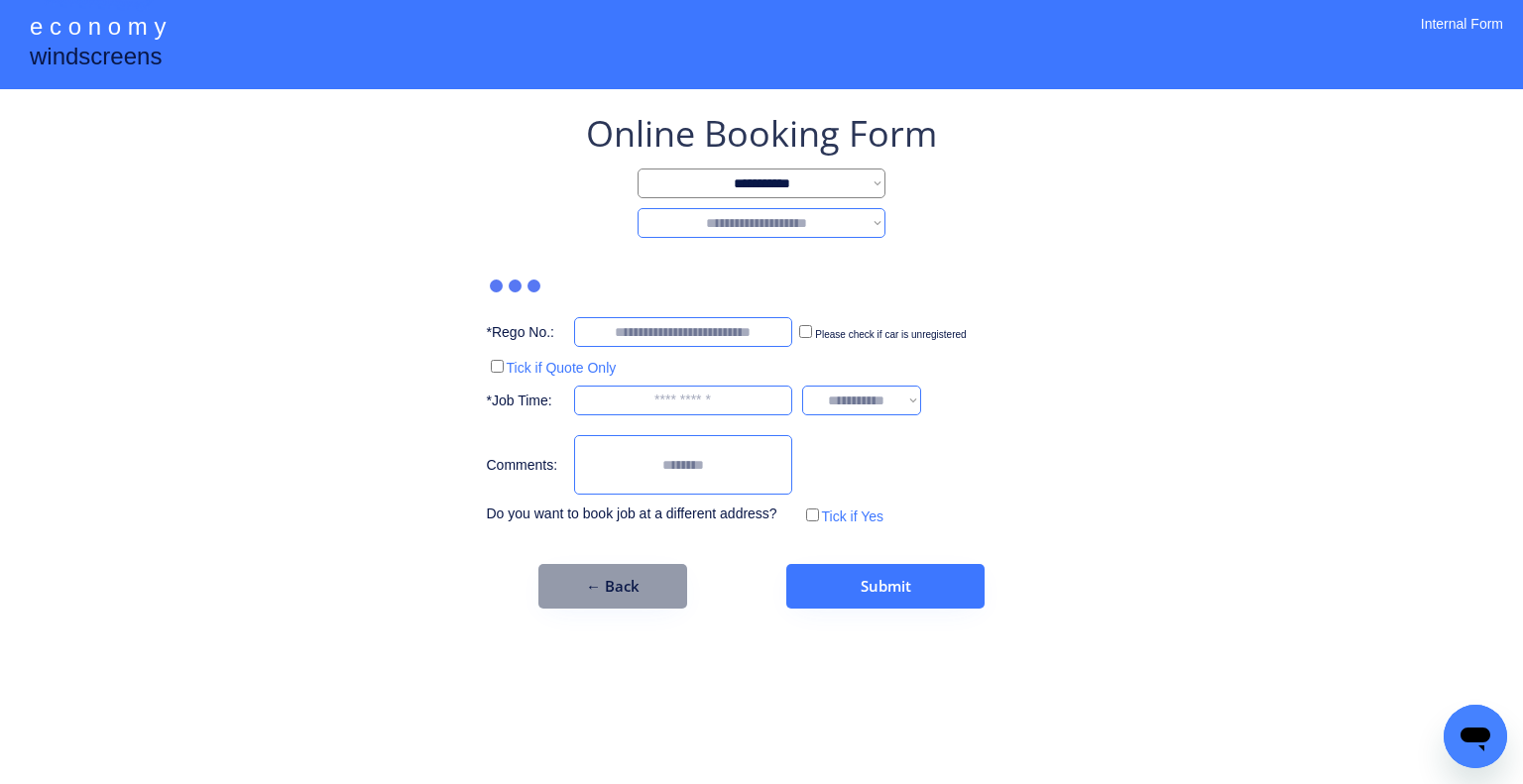 select on "**********" 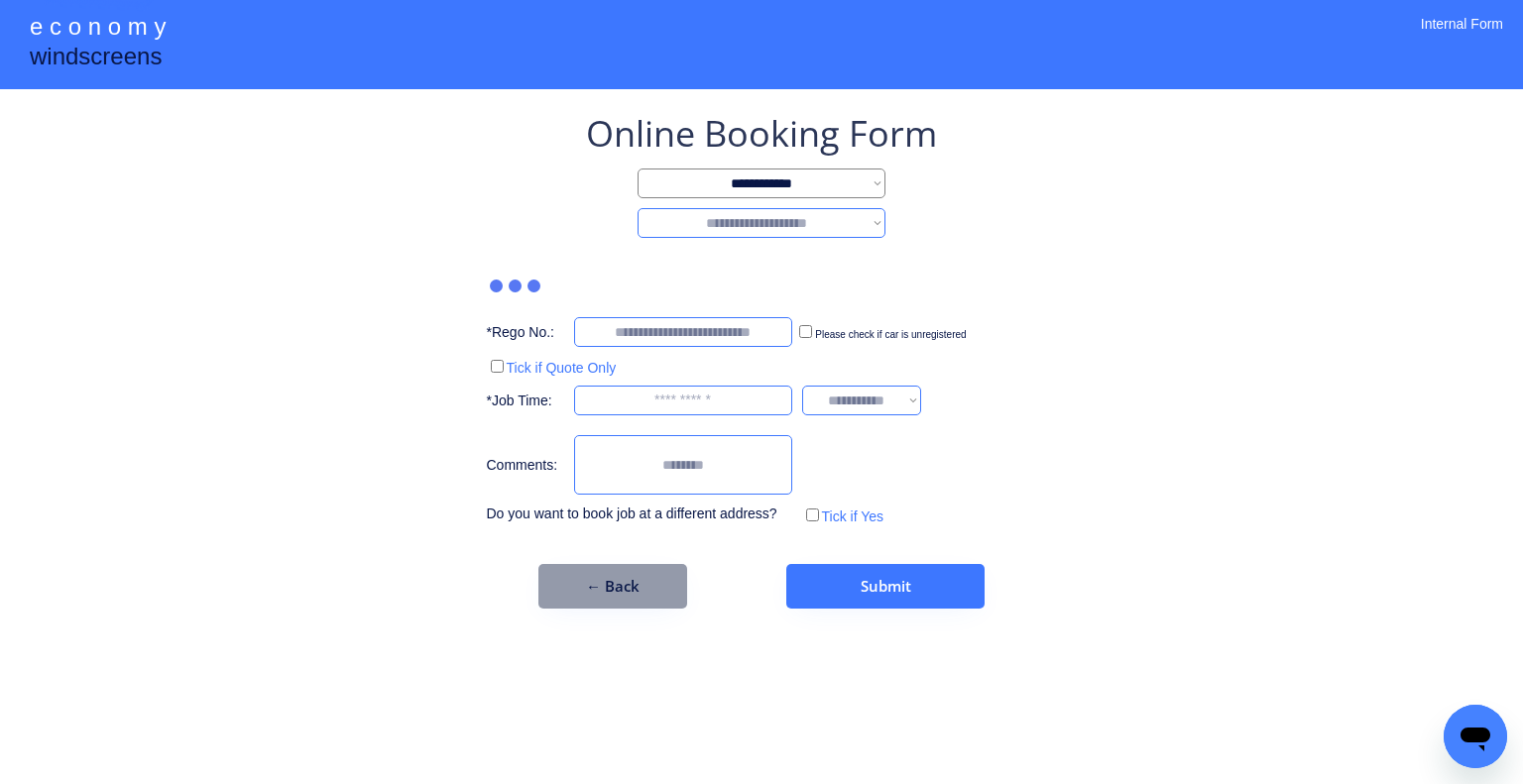 click on "**********" at bounding box center [762, 183] 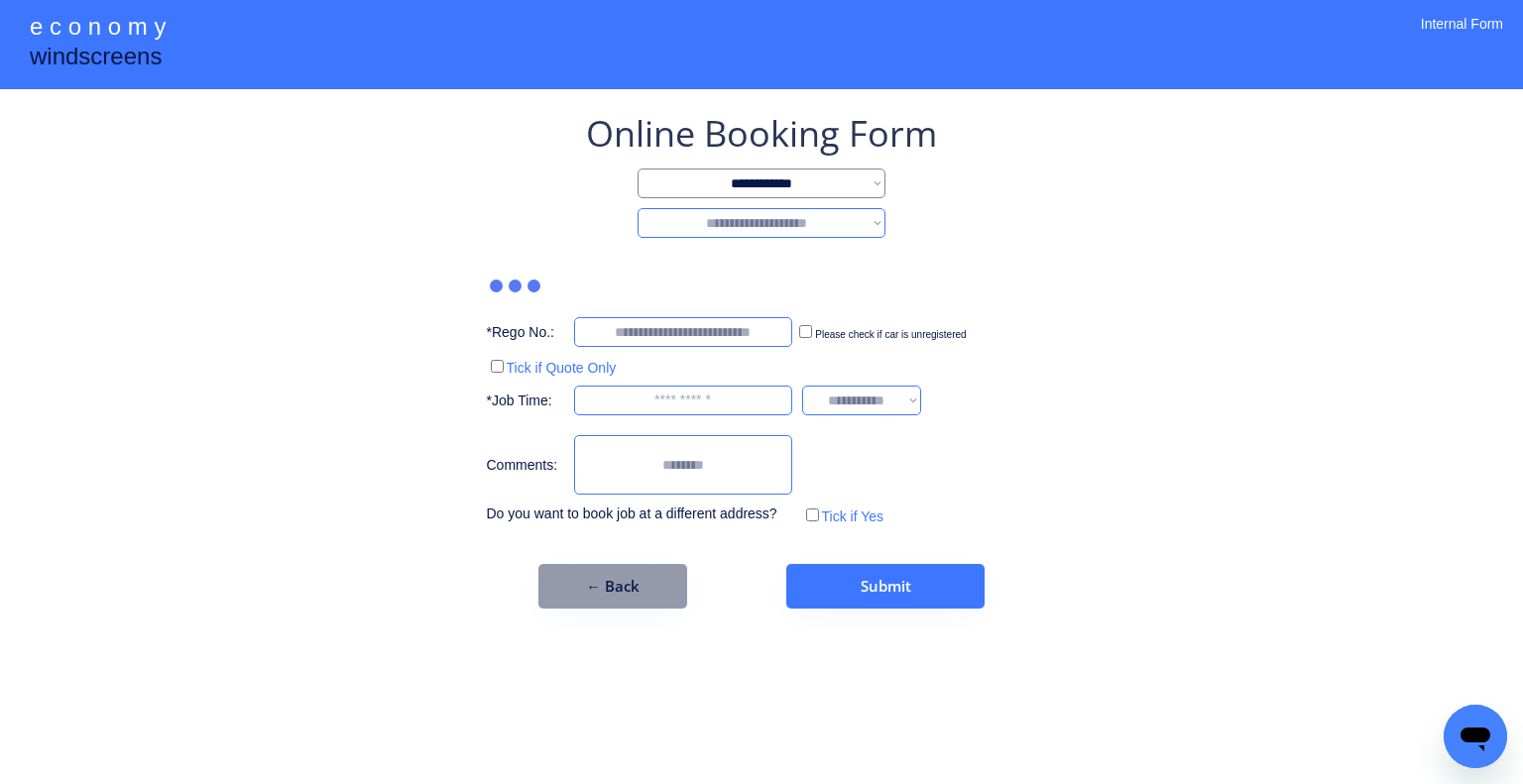 click on "**********" at bounding box center (762, 223) 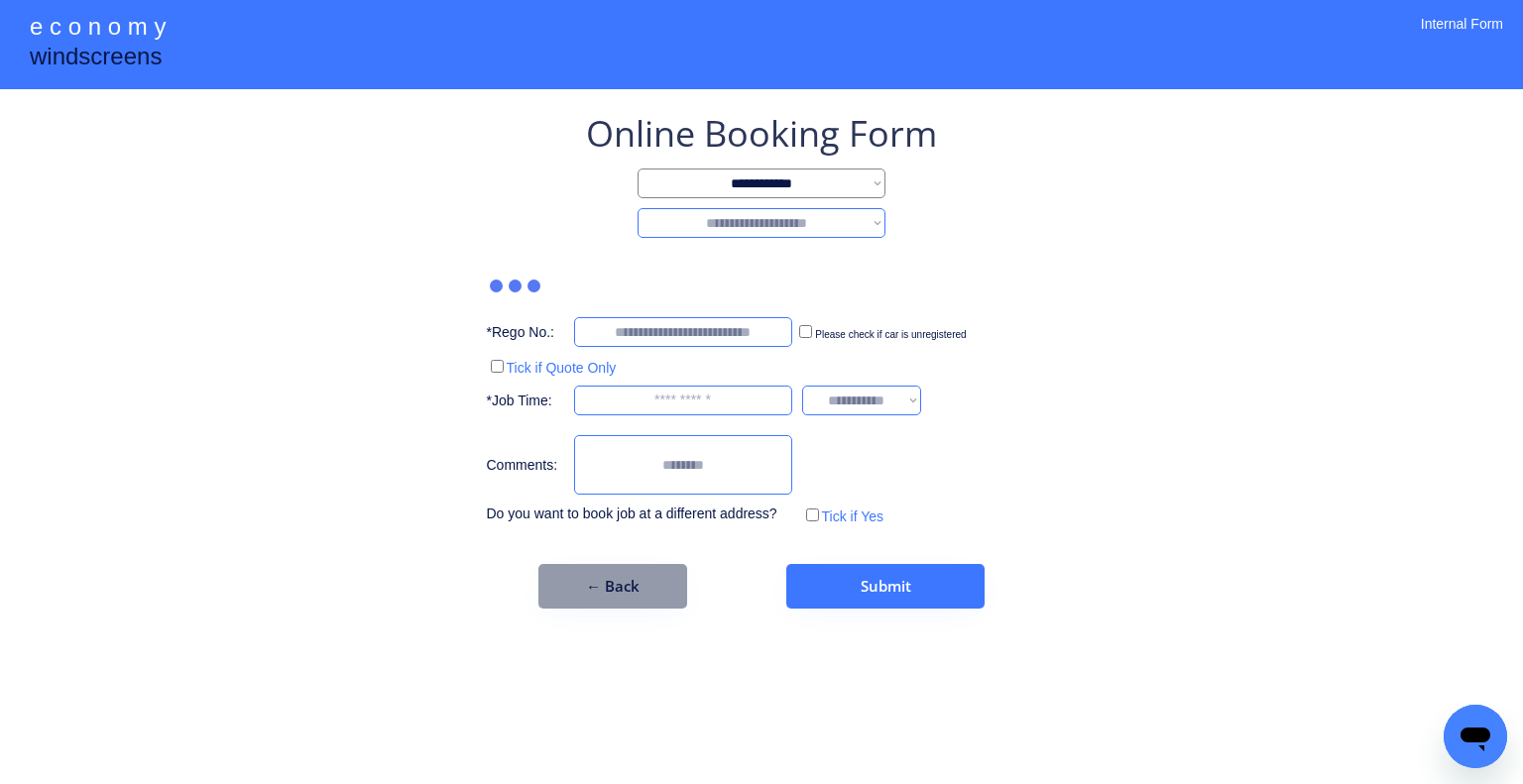select on "*******" 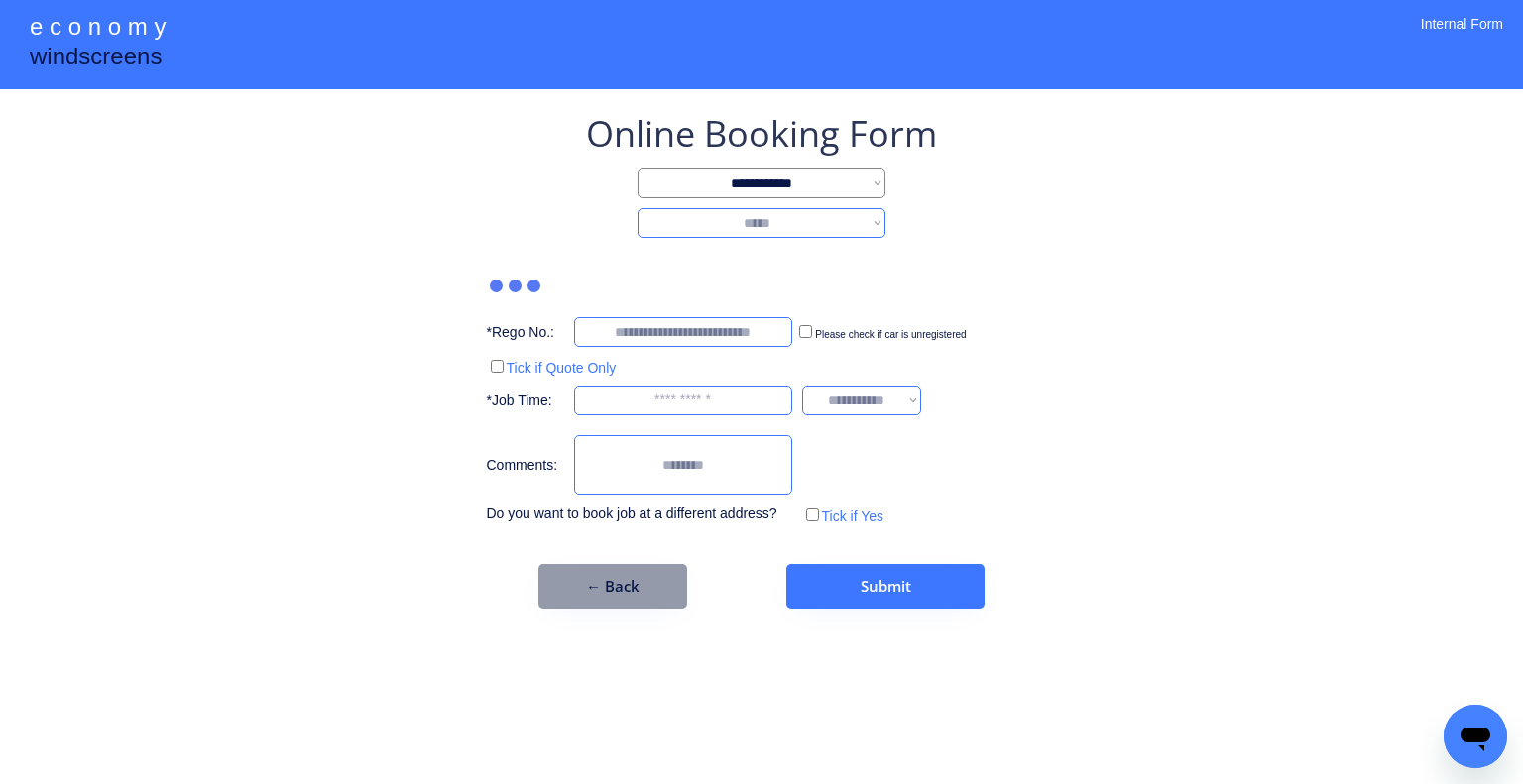 click on "**********" at bounding box center [762, 223] 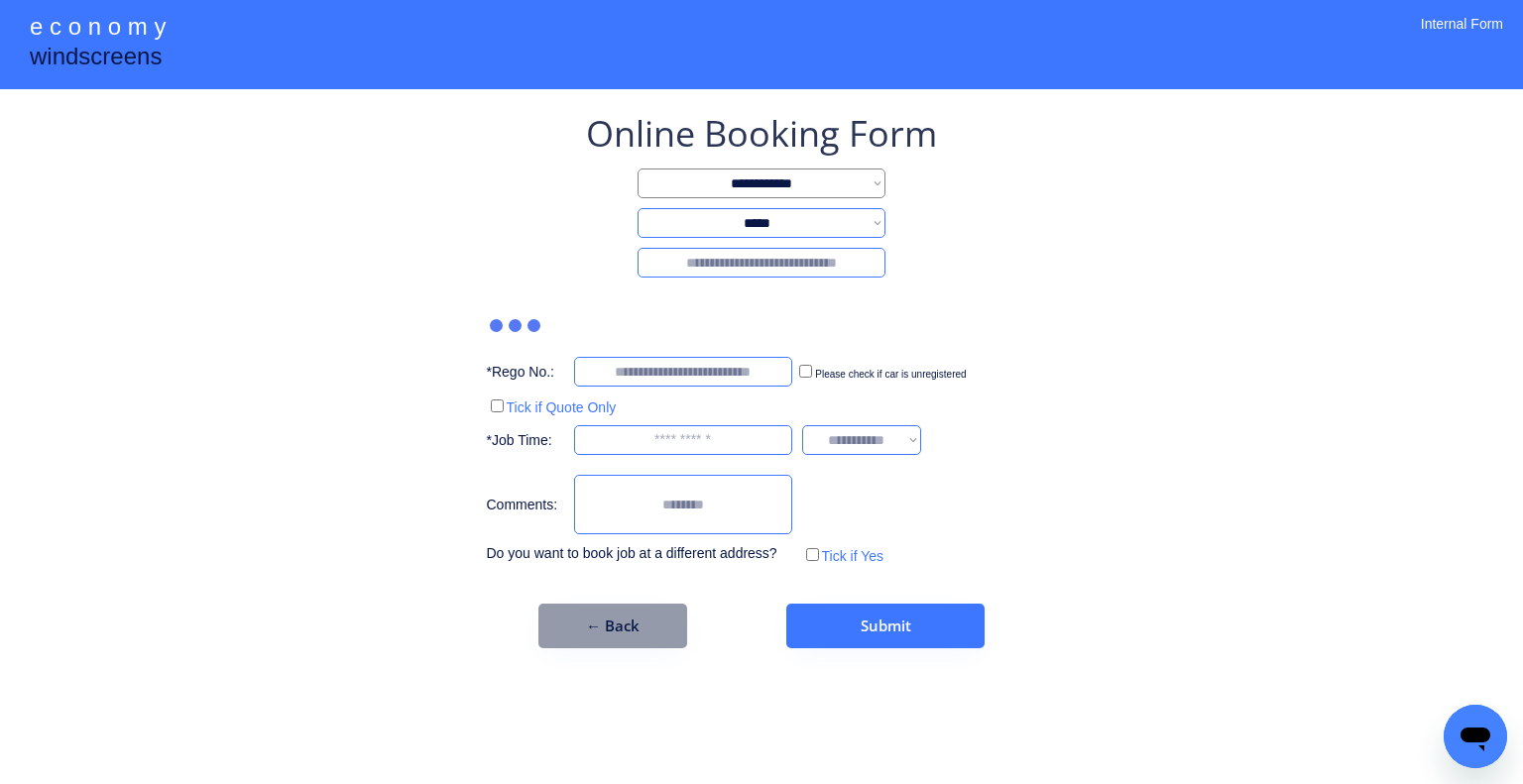 click at bounding box center [762, 263] 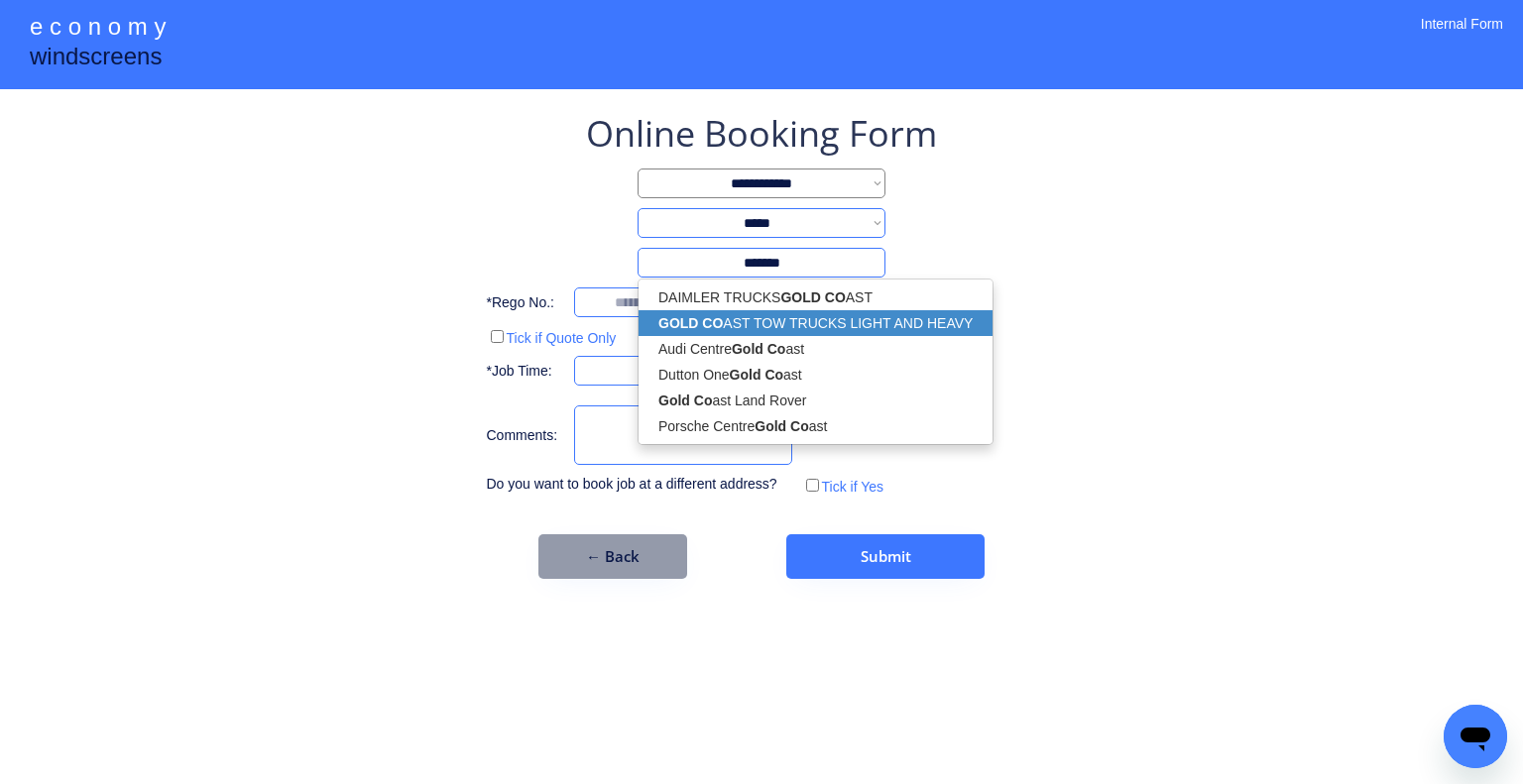 click on "GOLD CO AST TOW TRUCKS LIGHT AND HEAVY" at bounding box center (815, 323) 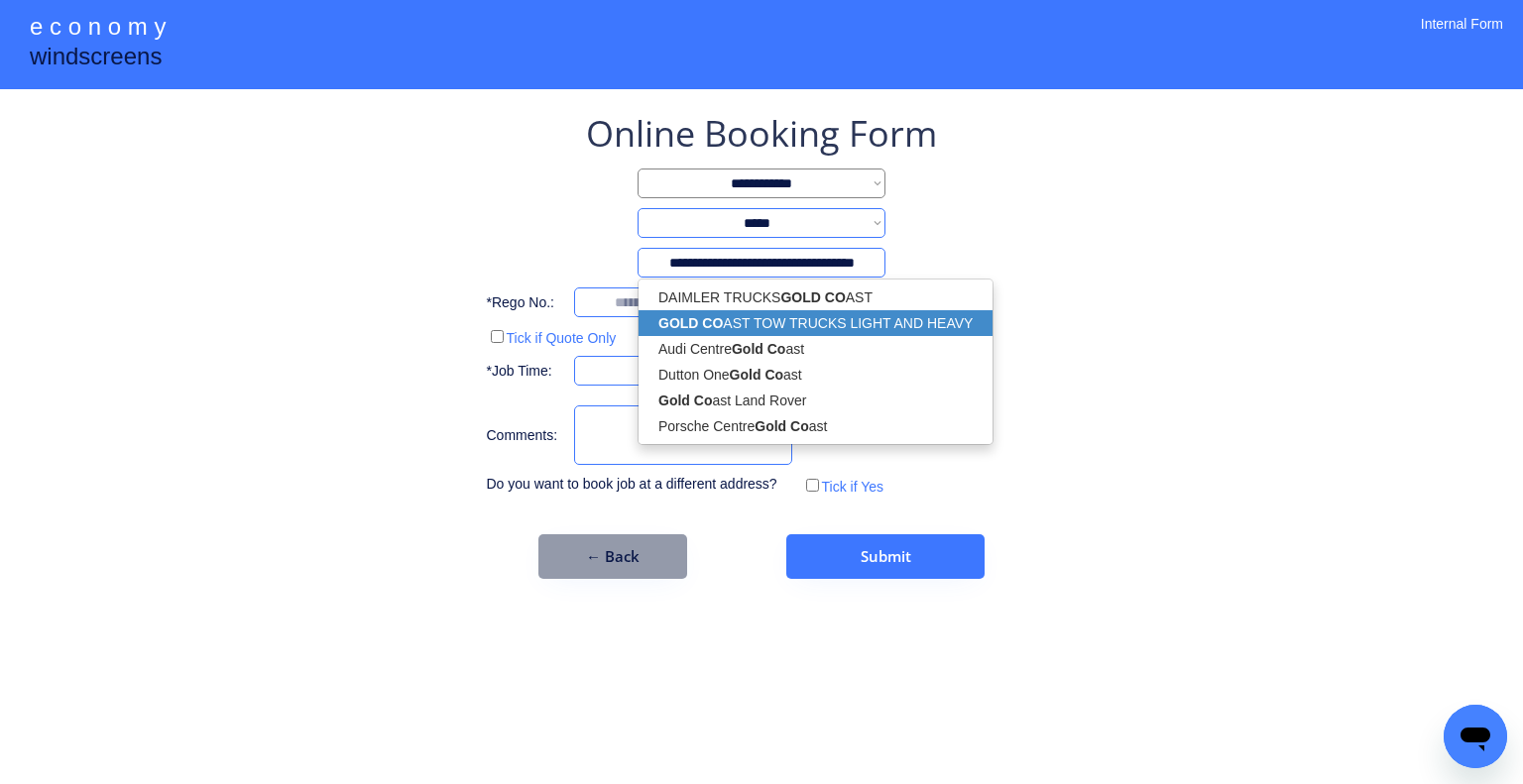 type on "**********" 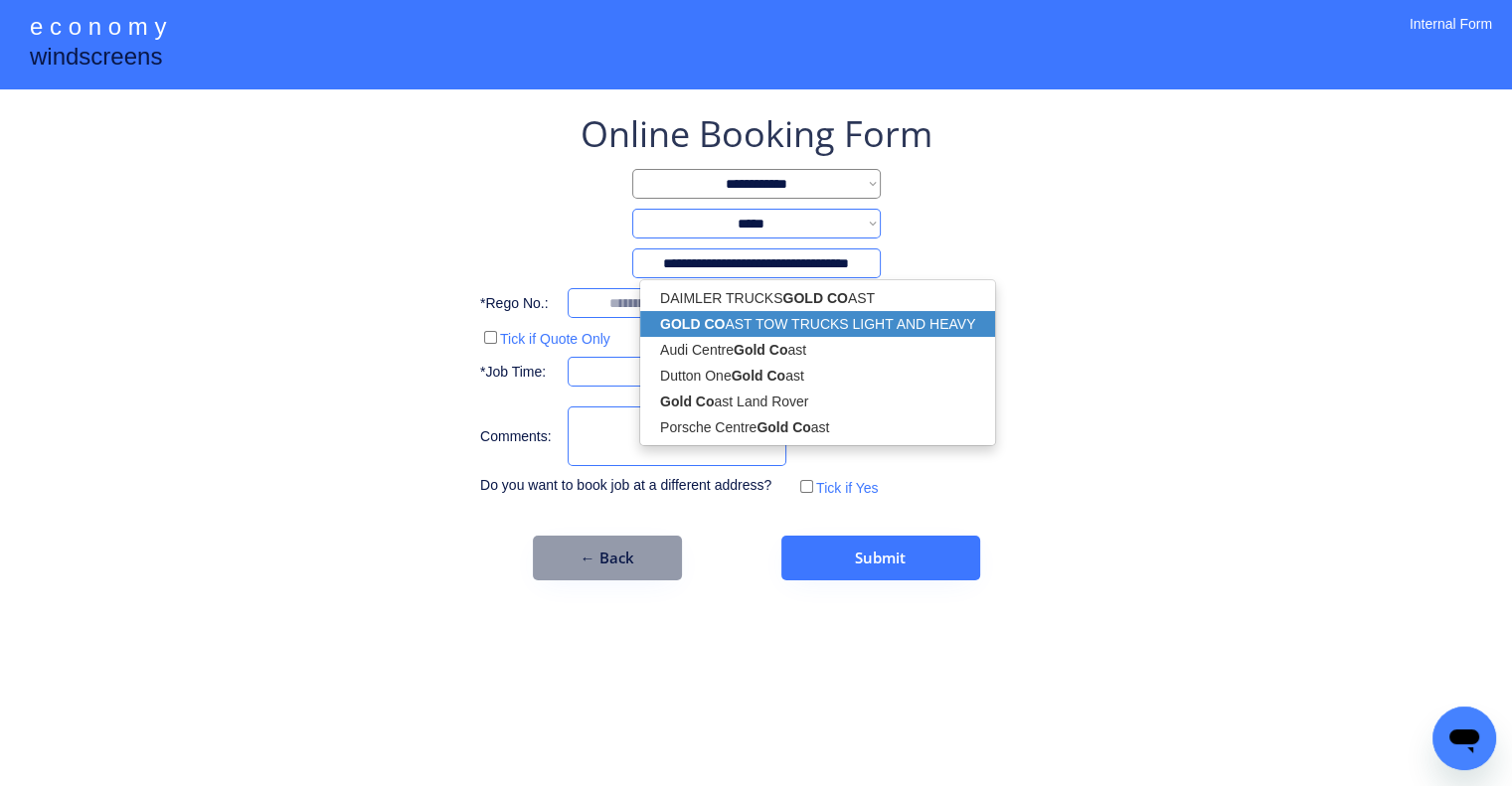 click on "**********" at bounding box center [756, 393] 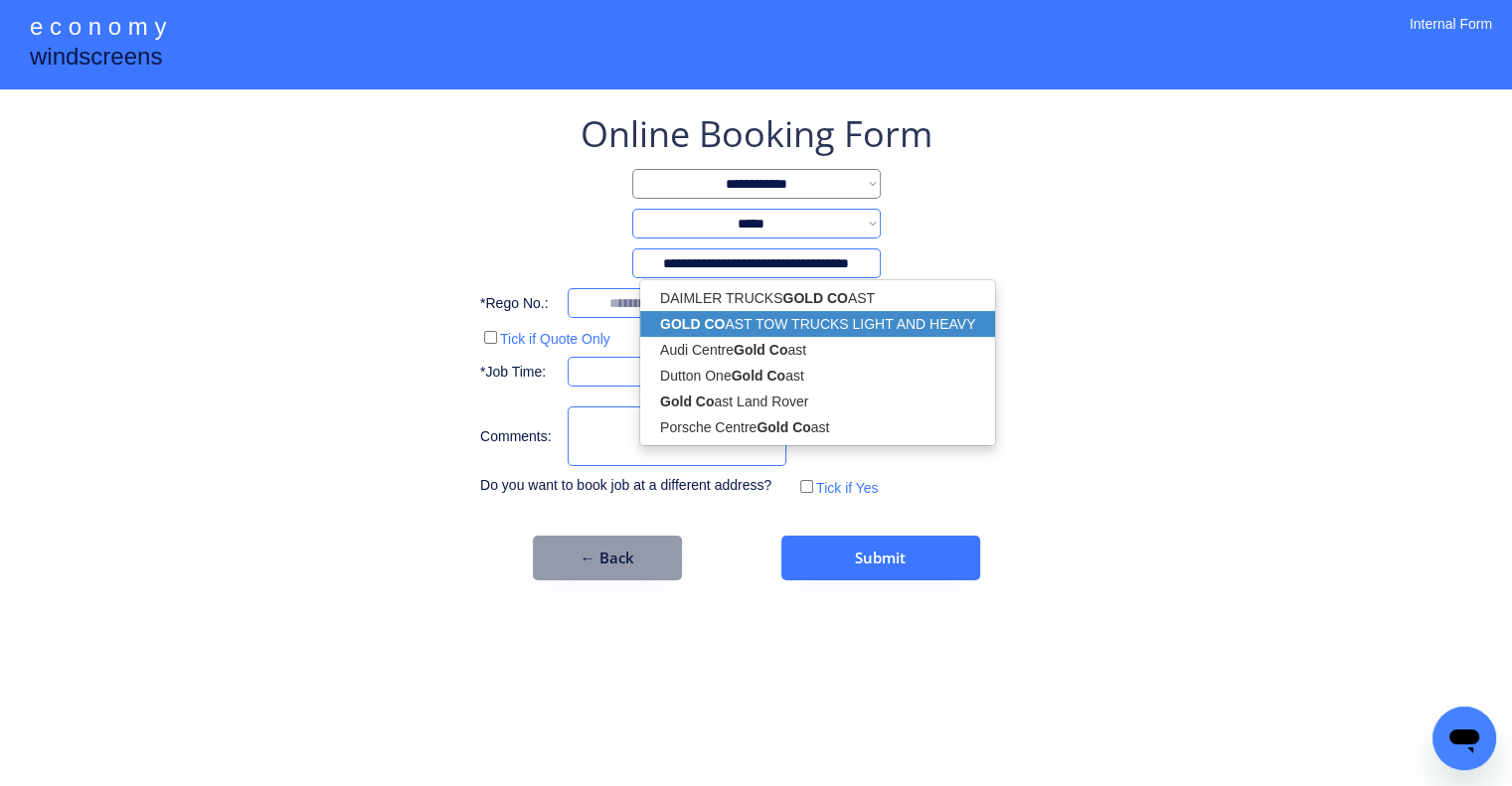 select on "*********" 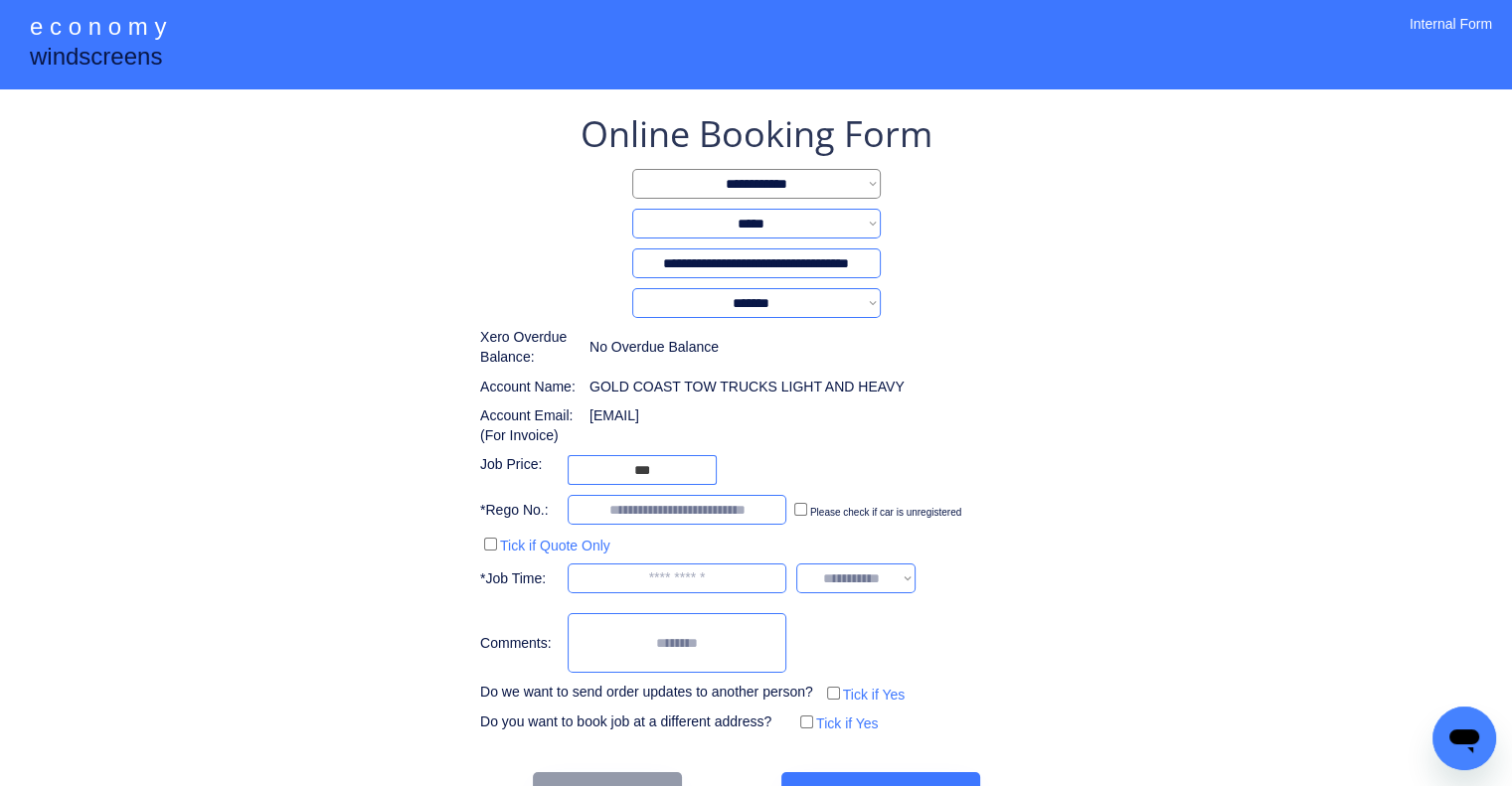 click at bounding box center (677, 510) 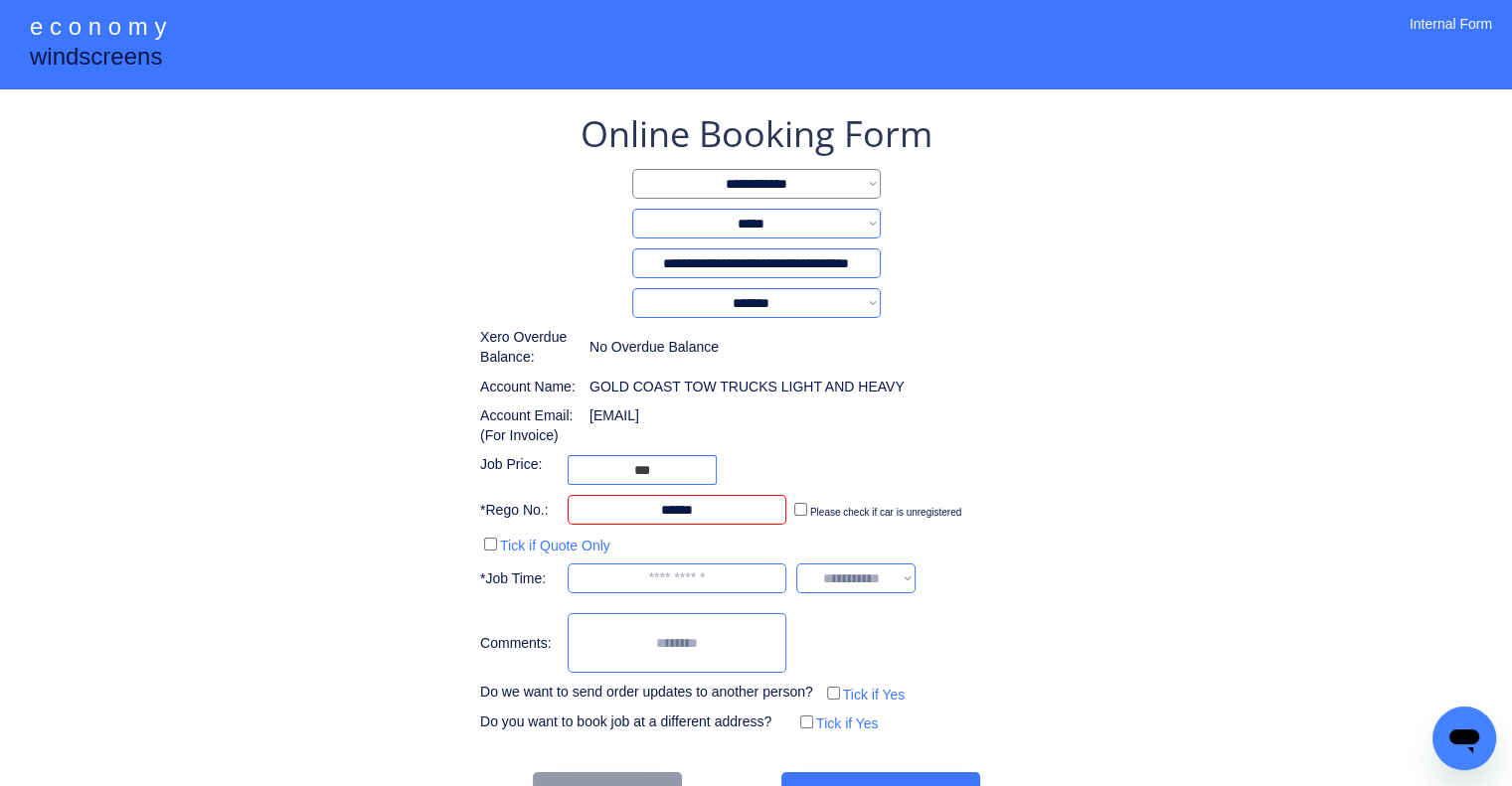 type on "******" 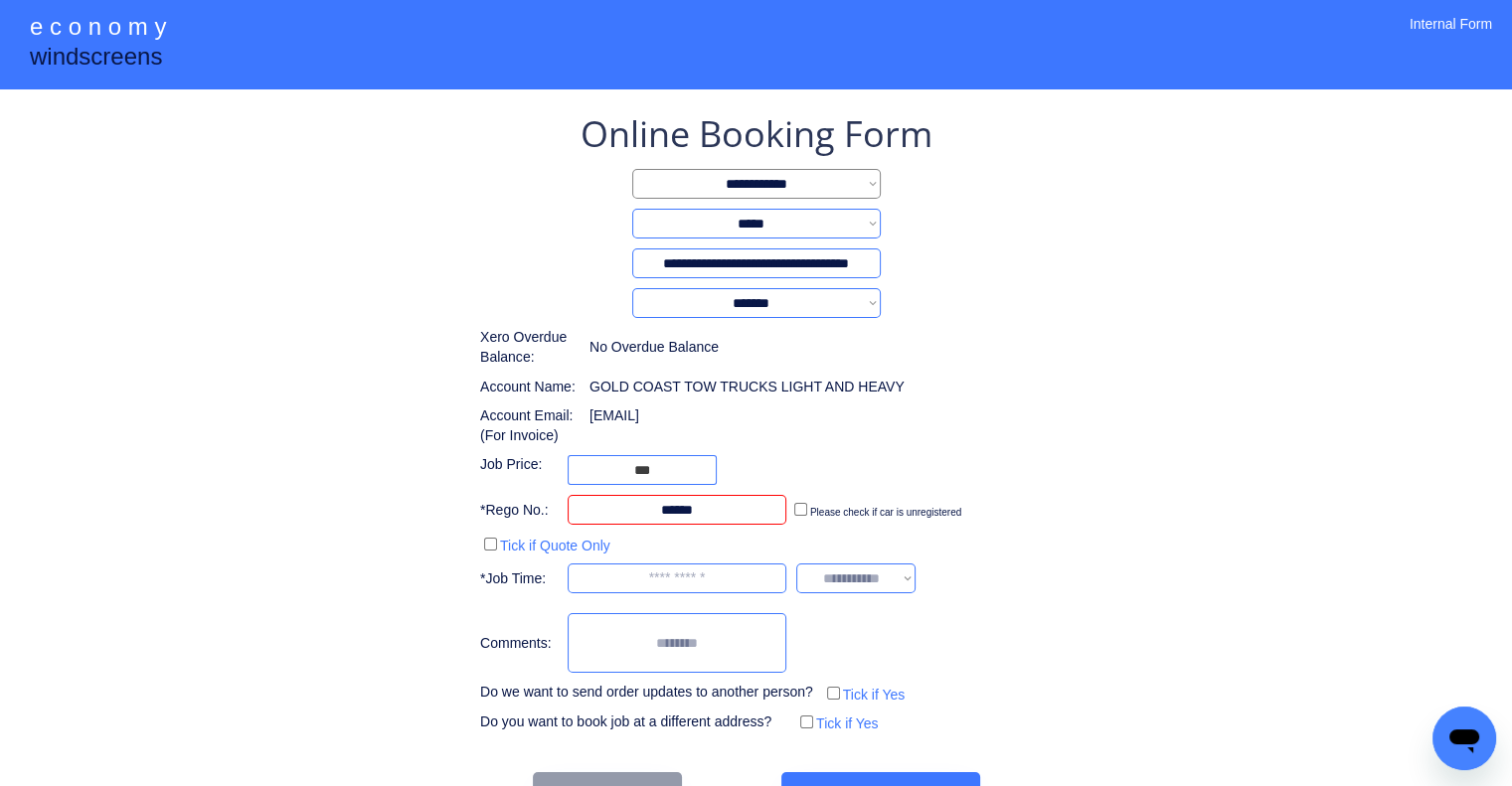 click on "**********" at bounding box center [756, 423] 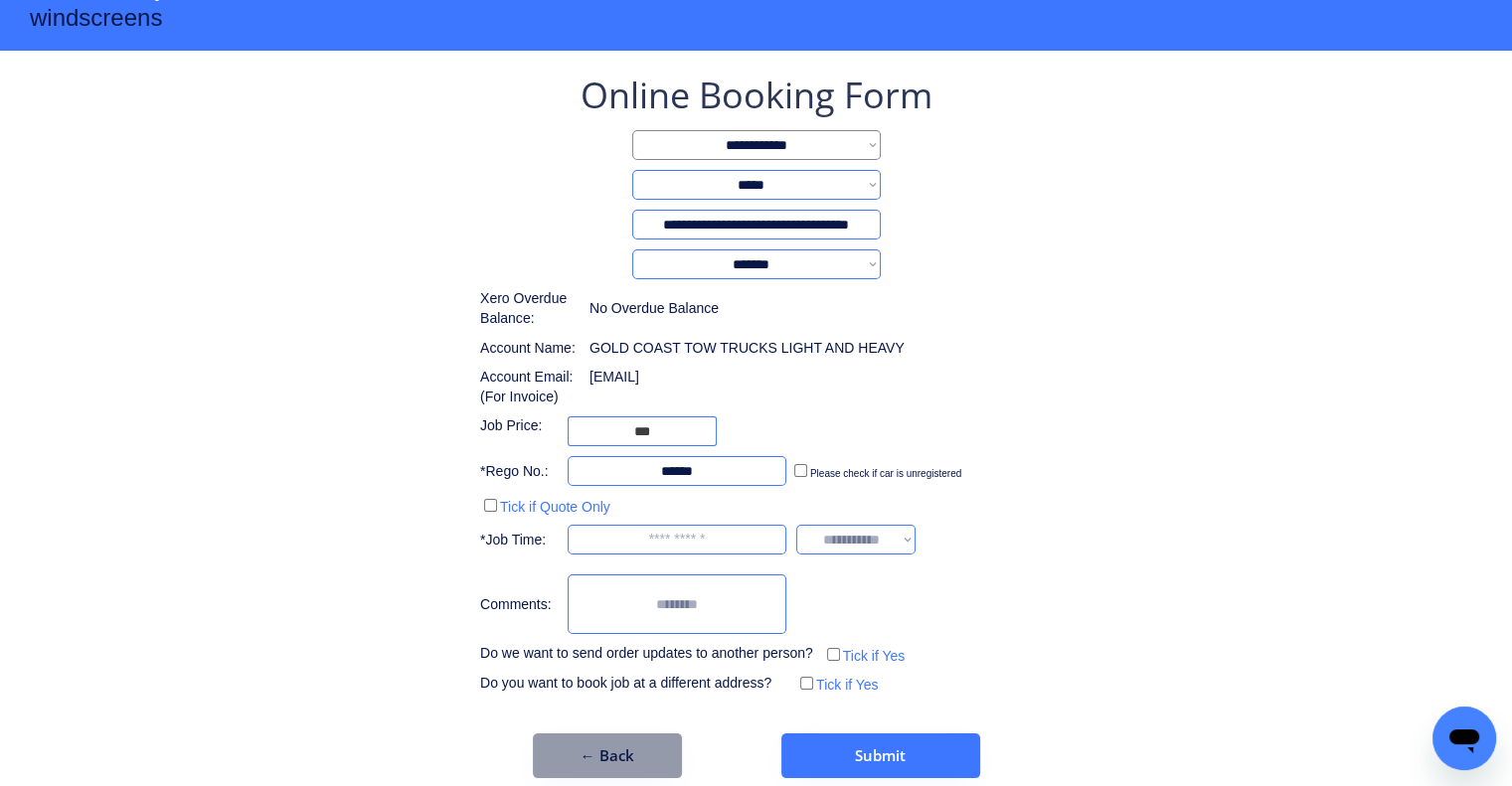 scroll, scrollTop: 60, scrollLeft: 0, axis: vertical 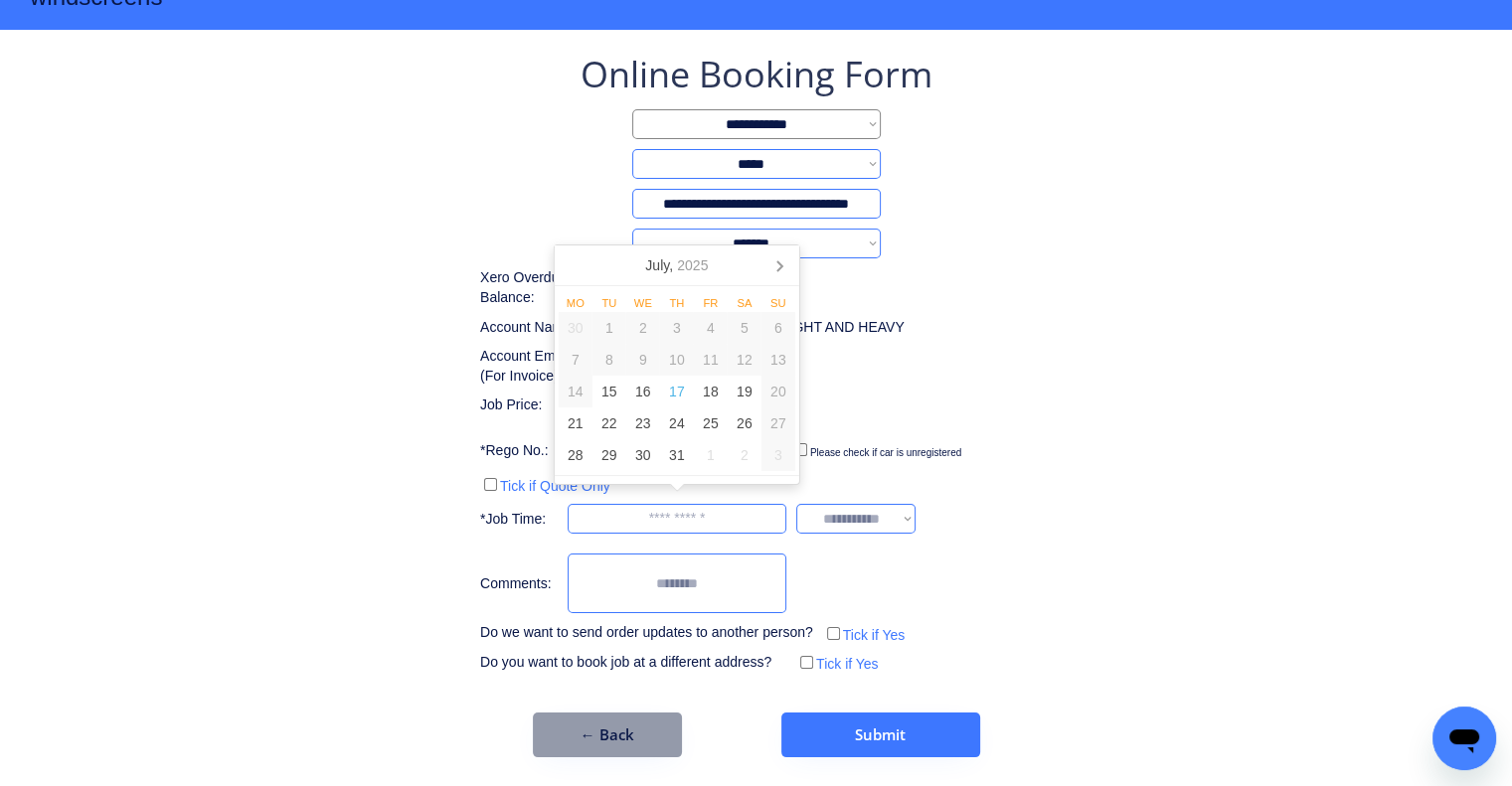 click at bounding box center [677, 519] 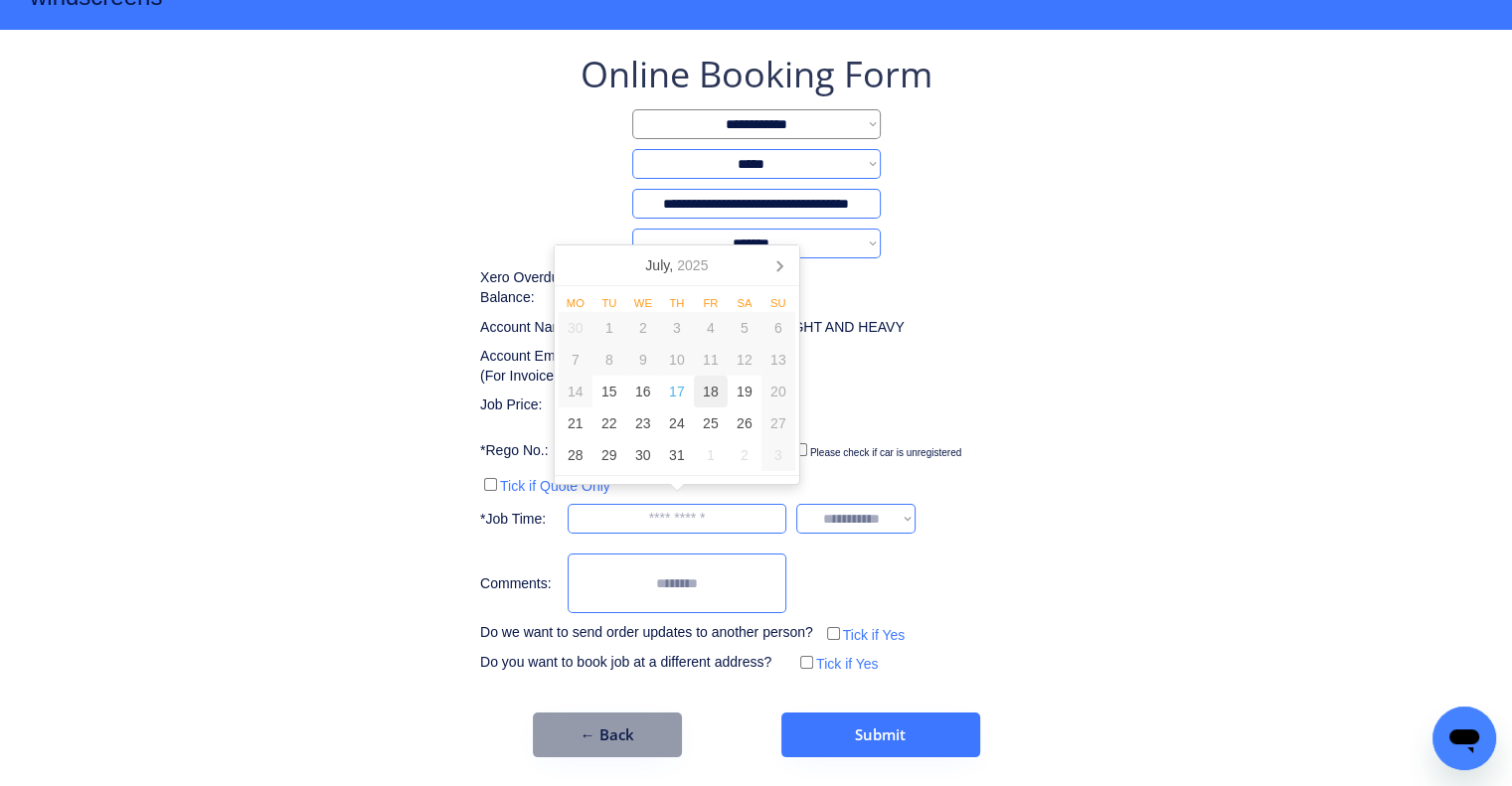 click on "18" at bounding box center (711, 392) 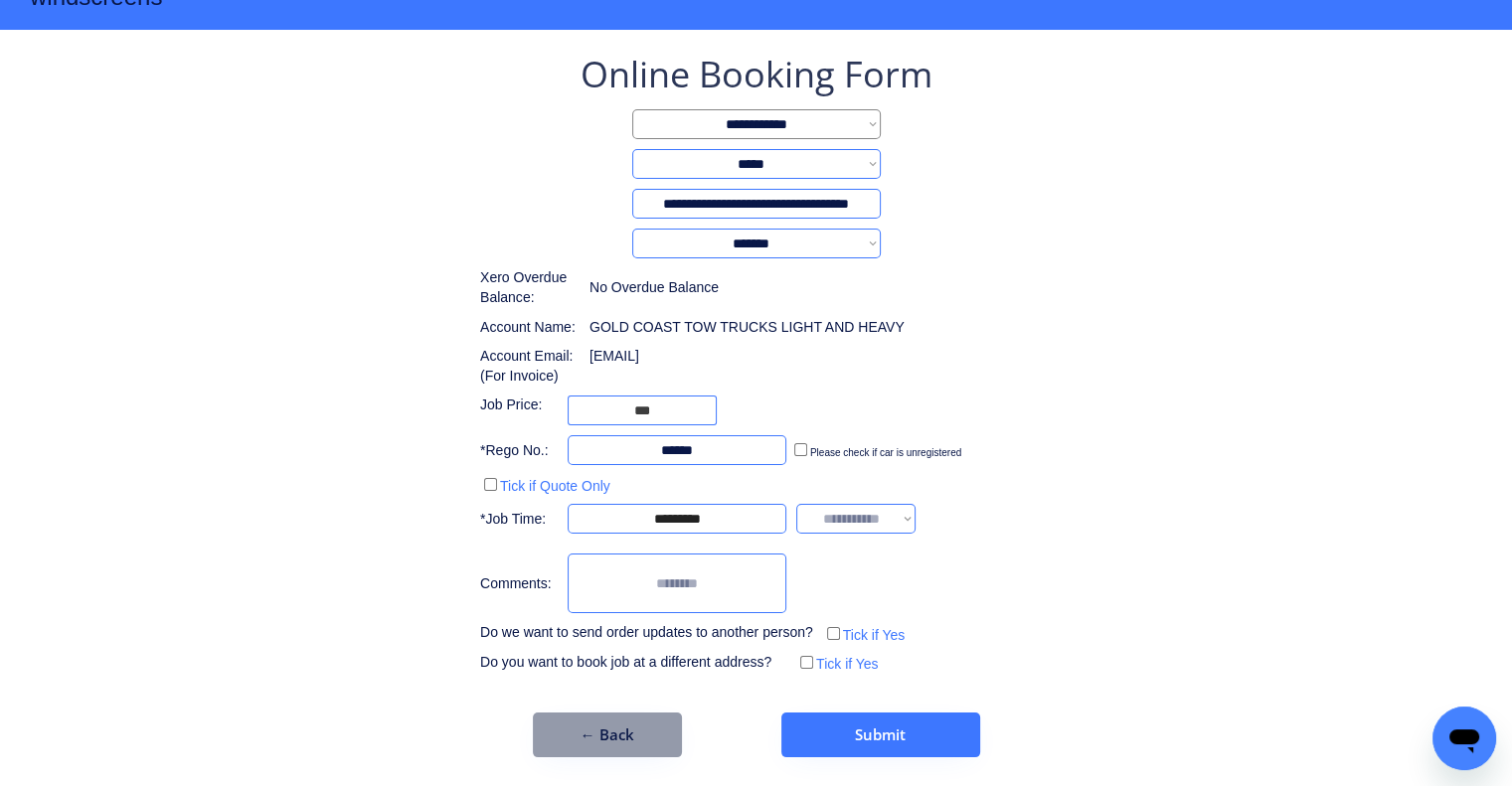 click on "**********" at bounding box center [756, 364] 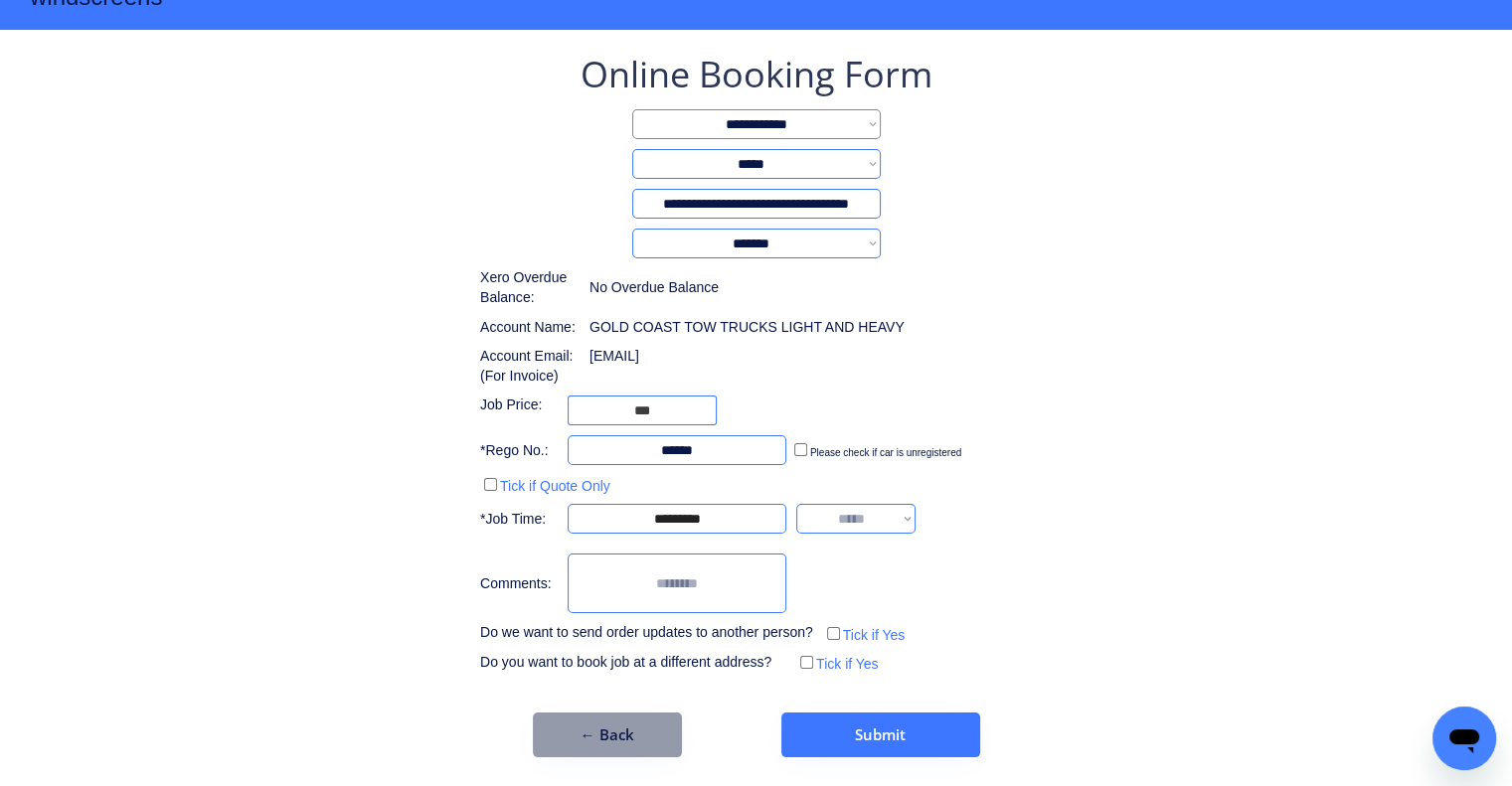 click on "**********" at bounding box center [856, 519] 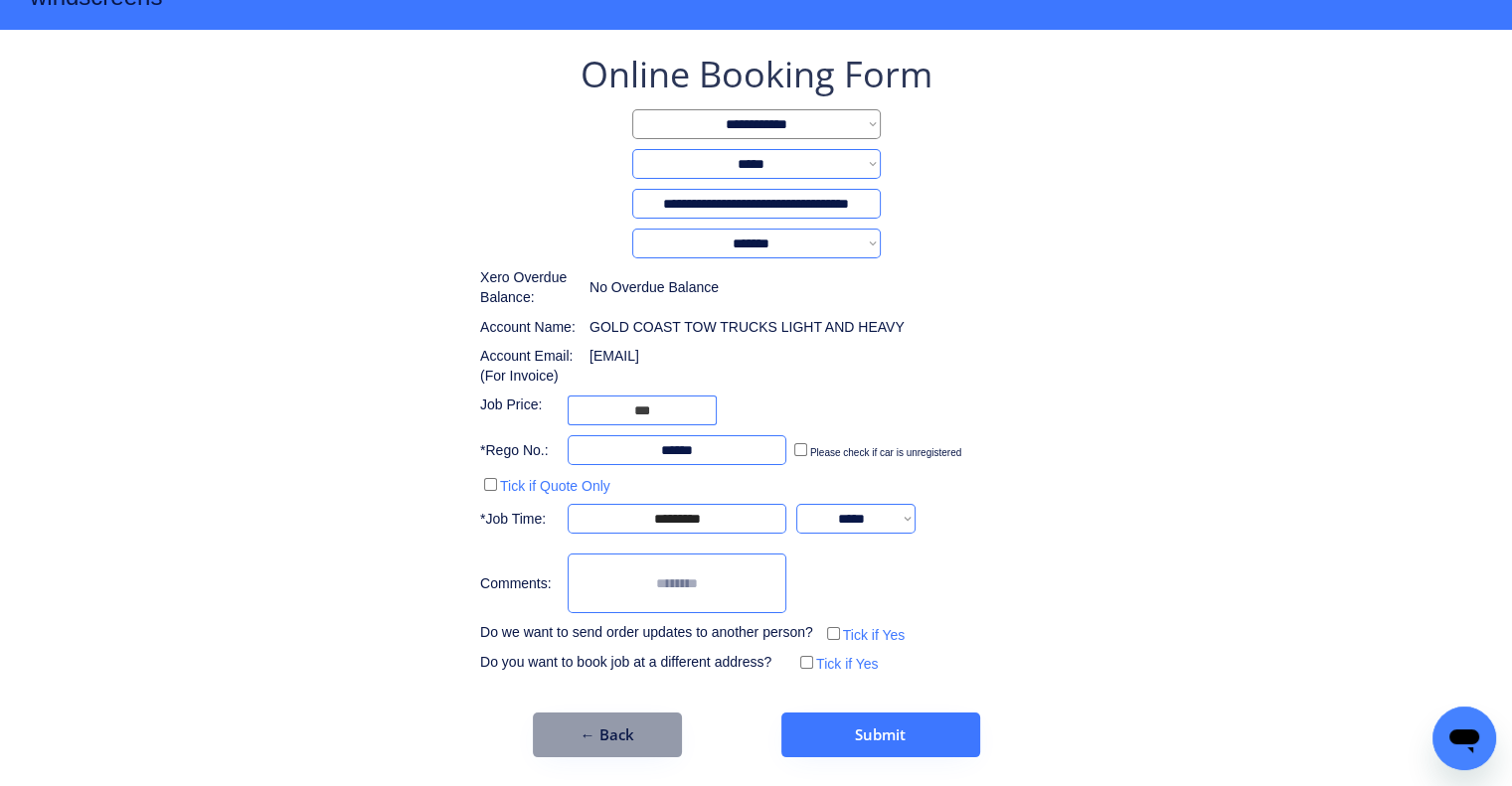 click on "**********" at bounding box center (756, 364) 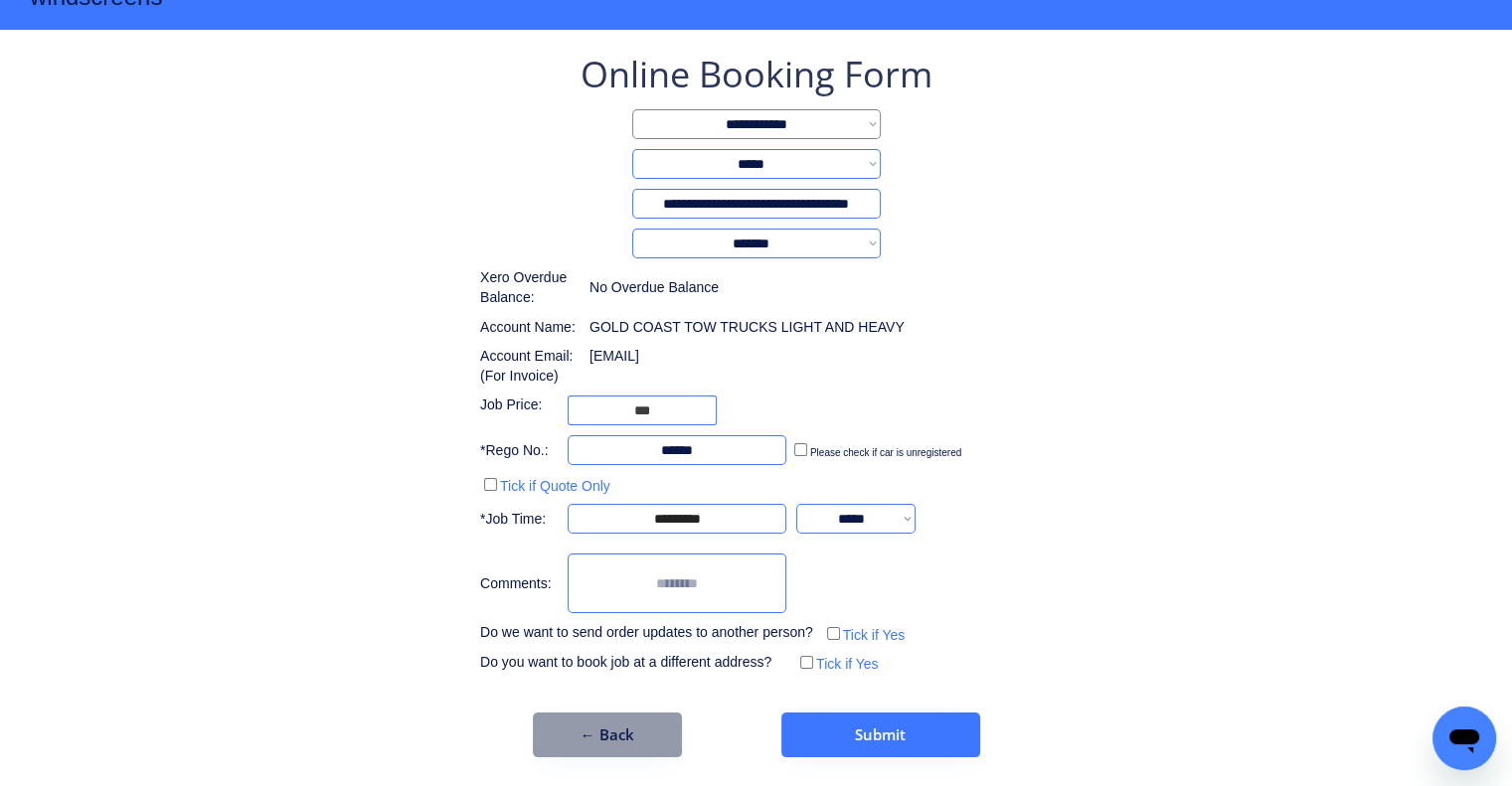 click on "**********" at bounding box center (756, 403) 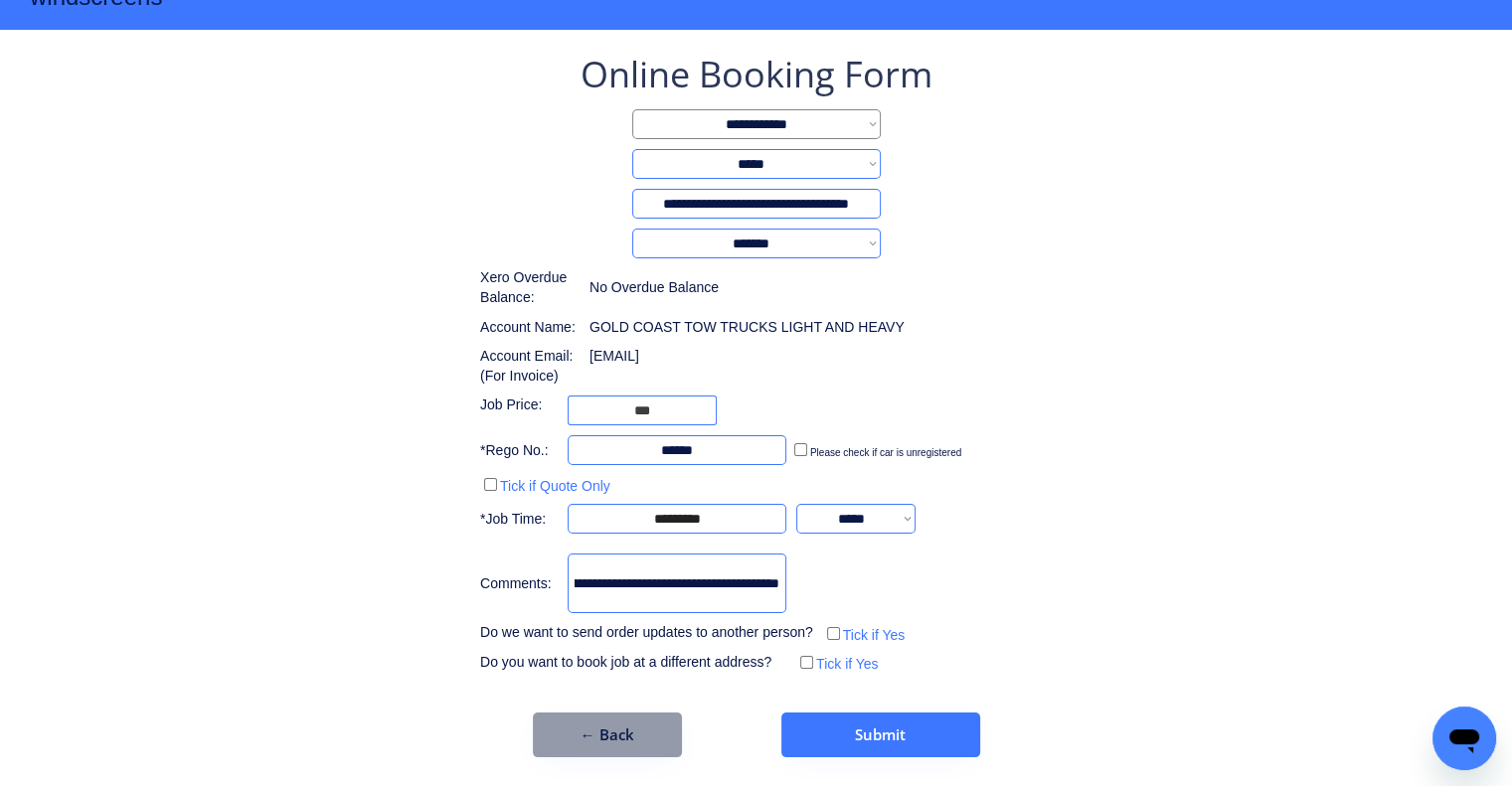 scroll, scrollTop: 0, scrollLeft: 107, axis: horizontal 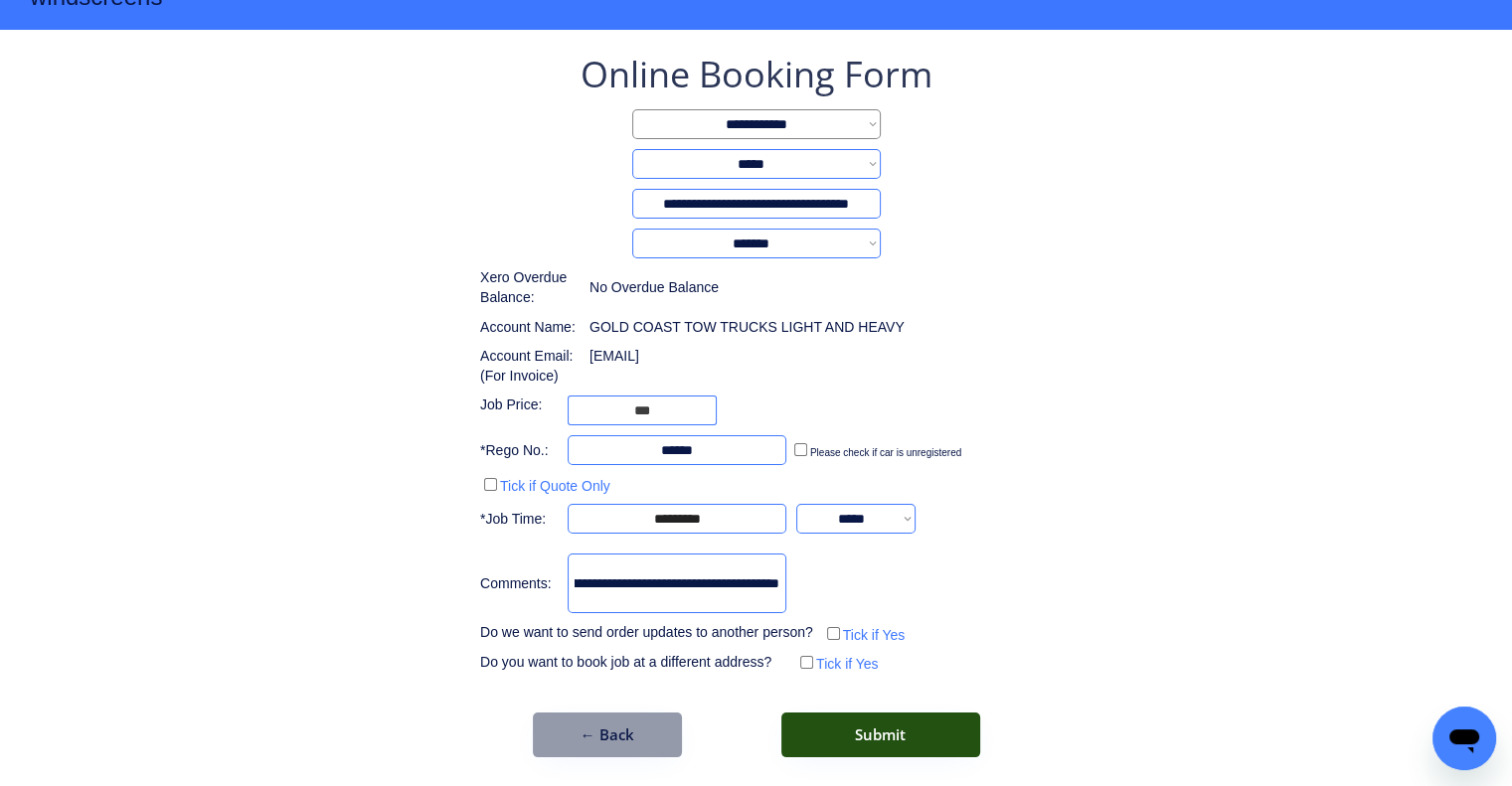 type on "**********" 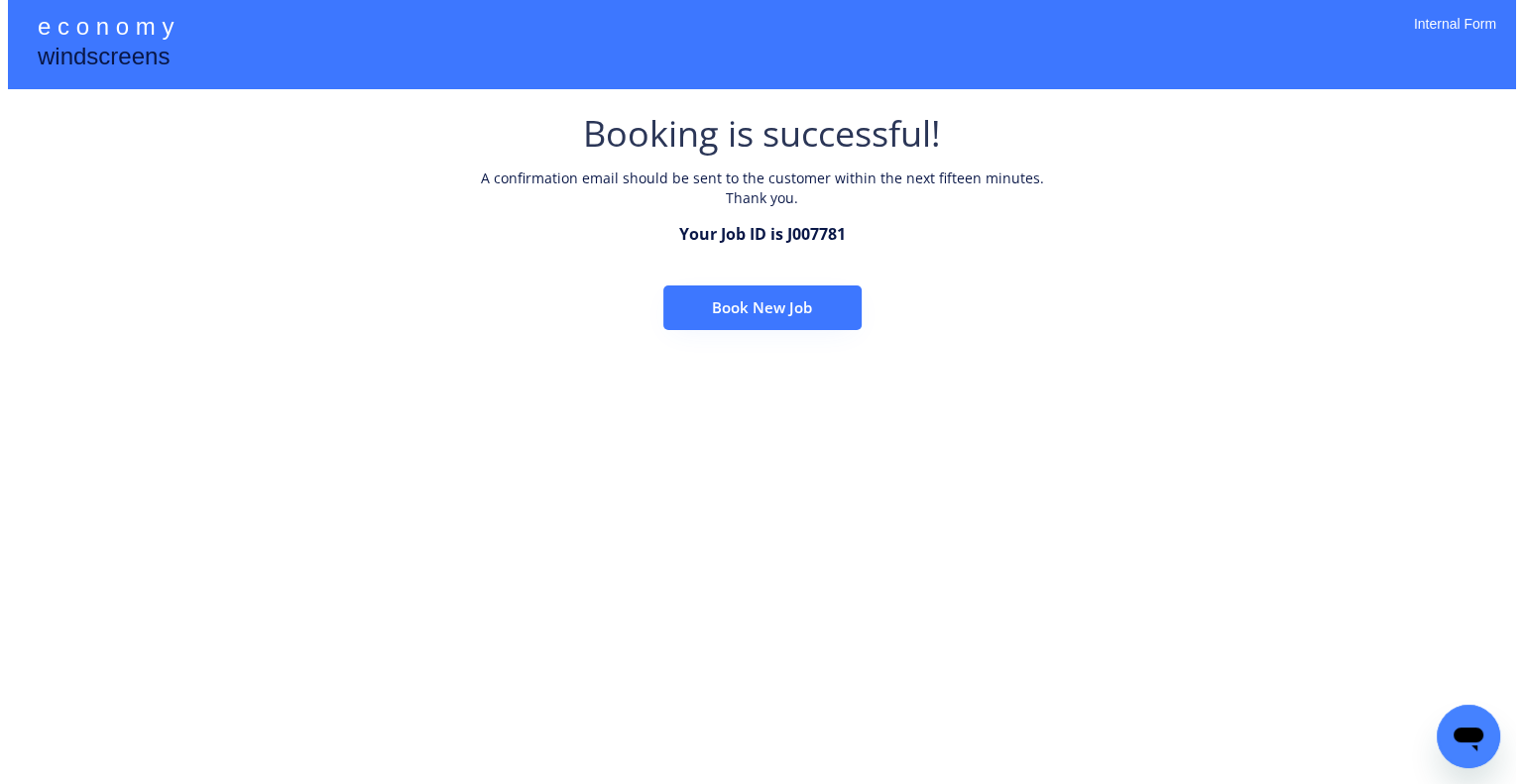 scroll, scrollTop: 0, scrollLeft: 0, axis: both 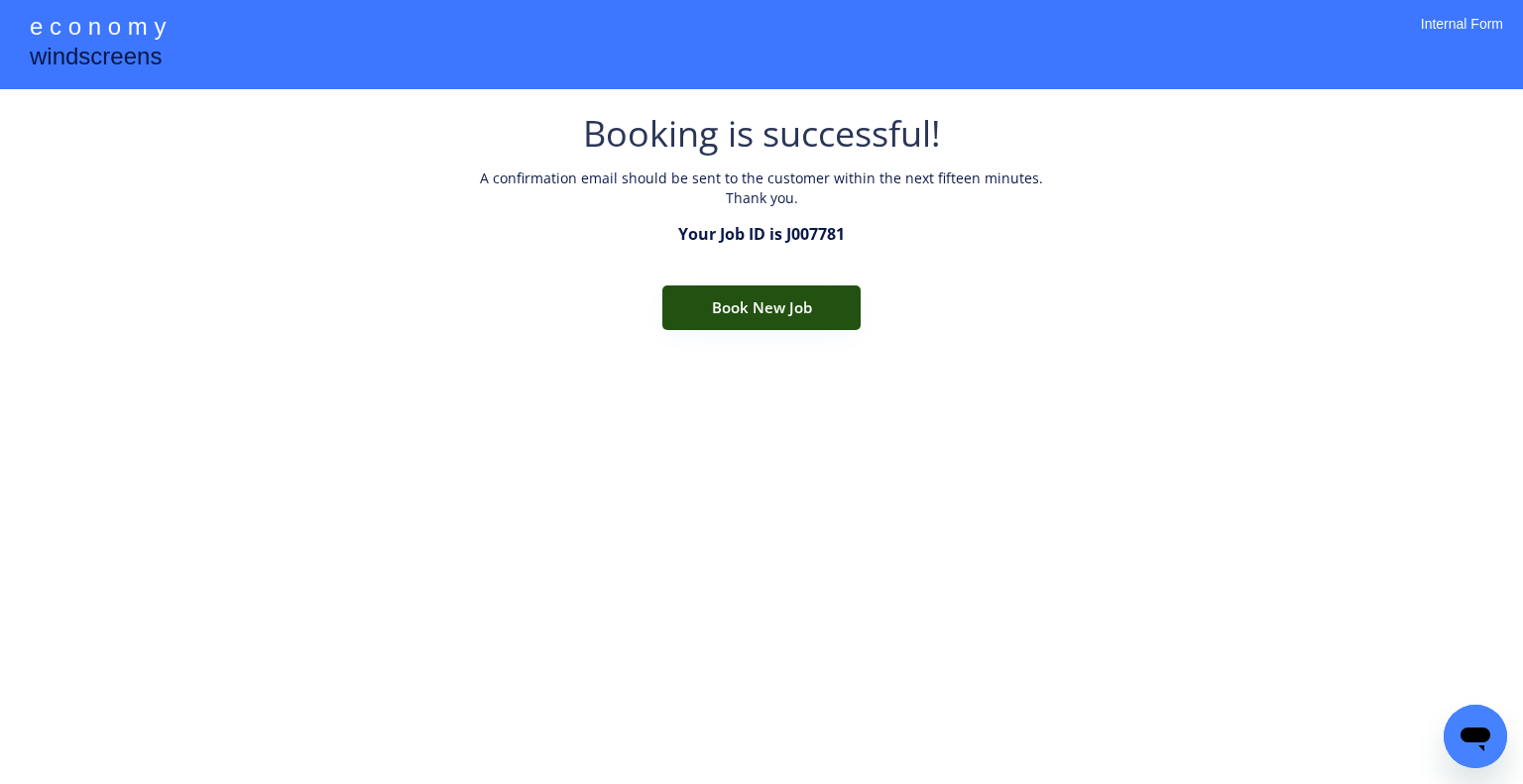 click on "Book New Job" at bounding box center [762, 307] 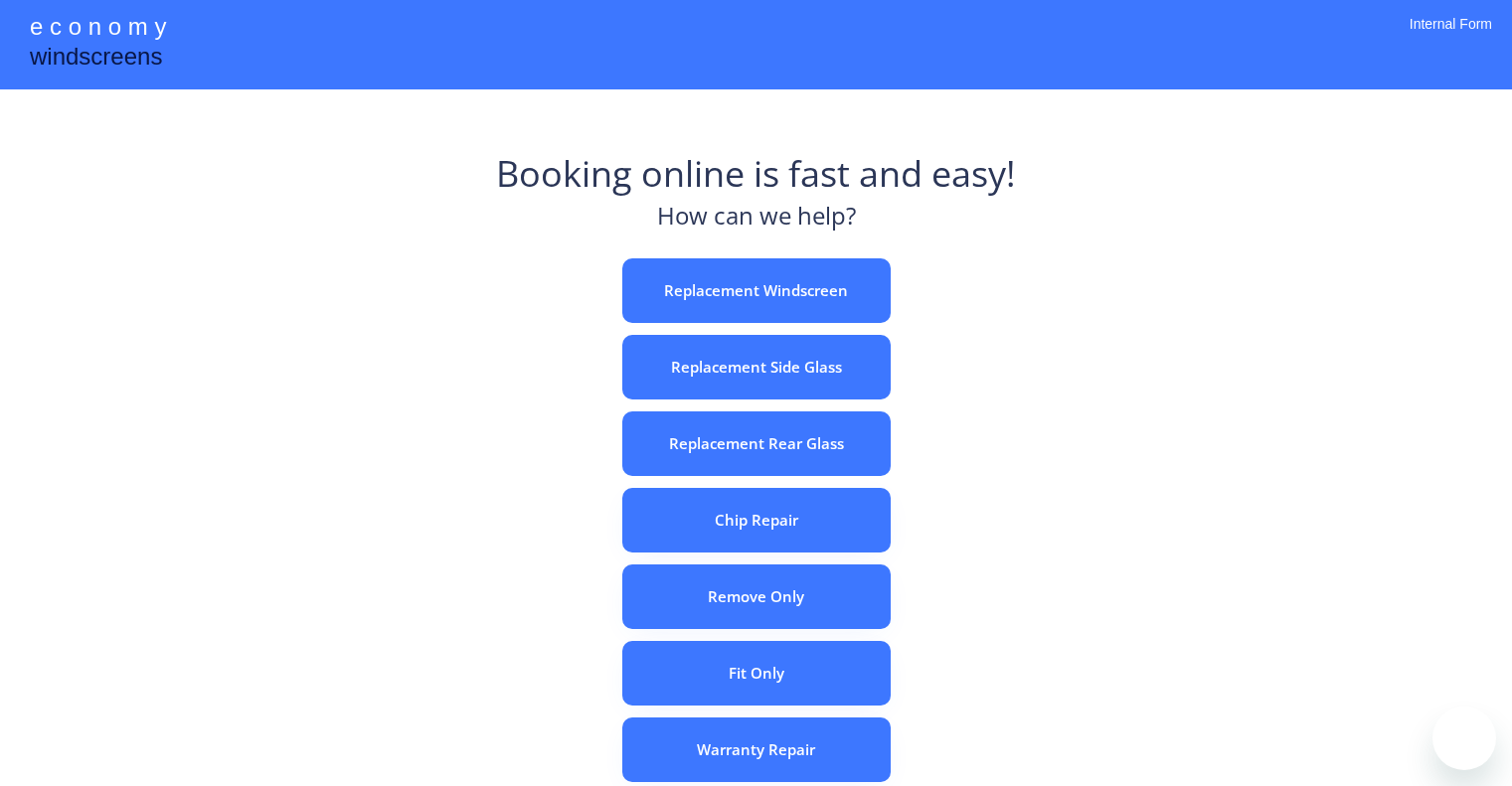 scroll, scrollTop: 0, scrollLeft: 0, axis: both 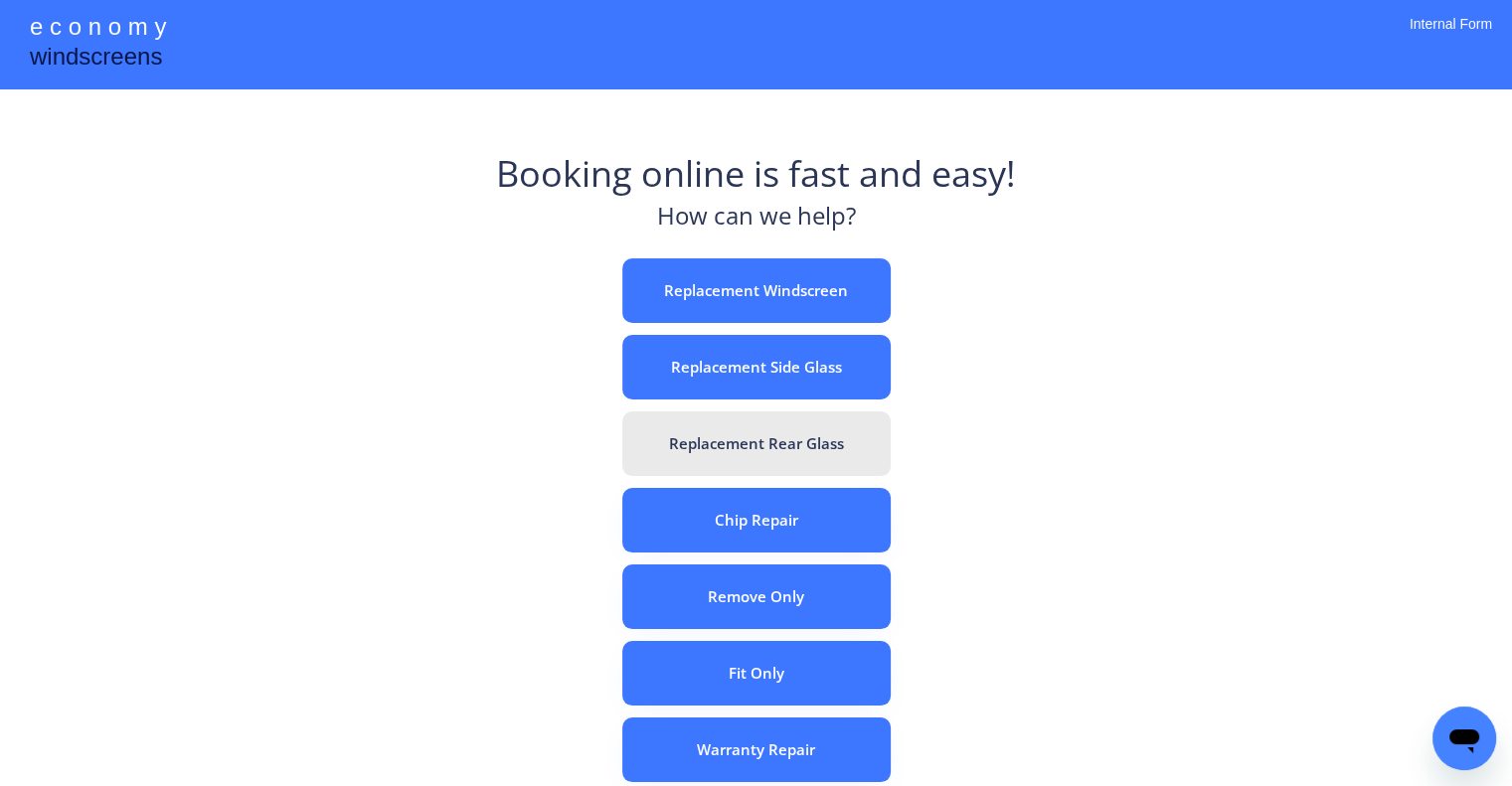 drag, startPoint x: 815, startPoint y: 453, endPoint x: 873, endPoint y: 467, distance: 59.665736 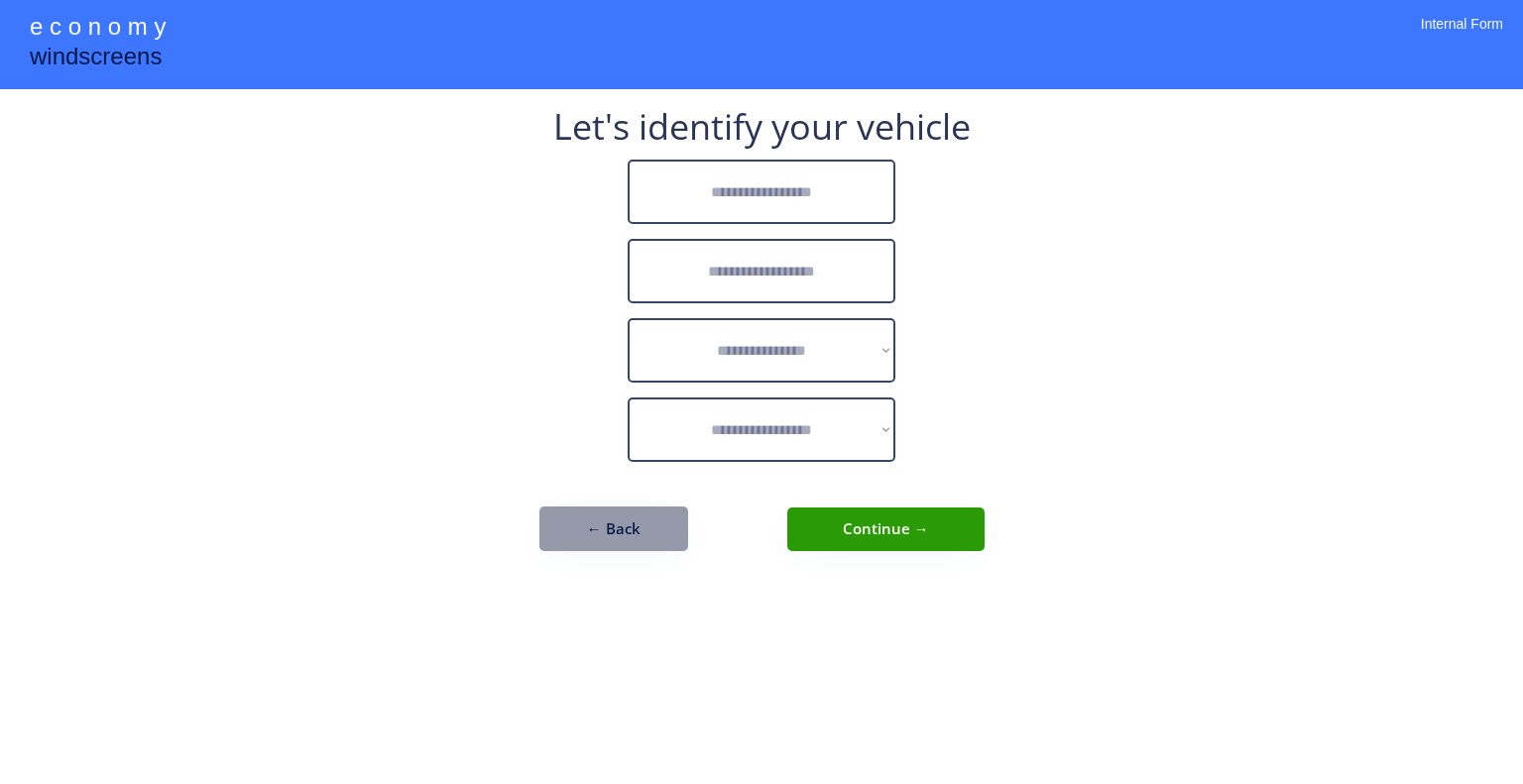 scroll, scrollTop: 0, scrollLeft: 0, axis: both 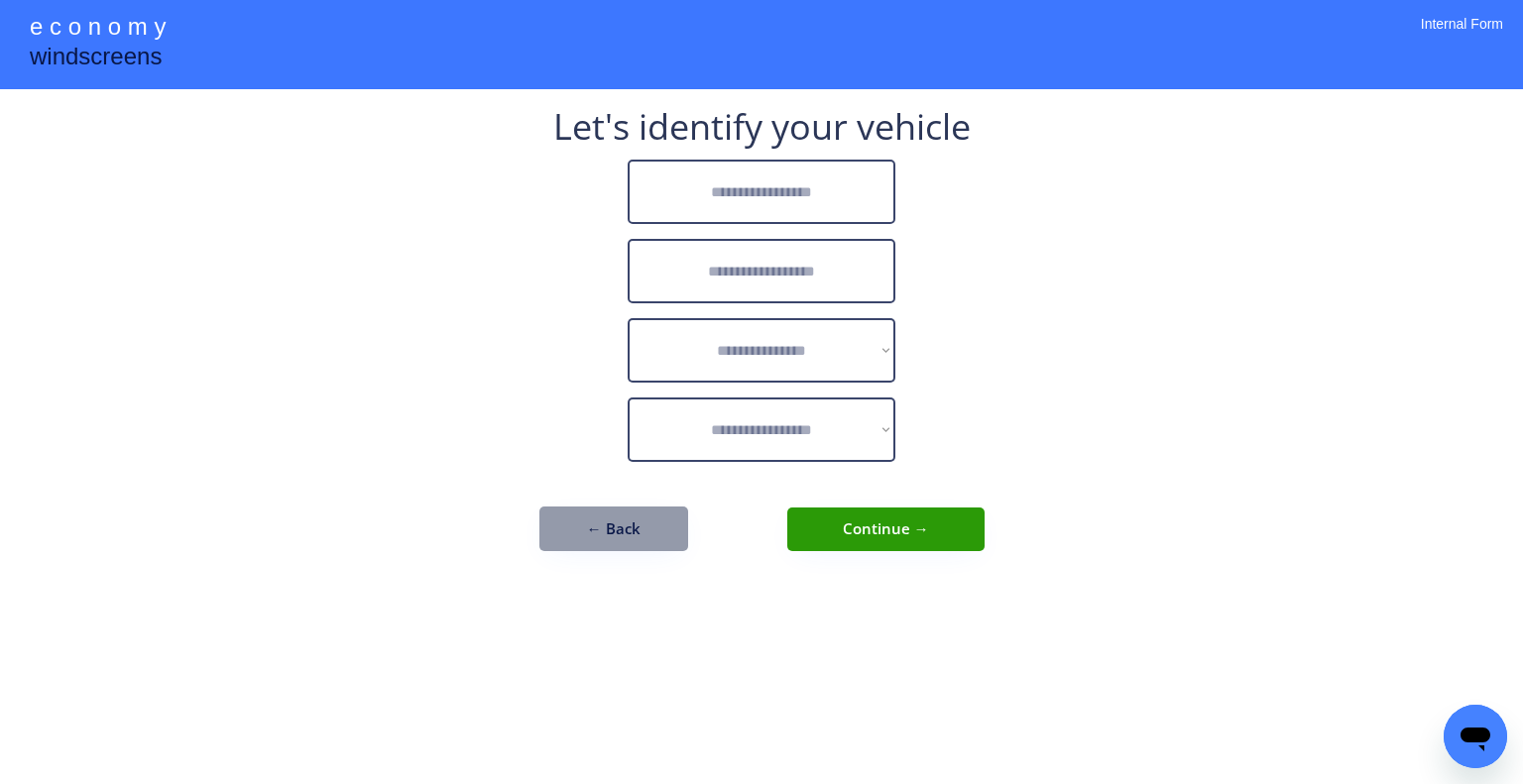 click at bounding box center [762, 191] 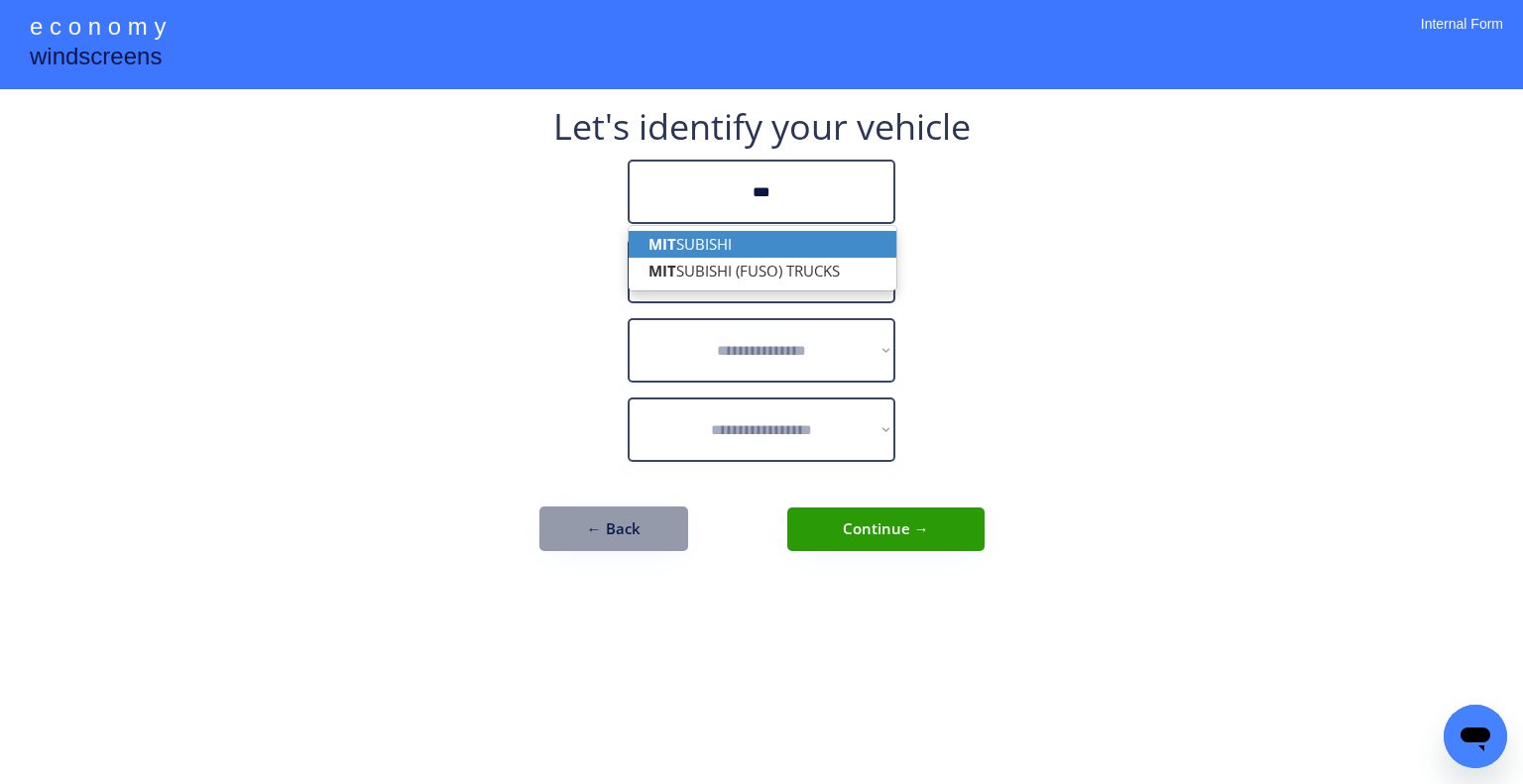 click on "MIT SUBISHI" at bounding box center (762, 244) 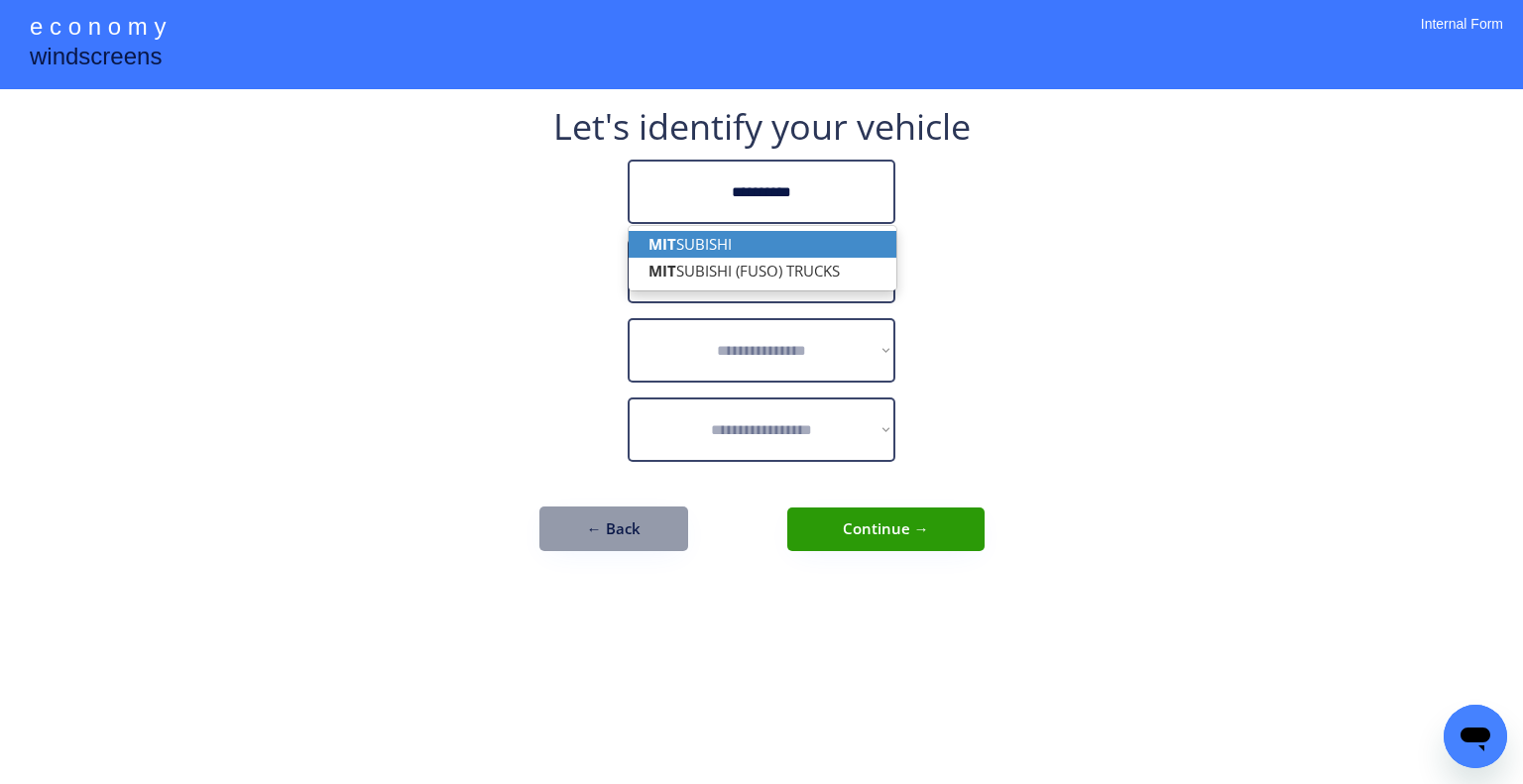 type on "**********" 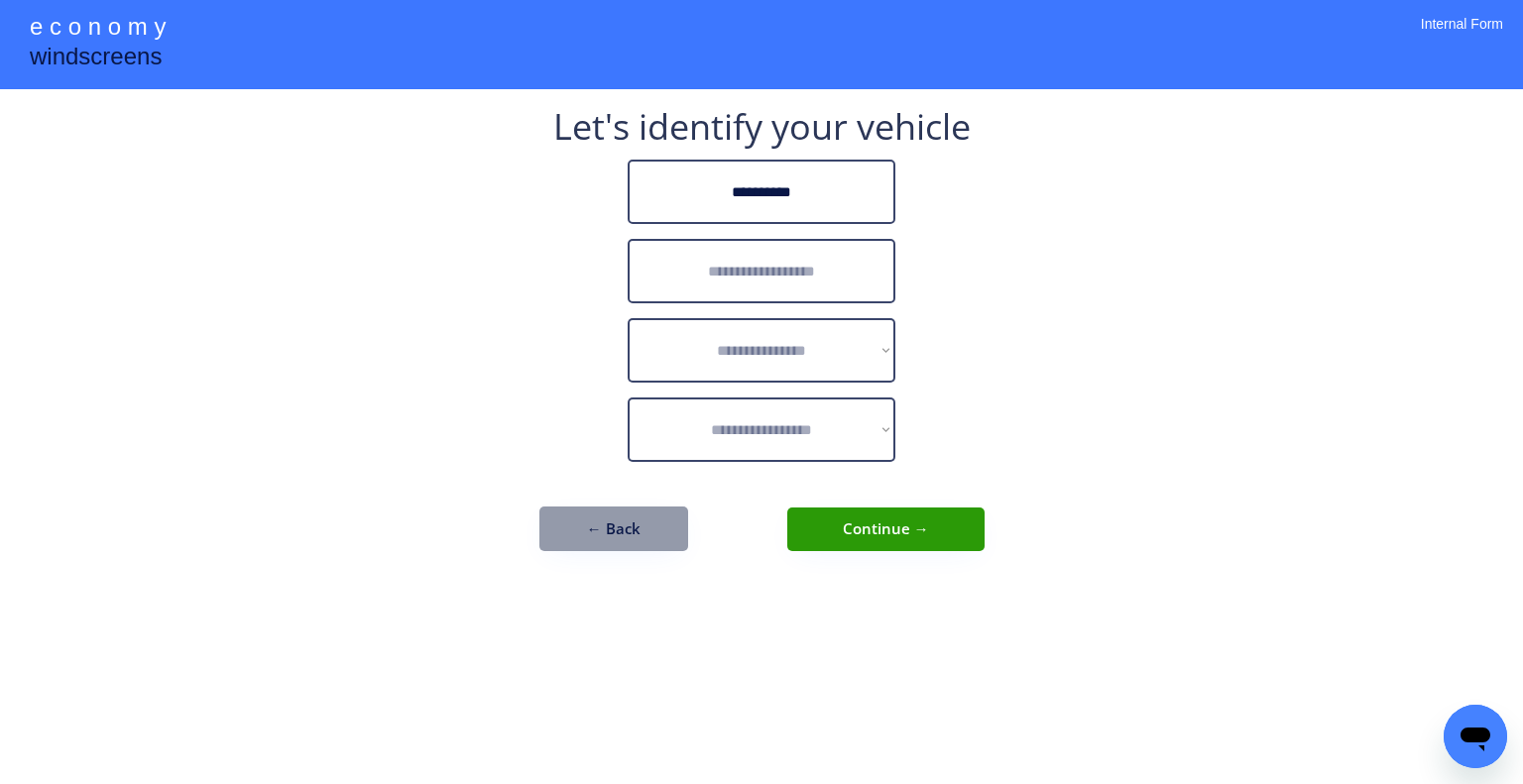 click at bounding box center [762, 271] 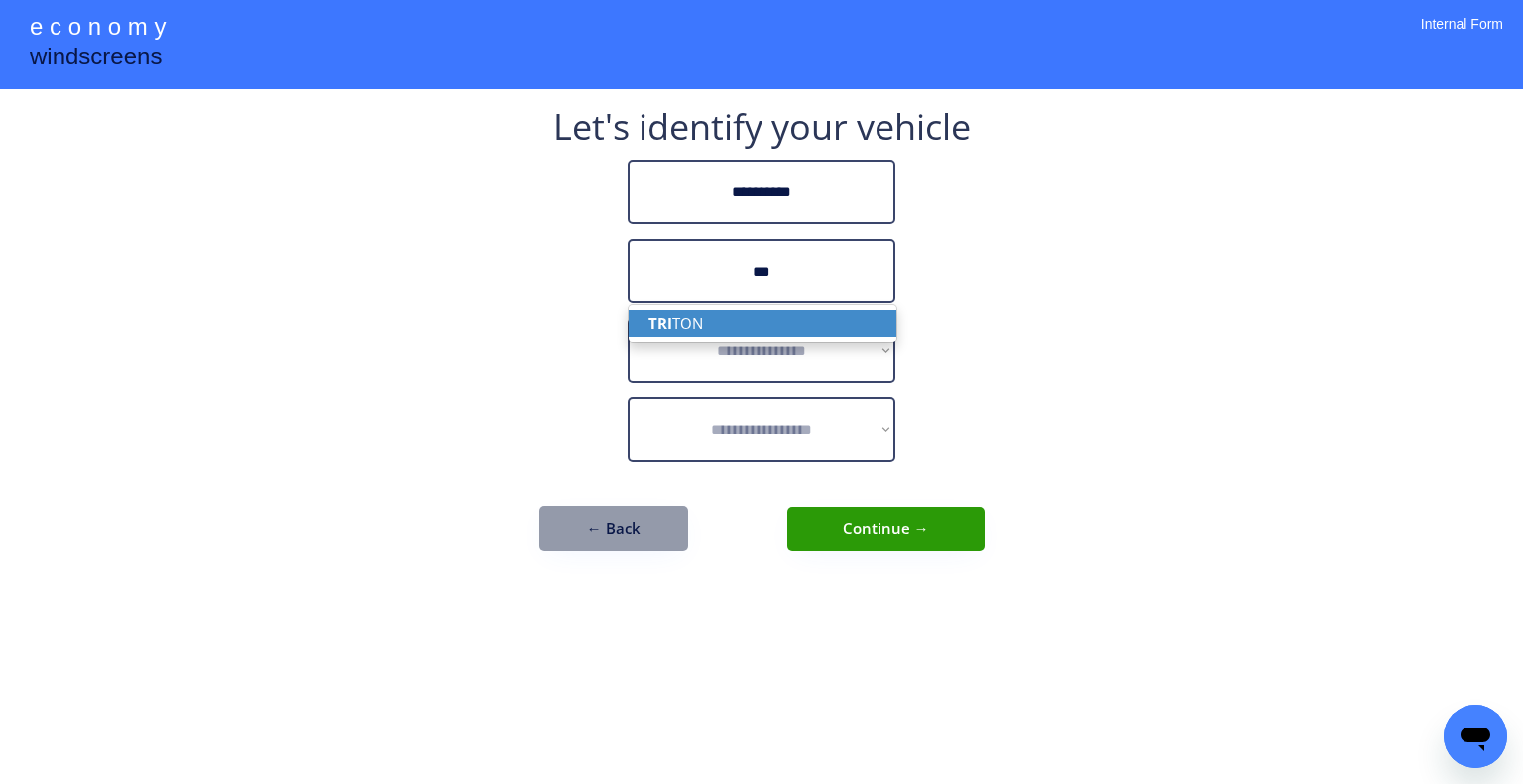 click on "TRI TON" at bounding box center [762, 323] 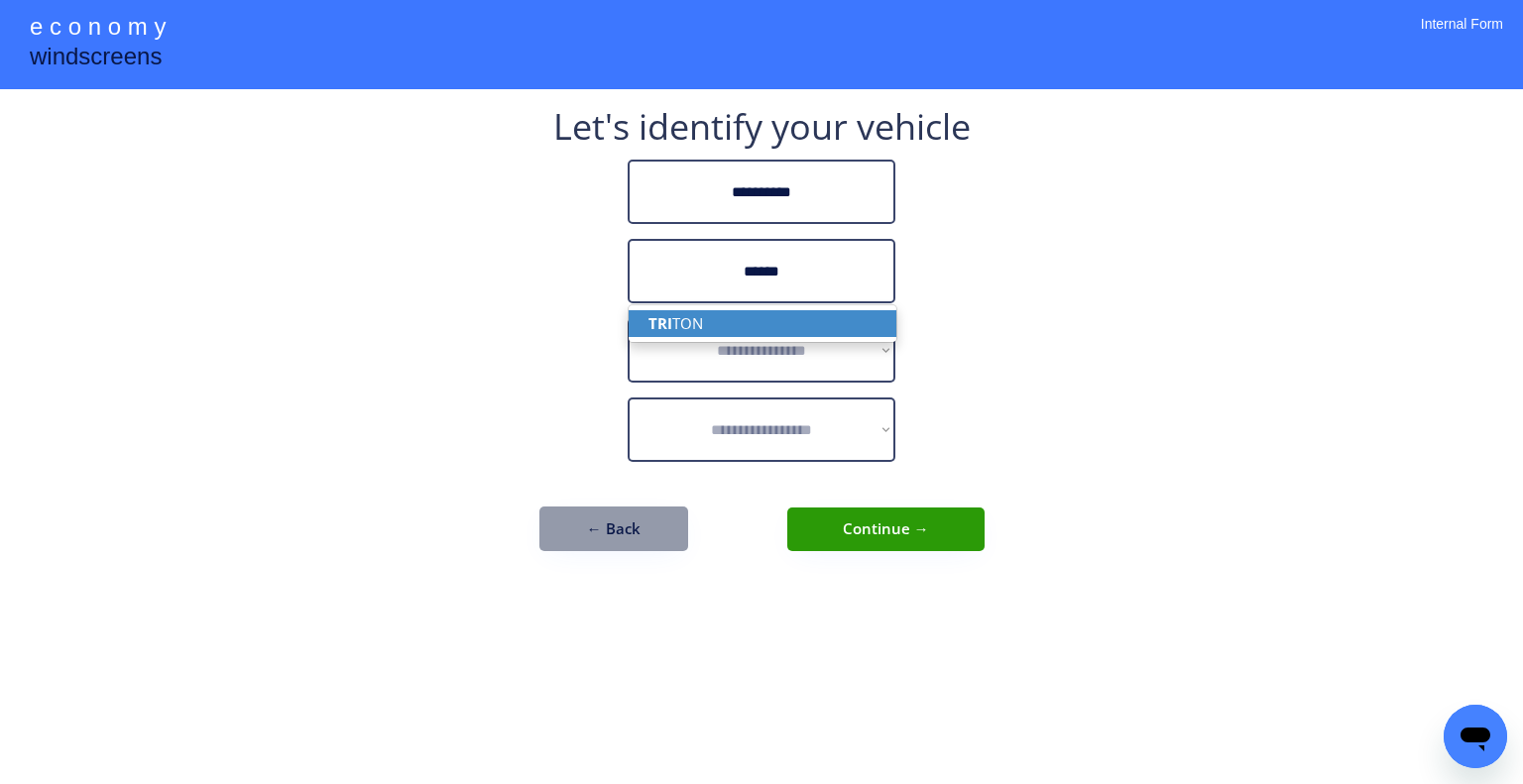 type on "******" 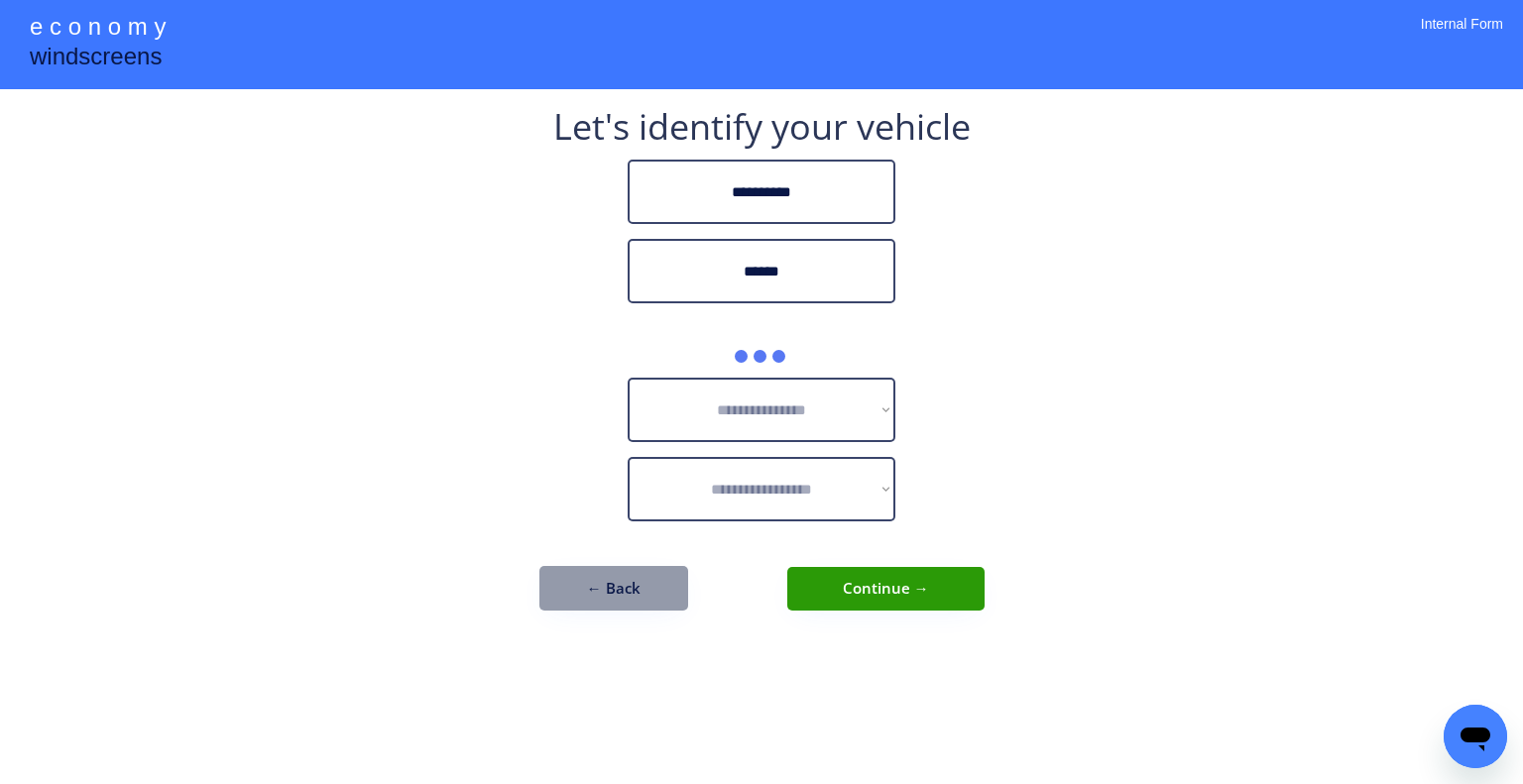click on "**********" at bounding box center [762, 370] 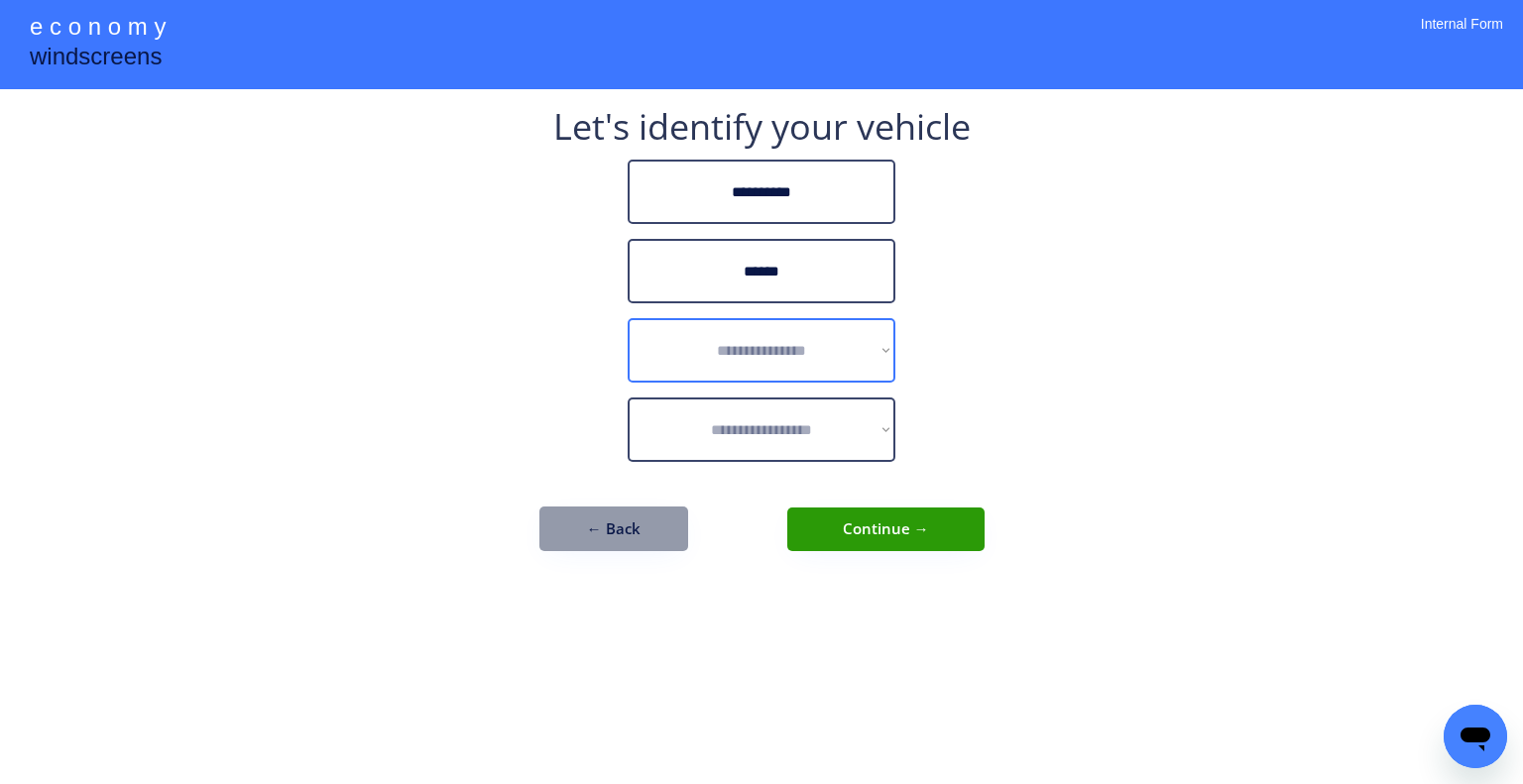 click on "**********" at bounding box center [762, 350] 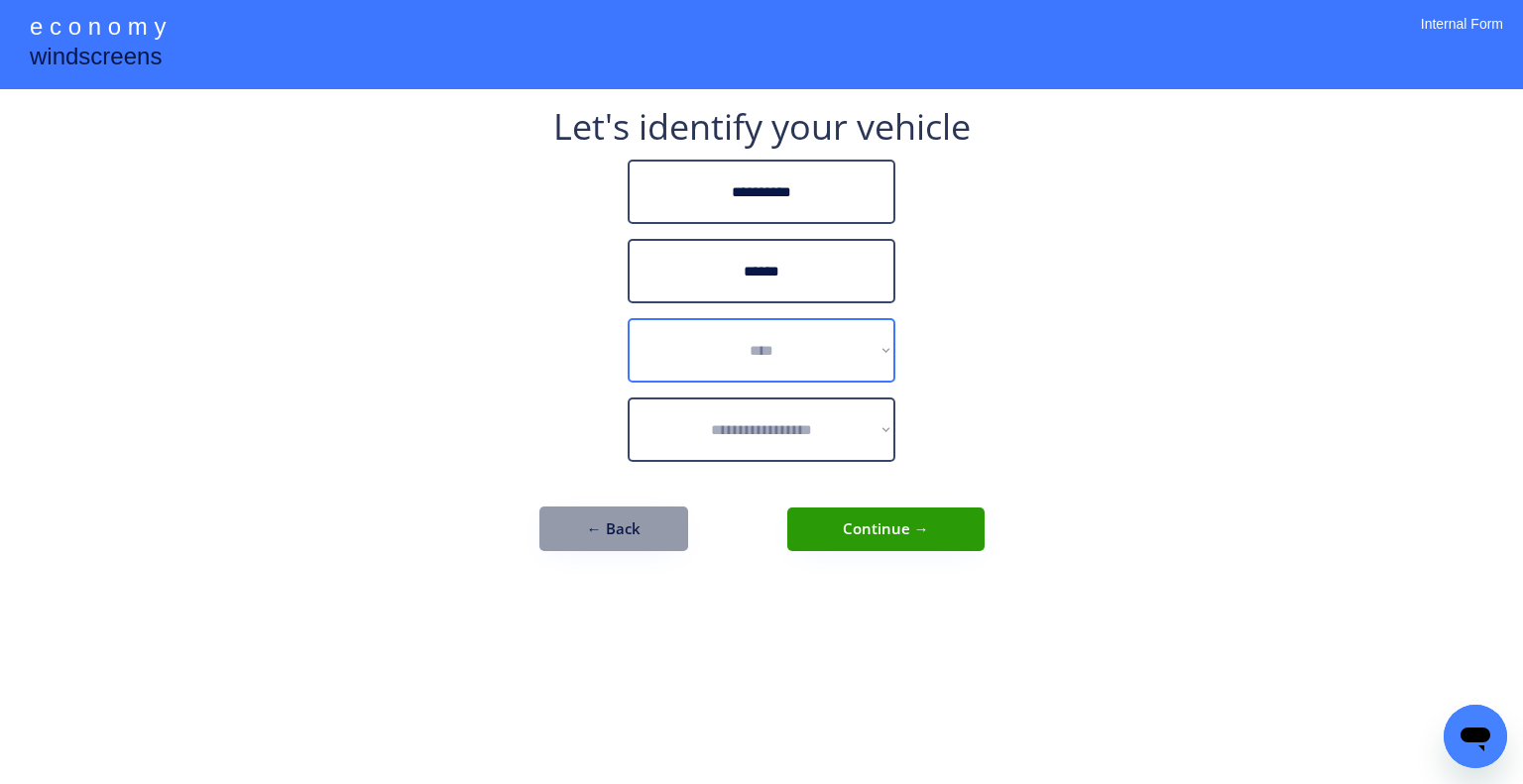 click on "**********" at bounding box center [762, 350] 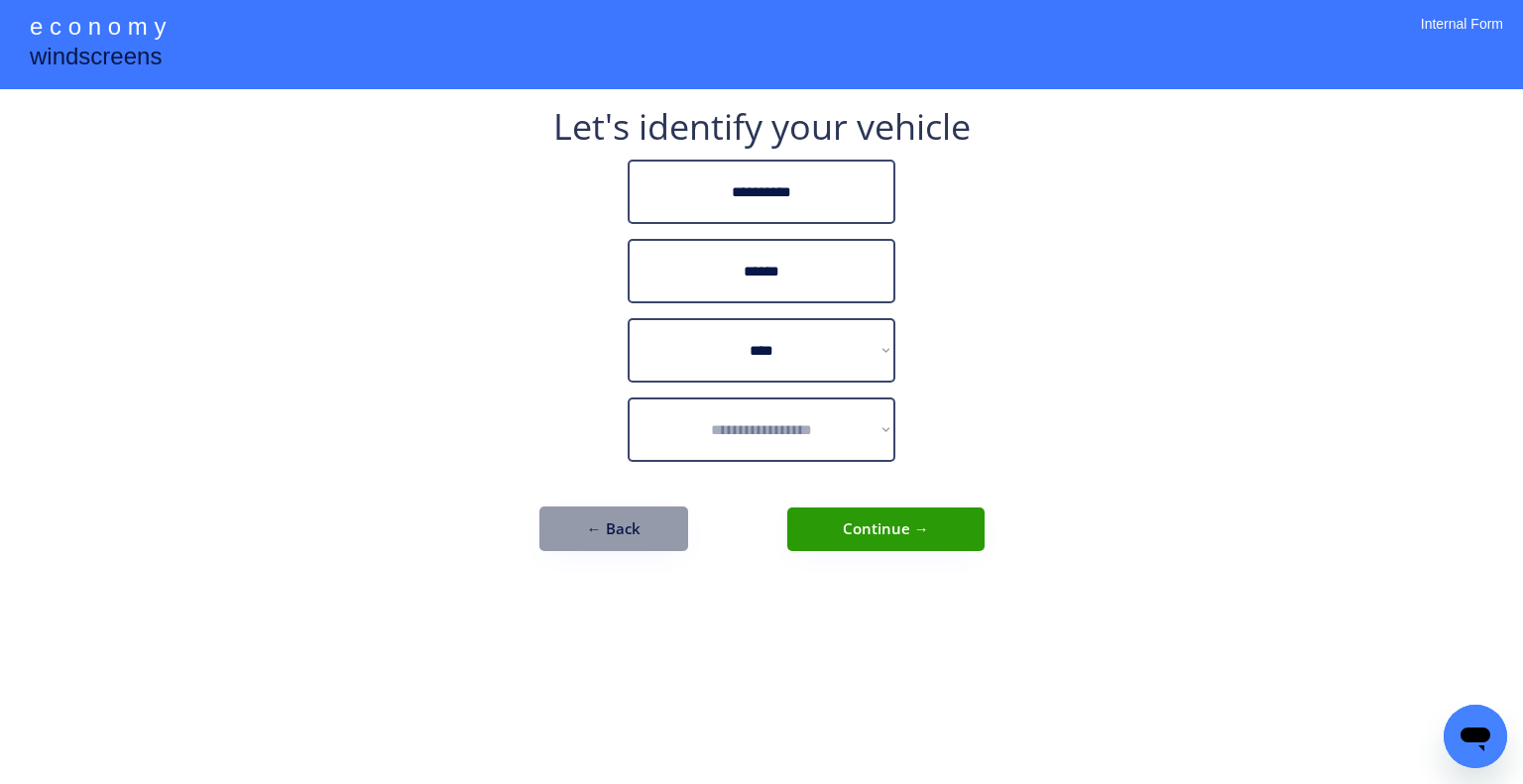 click on "**********" at bounding box center (762, 392) 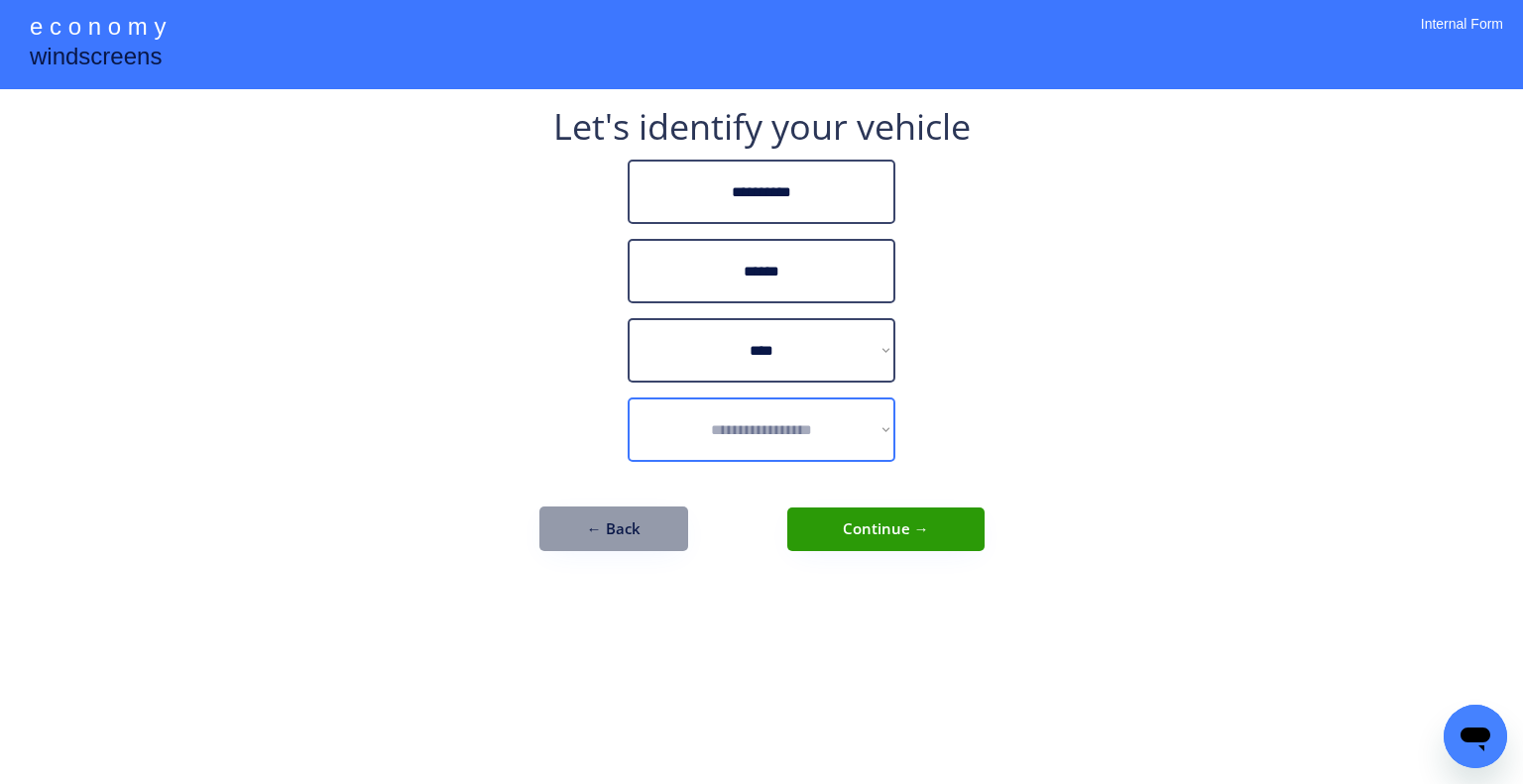 click on "**********" at bounding box center [762, 429] 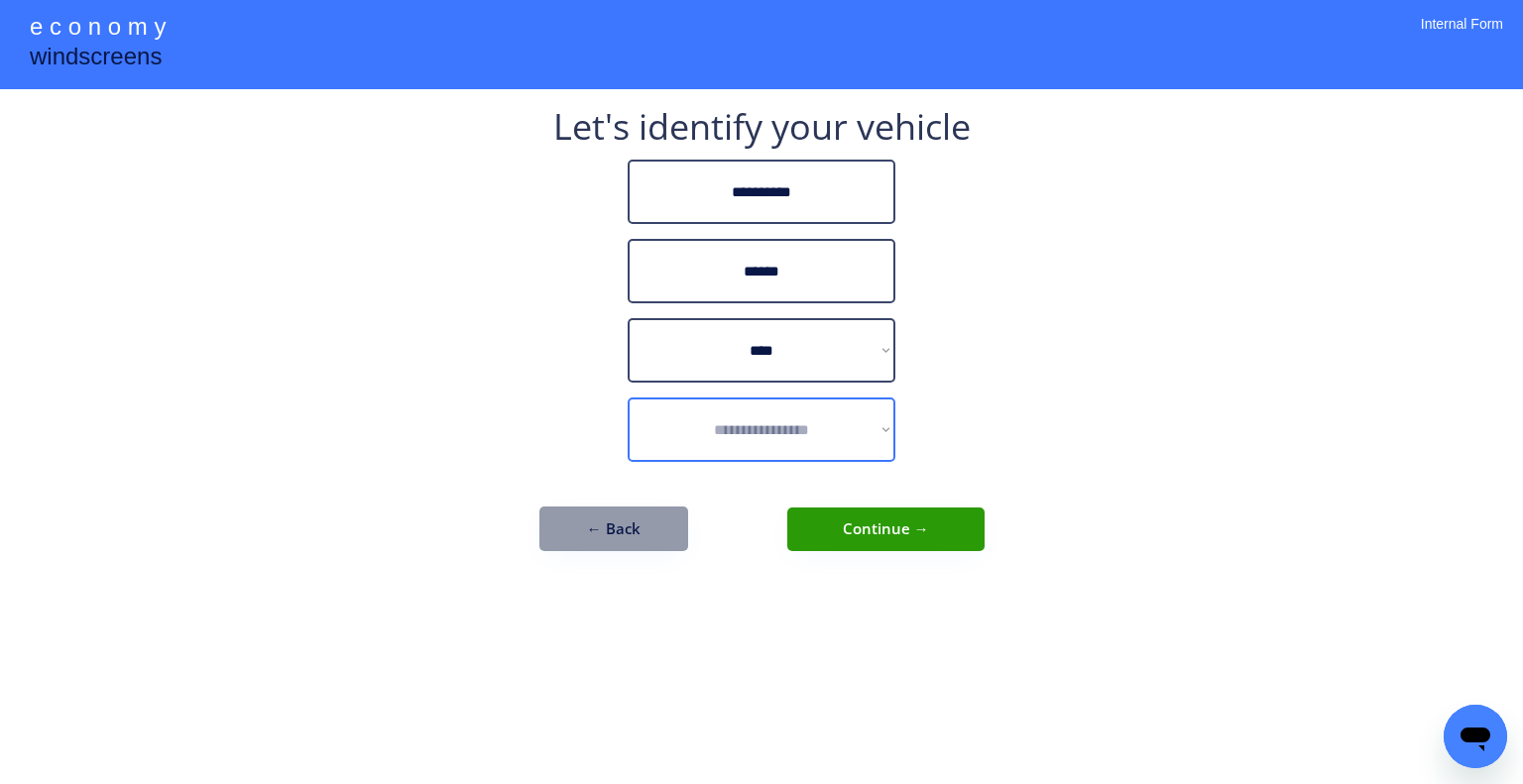 click on "**********" at bounding box center [762, 429] 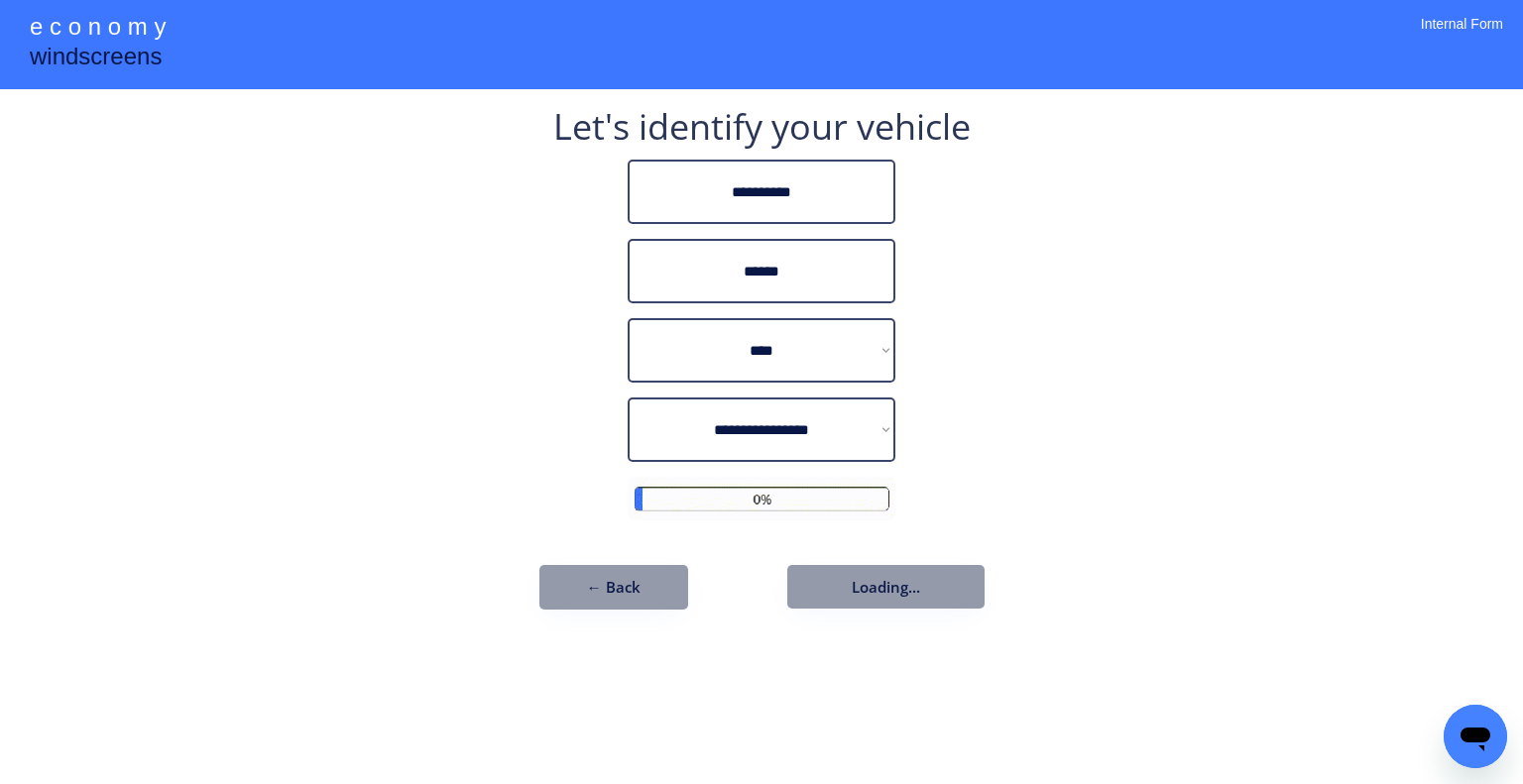 click on "**********" at bounding box center [762, 392] 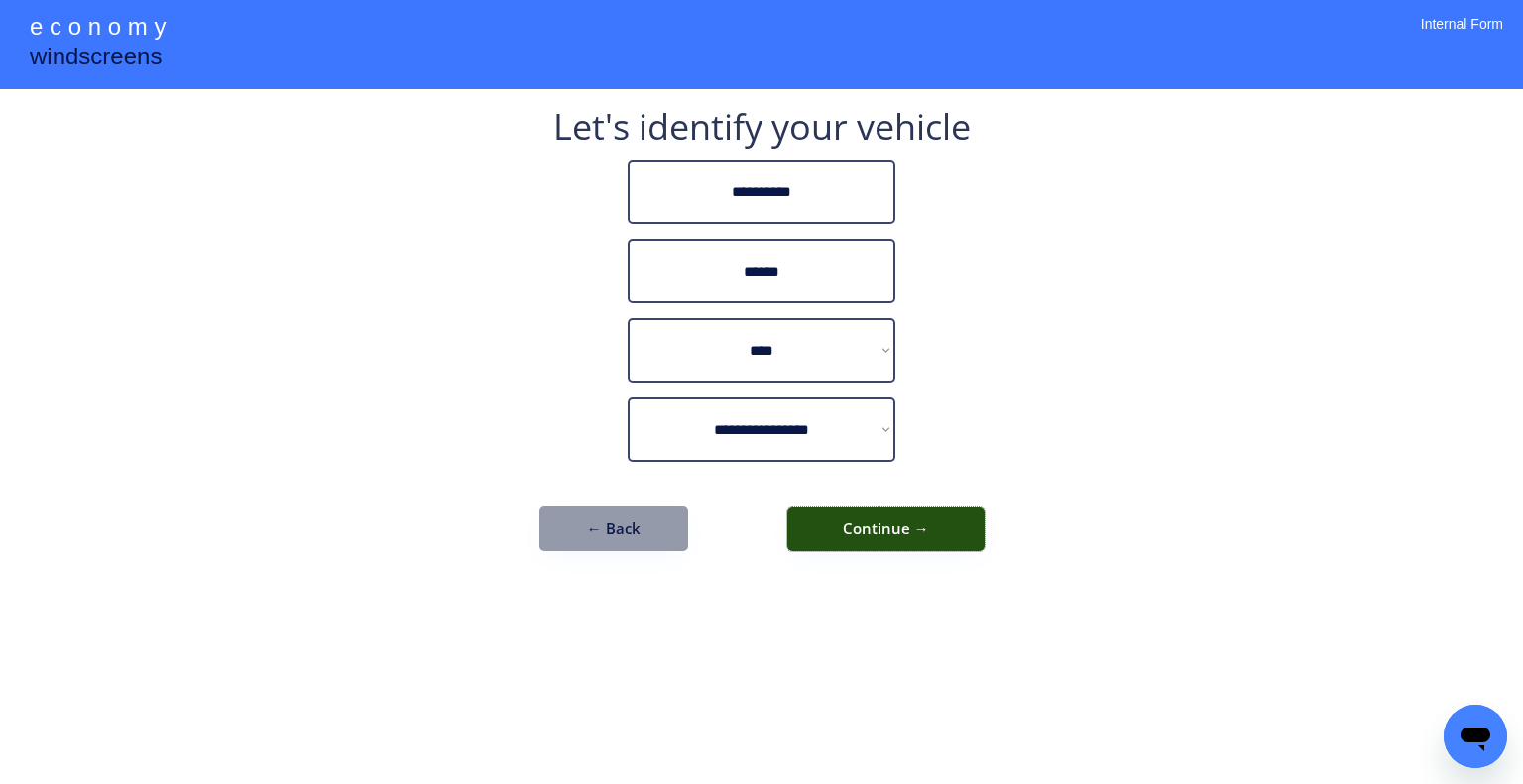 click on "Continue    →" at bounding box center (885, 529) 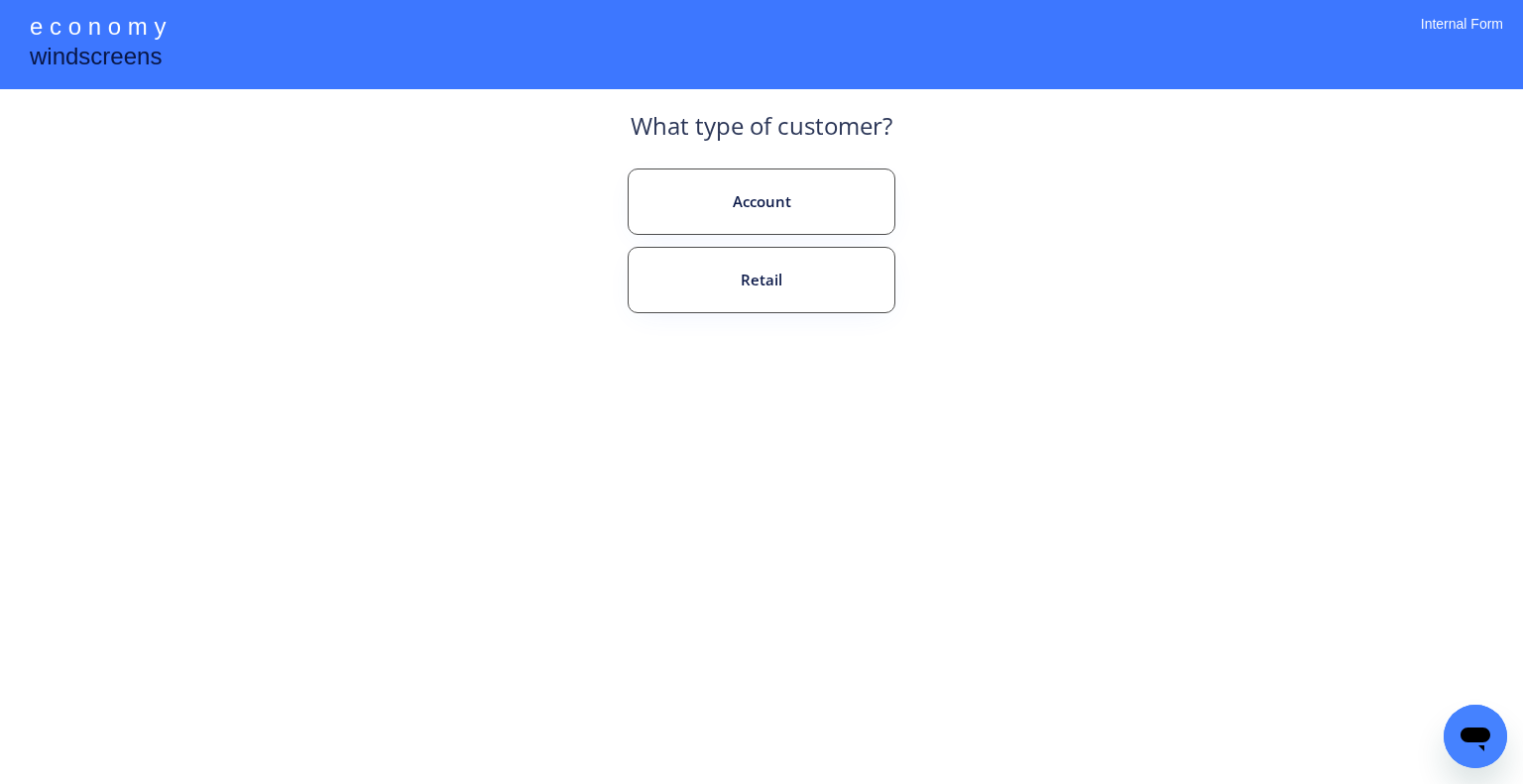 click on "Retail" at bounding box center [762, 280] 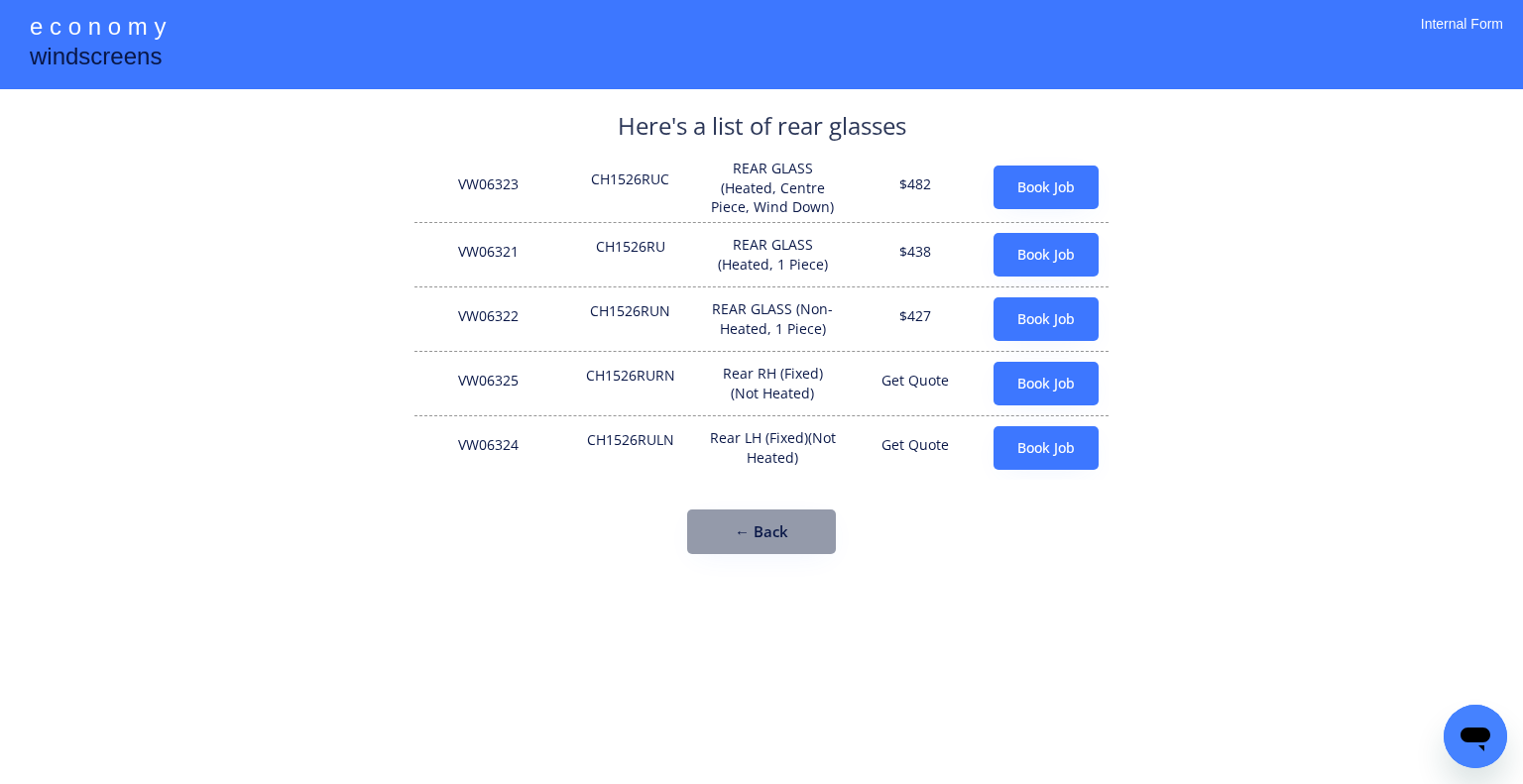 click on "REAR GLASS (Non-Heated, 1 Piece)" at bounding box center [772, 318] 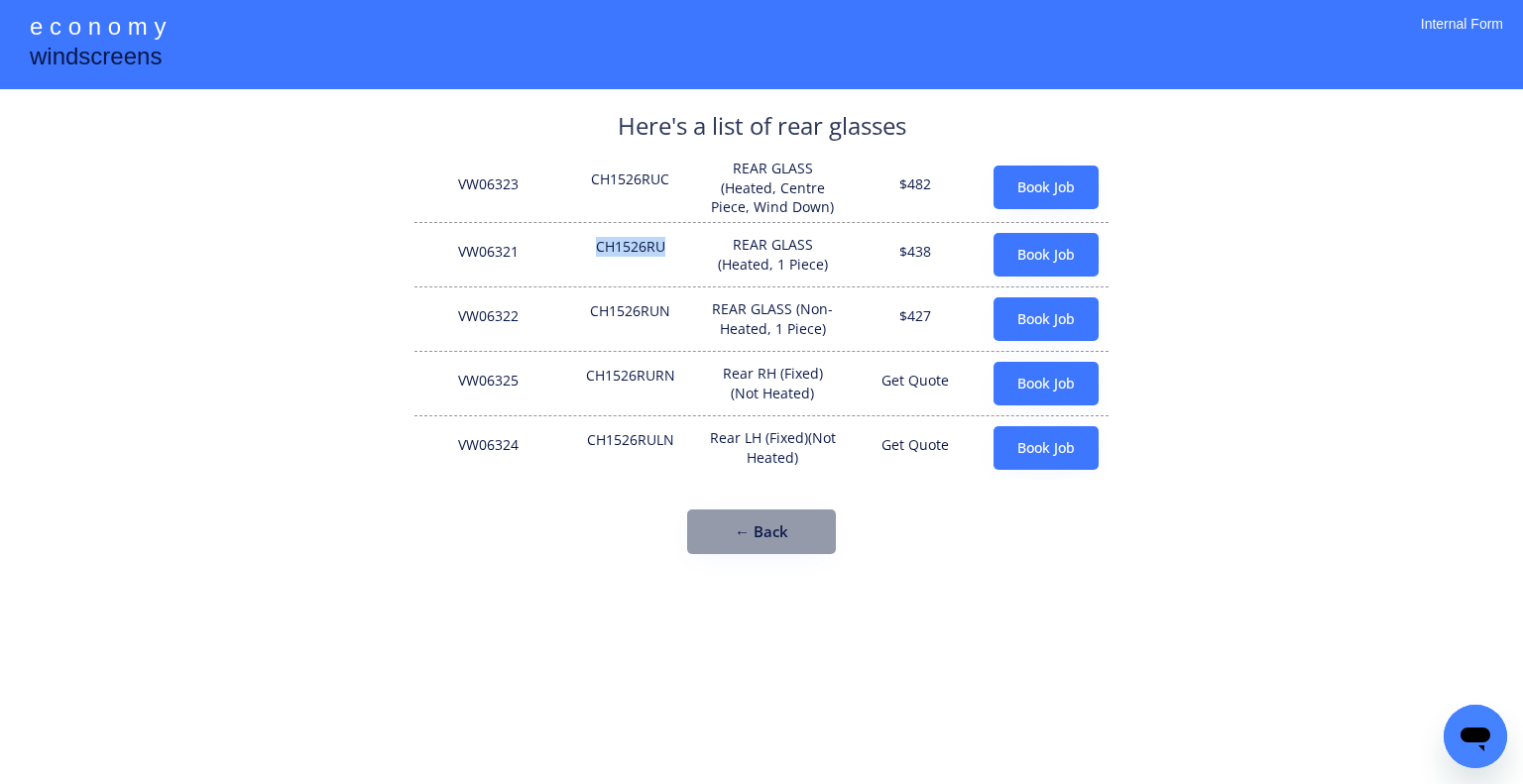 click on "CH1526RU" at bounding box center [631, 255] 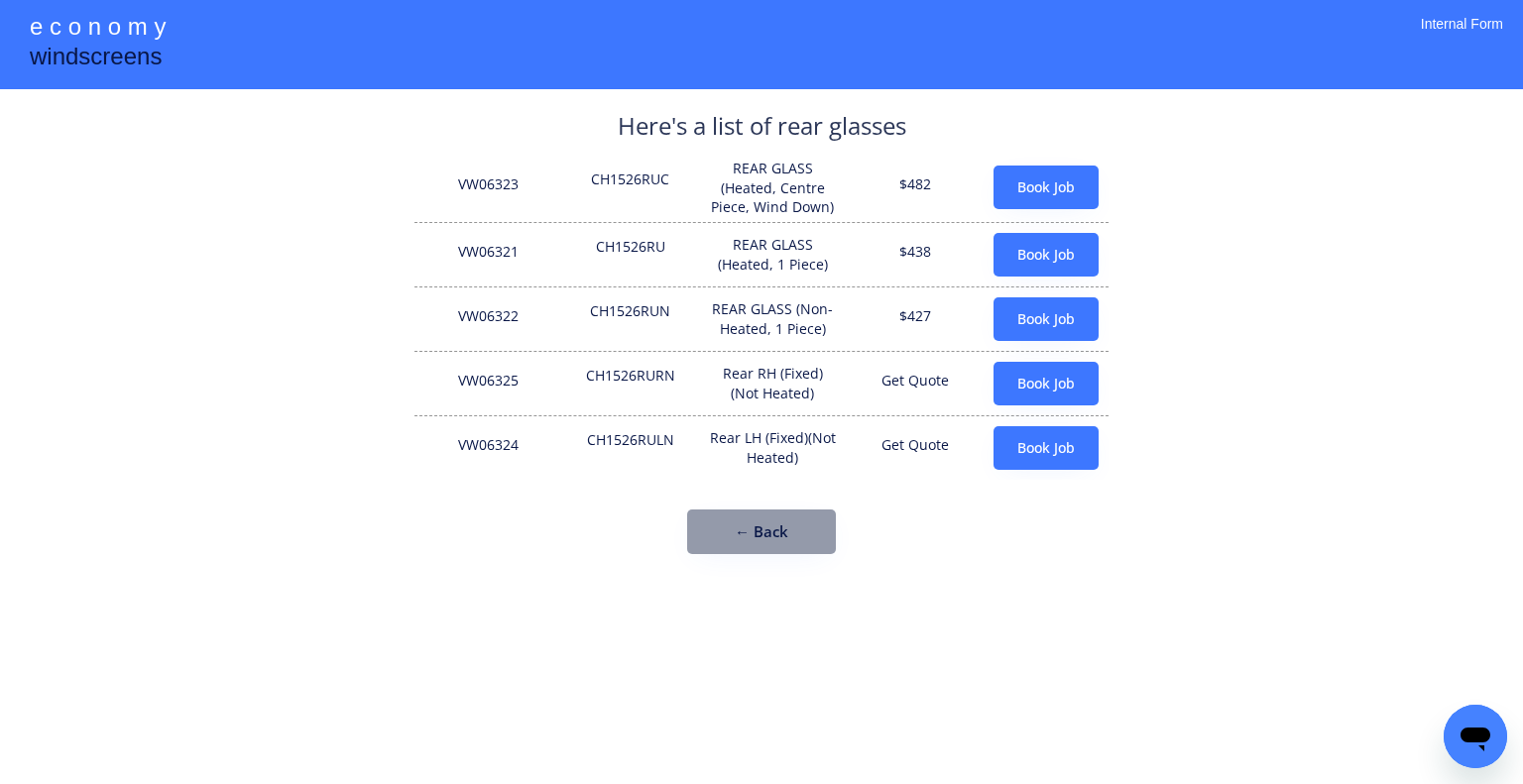 click on "REAR GLASS (Heated, 1 Piece)" at bounding box center [772, 254] 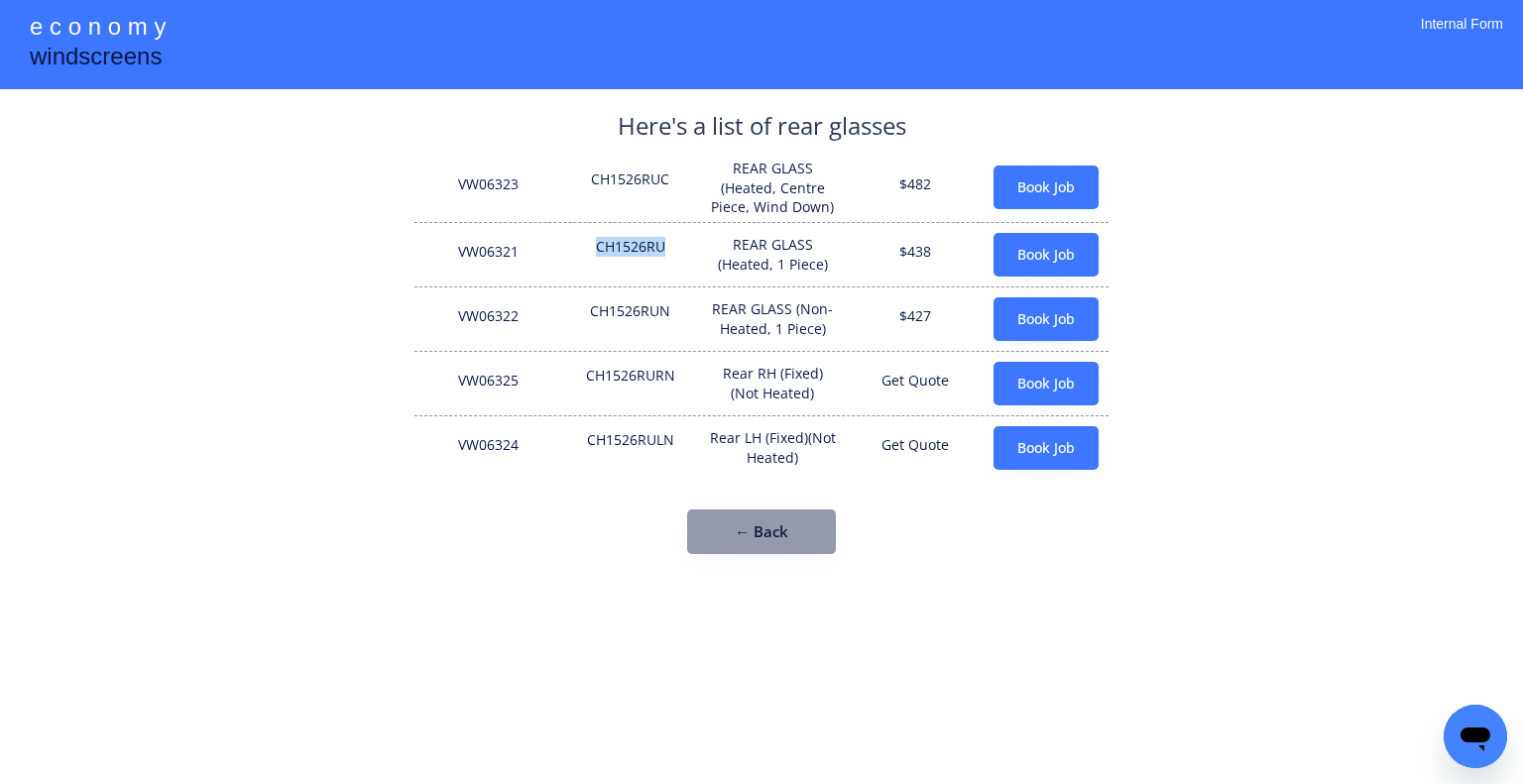 click on "CH1526RU" at bounding box center [631, 255] 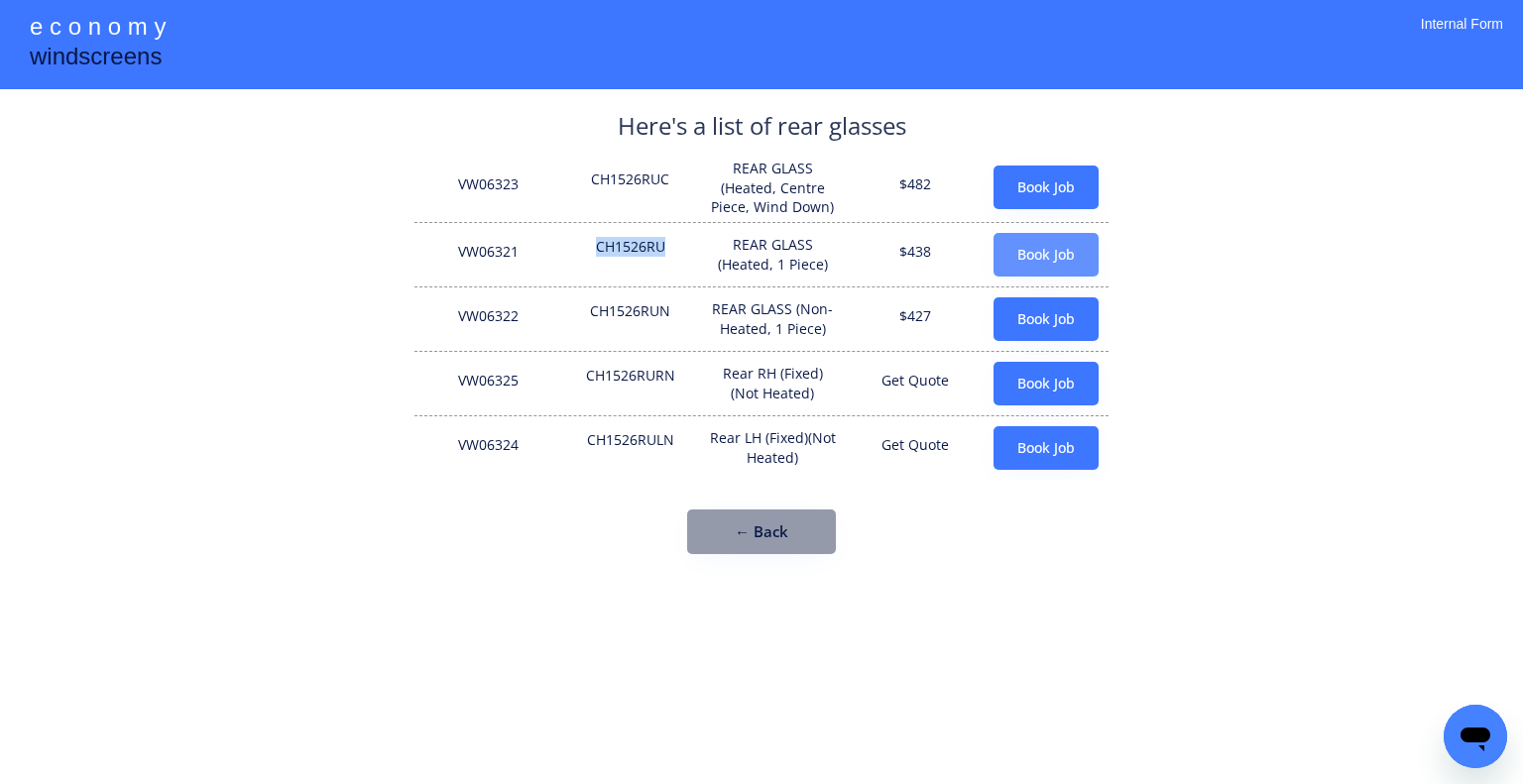 click on "Book Job" at bounding box center (1046, 255) 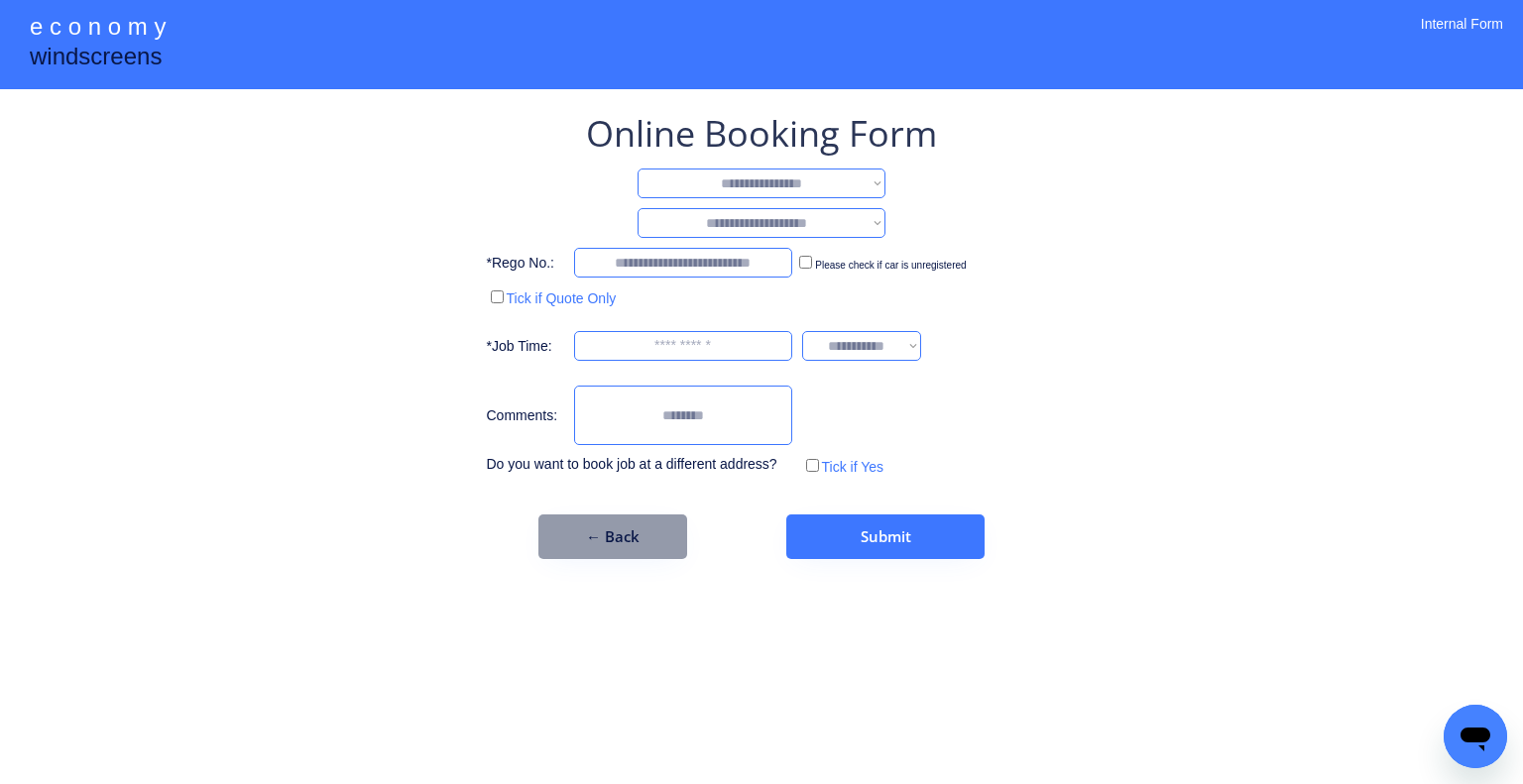 click on "**********" at bounding box center [762, 183] 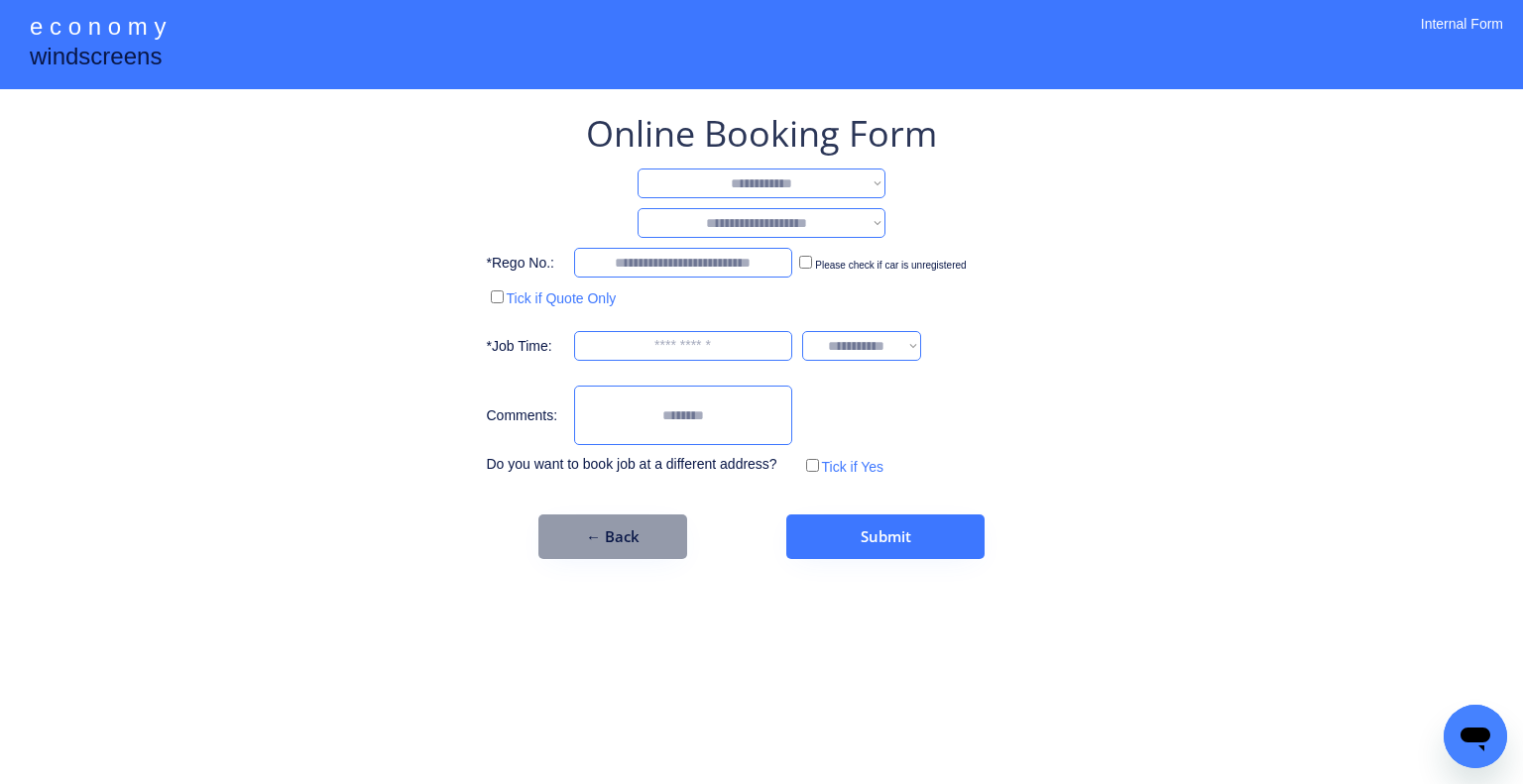 click on "**********" at bounding box center (762, 183) 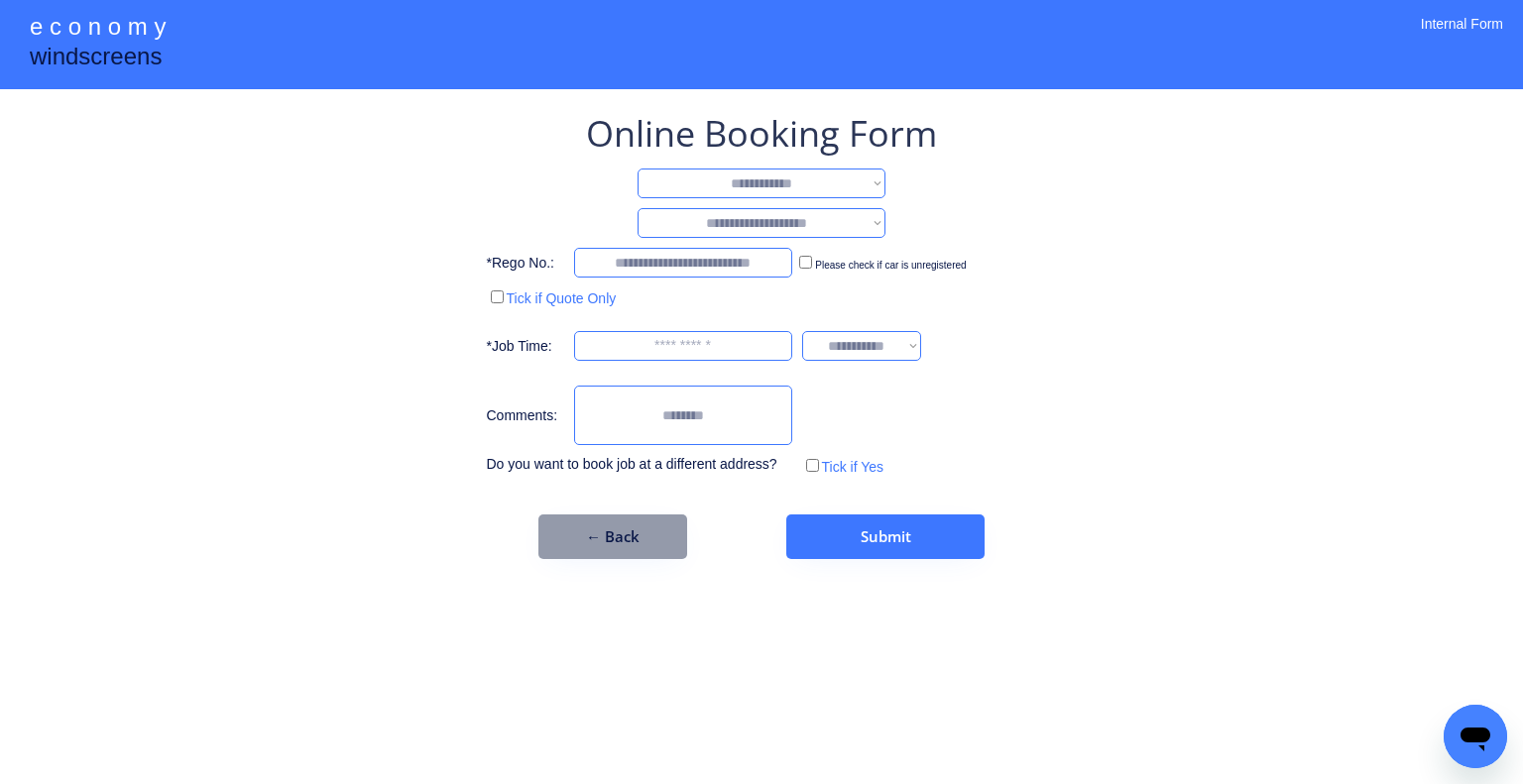 click on "**********" at bounding box center [762, 223] 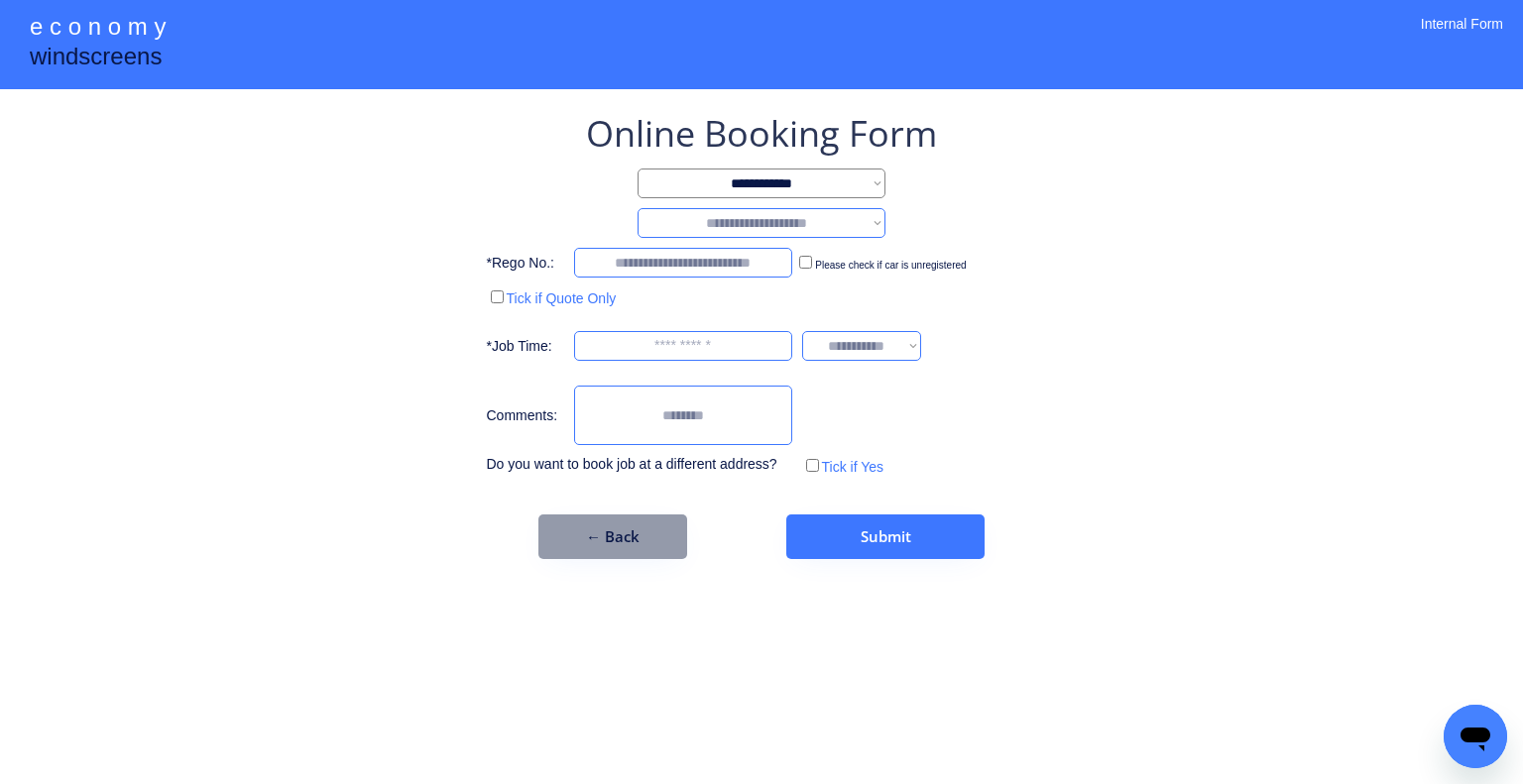 select on "********" 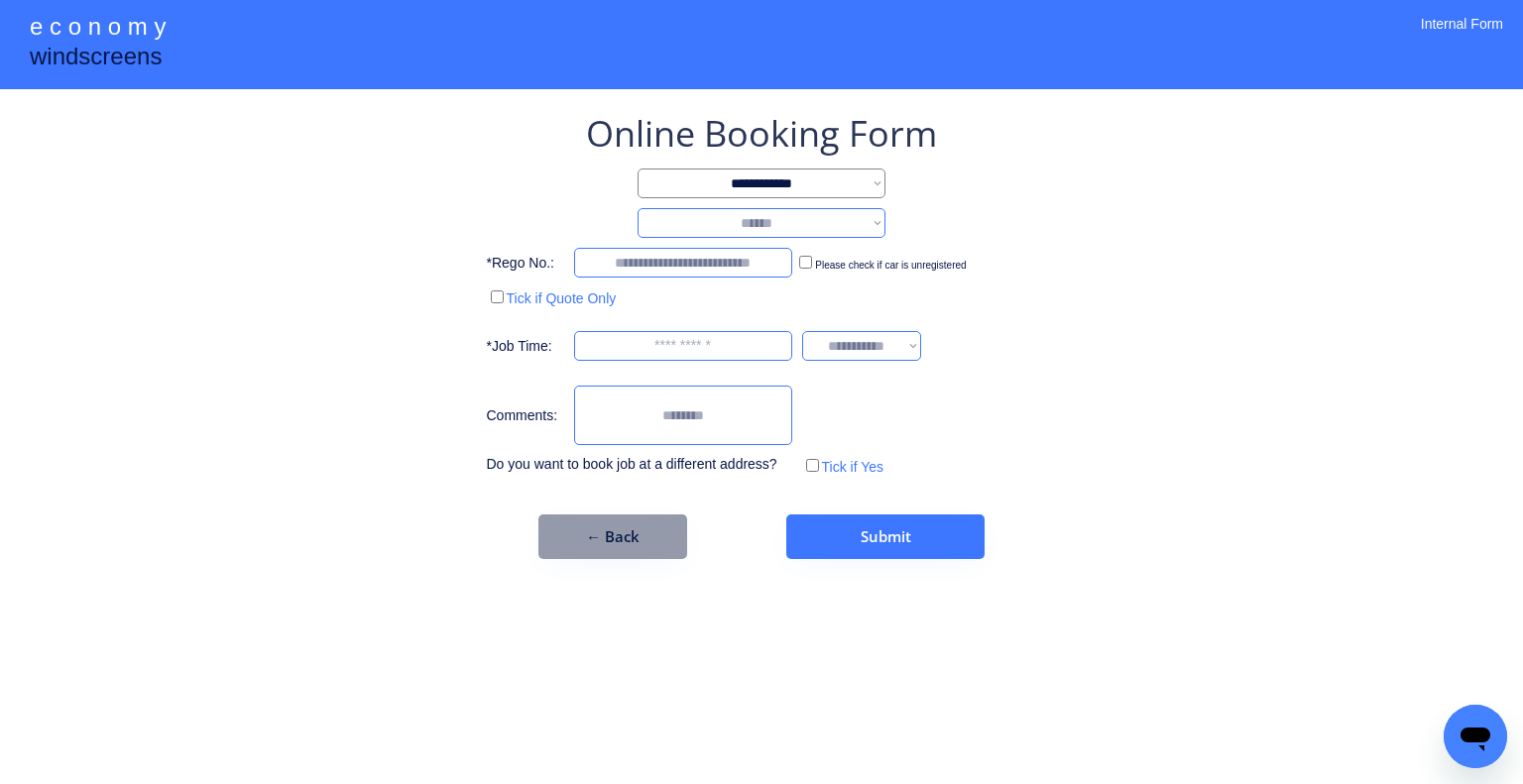 click on "**********" at bounding box center [762, 223] 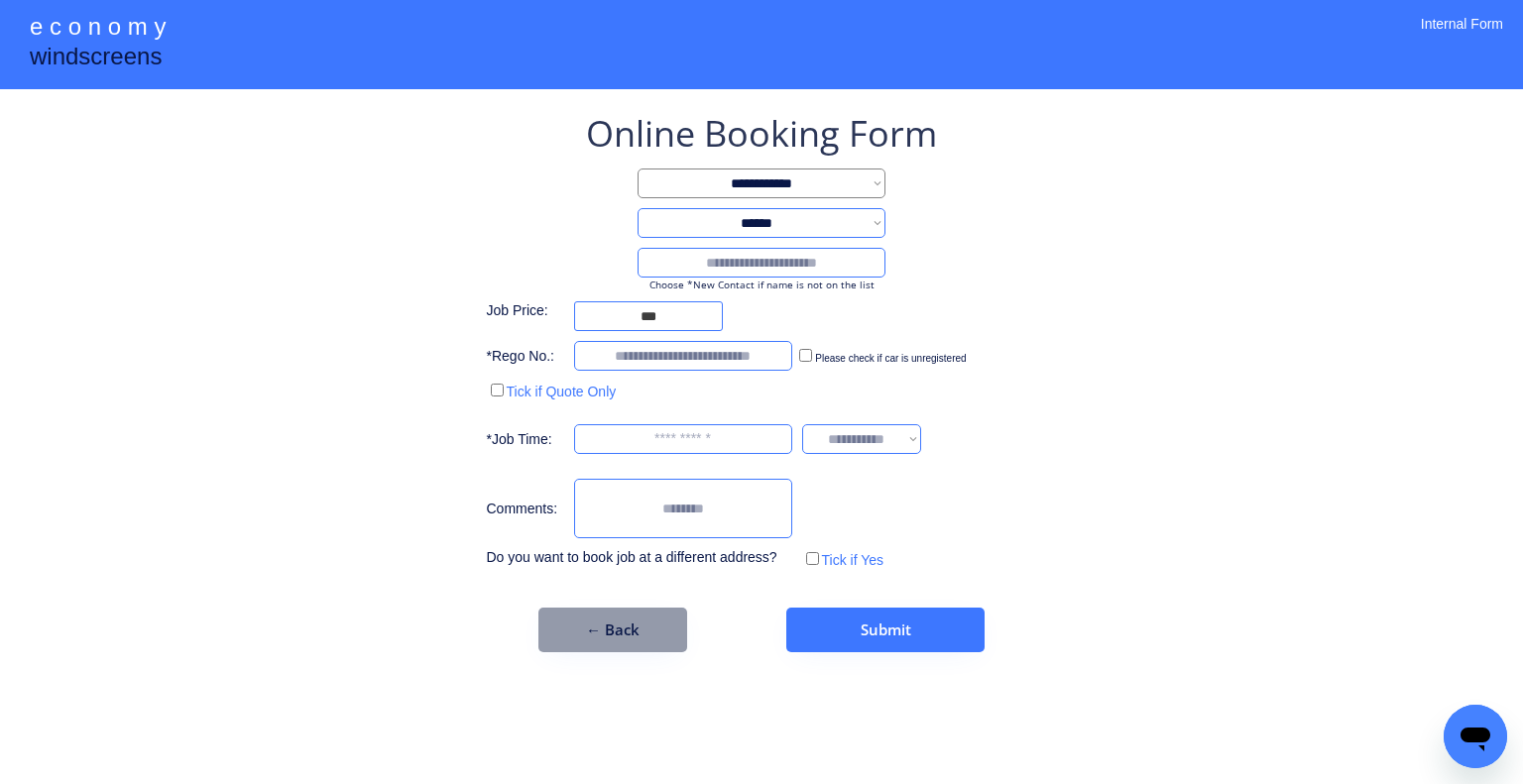 click at bounding box center [762, 263] 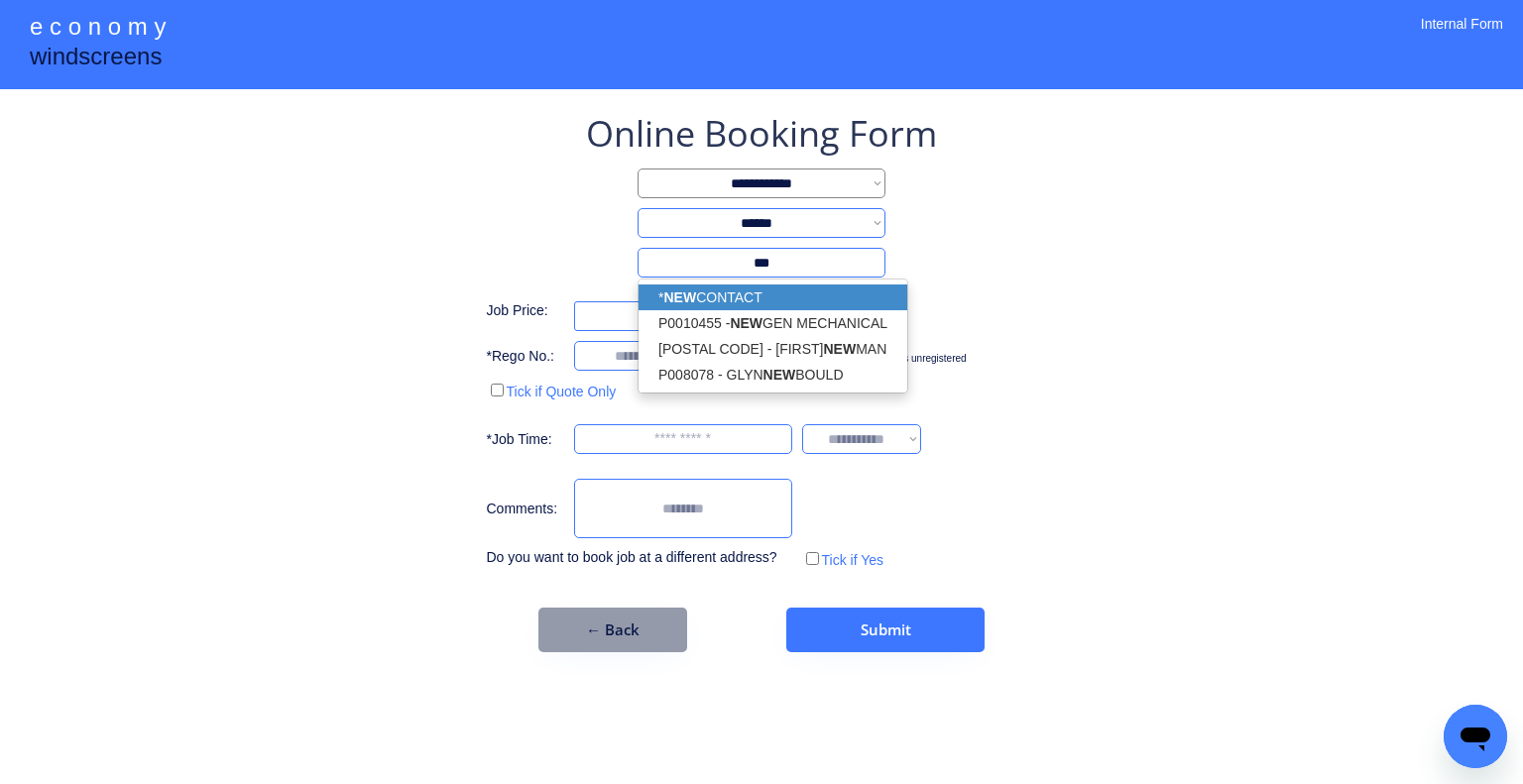 click on "* NEW  CONTACT" at bounding box center (772, 297) 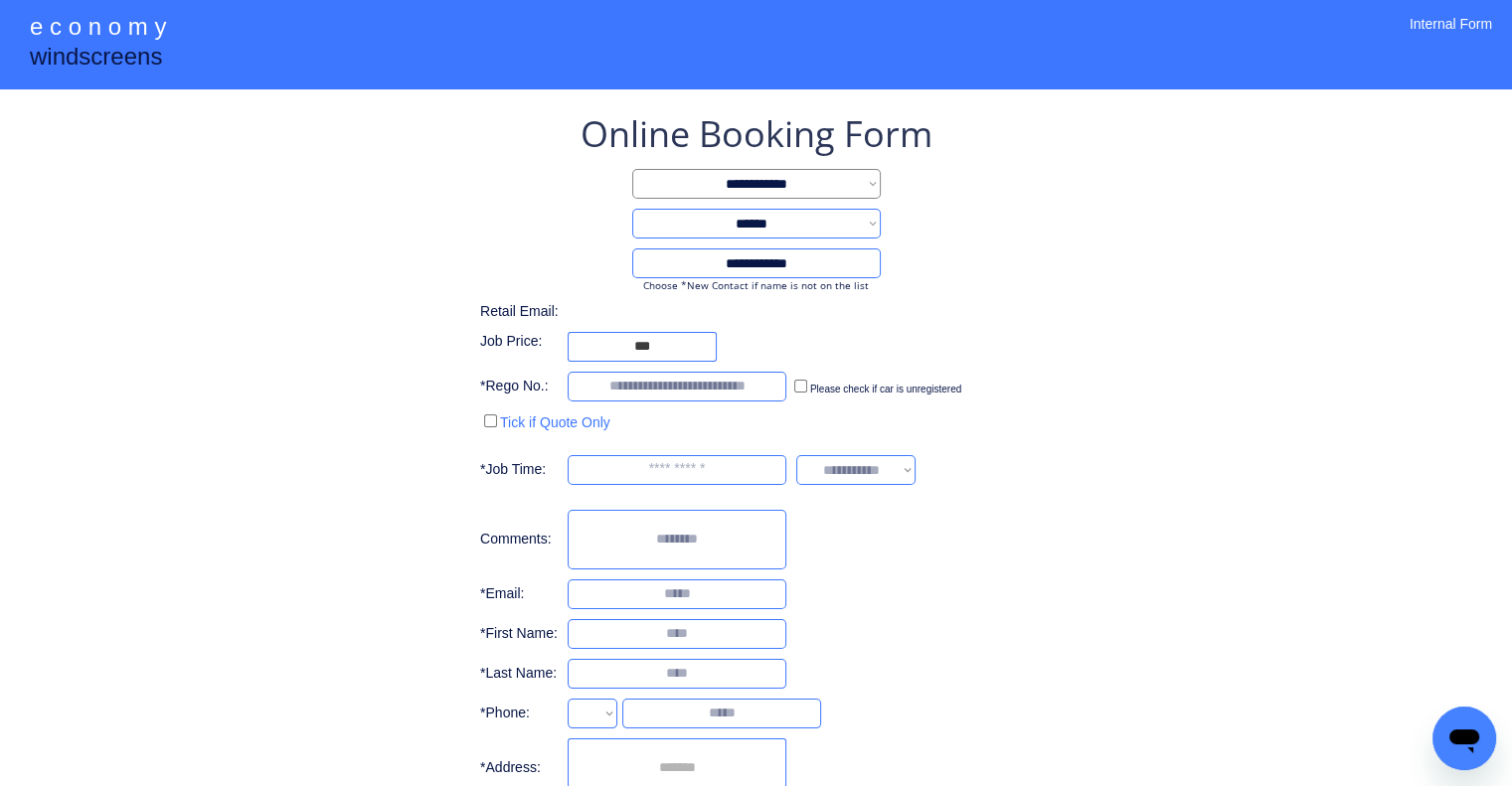 type on "**********" 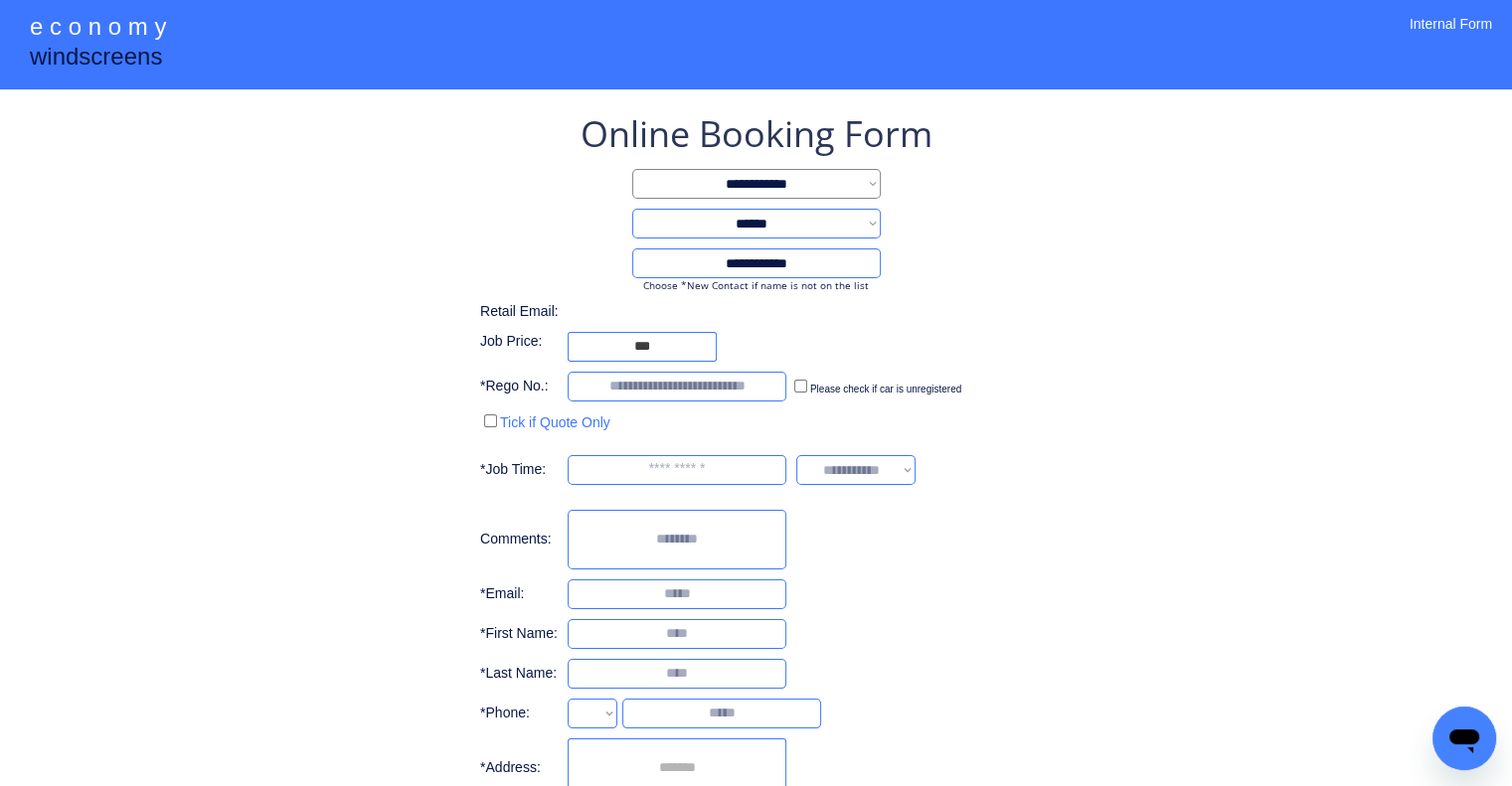 click on "**********" at bounding box center (756, 471) 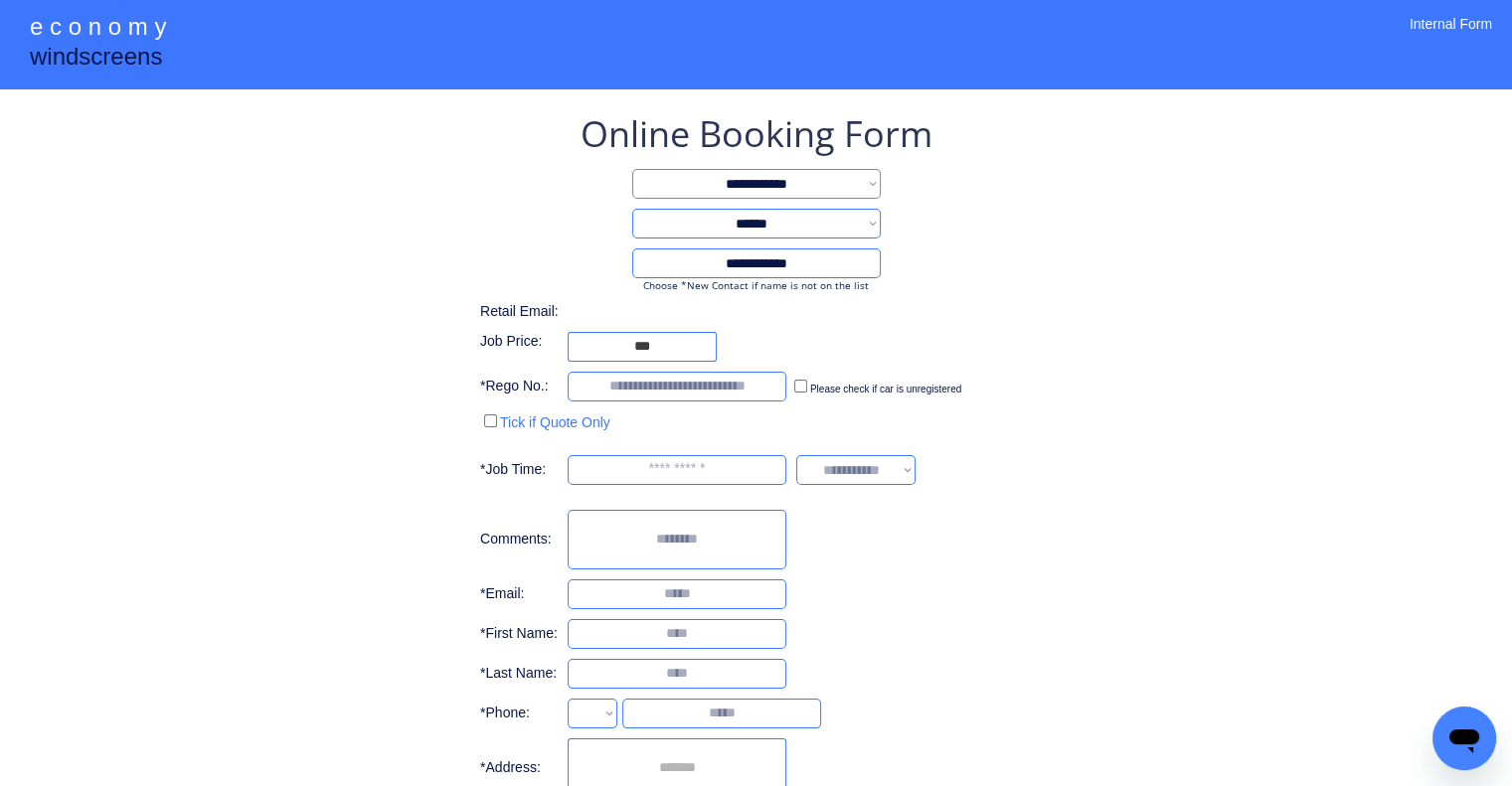 select on "**********" 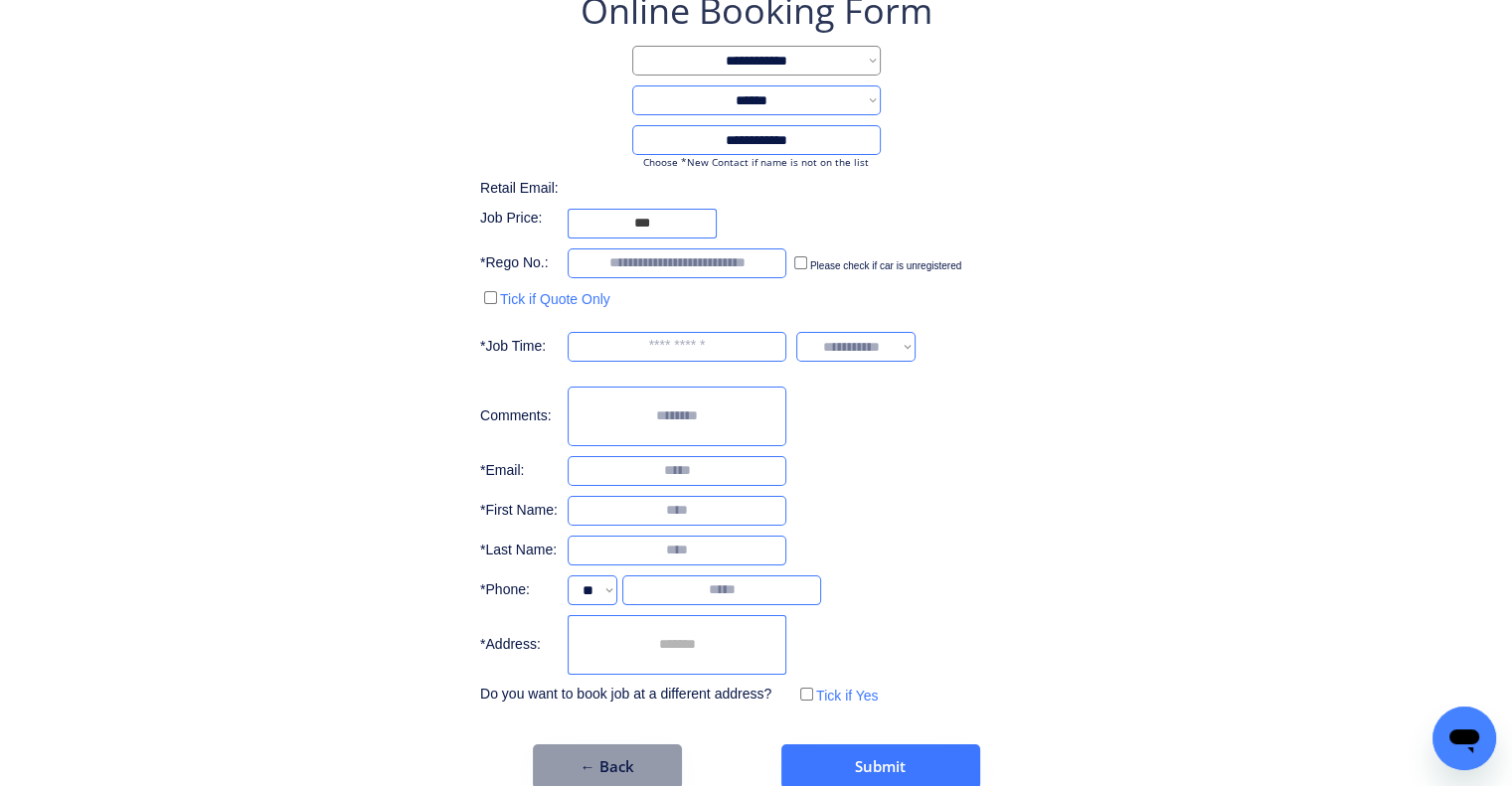 scroll, scrollTop: 155, scrollLeft: 0, axis: vertical 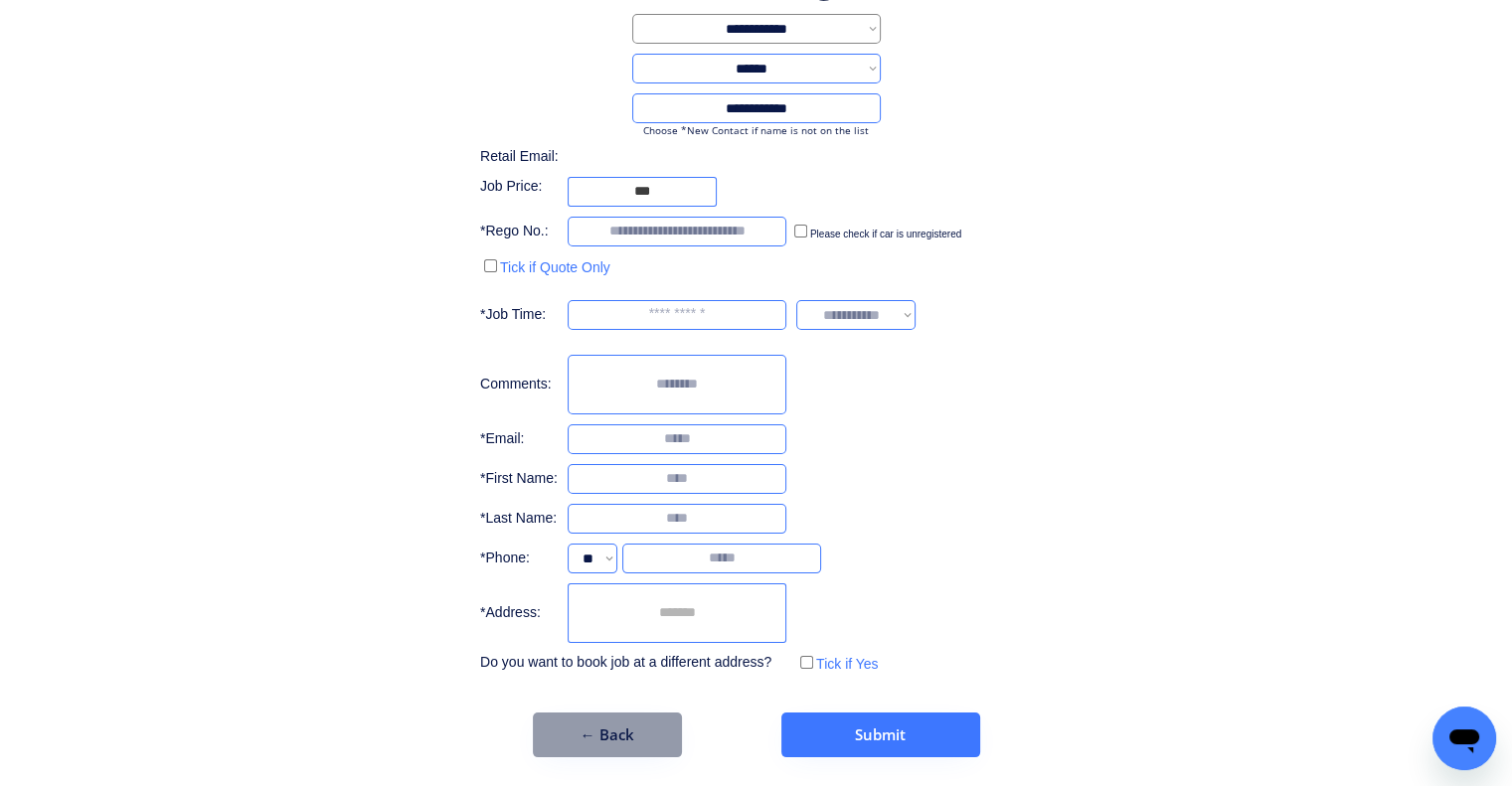 click at bounding box center (677, 613) 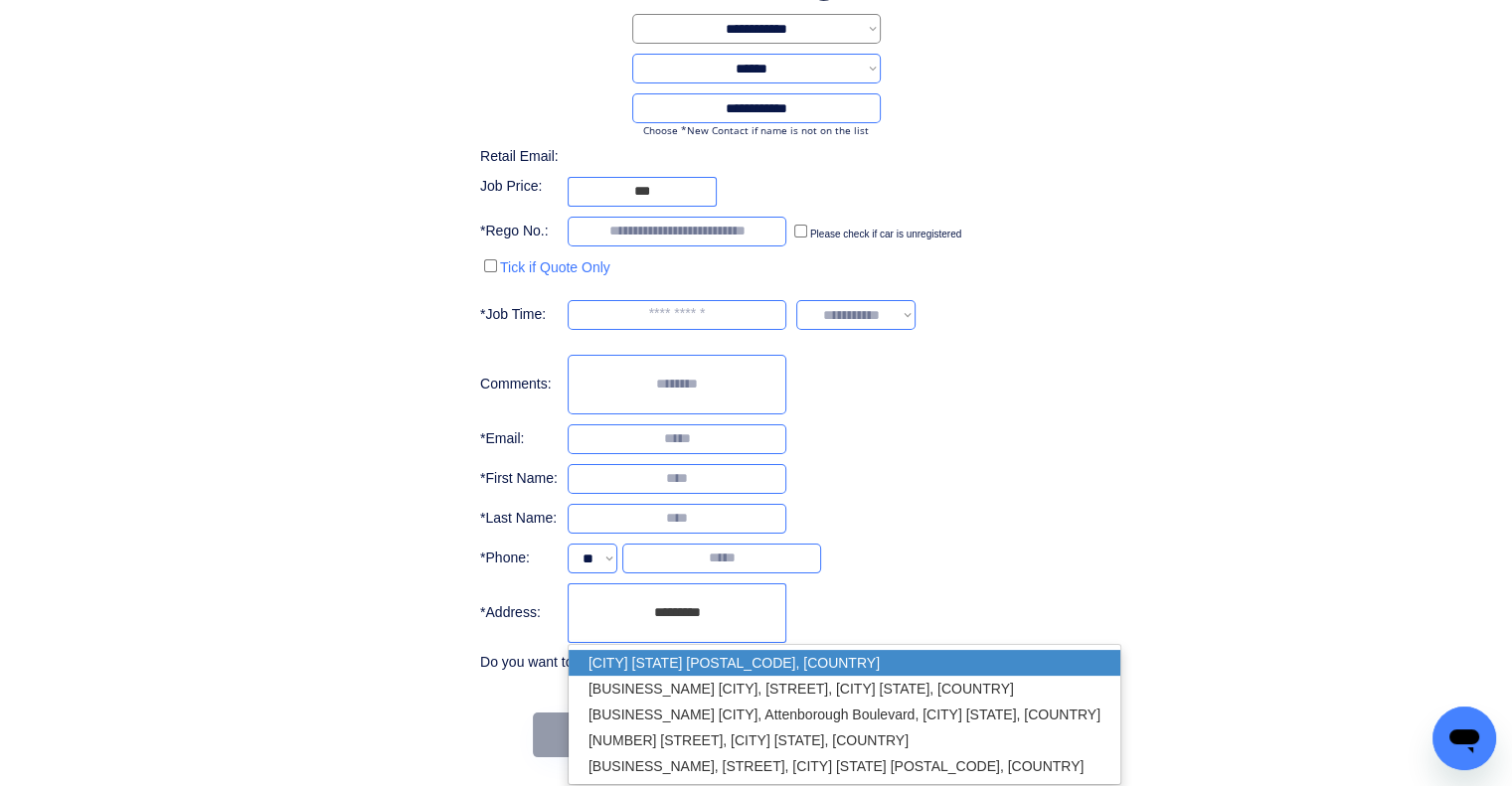 click on "Pimpama QLD 4209, Australia" at bounding box center [844, 663] 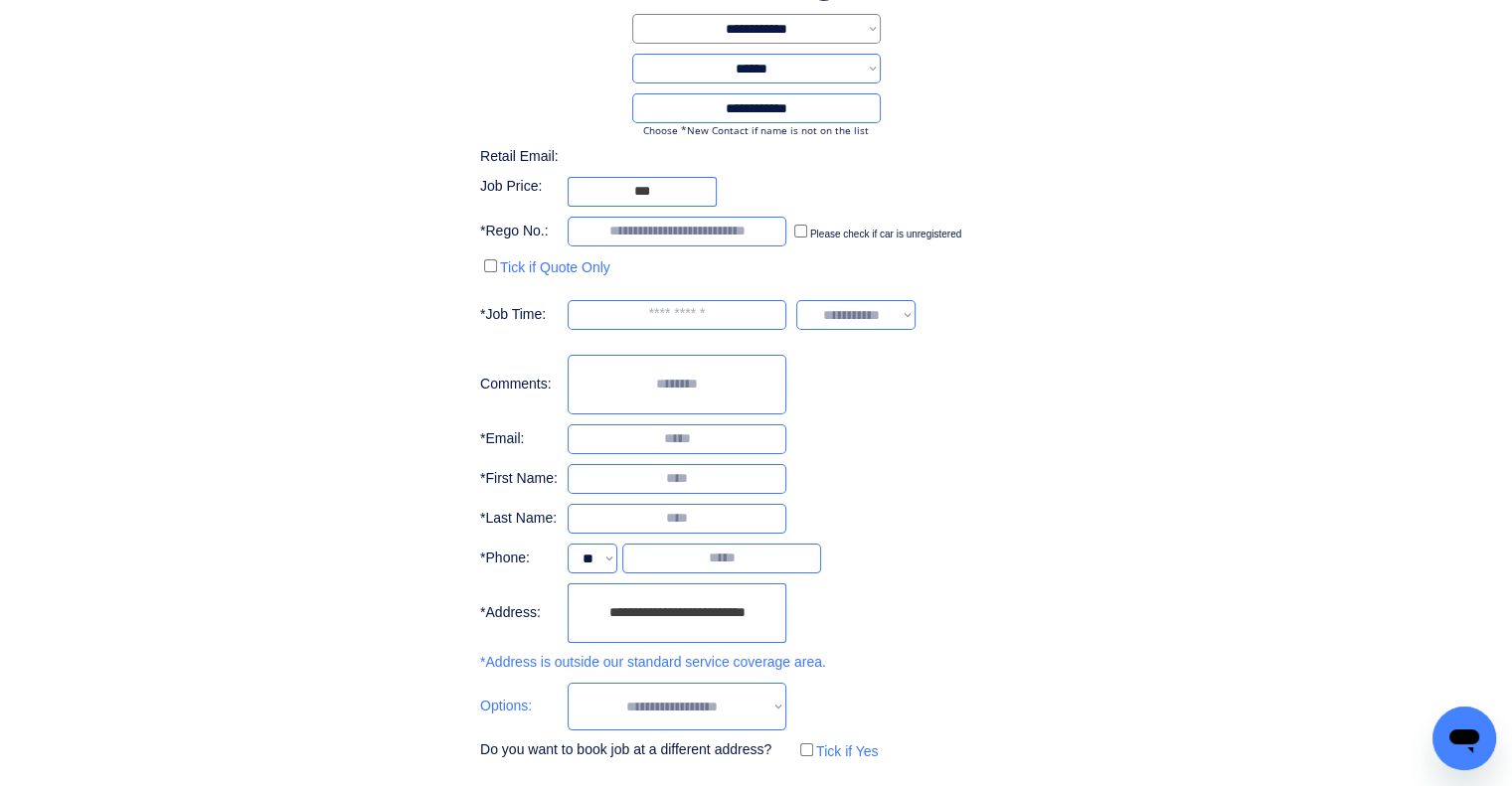 type on "**********" 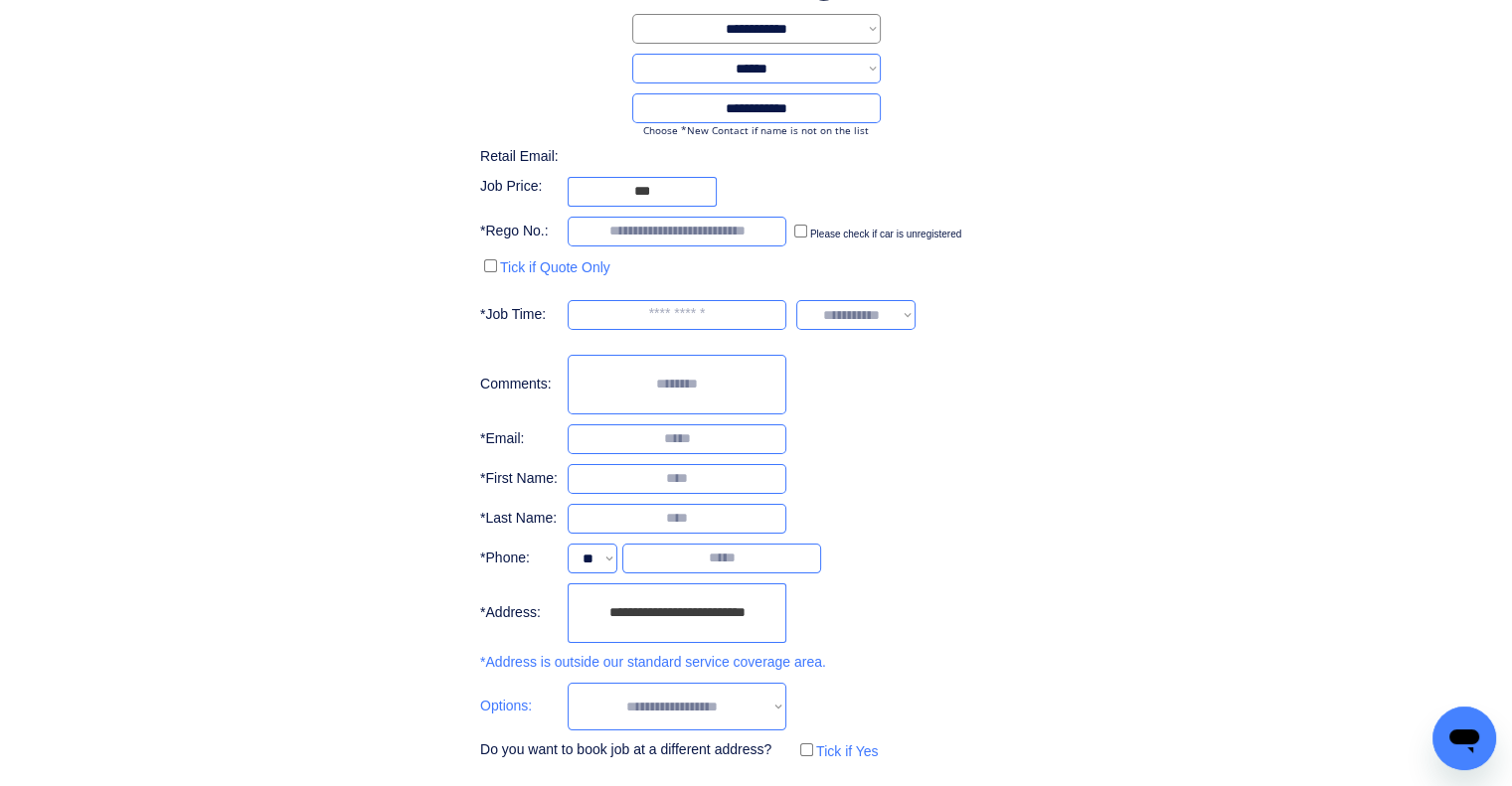 click on "**********" at bounding box center (677, 707) 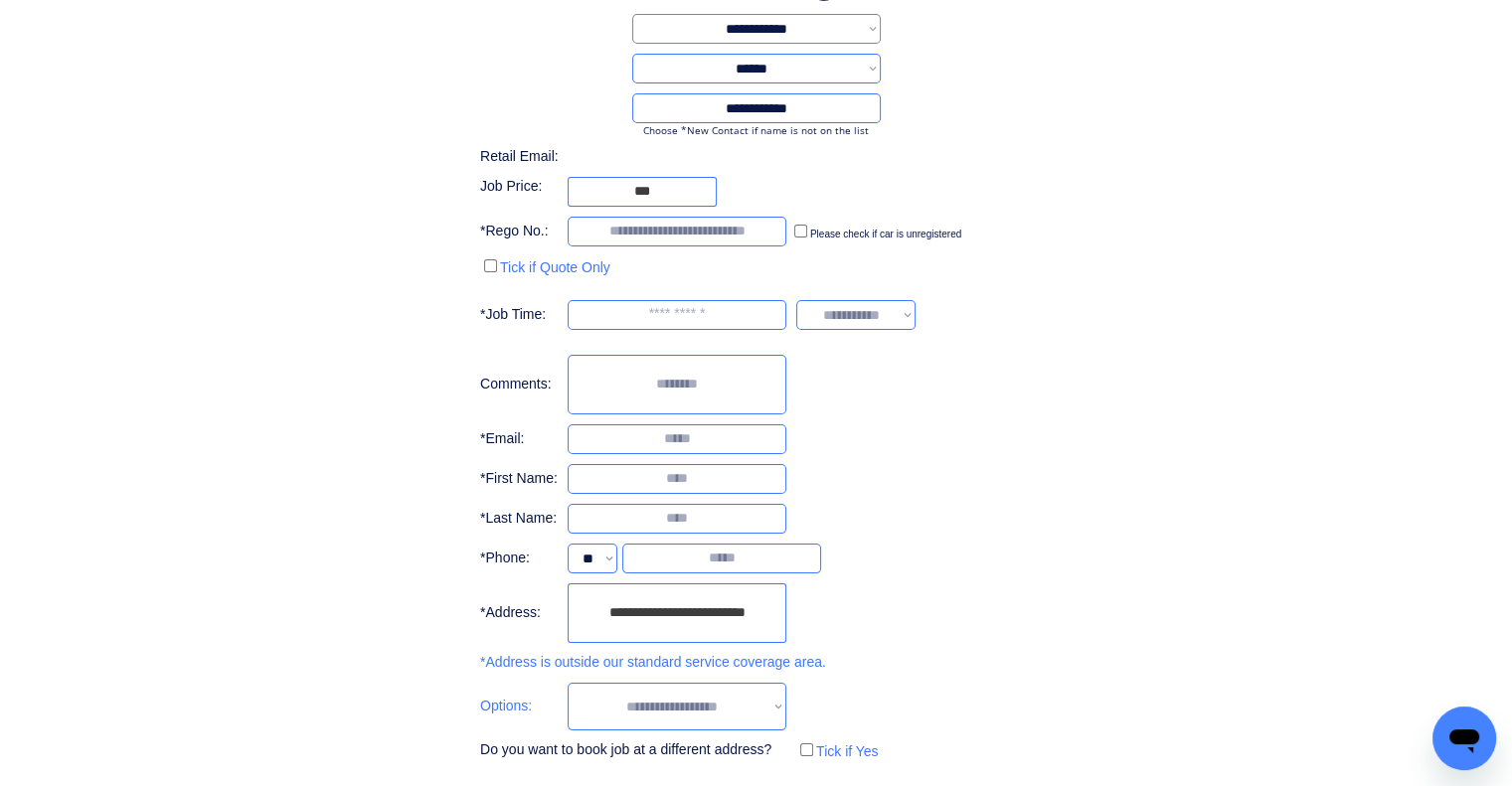 select on "**********" 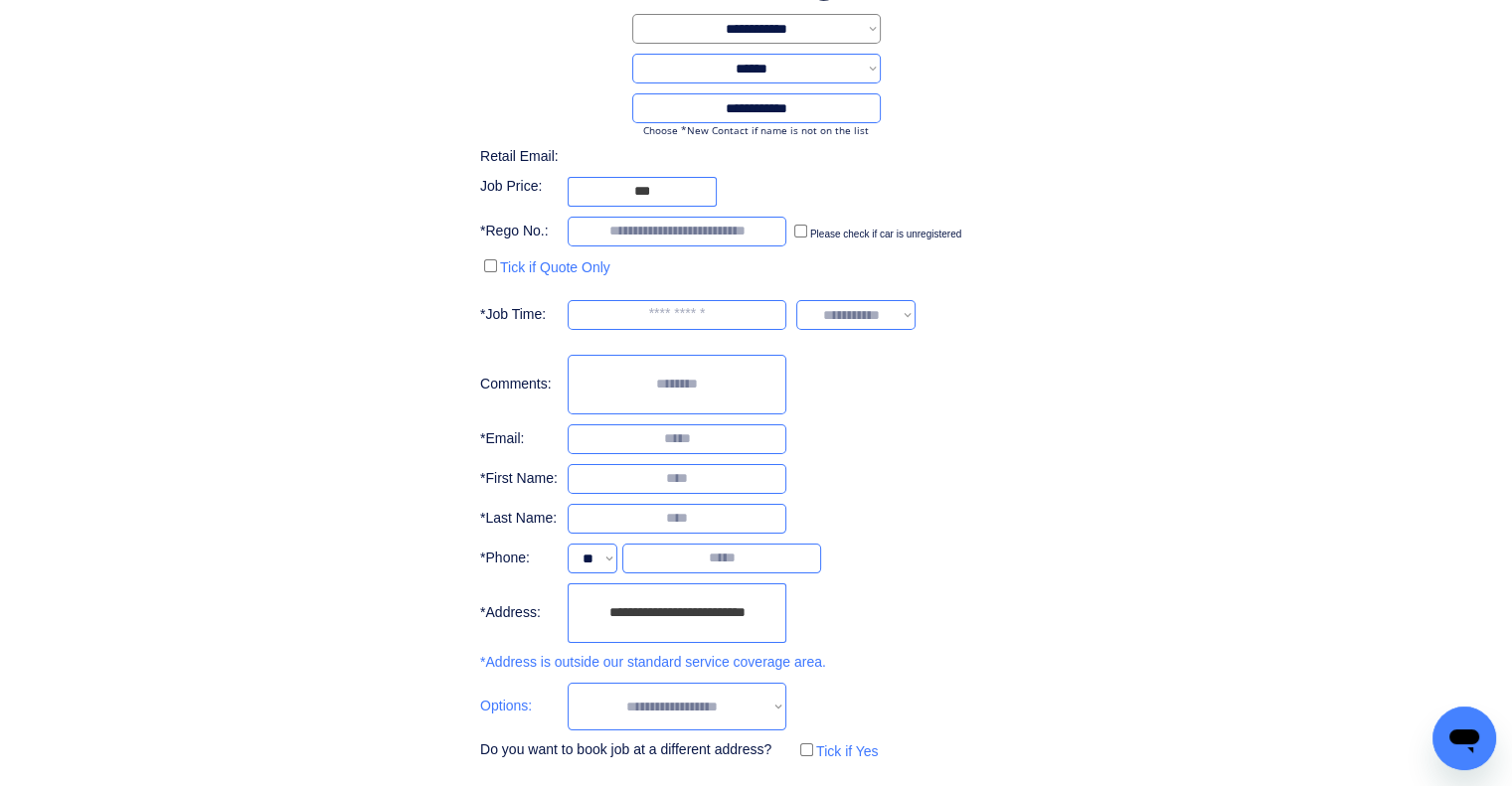 click on "**********" at bounding box center [677, 707] 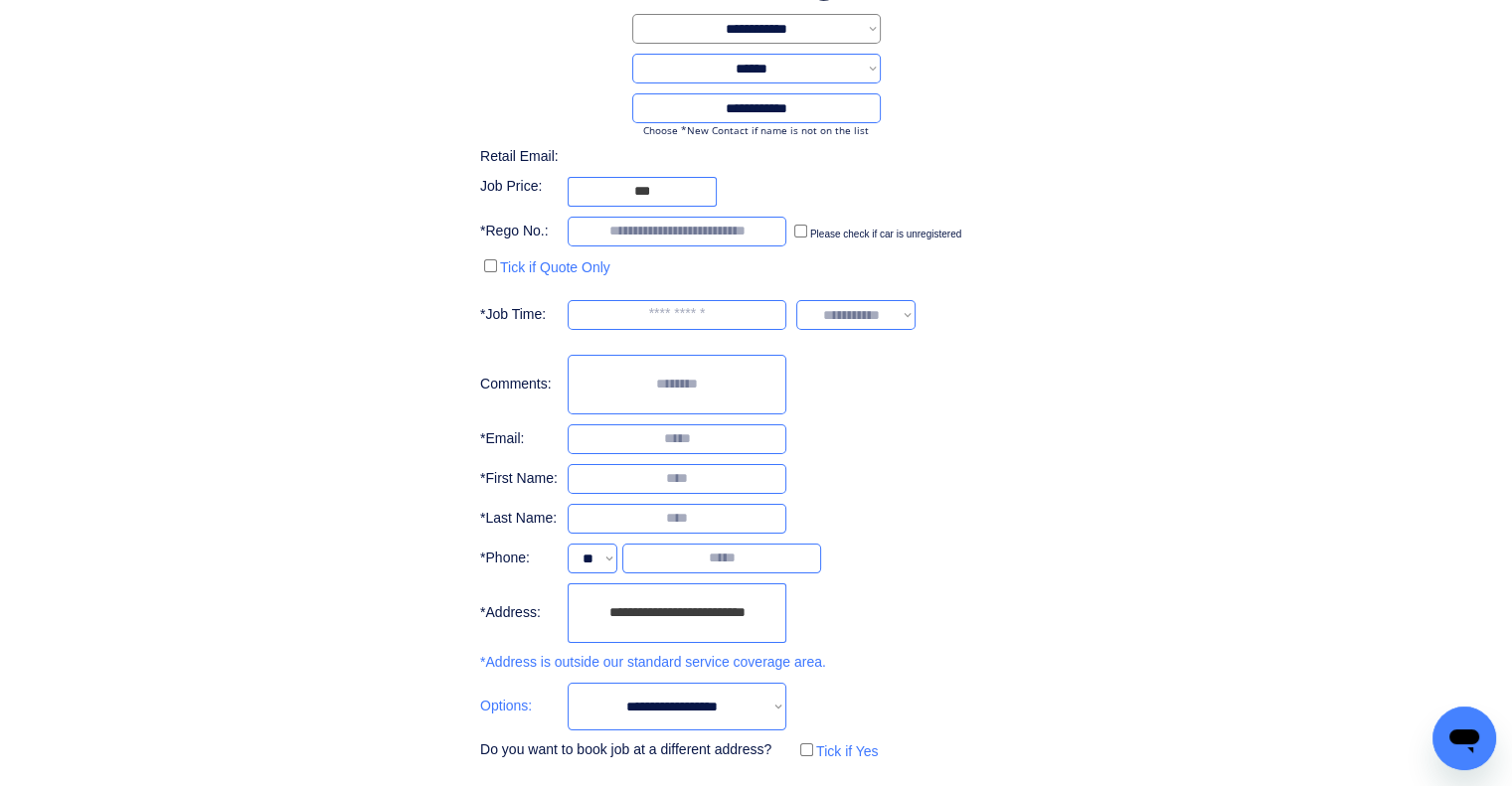 click on "**********" at bounding box center (756, 359) 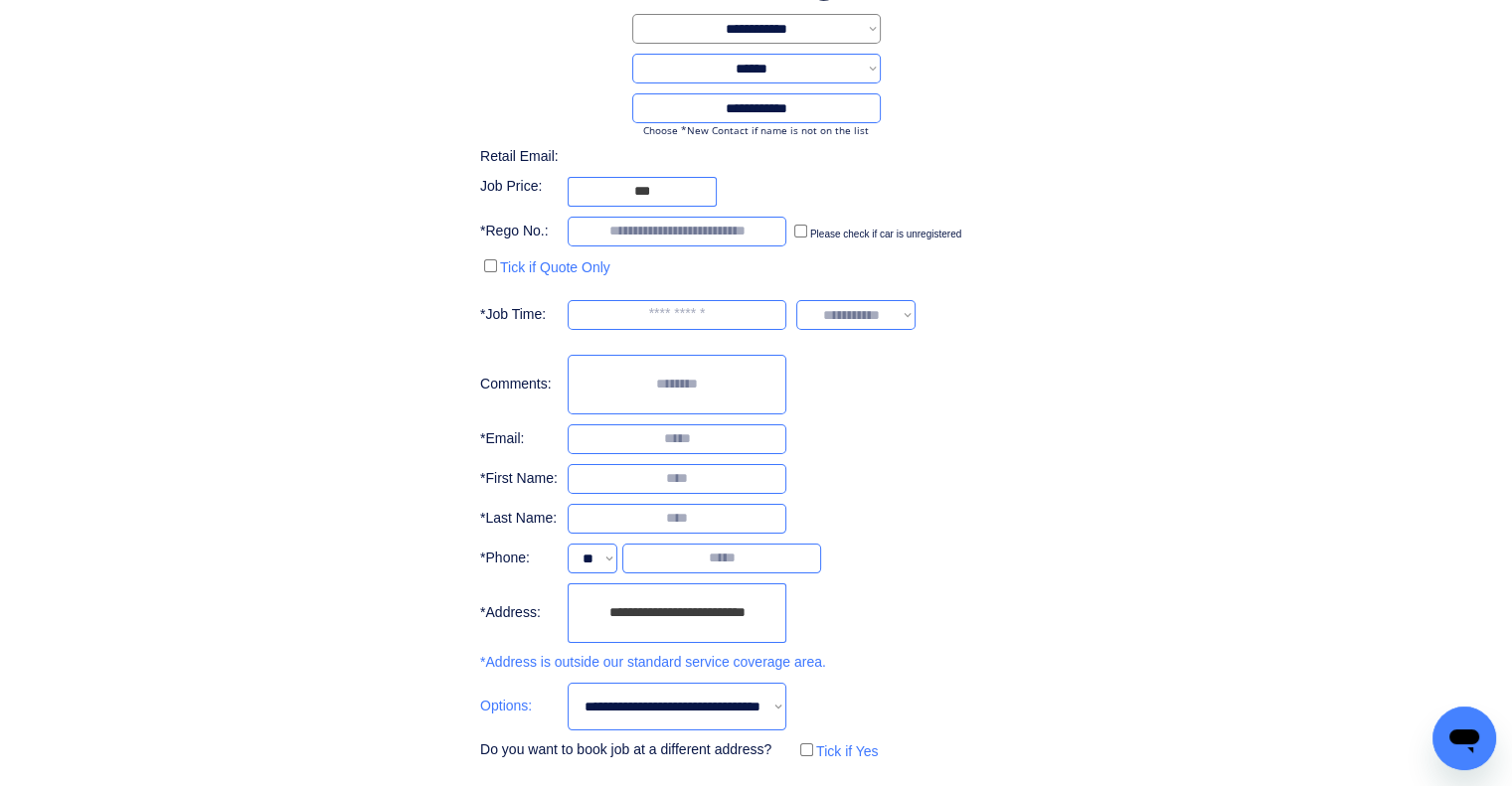 click on "**********" at bounding box center [677, 707] 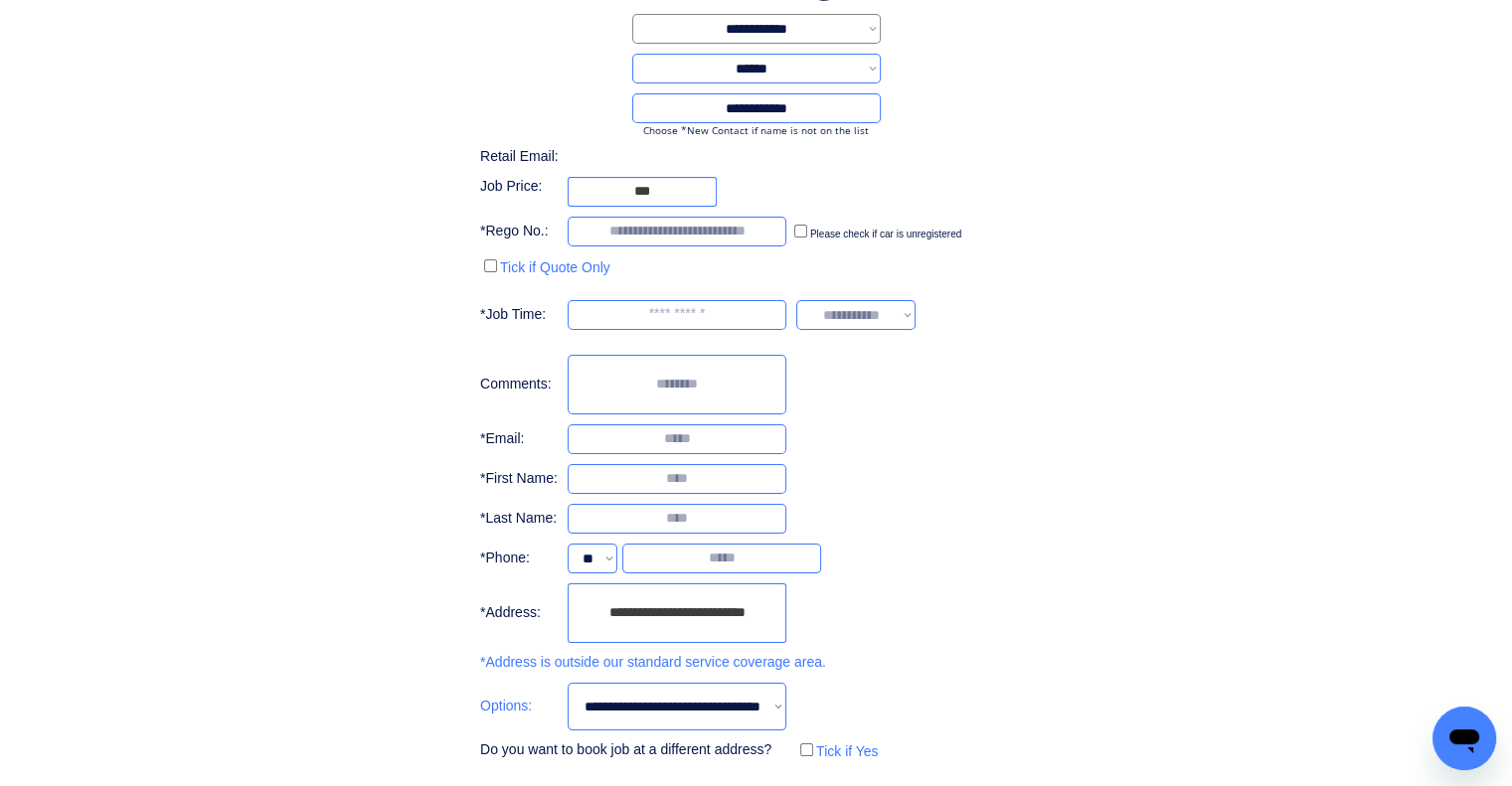 type on "***" 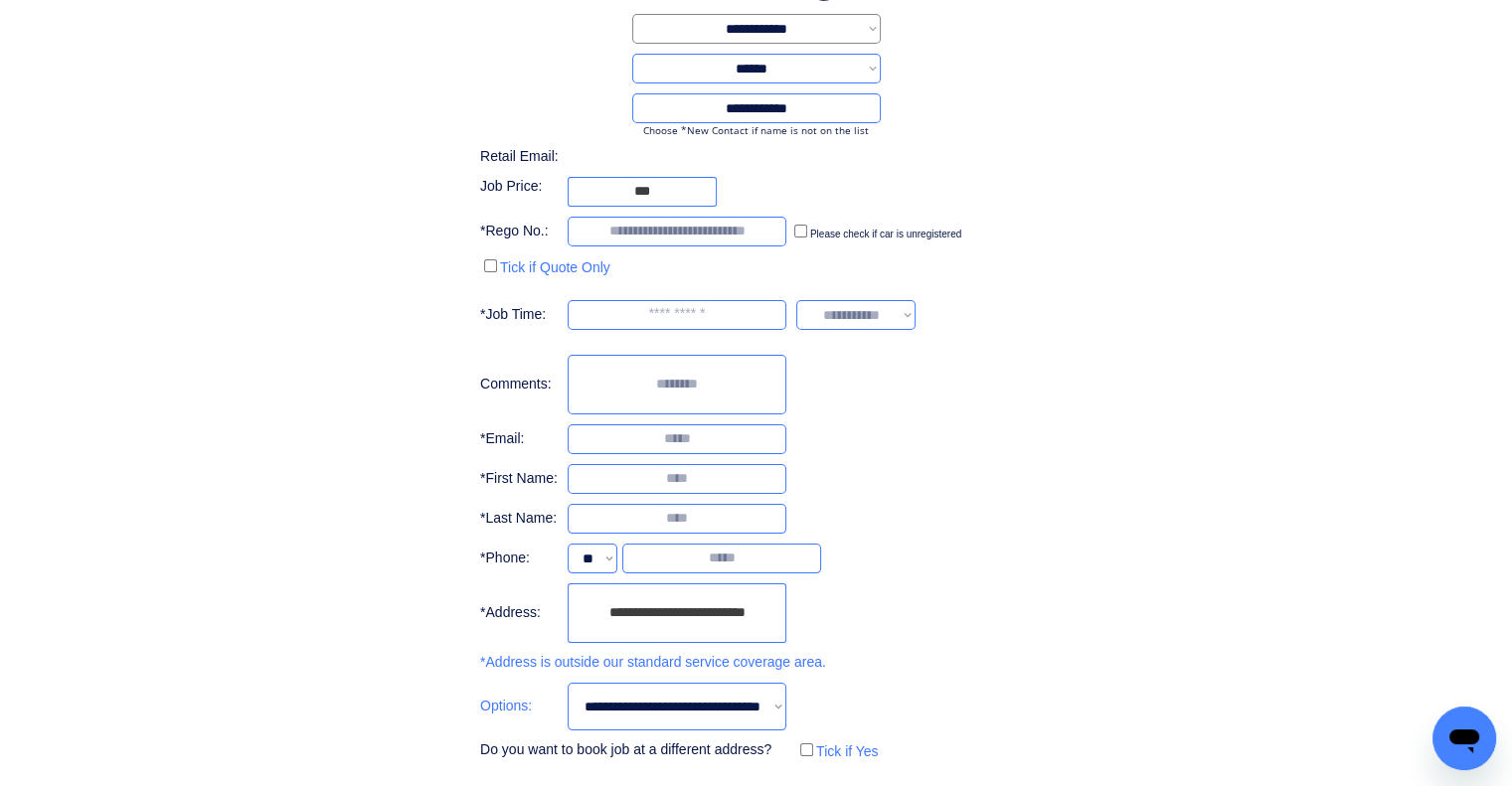 click on "**********" at bounding box center [756, 359] 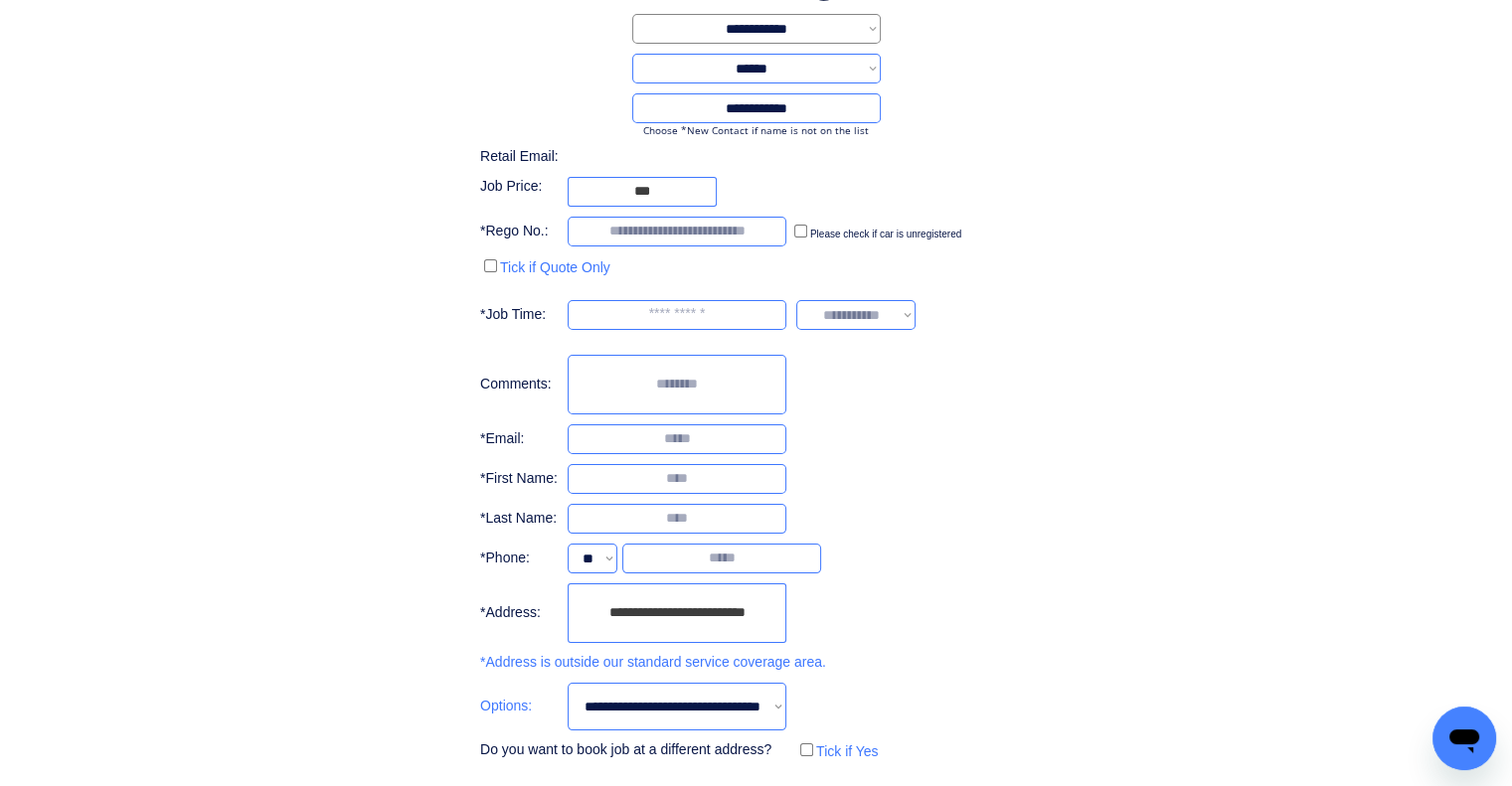 click on "**********" at bounding box center (756, 359) 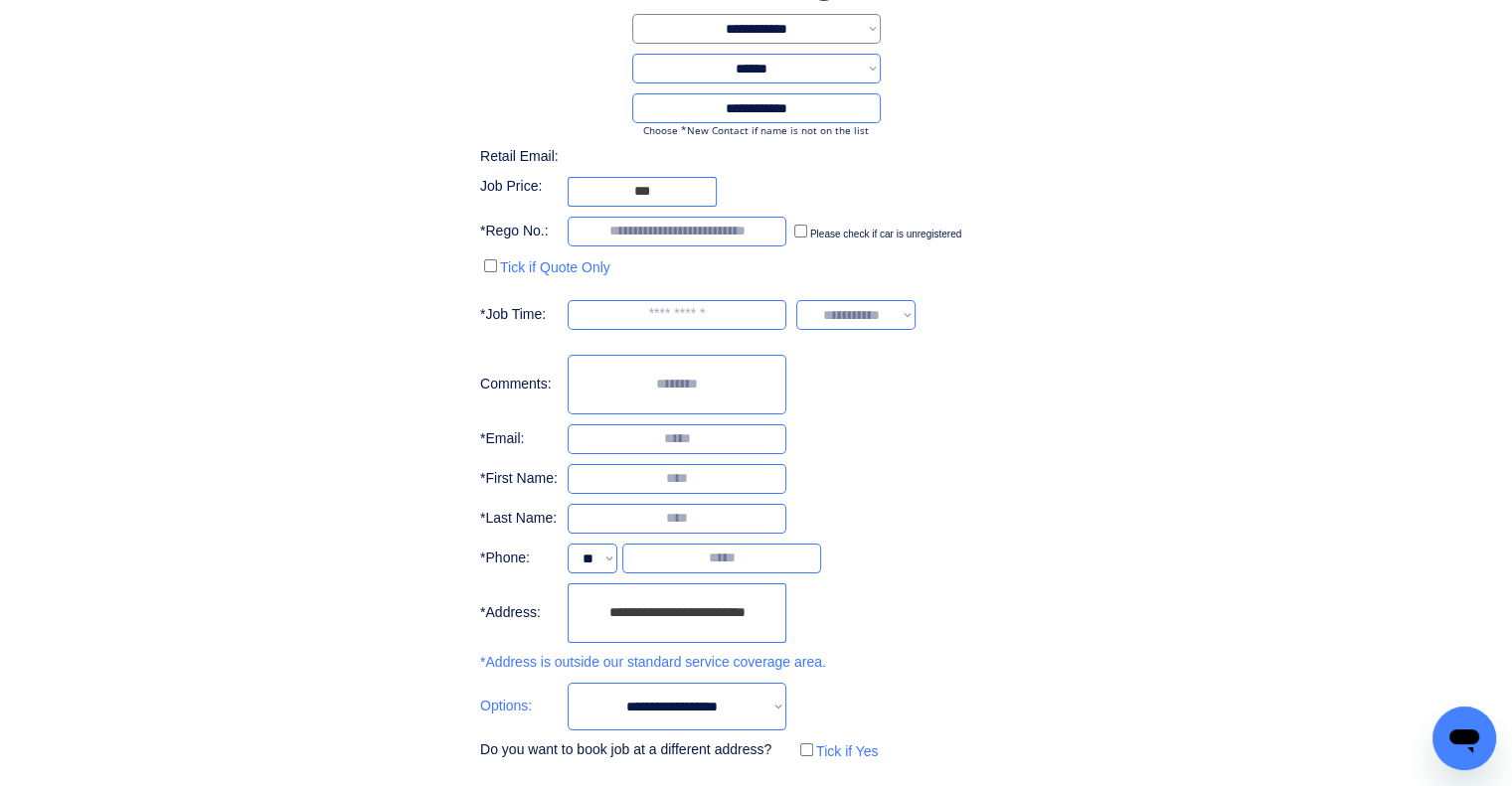 click on "**********" at bounding box center (677, 707) 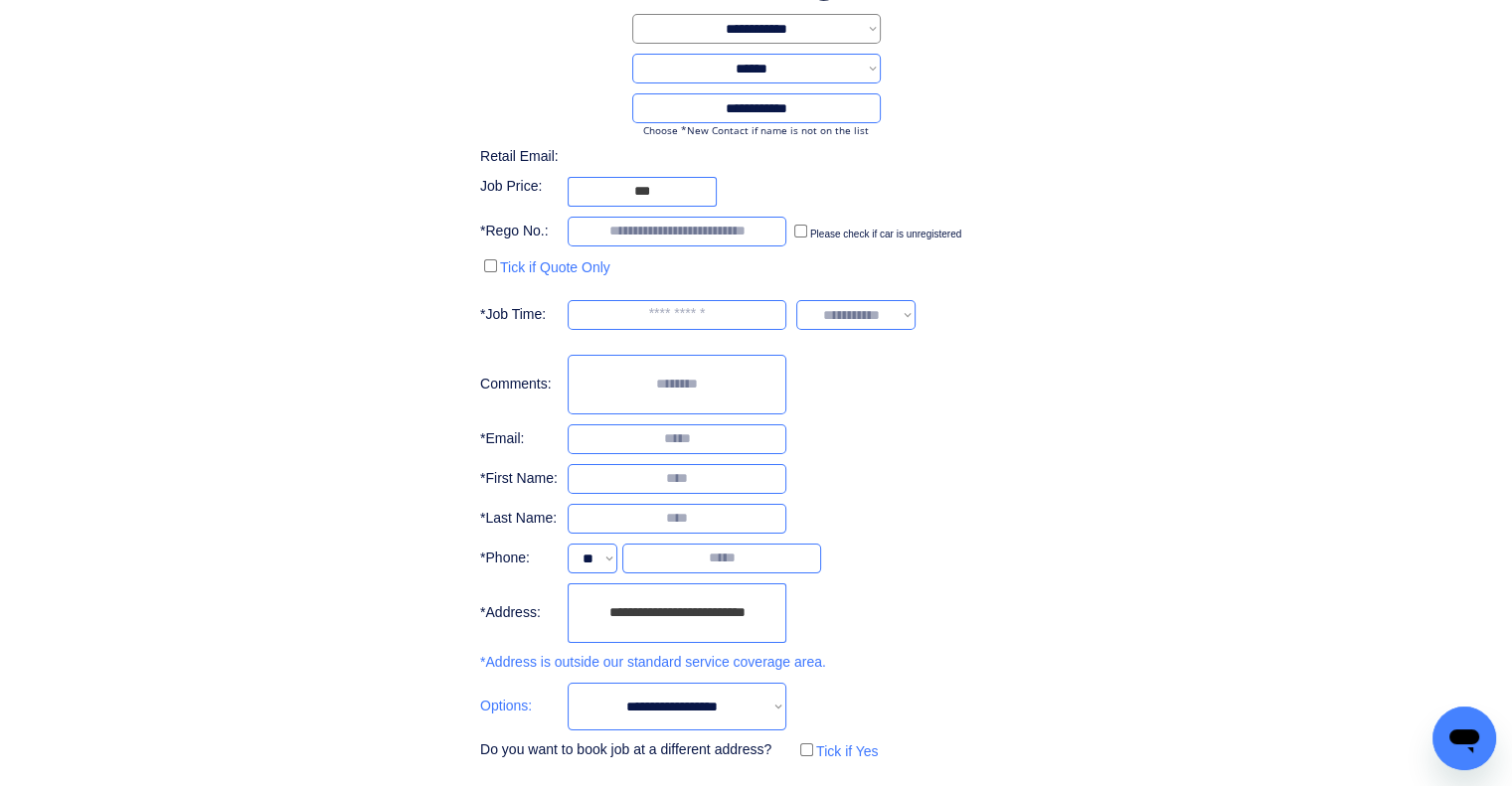 type on "***" 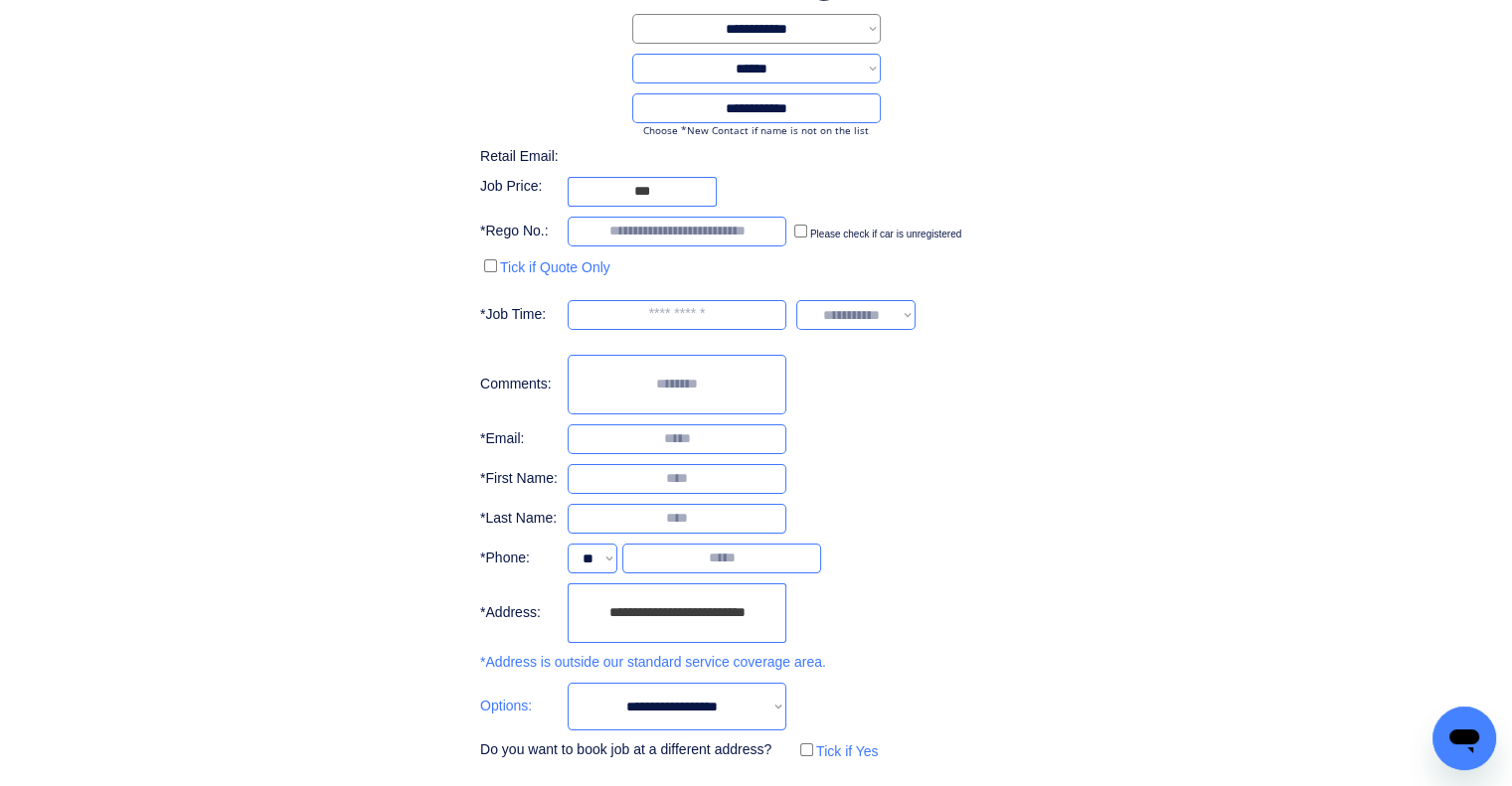 click on "**********" at bounding box center (677, 707) 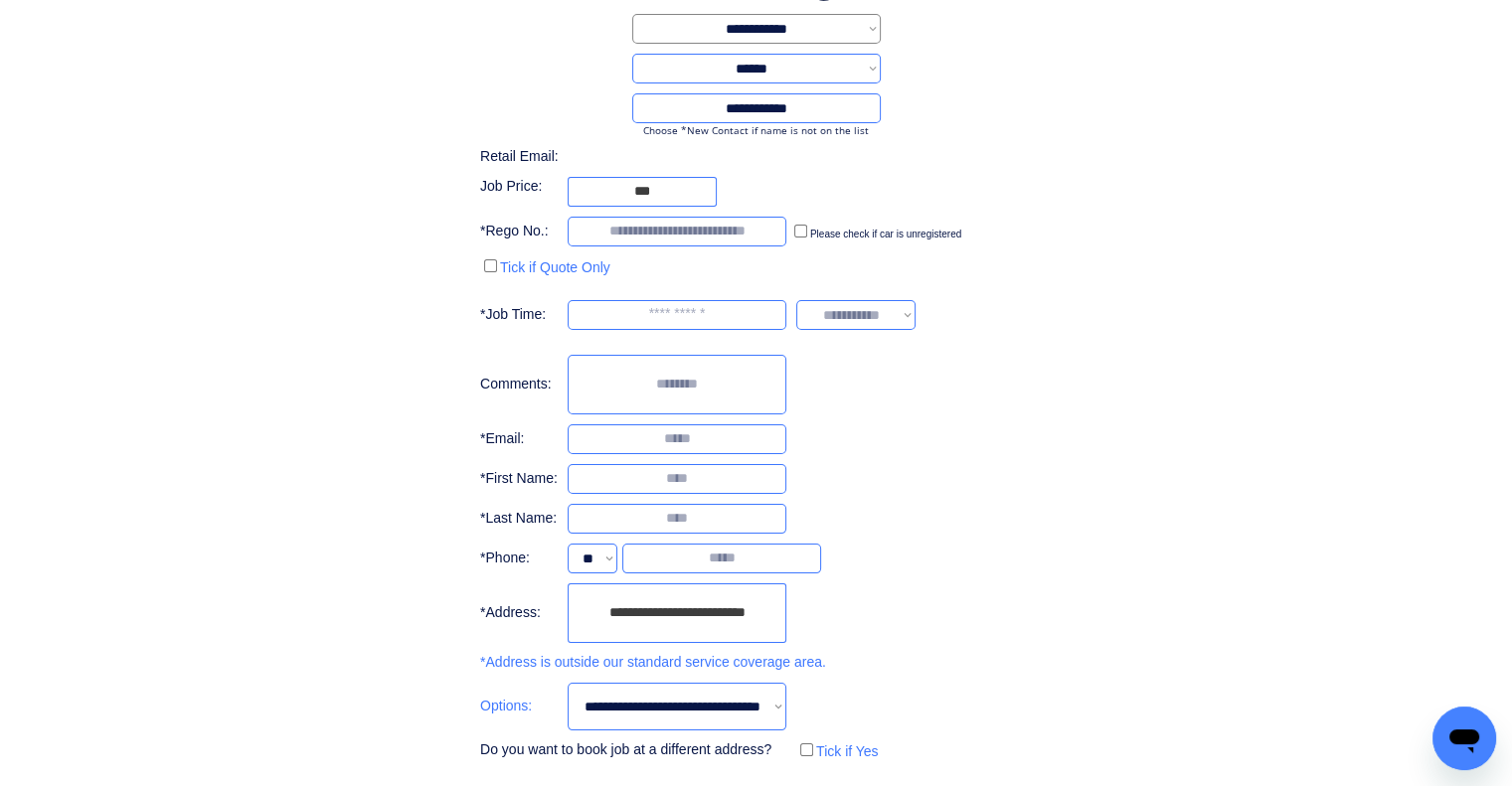 click on "**********" at bounding box center [677, 707] 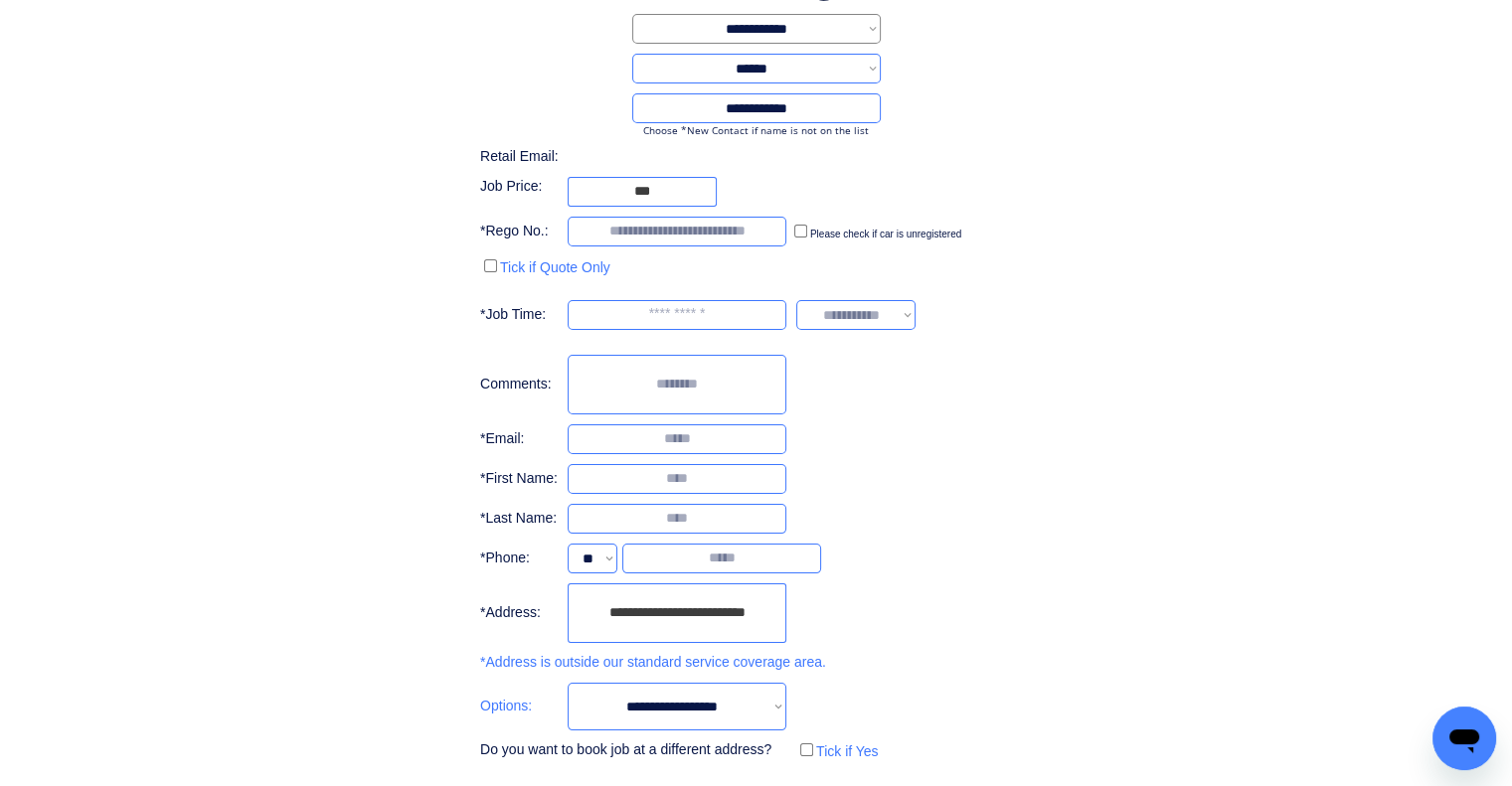 type on "***" 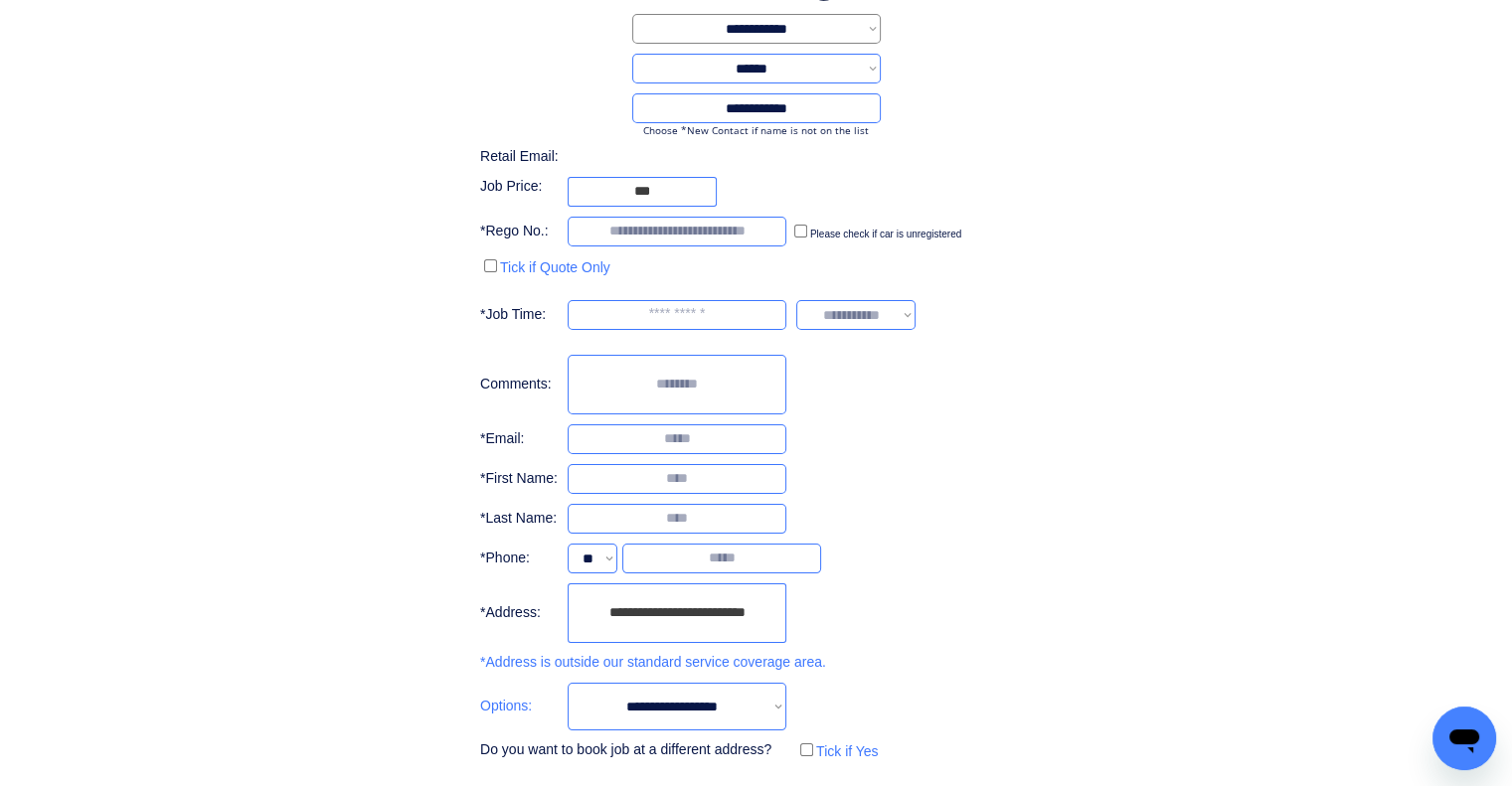 drag, startPoint x: 1002, startPoint y: 420, endPoint x: 942, endPoint y: 309, distance: 126.178445 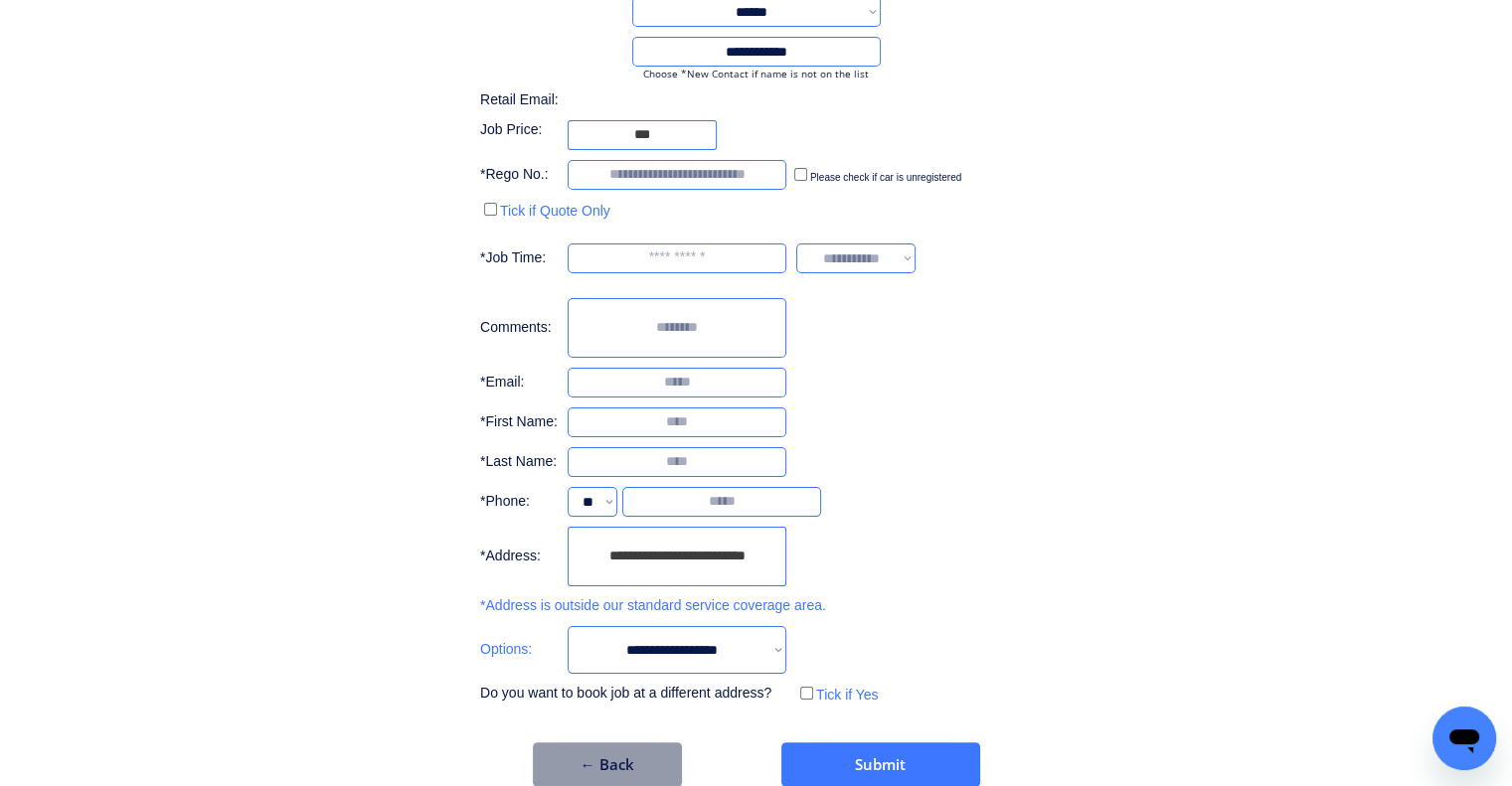 scroll, scrollTop: 242, scrollLeft: 0, axis: vertical 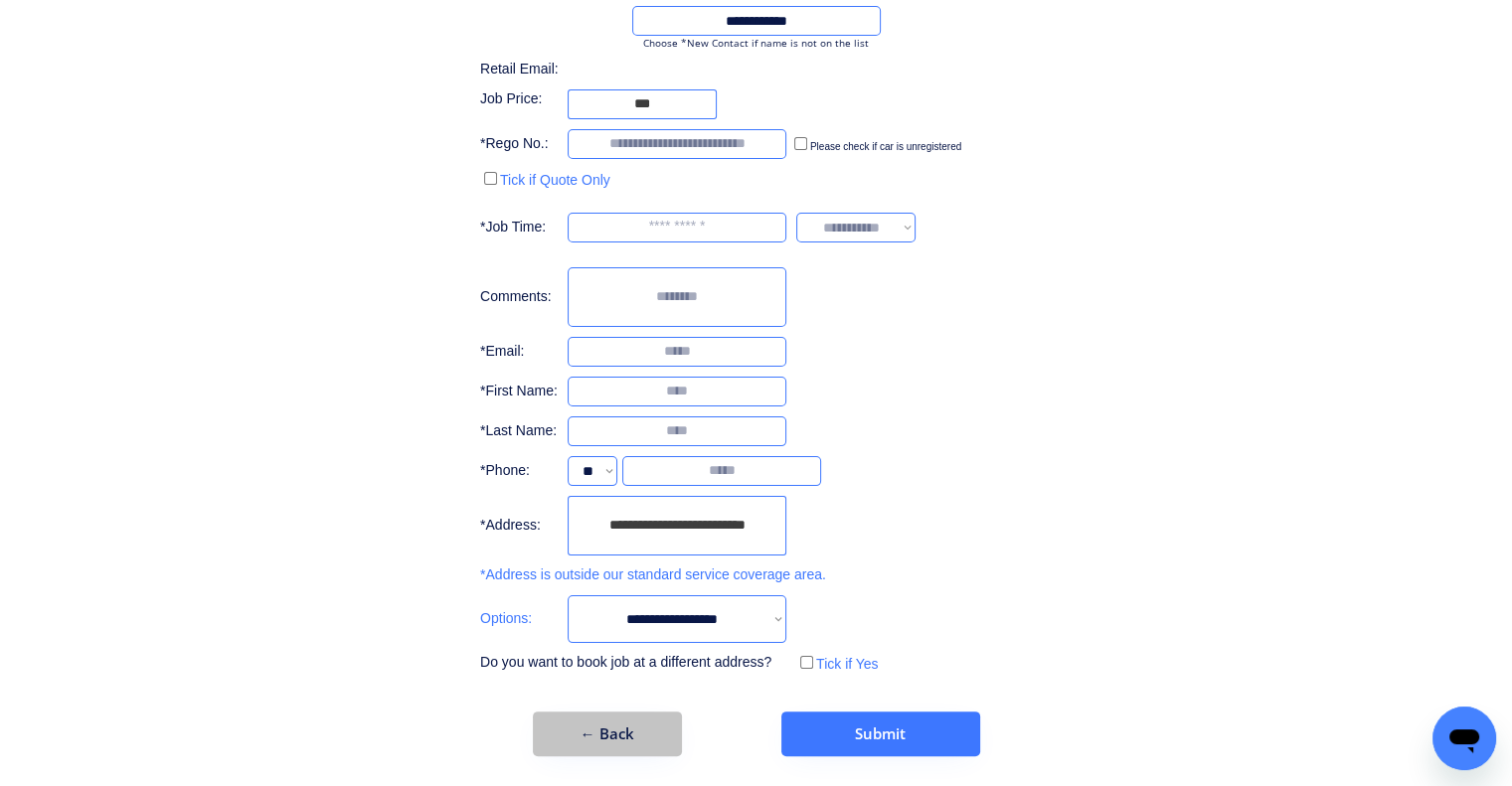 click on "←   Back" at bounding box center (607, 733) 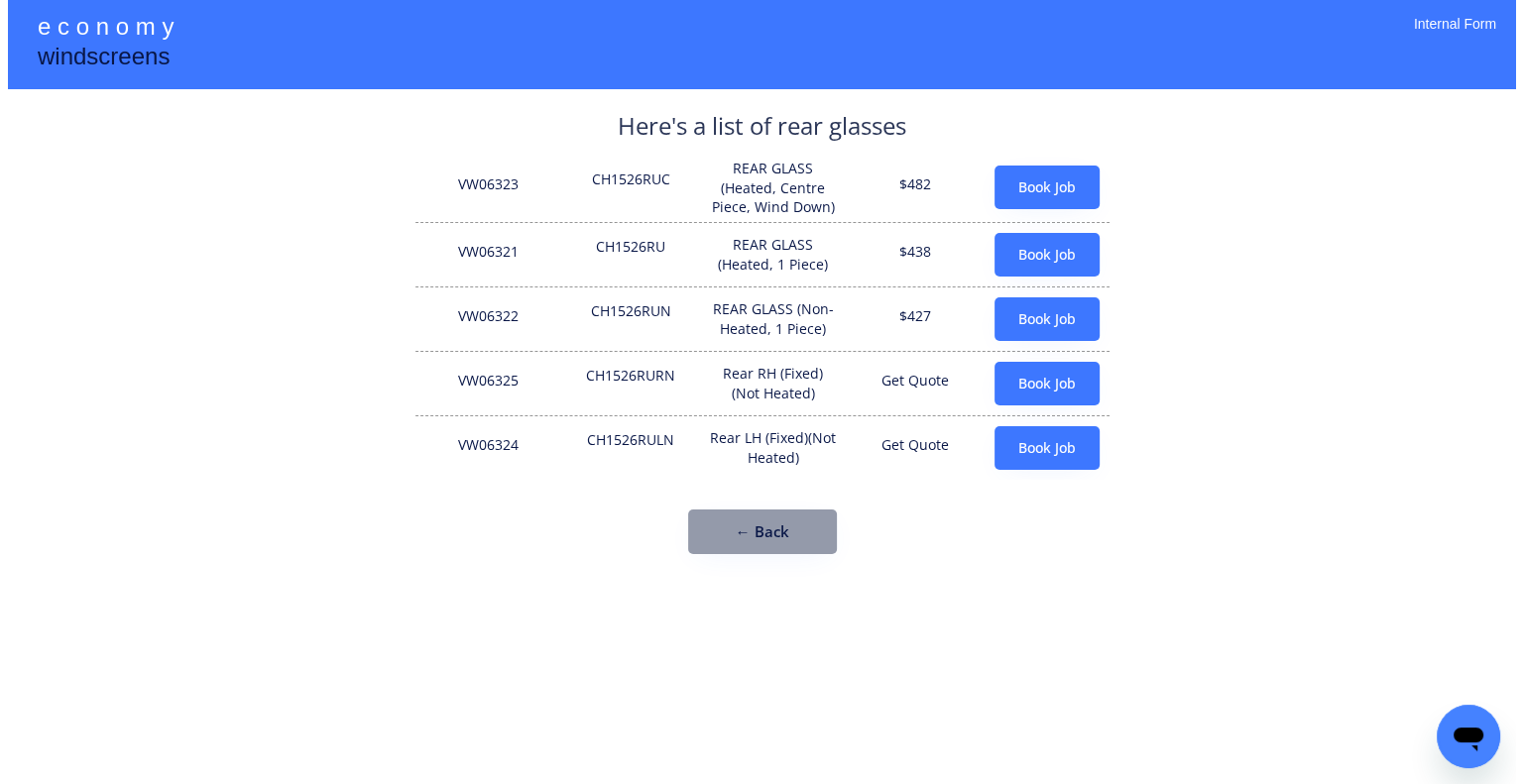scroll, scrollTop: 0, scrollLeft: 0, axis: both 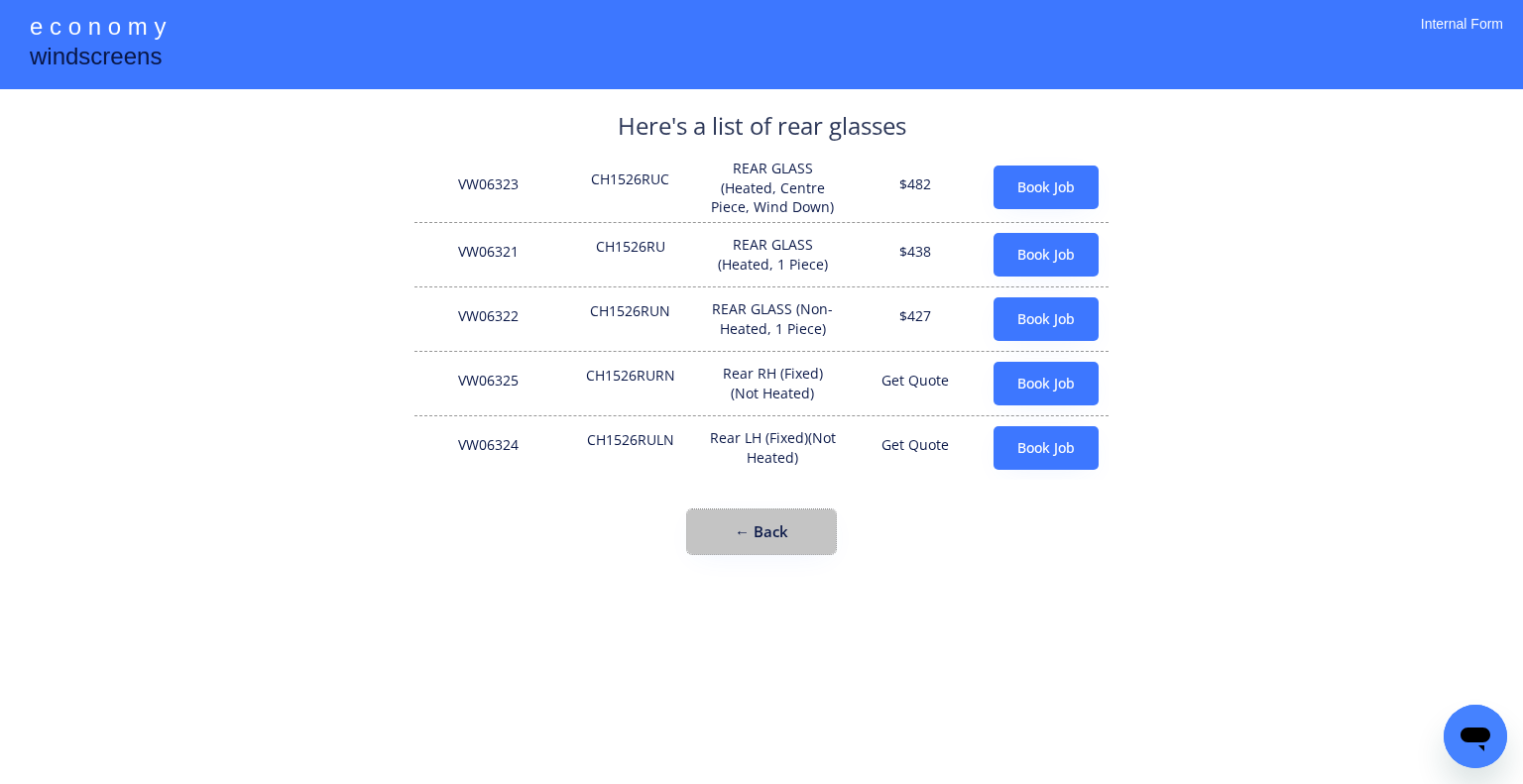 click on "←   Back" at bounding box center (762, 531) 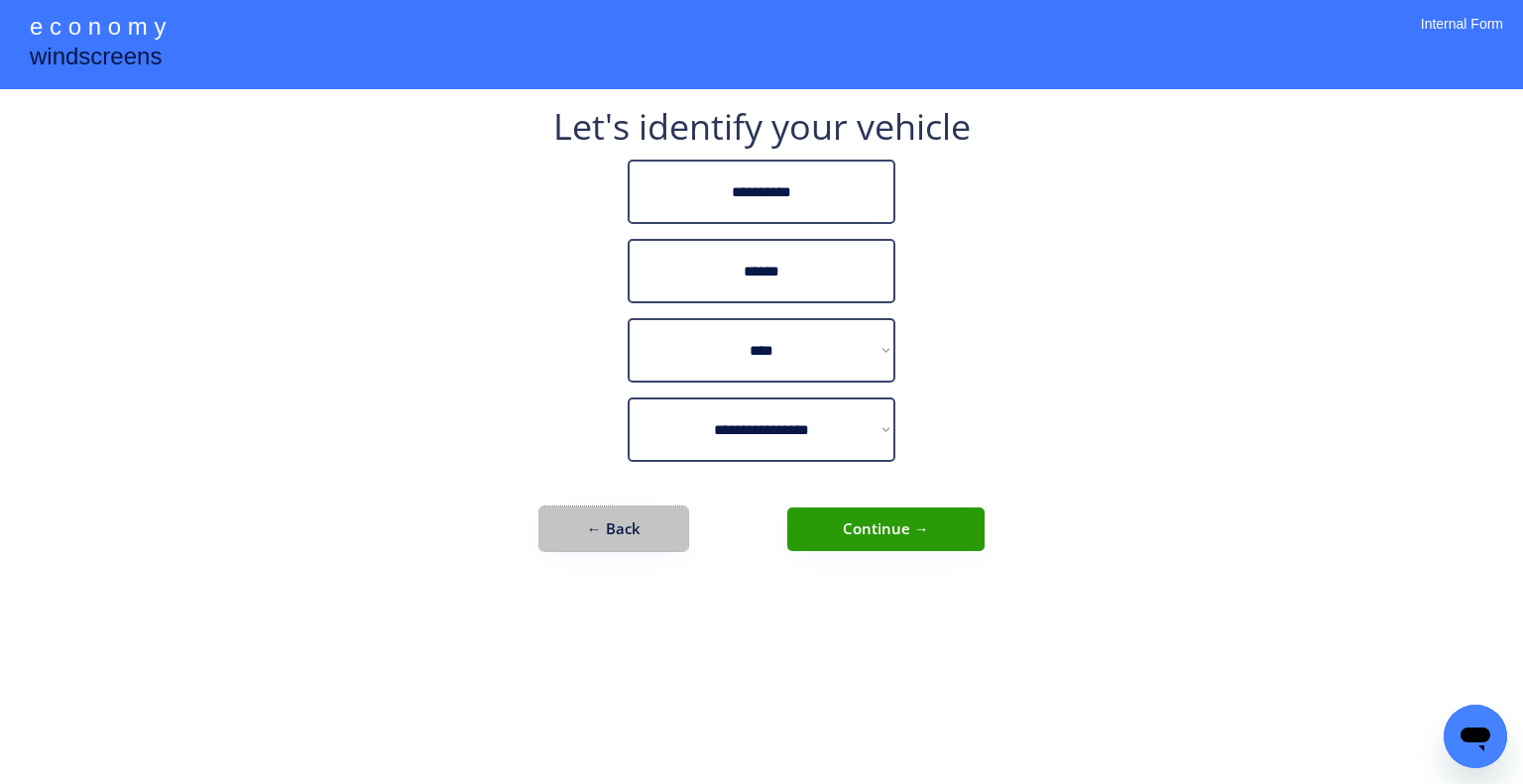 click on "←   Back" at bounding box center (614, 528) 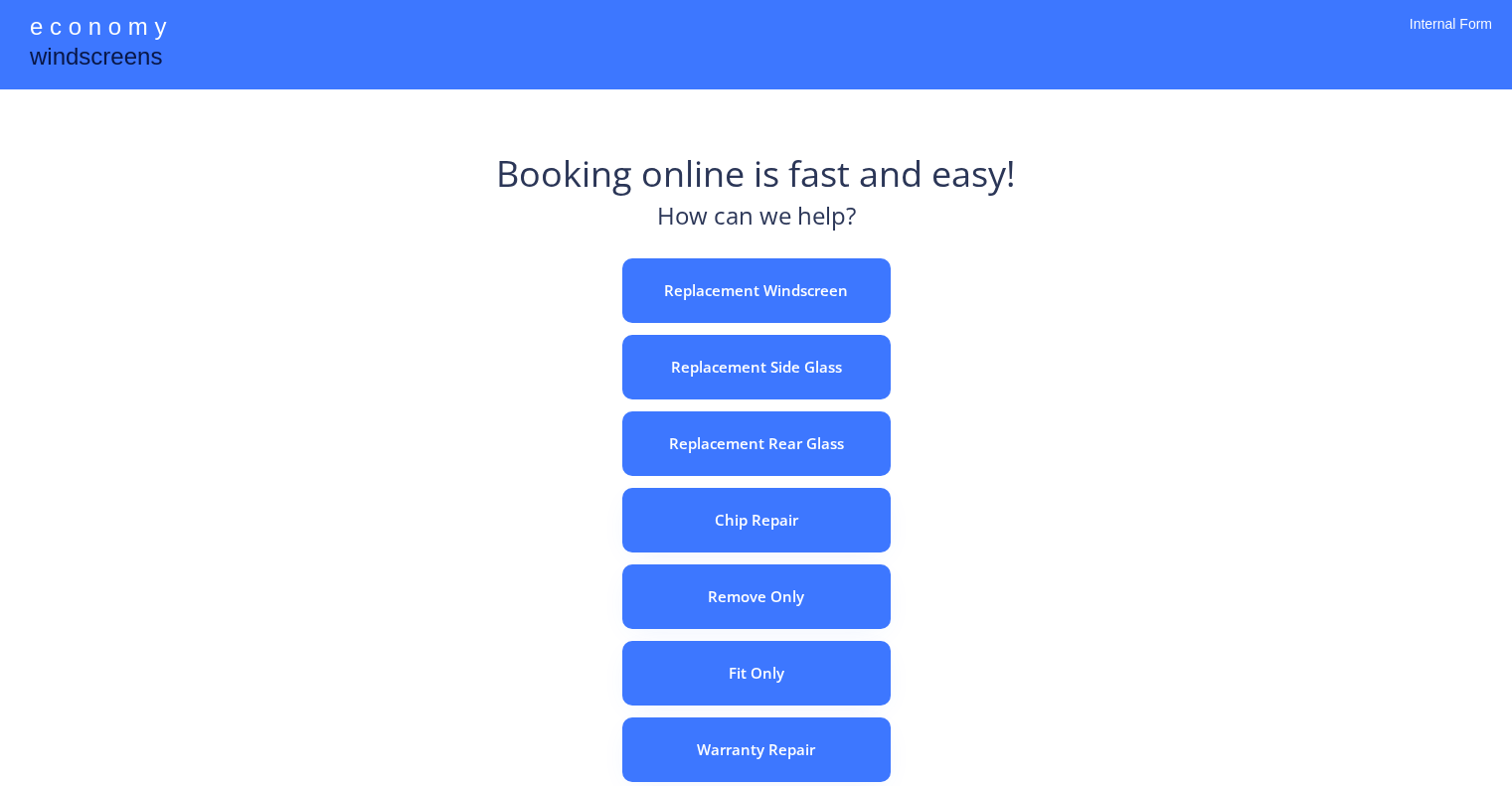 scroll, scrollTop: 0, scrollLeft: 0, axis: both 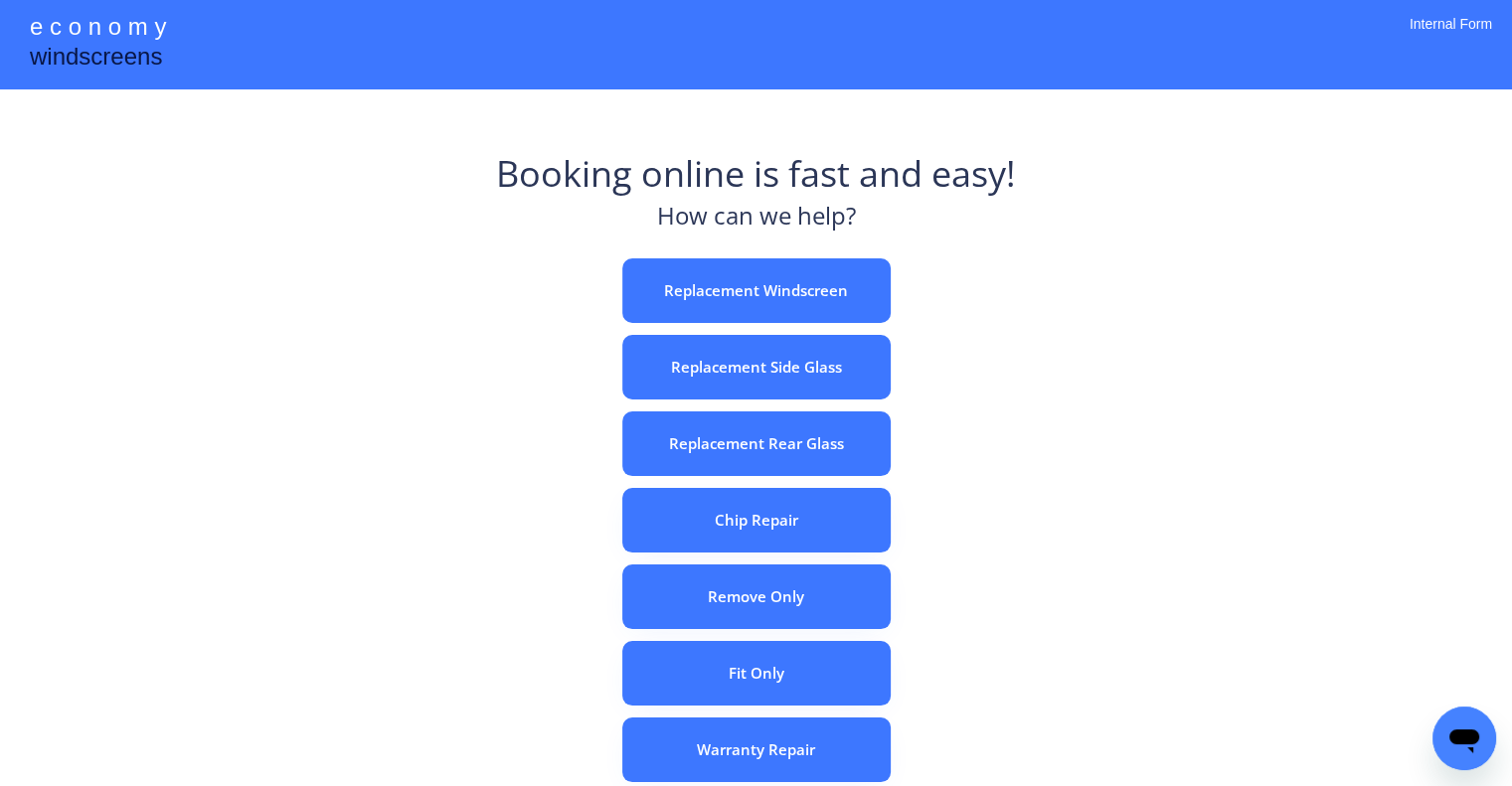 click on "e c o n o m y windscreens Booking online is fast and easy! How can we help? Replacement Windscreen Replacement Side Glass Replacement Rear Glass Chip Repair Remove Only Fit Only Warranty Repair ADAS Recalibration Only Rebook a Job Confirm Quotes Manual Booking Internal Form" at bounding box center (756, 553) 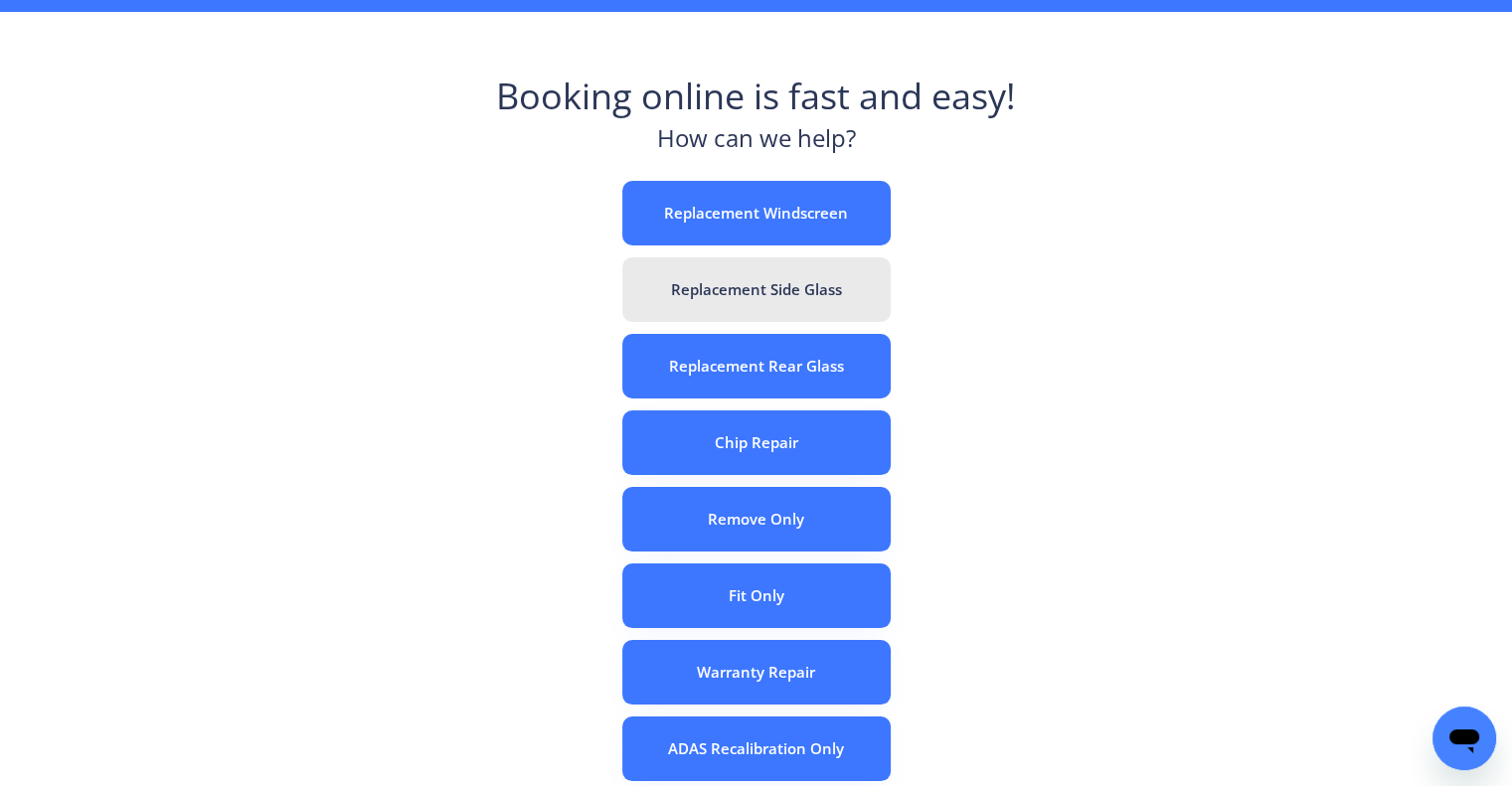 scroll, scrollTop: 0, scrollLeft: 0, axis: both 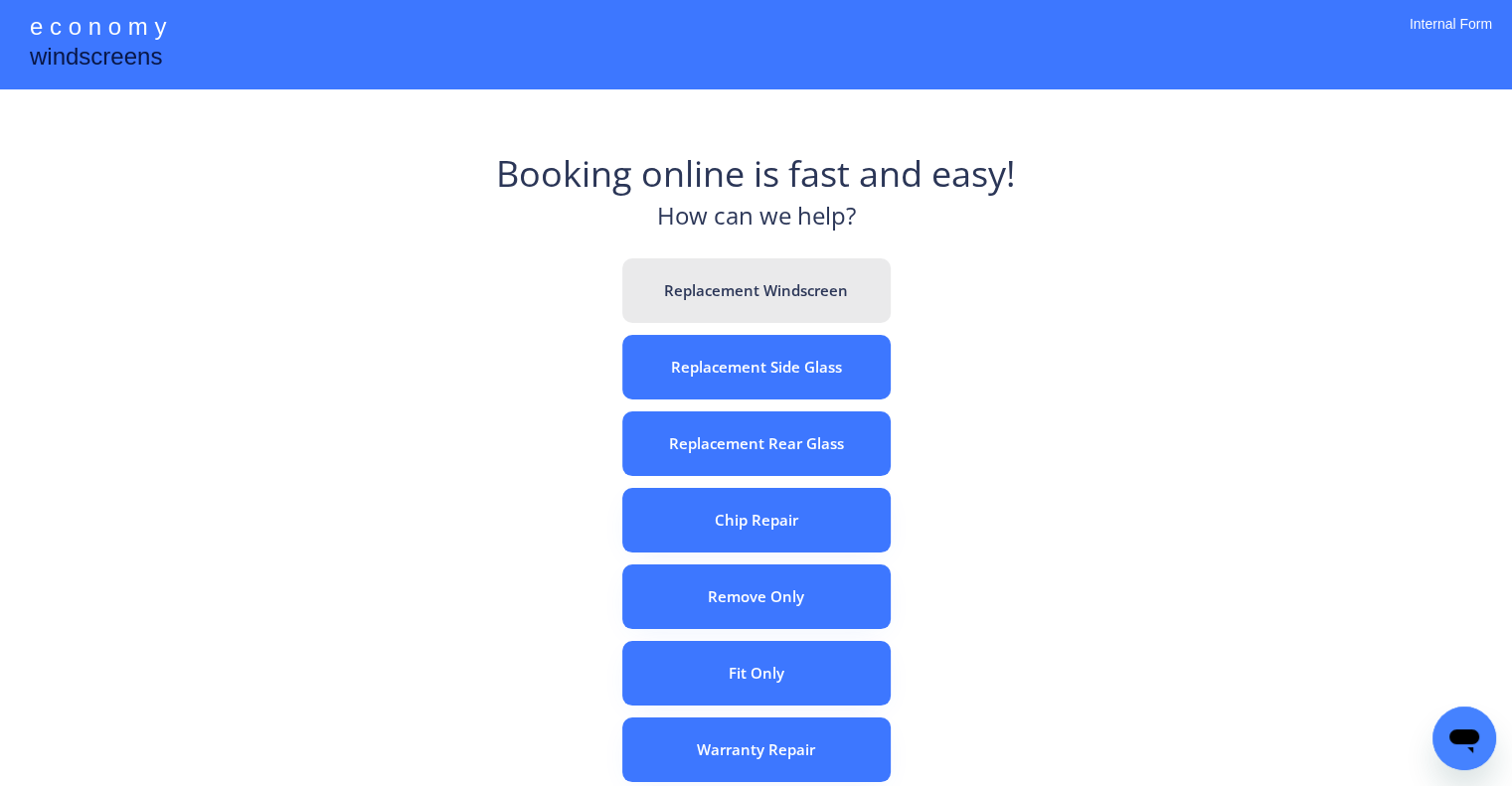 click on "Replacement Windscreen" at bounding box center (756, 290) 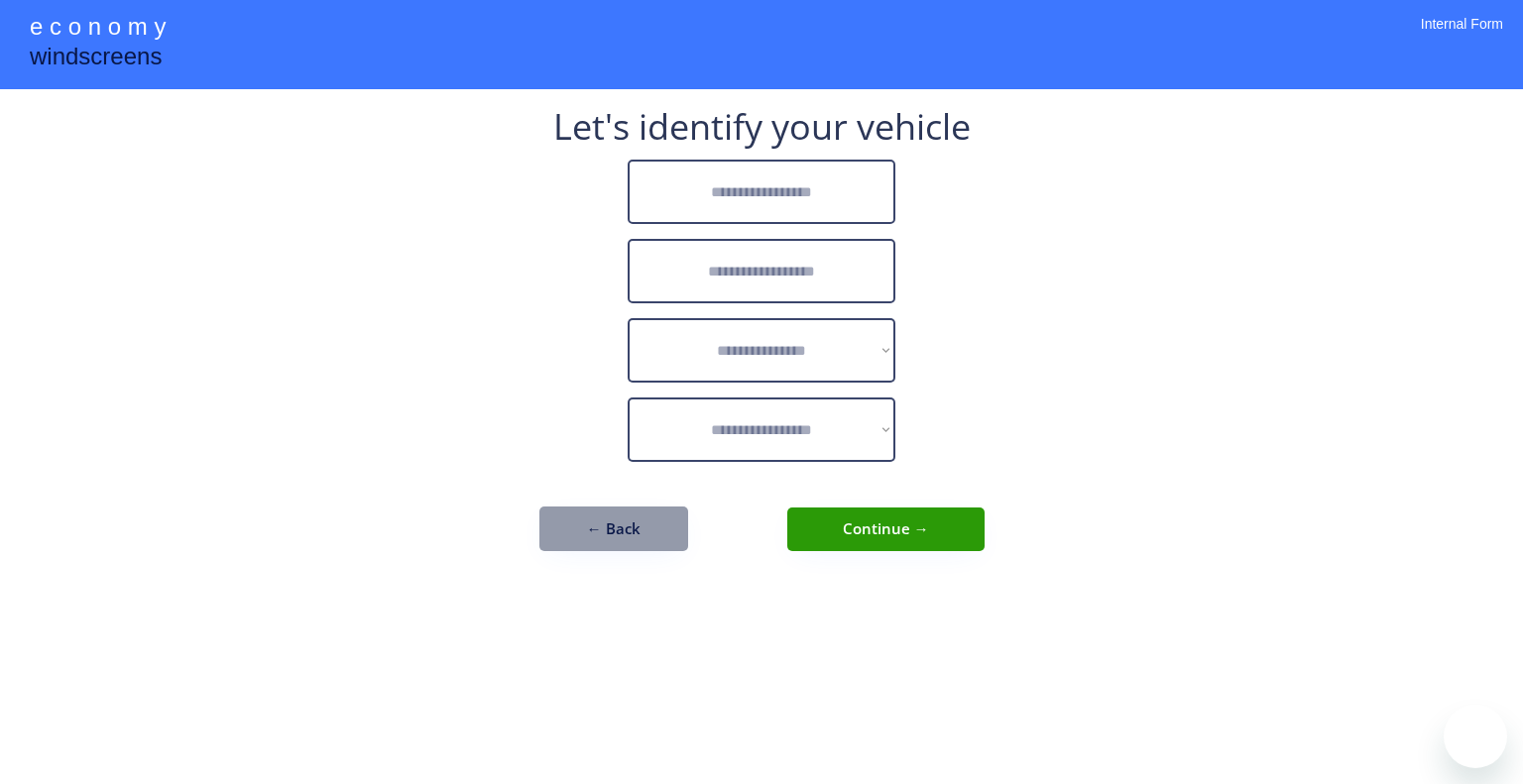 scroll, scrollTop: 0, scrollLeft: 0, axis: both 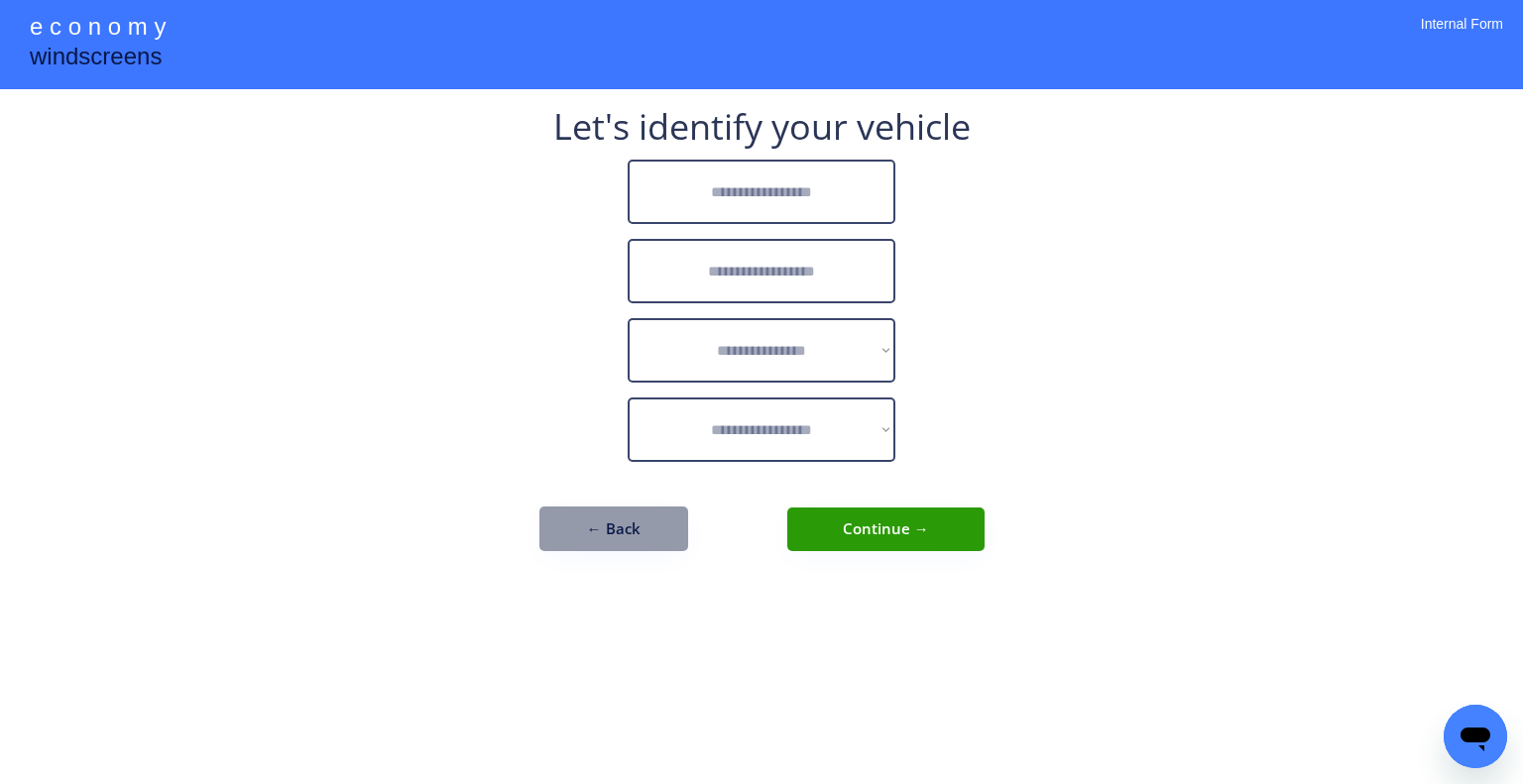 click at bounding box center (762, 191) 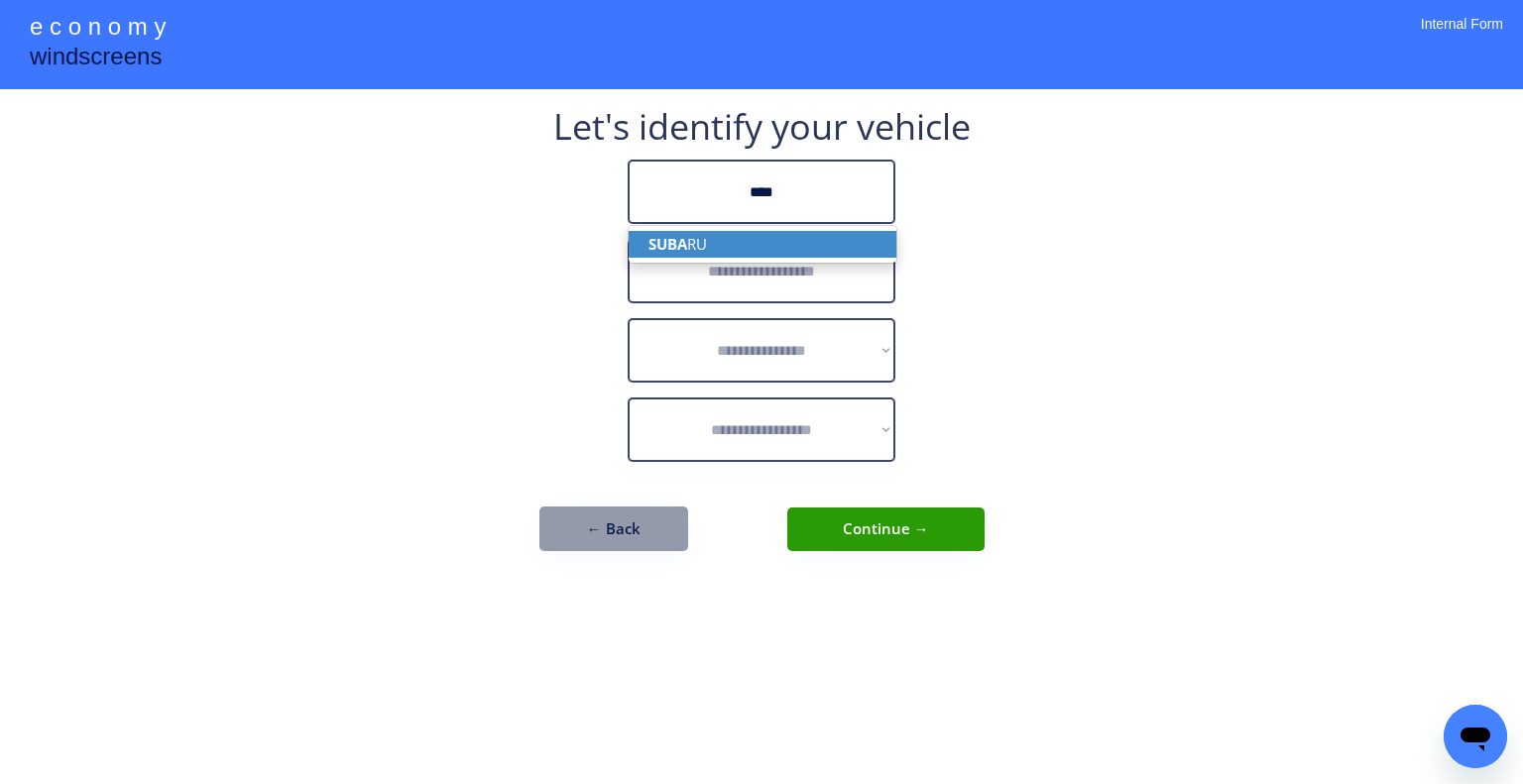 click on "SUBA RU" at bounding box center (762, 244) 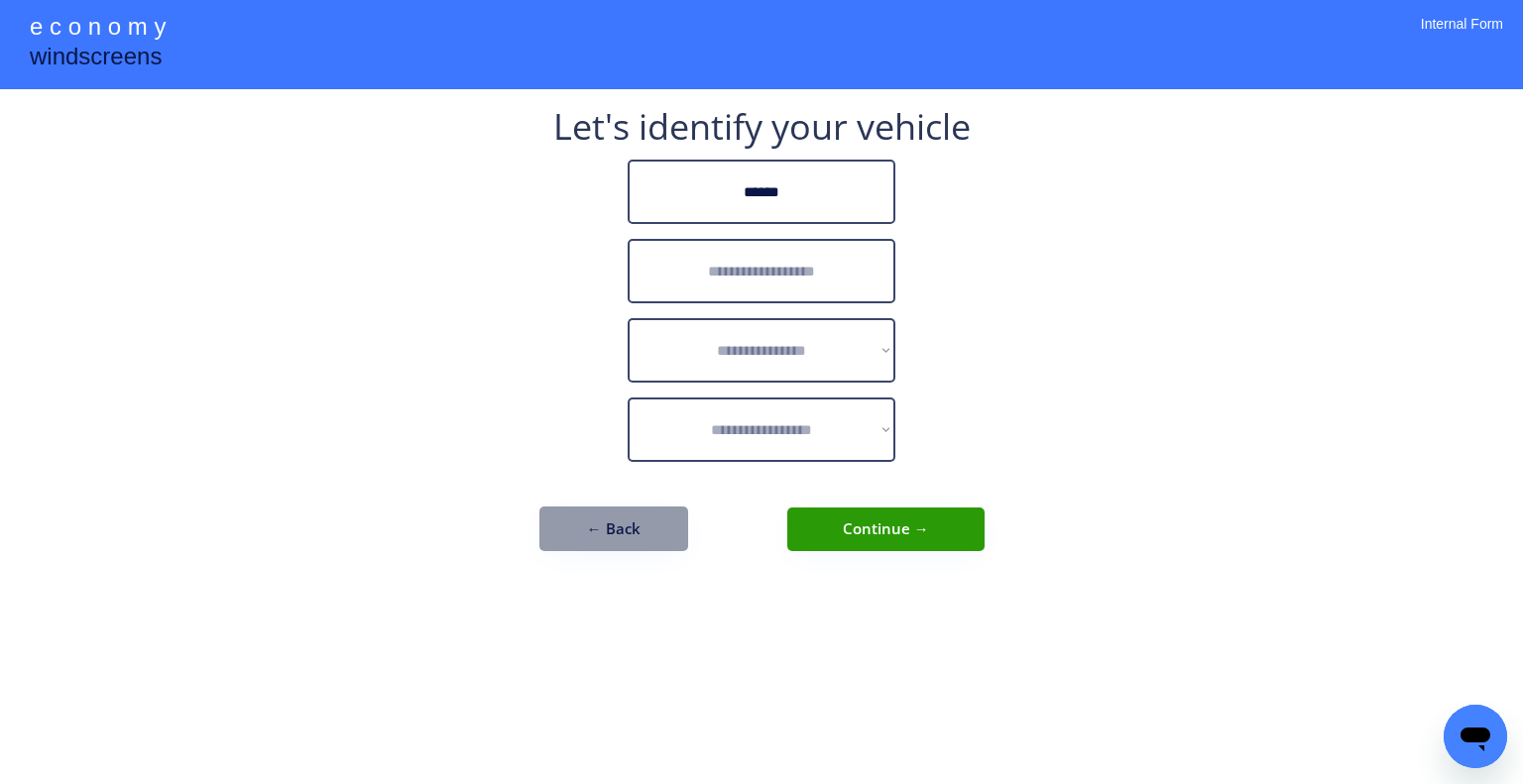 type on "******" 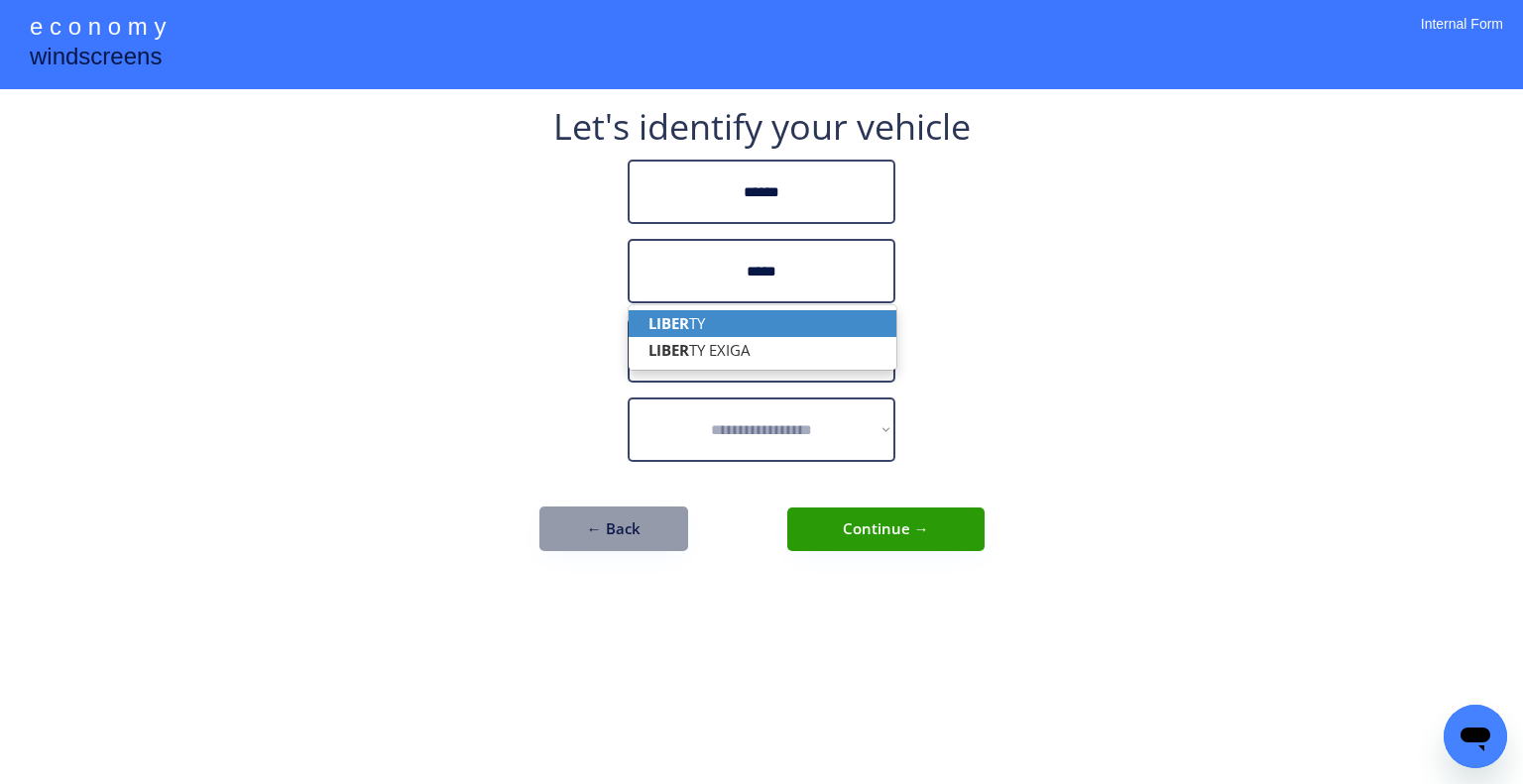 click on "LIBER TY" at bounding box center (762, 323) 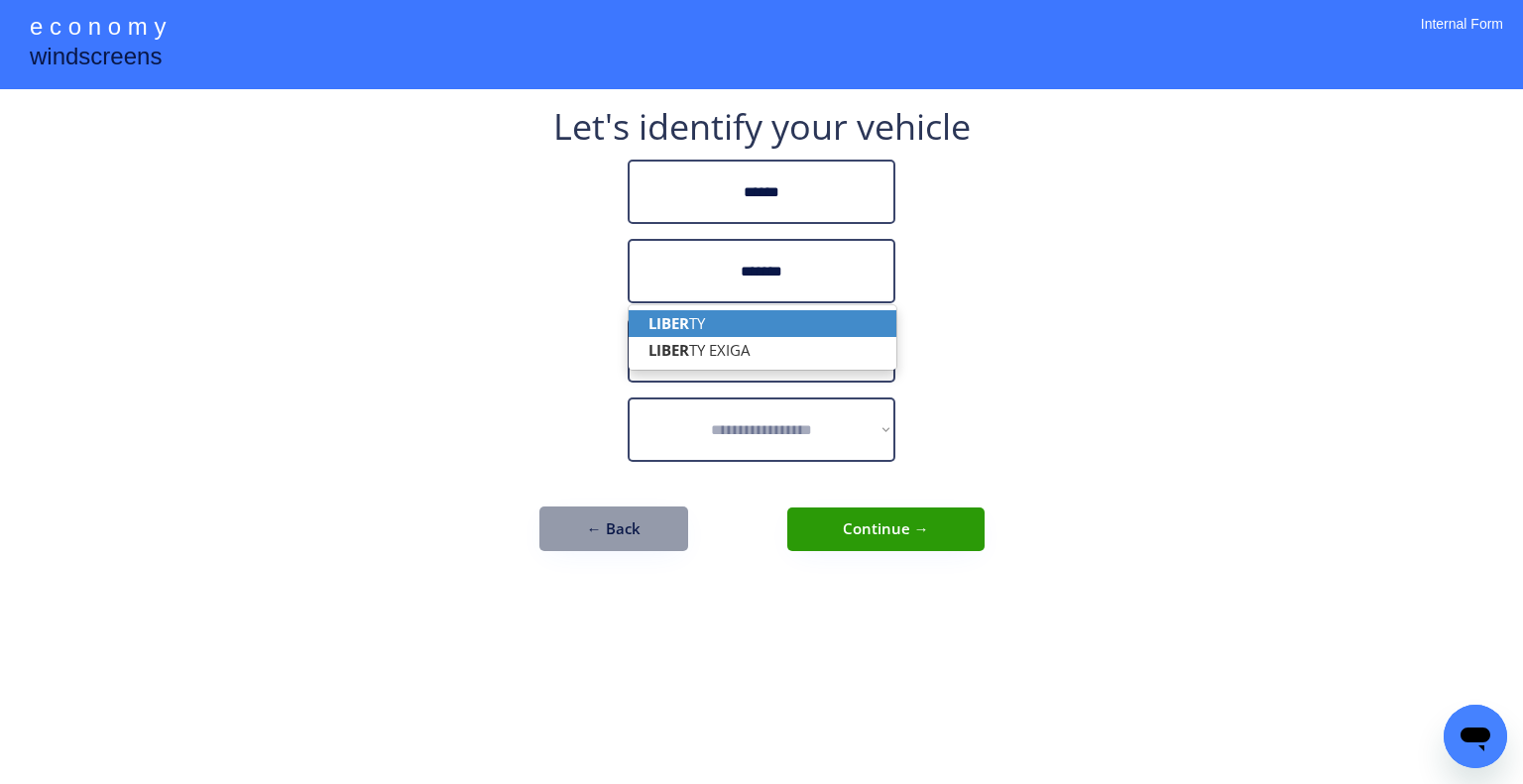 type on "*******" 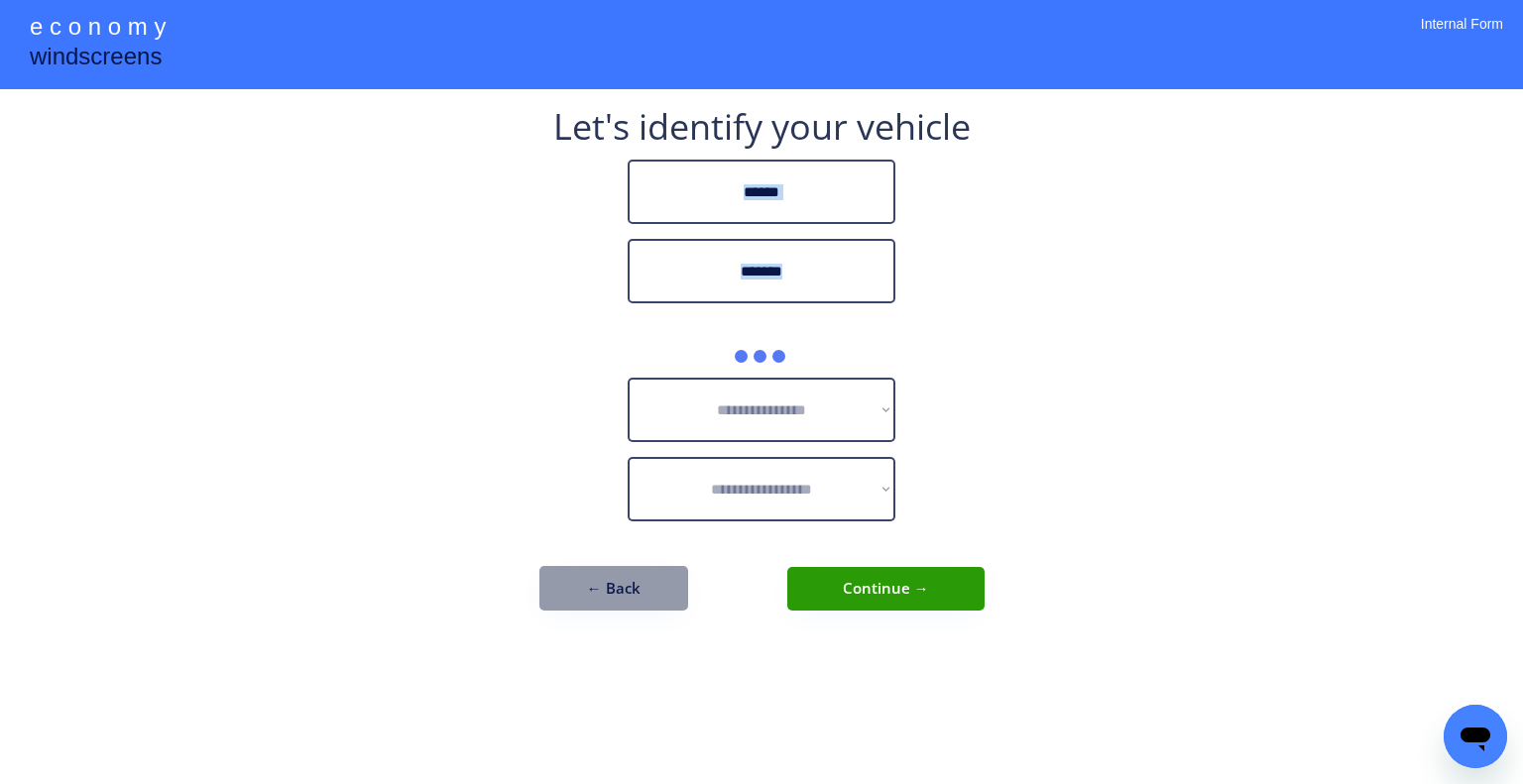 click on "**********" at bounding box center (762, 392) 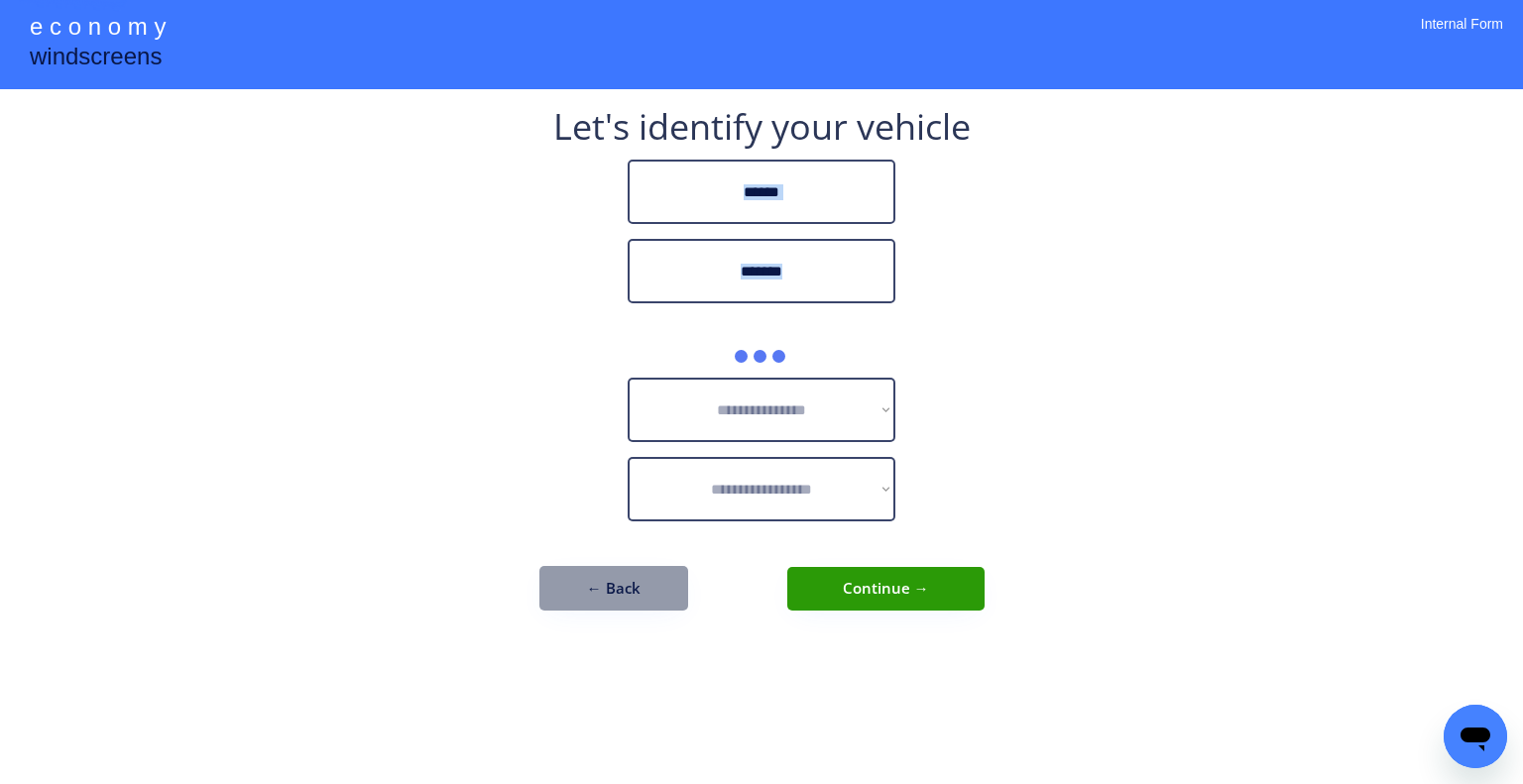 click on "**********" at bounding box center (762, 392) 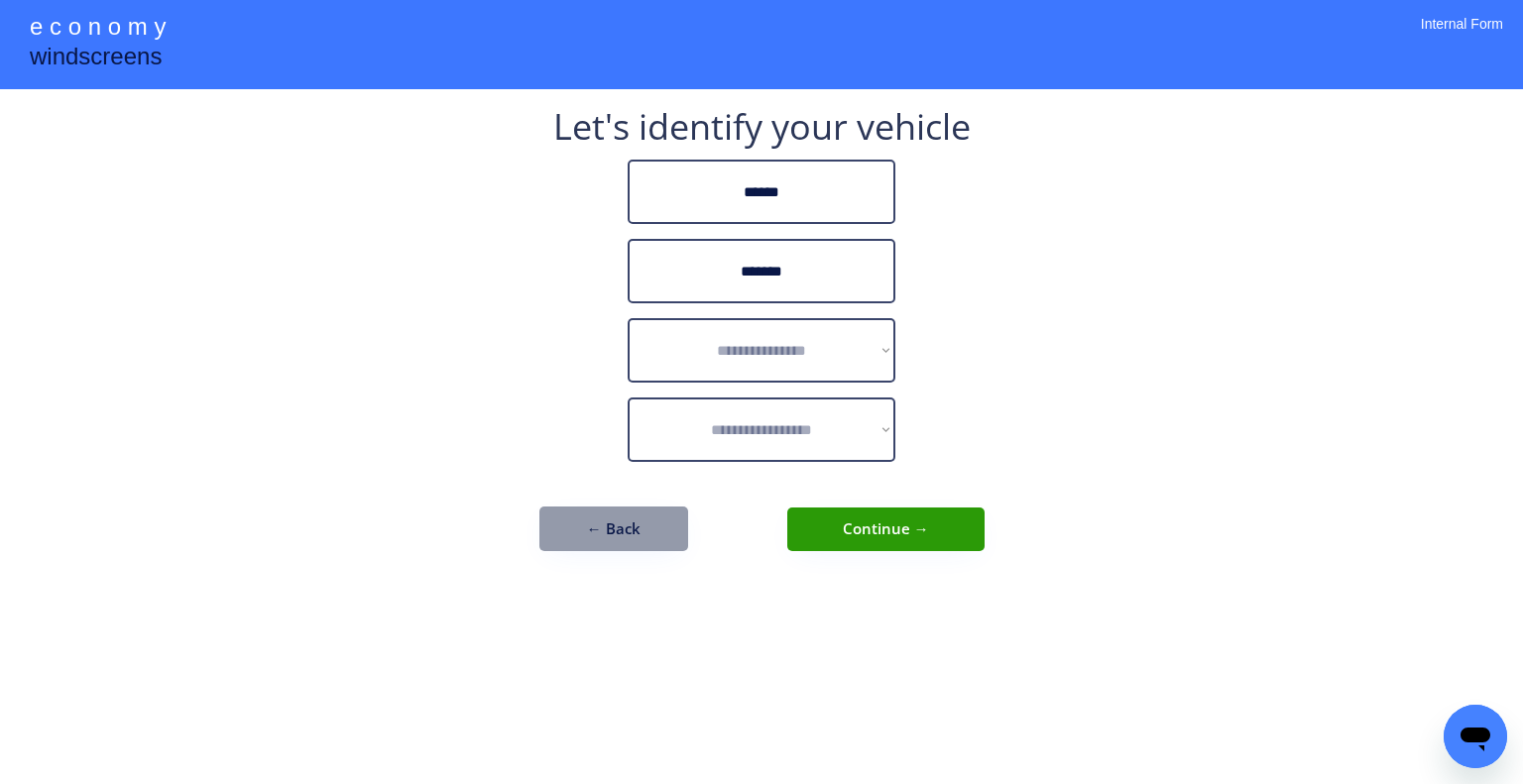 click on "**********" at bounding box center (762, 350) 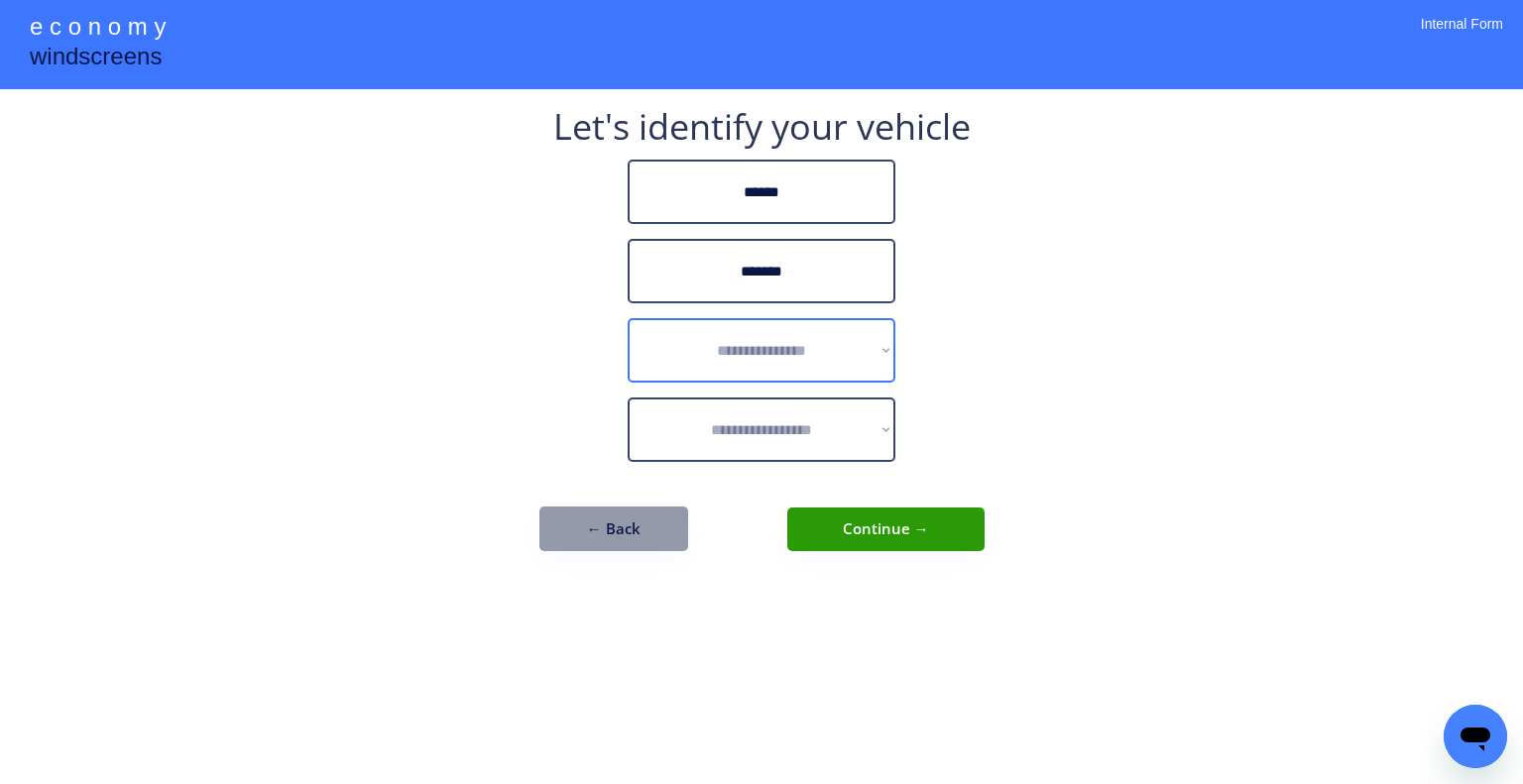 select on "******" 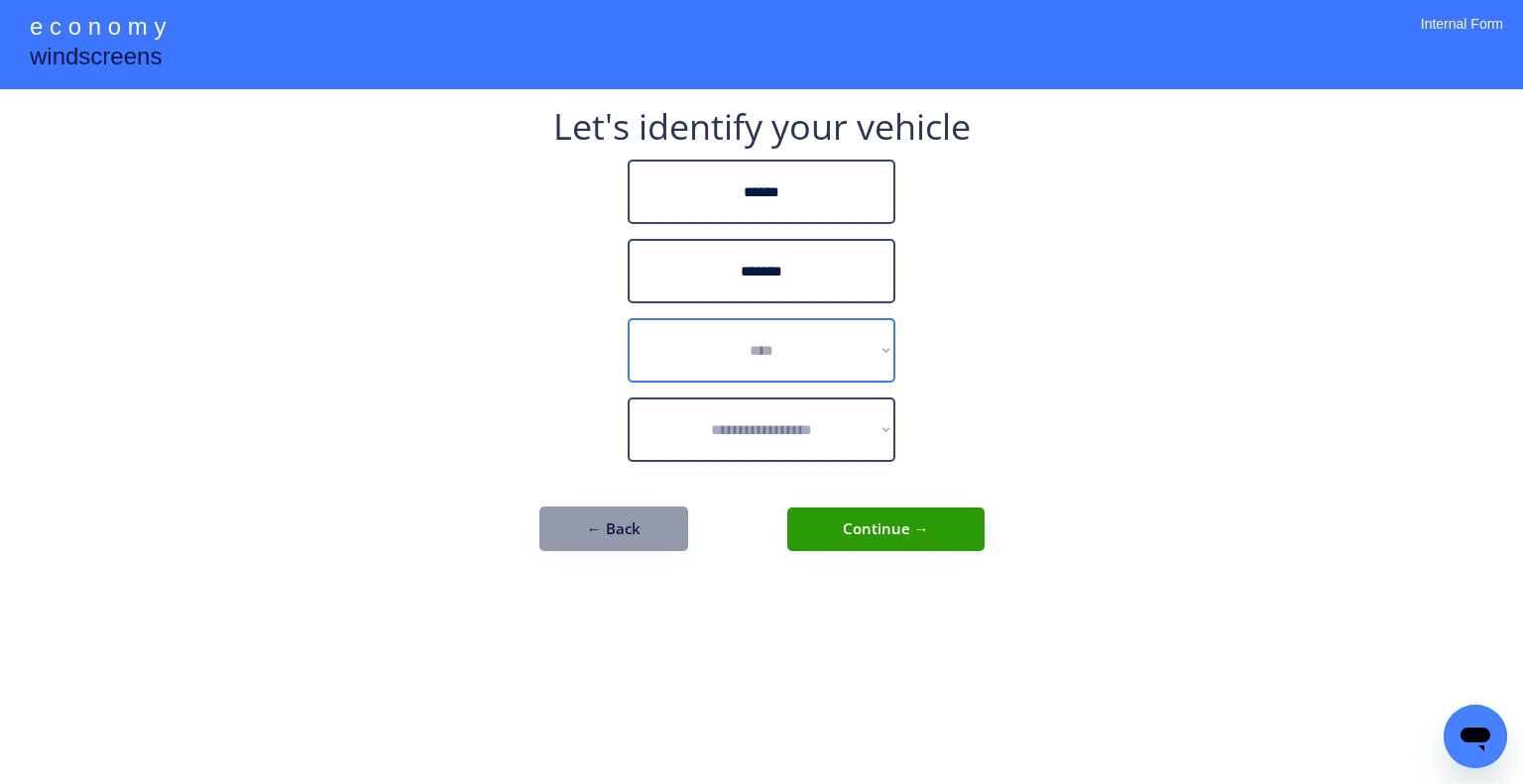 click on "**********" at bounding box center (762, 350) 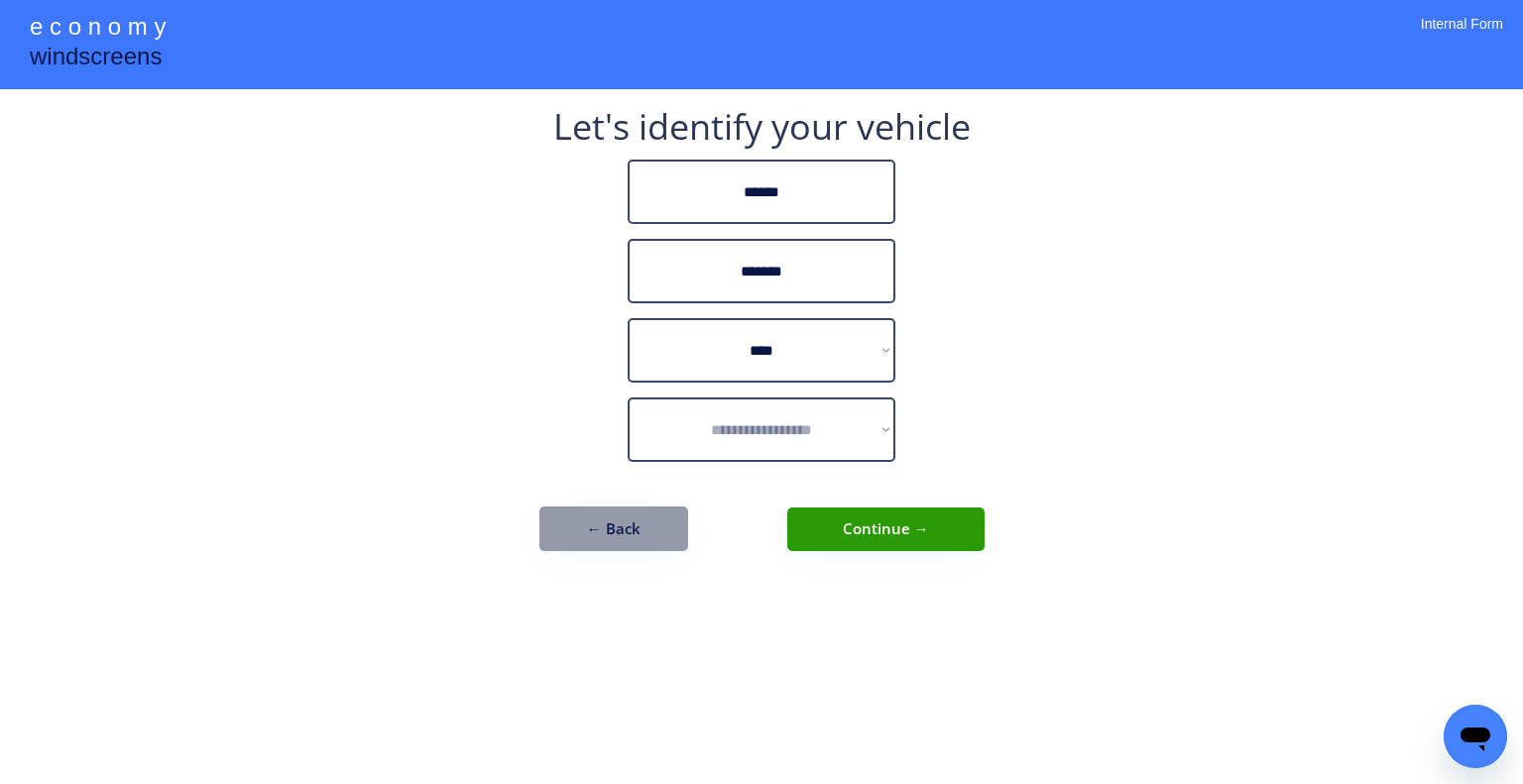 click on "**********" at bounding box center [762, 392] 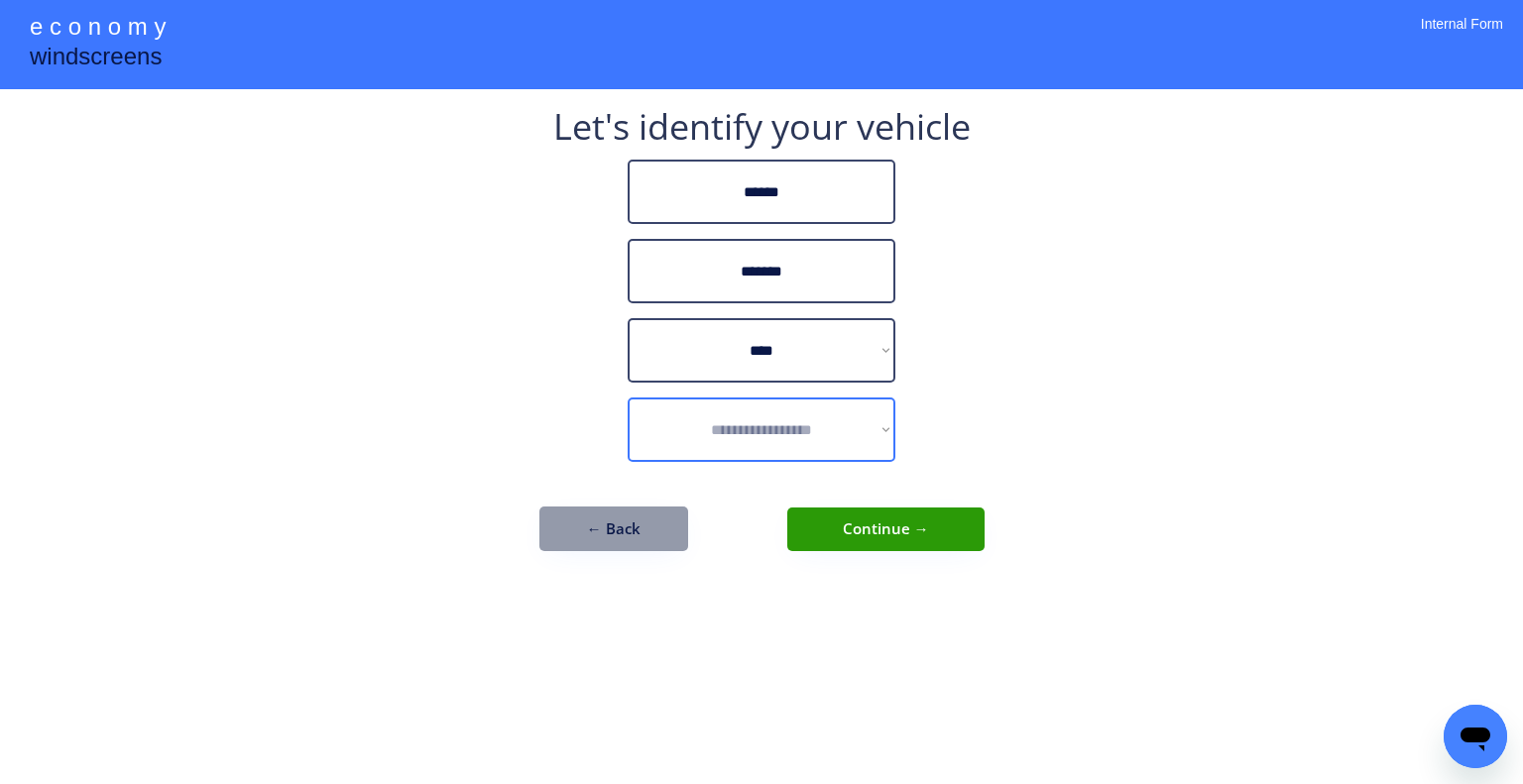 click on "**********" at bounding box center (762, 429) 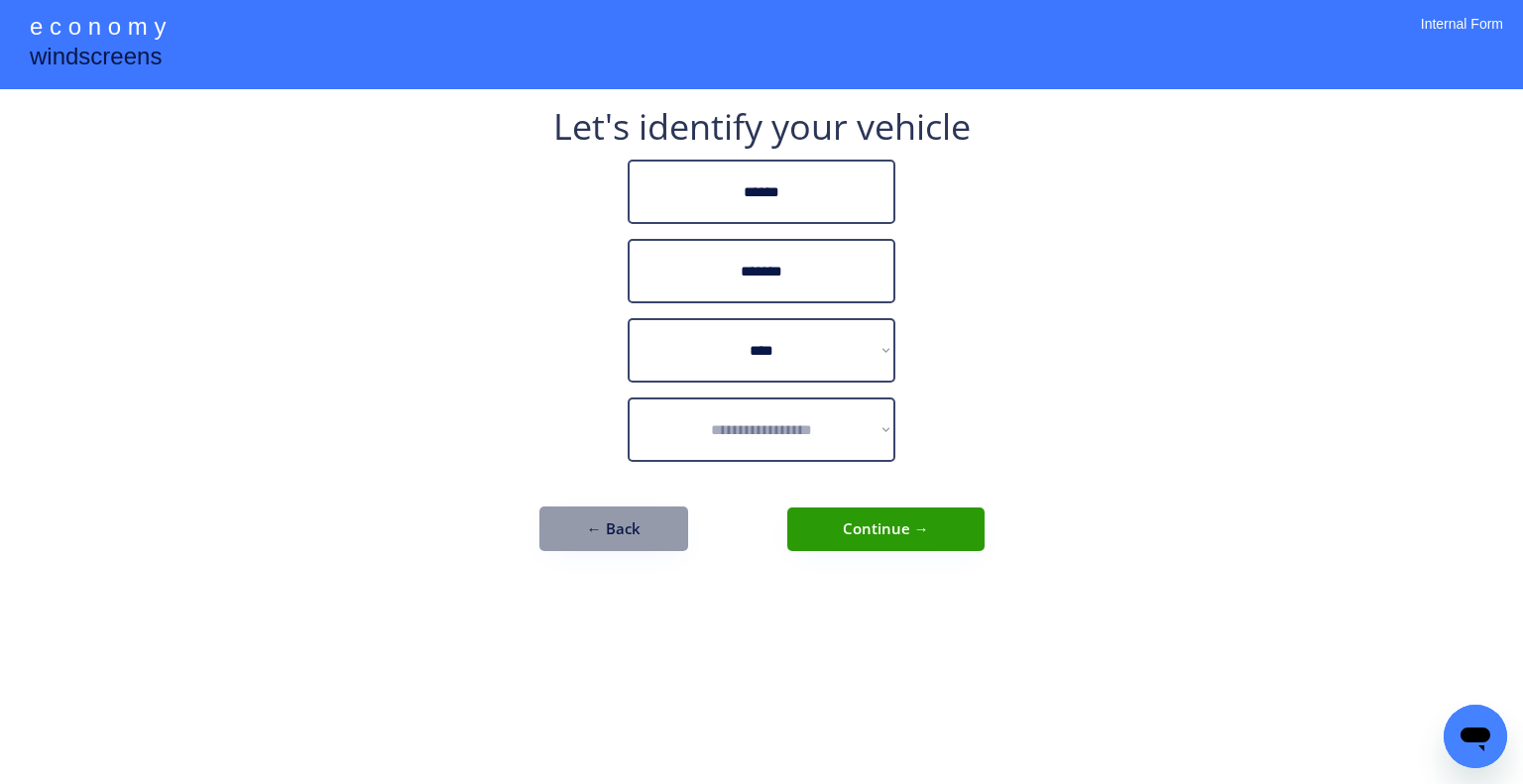 click on "**********" at bounding box center (762, 392) 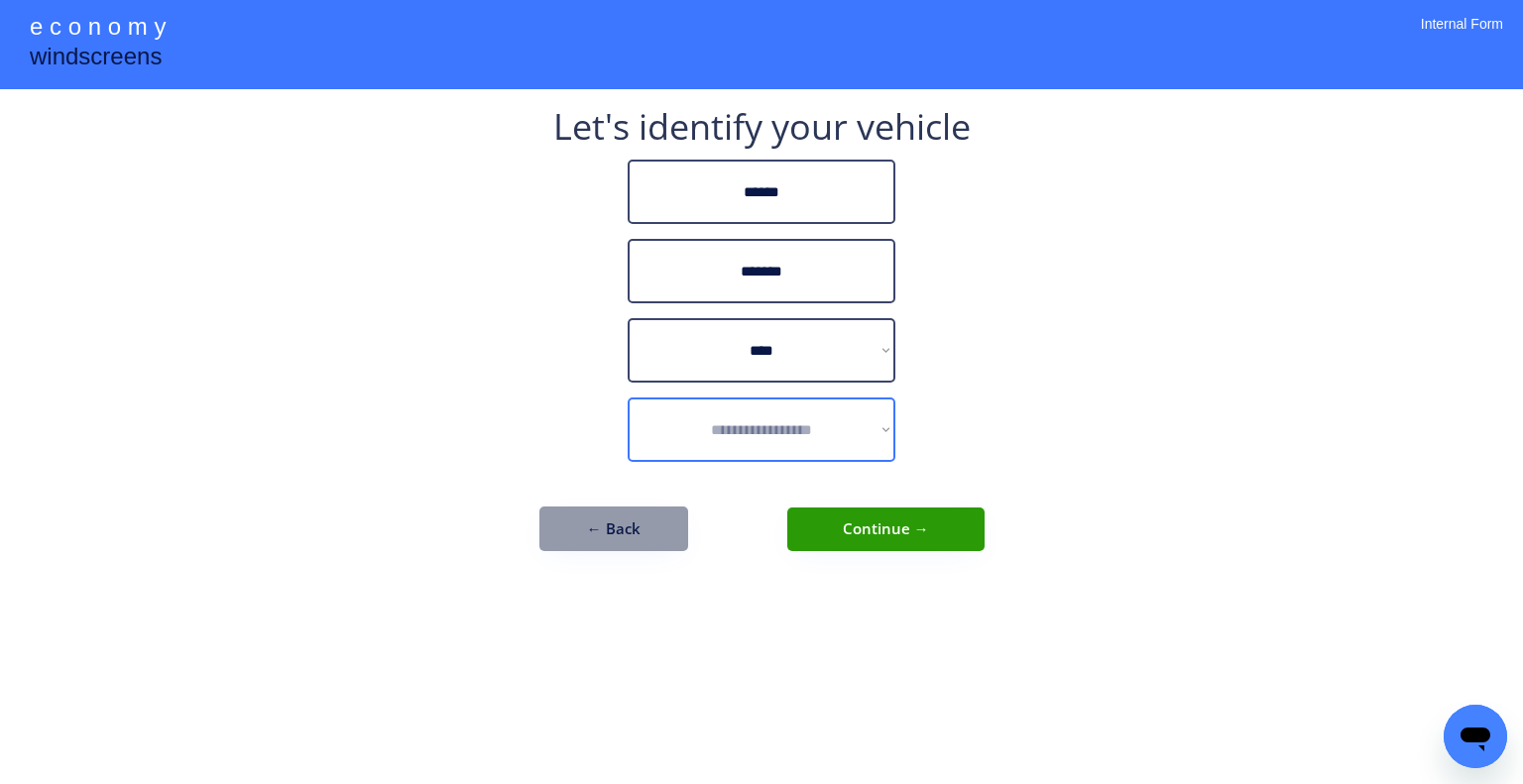 drag, startPoint x: 789, startPoint y: 421, endPoint x: 799, endPoint y: 431, distance: 14.142136 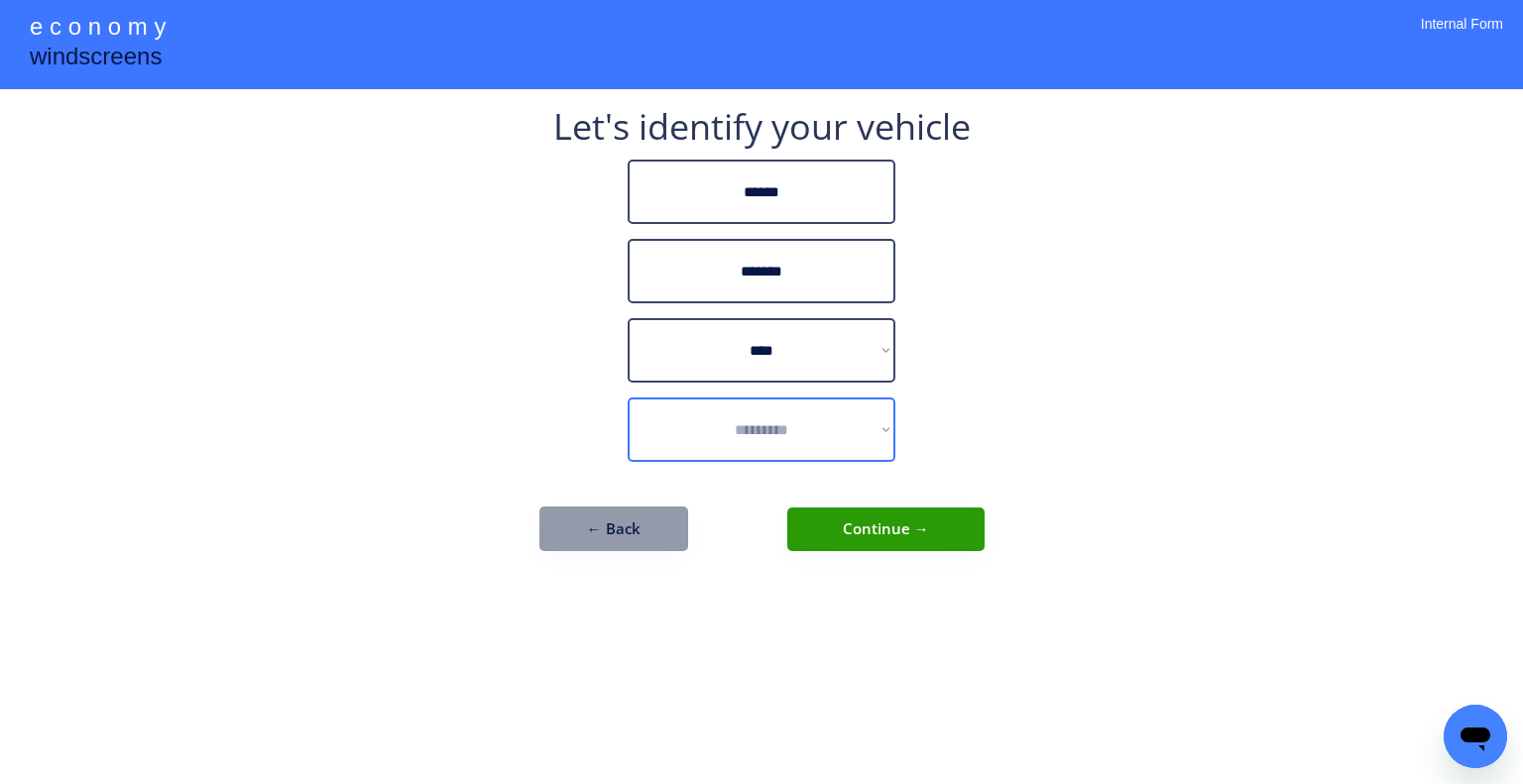 click on "**********" at bounding box center [762, 429] 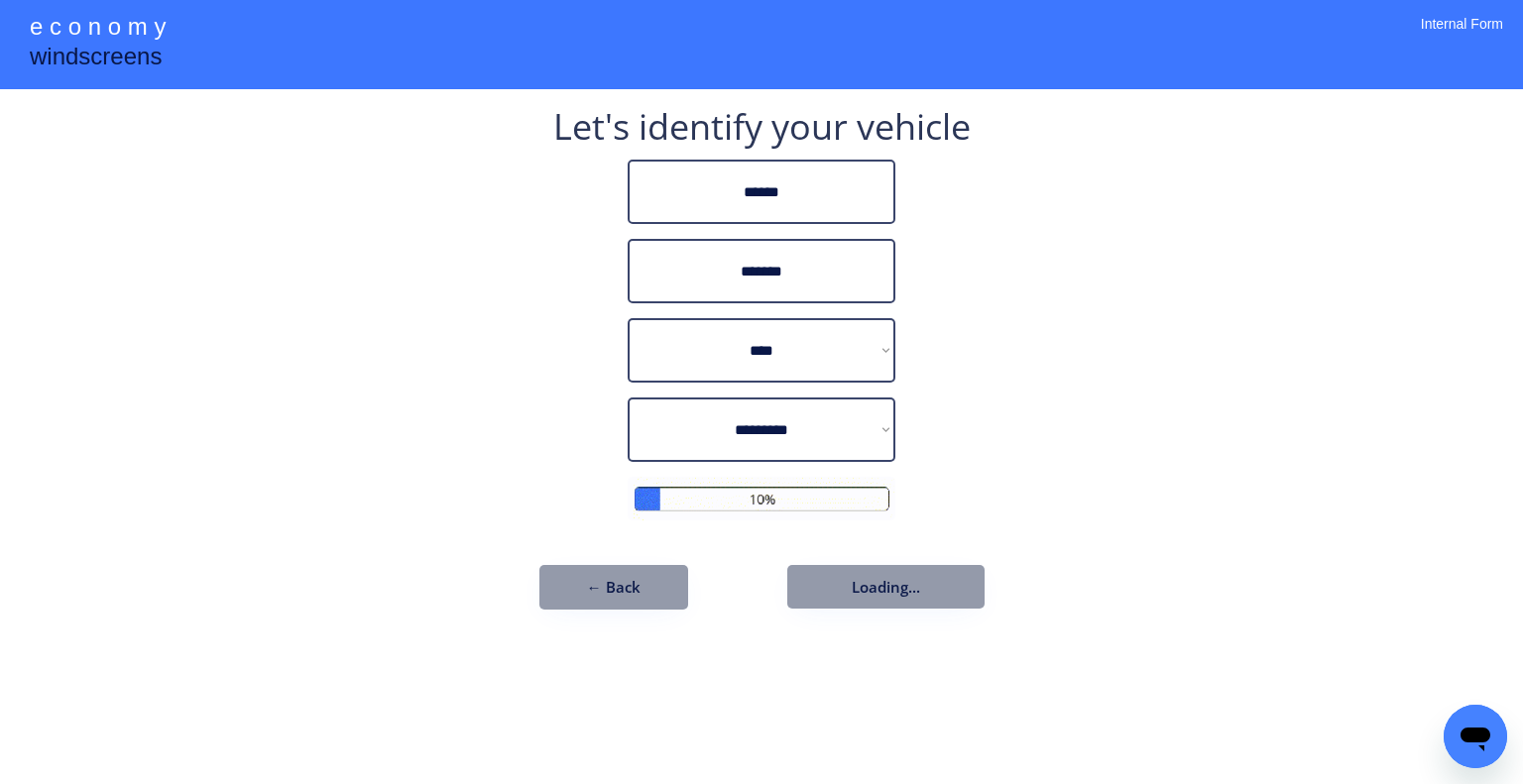 click on "**********" at bounding box center [762, 392] 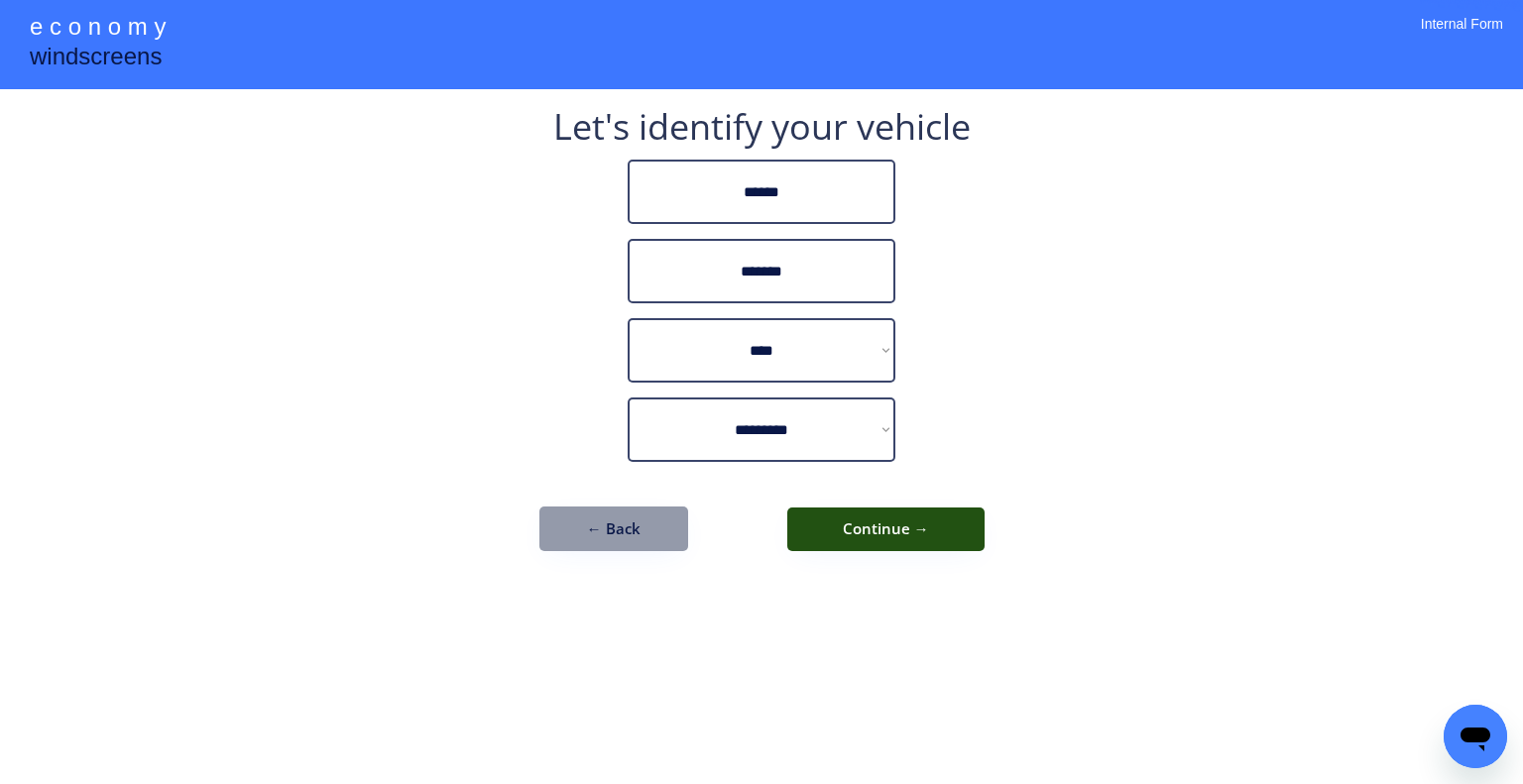 click on "Continue    →" at bounding box center (885, 529) 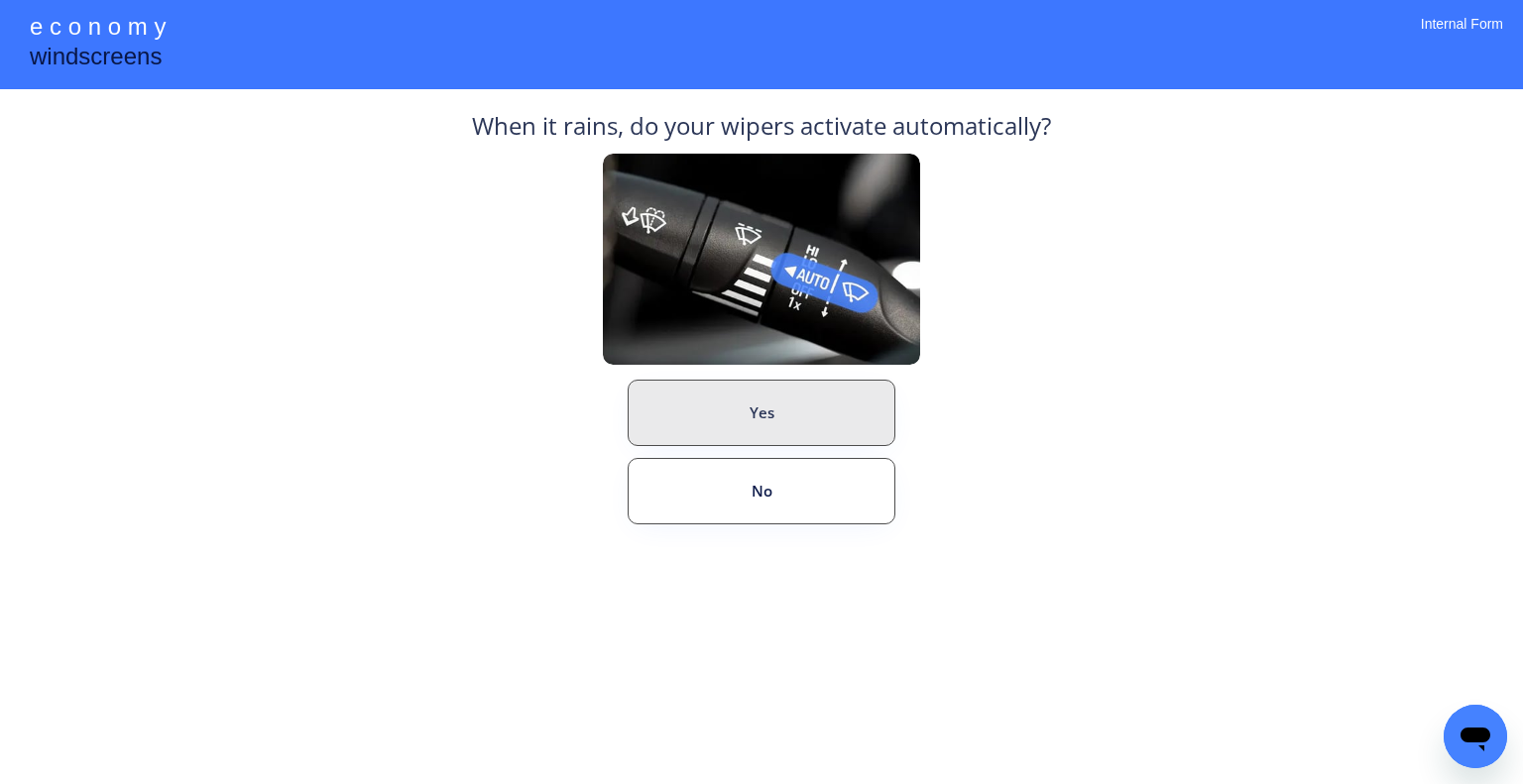 click on "Yes" at bounding box center (762, 412) 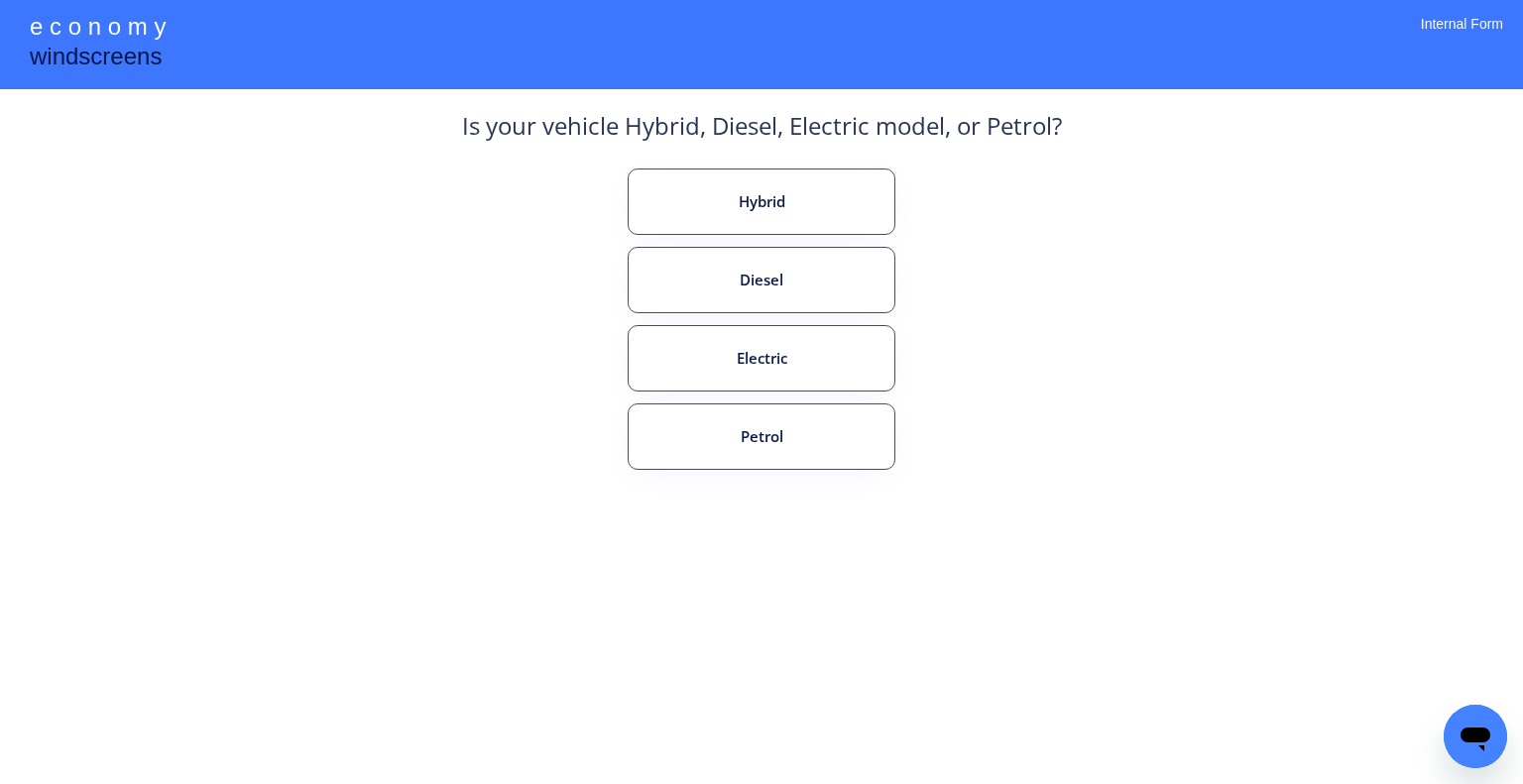 click on "**********" at bounding box center [762, 392] 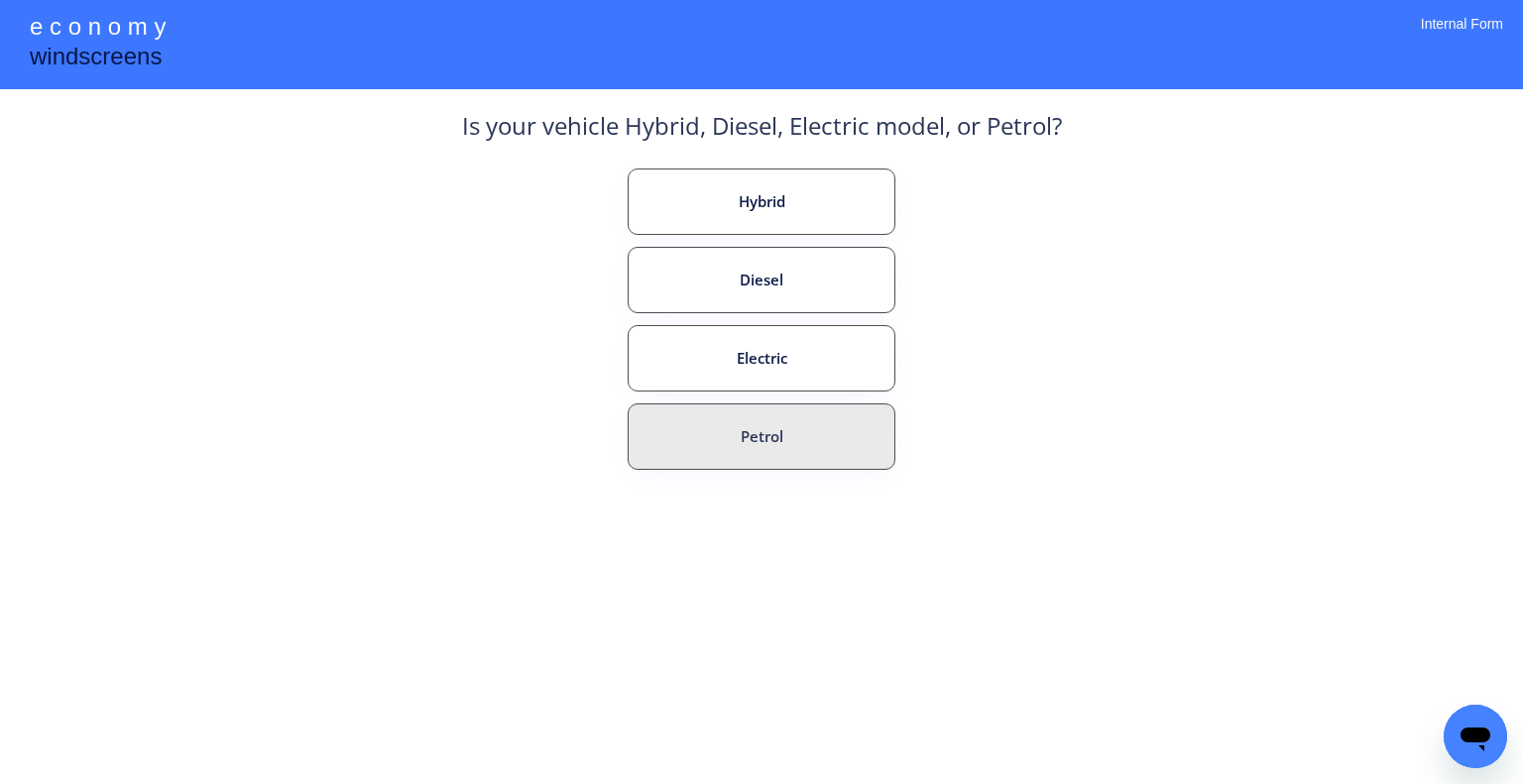 click on "Petrol" at bounding box center (762, 436) 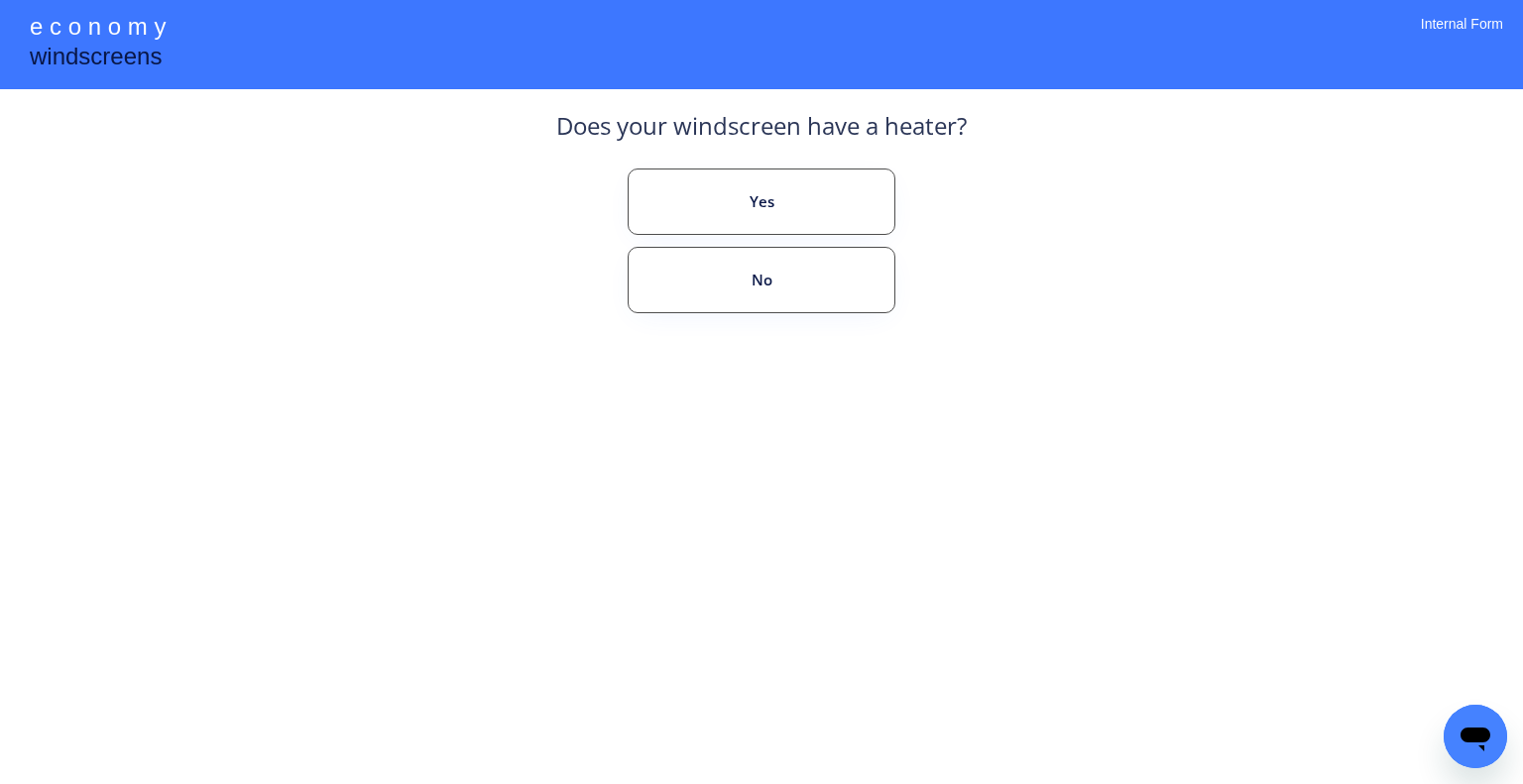 click on "**********" at bounding box center (762, 392) 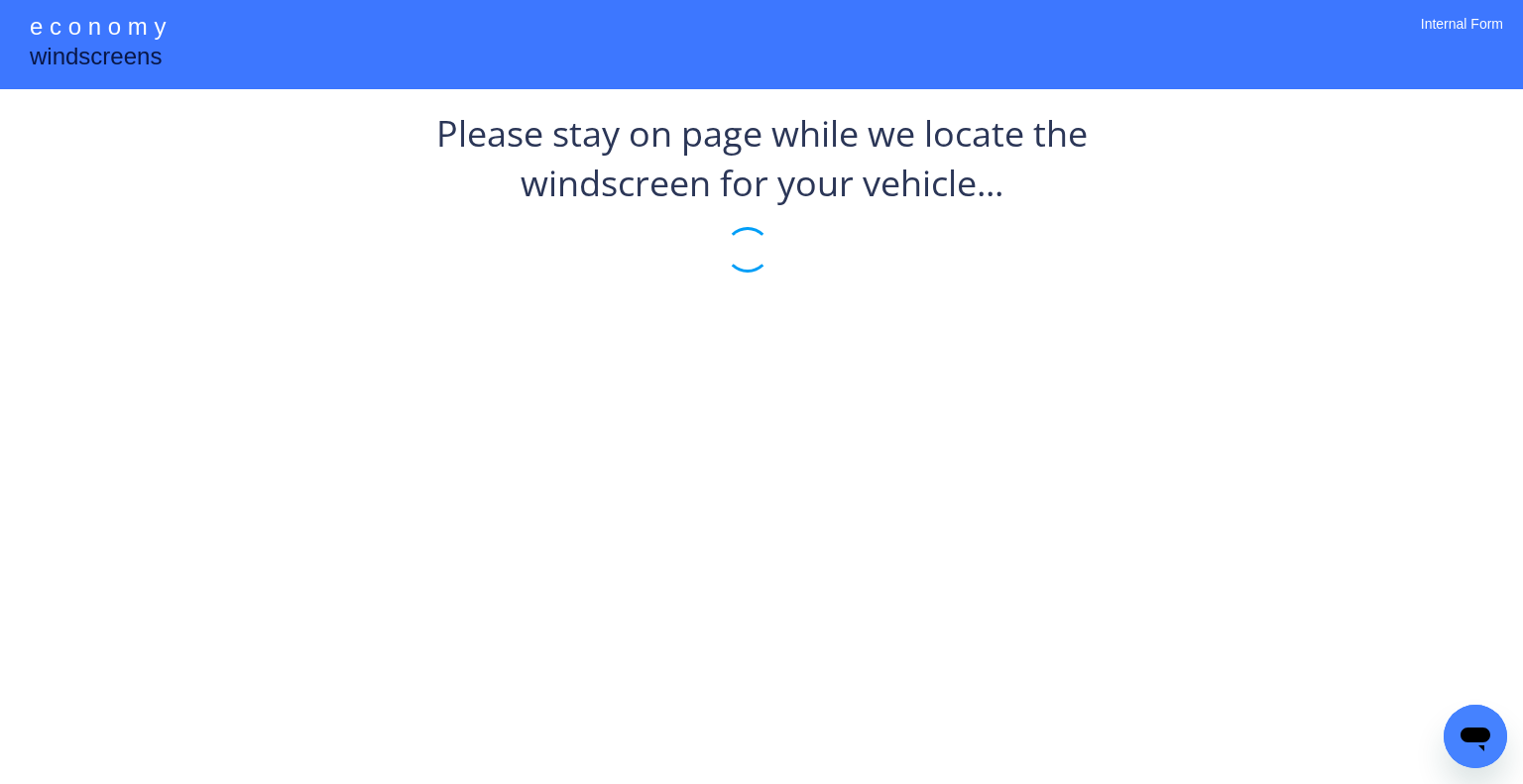 click on "**********" at bounding box center (762, 392) 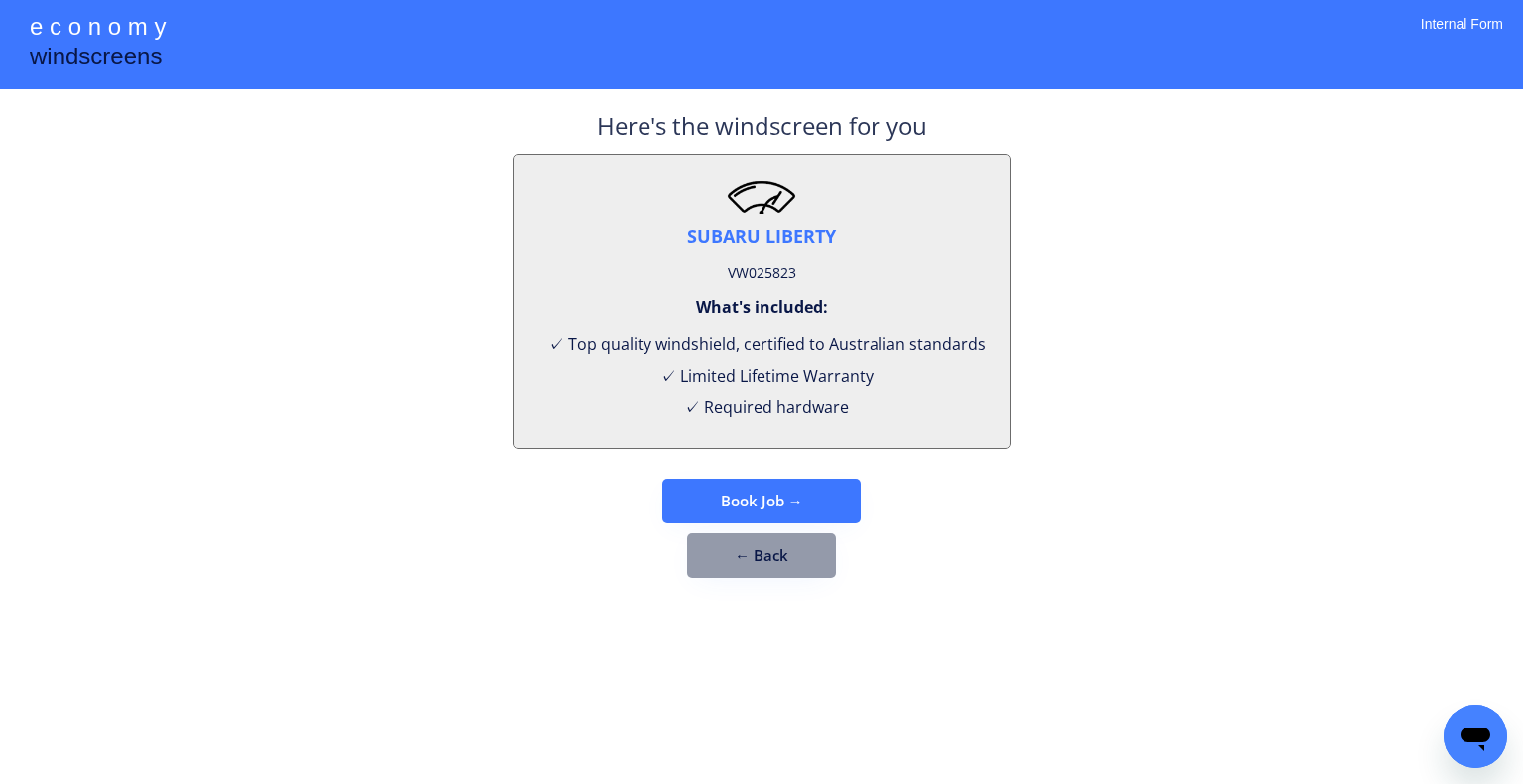 click on "VW025823" at bounding box center [762, 273] 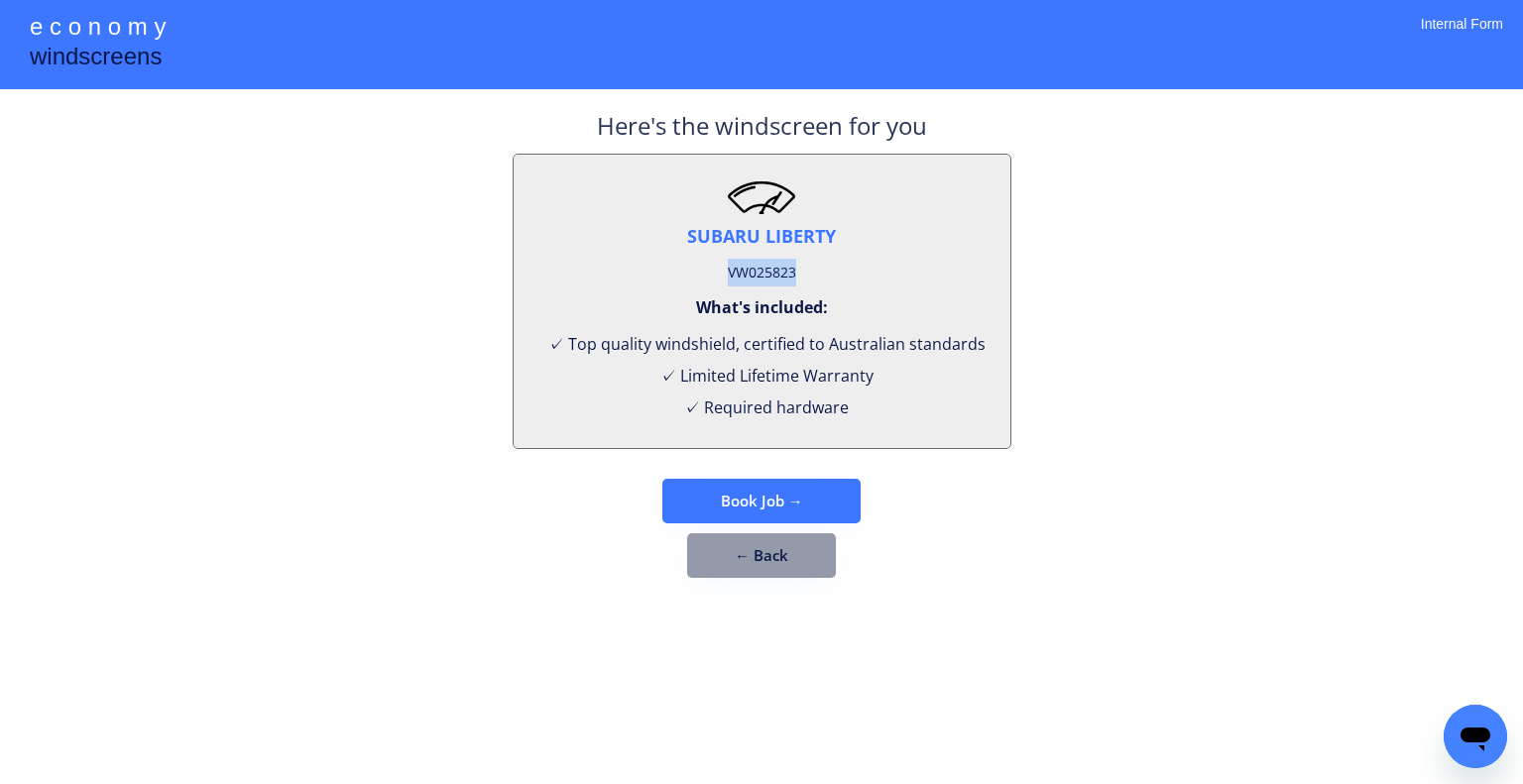 click on "VW025823" at bounding box center (762, 273) 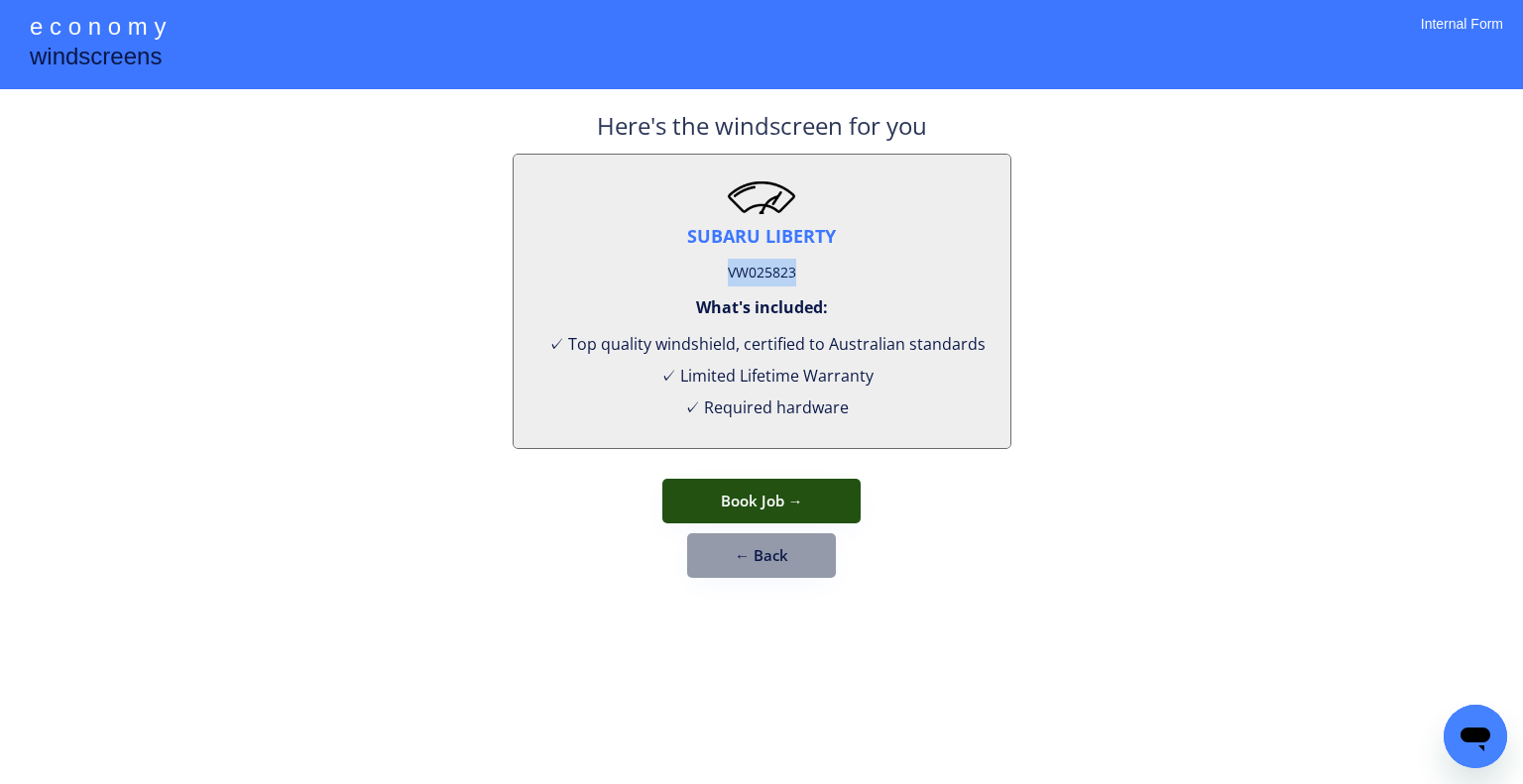 click on "Book Job    →" at bounding box center (762, 501) 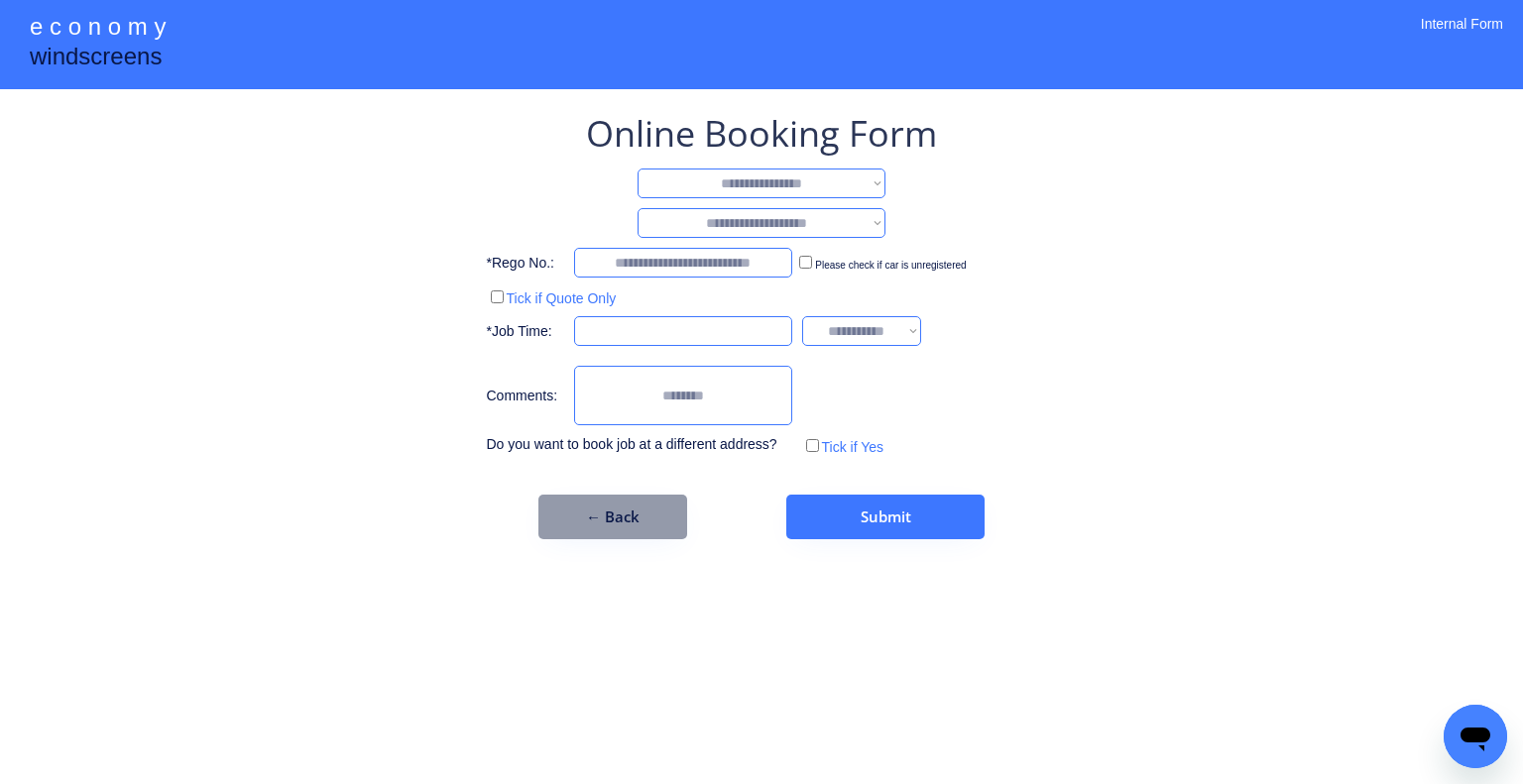 click on "**********" at bounding box center (762, 324) 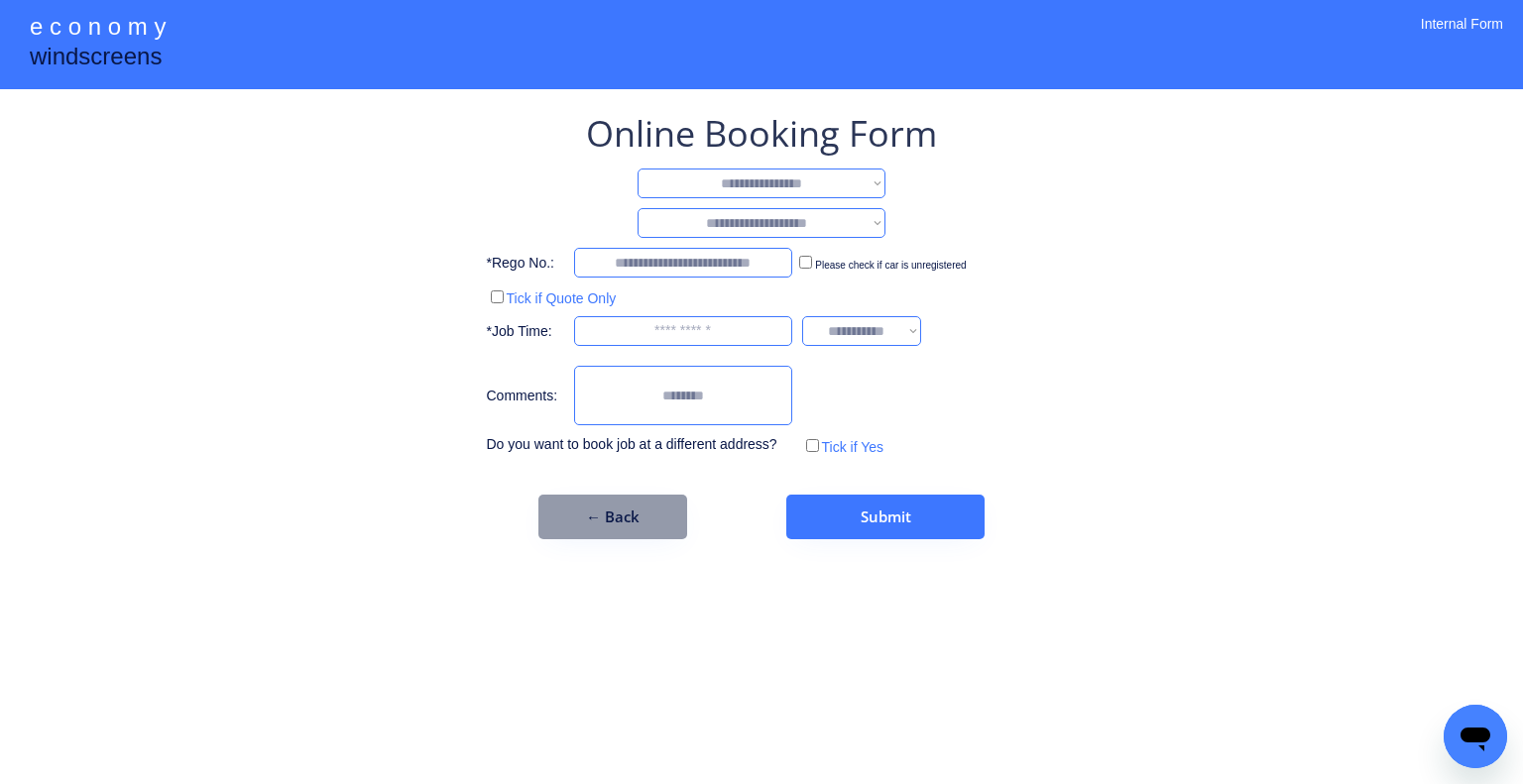 drag, startPoint x: 833, startPoint y: 185, endPoint x: 831, endPoint y: 196, distance: 11.18034 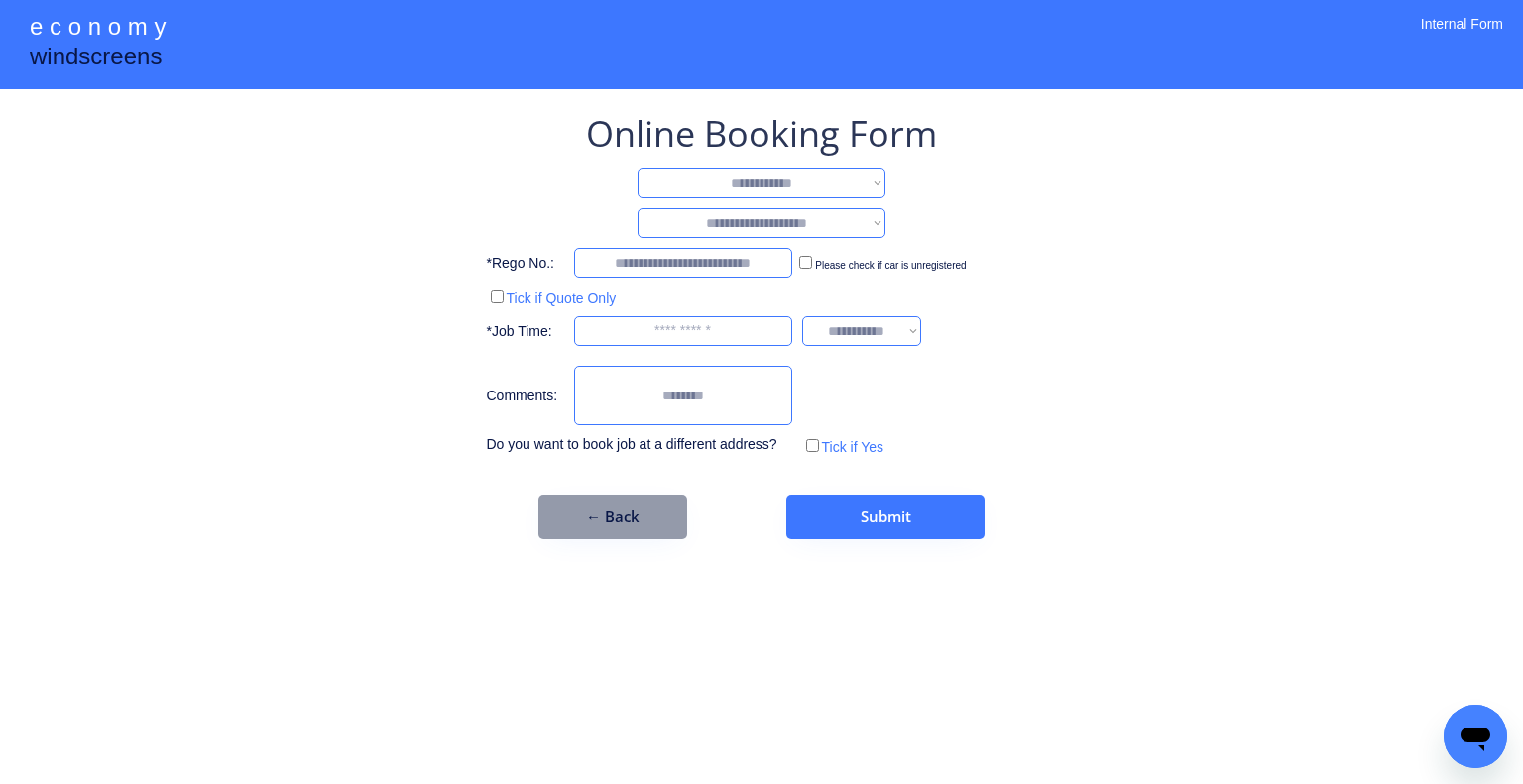 click on "**********" at bounding box center [762, 183] 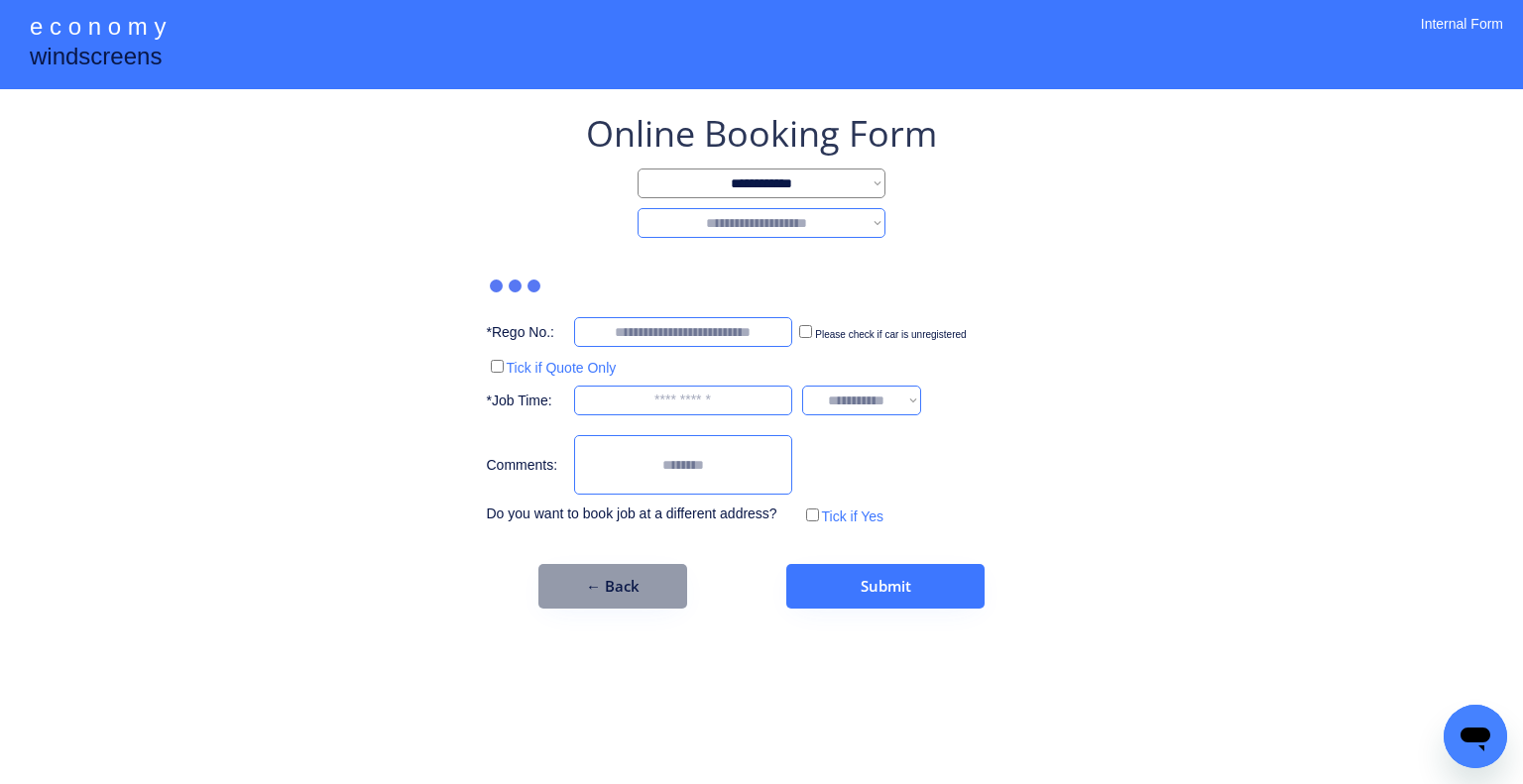 click on "**********" at bounding box center [762, 223] 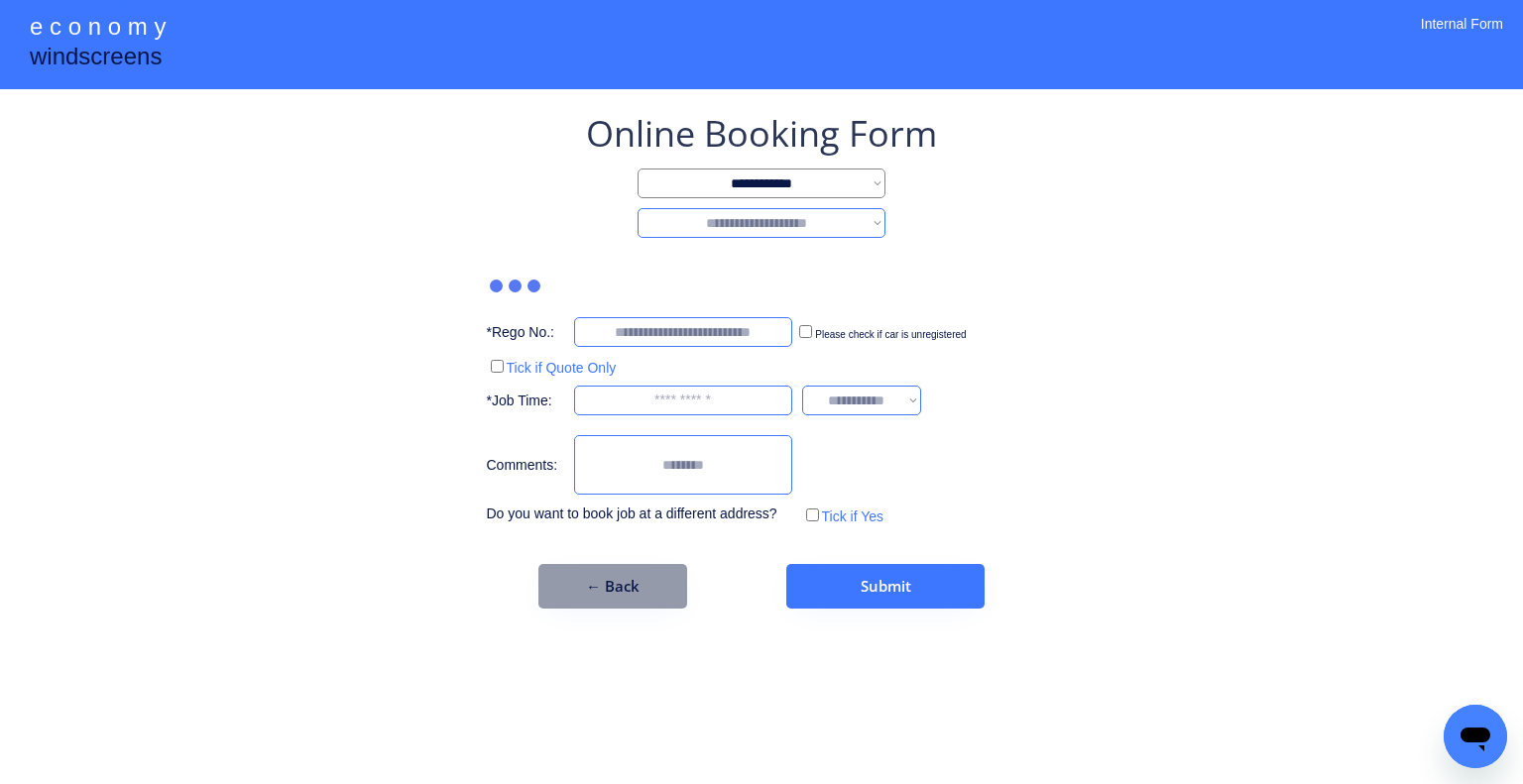 select on "********" 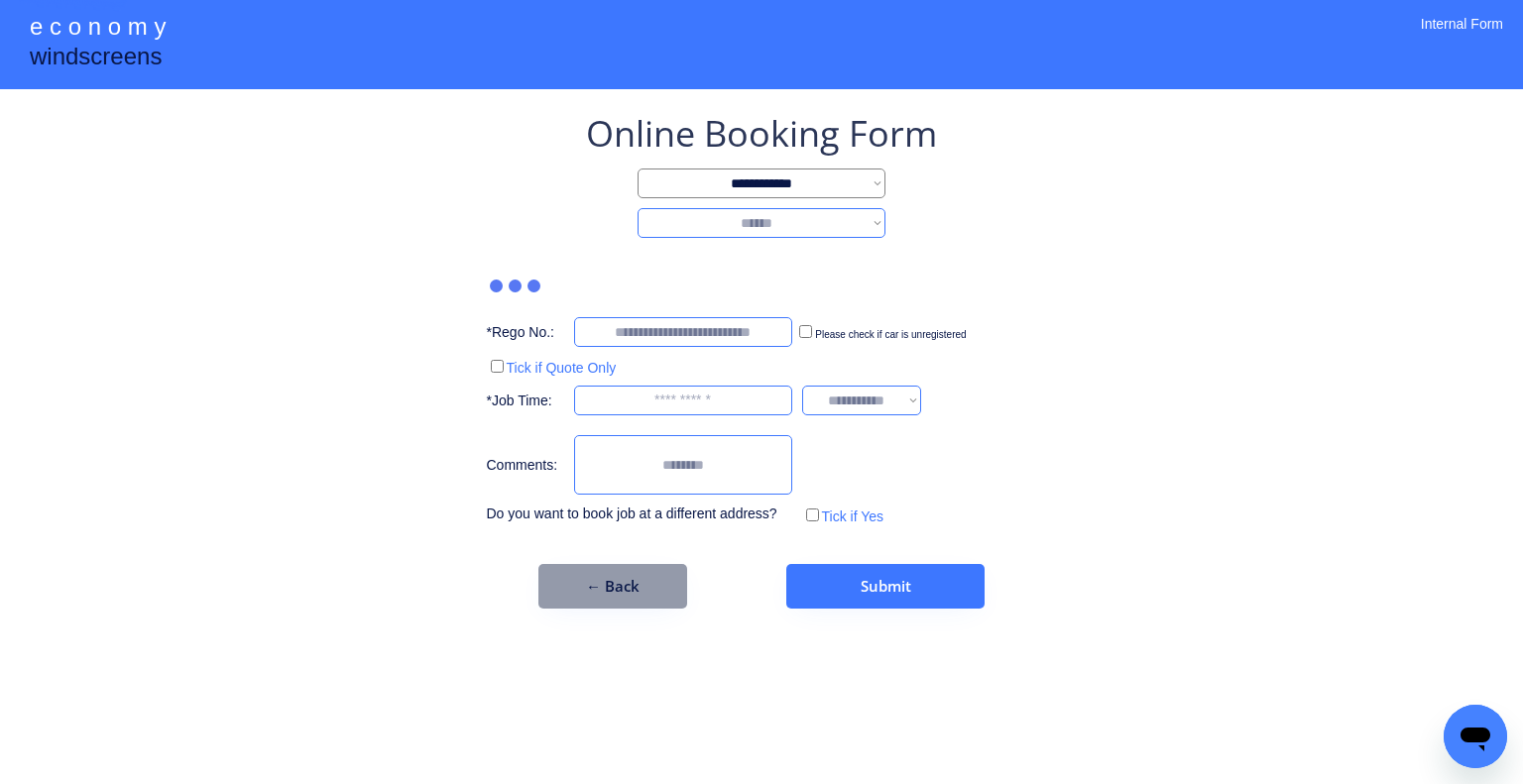 click on "**********" at bounding box center (762, 223) 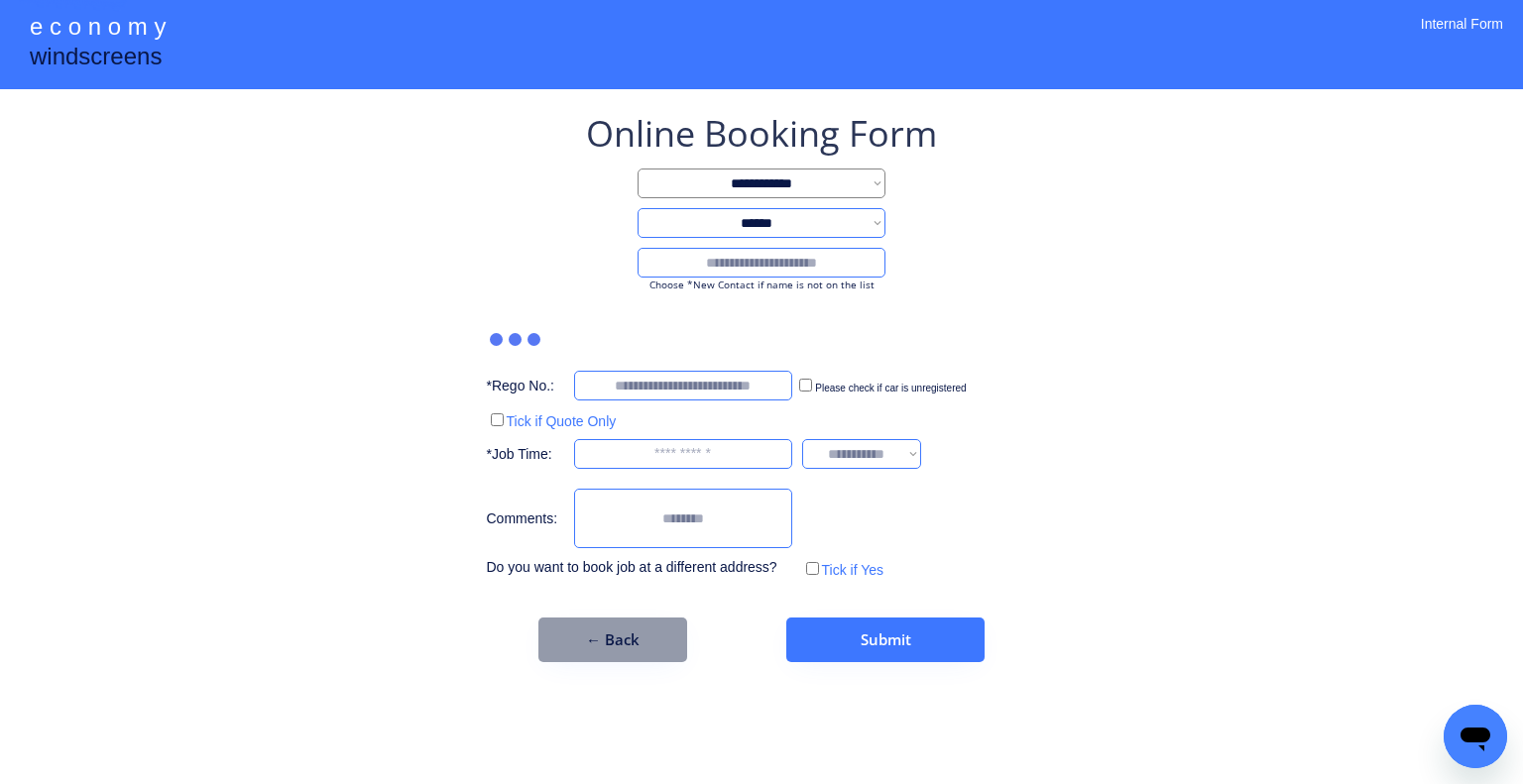 click at bounding box center (762, 263) 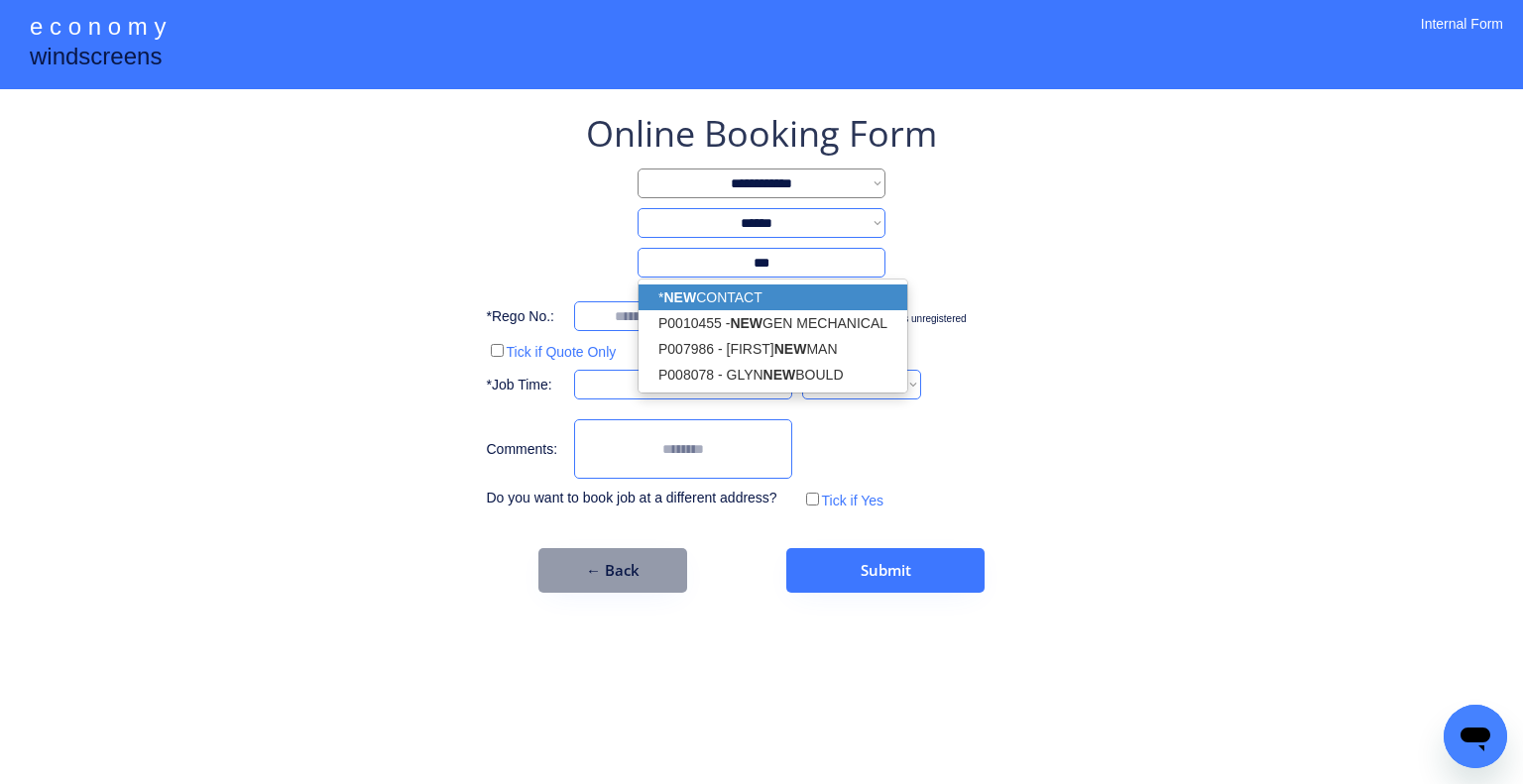 click on "* NEW  CONTACT" at bounding box center [772, 297] 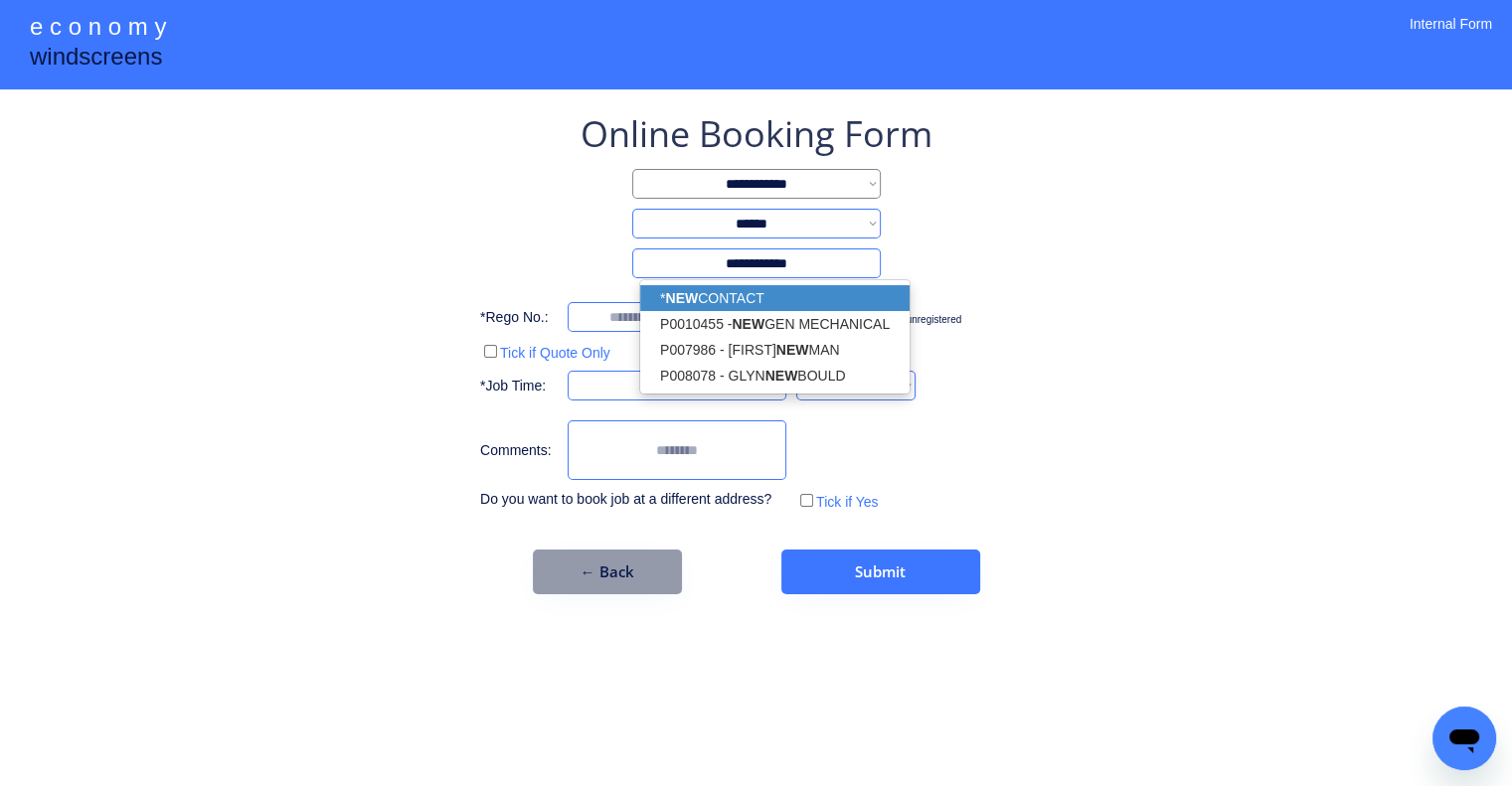 type on "**********" 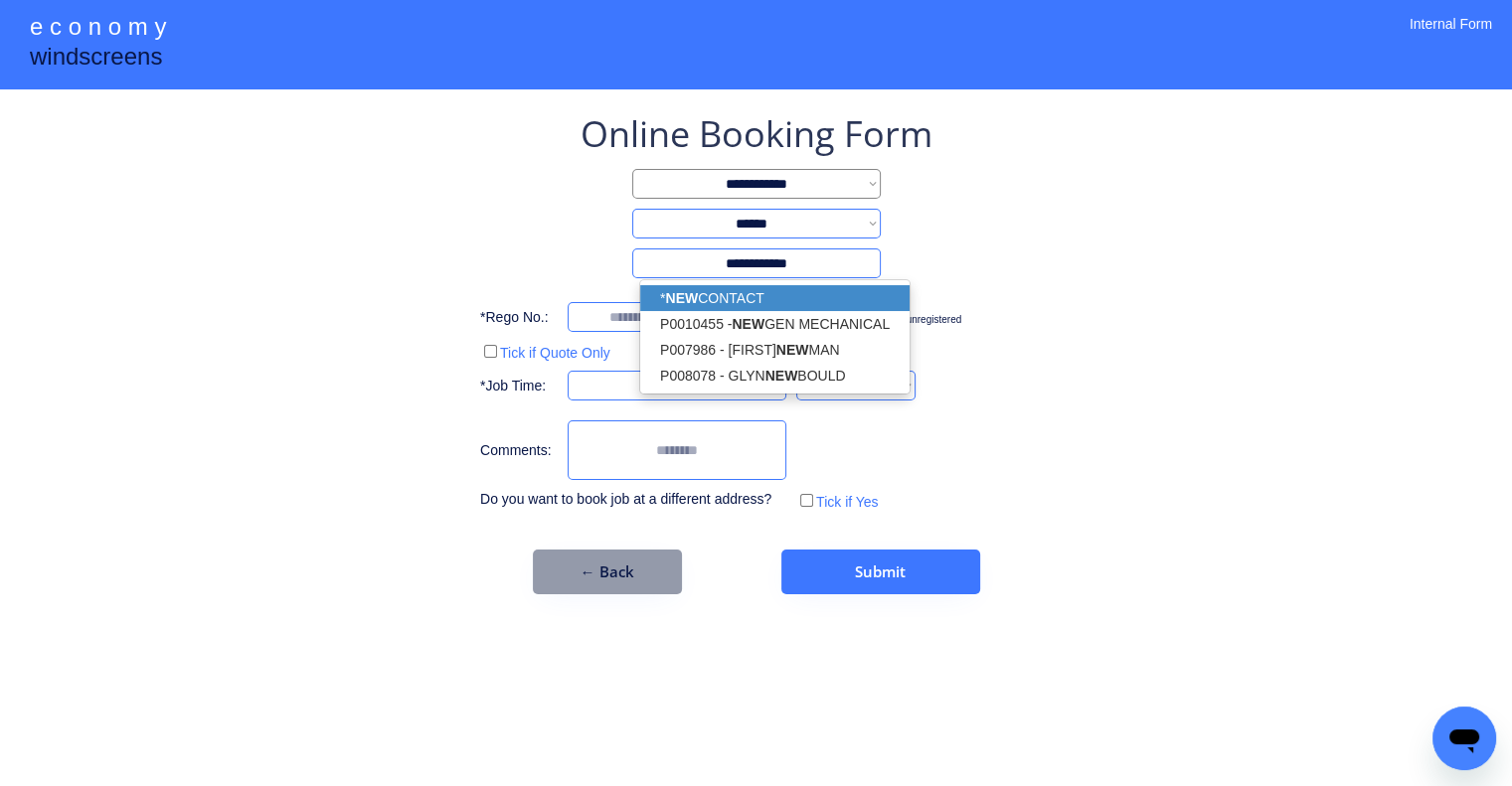 click on "**********" at bounding box center (756, 393) 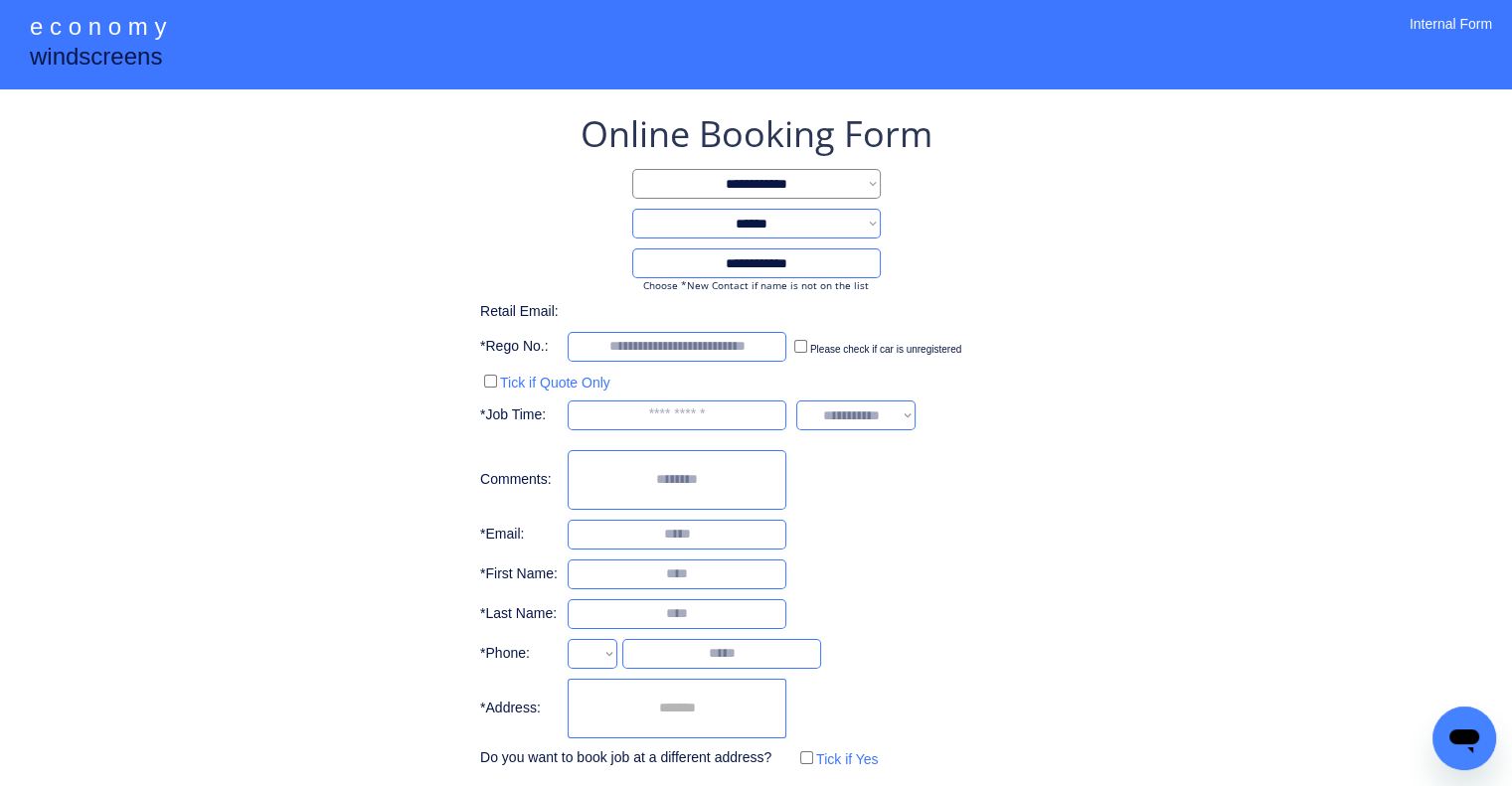 select on "**********" 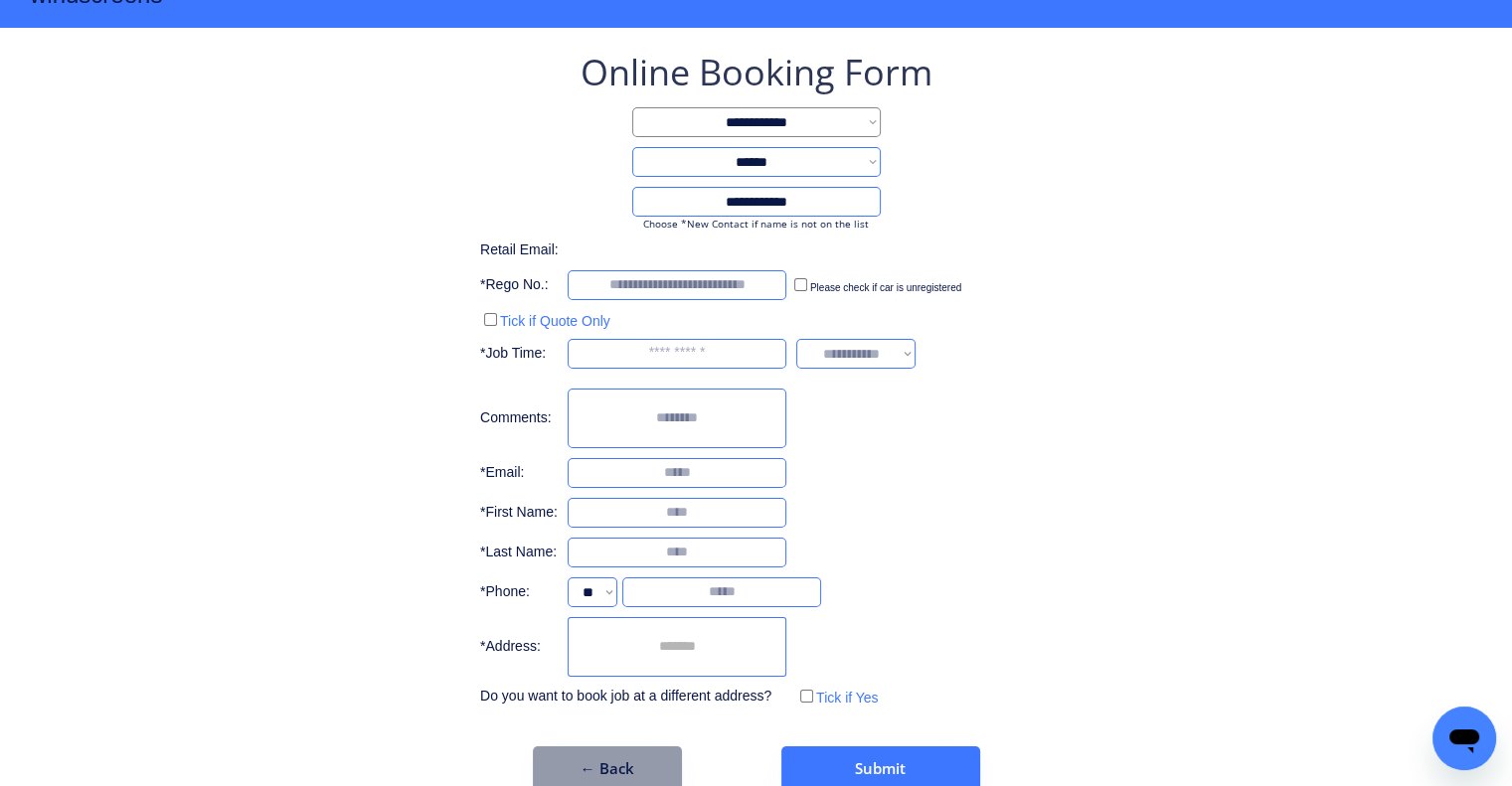scroll, scrollTop: 95, scrollLeft: 0, axis: vertical 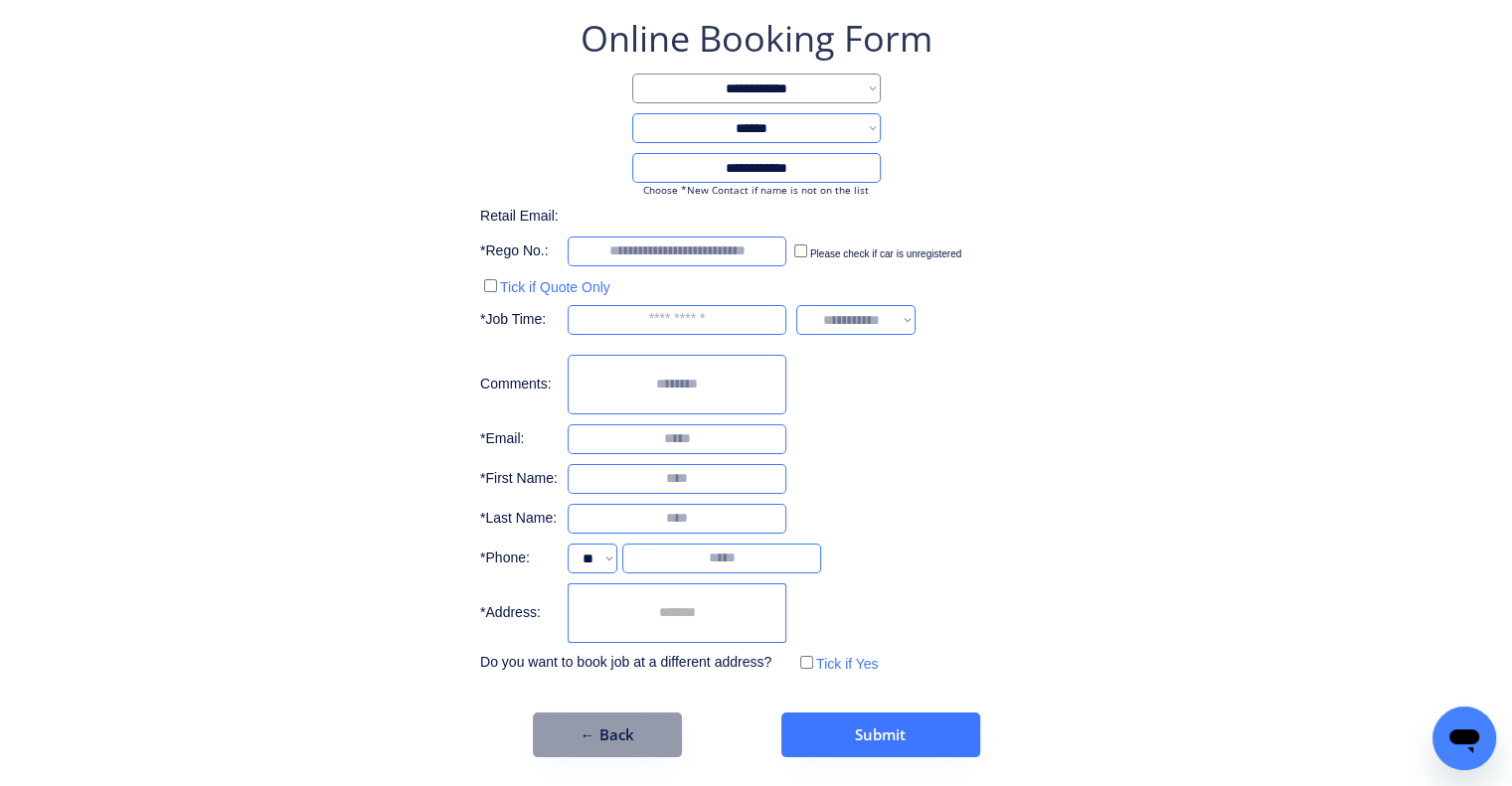 click at bounding box center (677, 613) 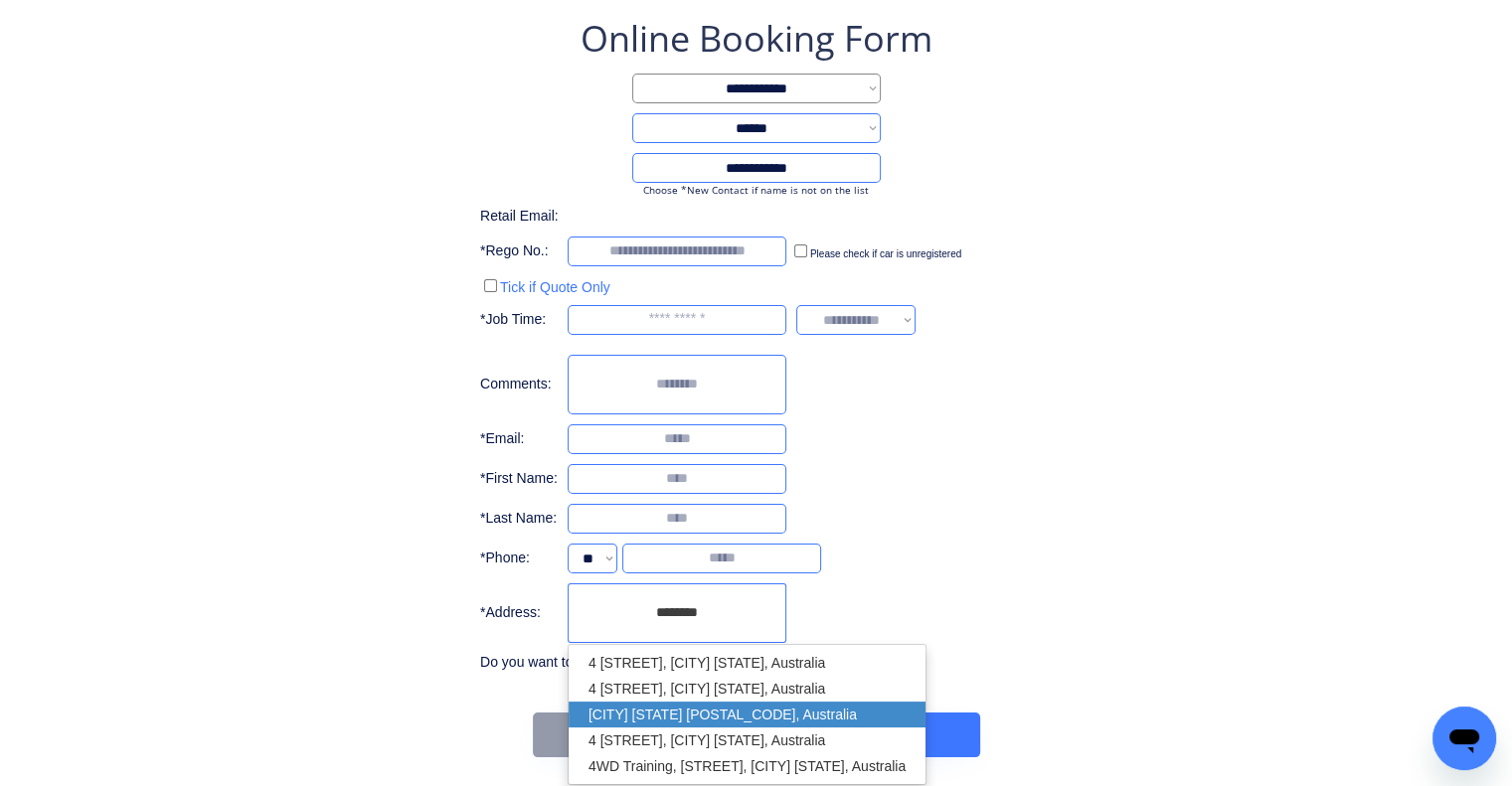 click on "Albion QLD 4010, Australia" at bounding box center (747, 714) 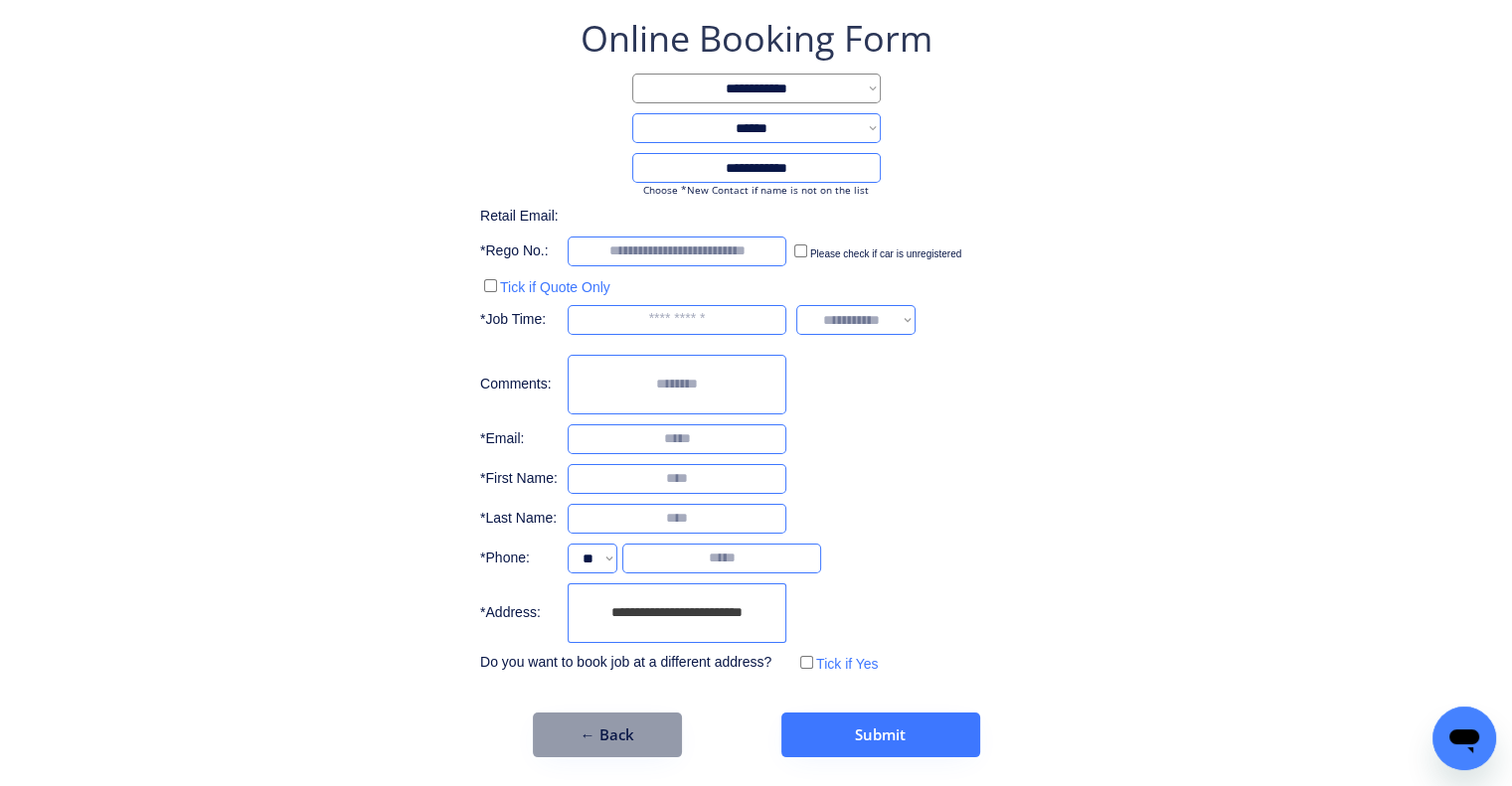 click on "**********" at bounding box center [756, 346] 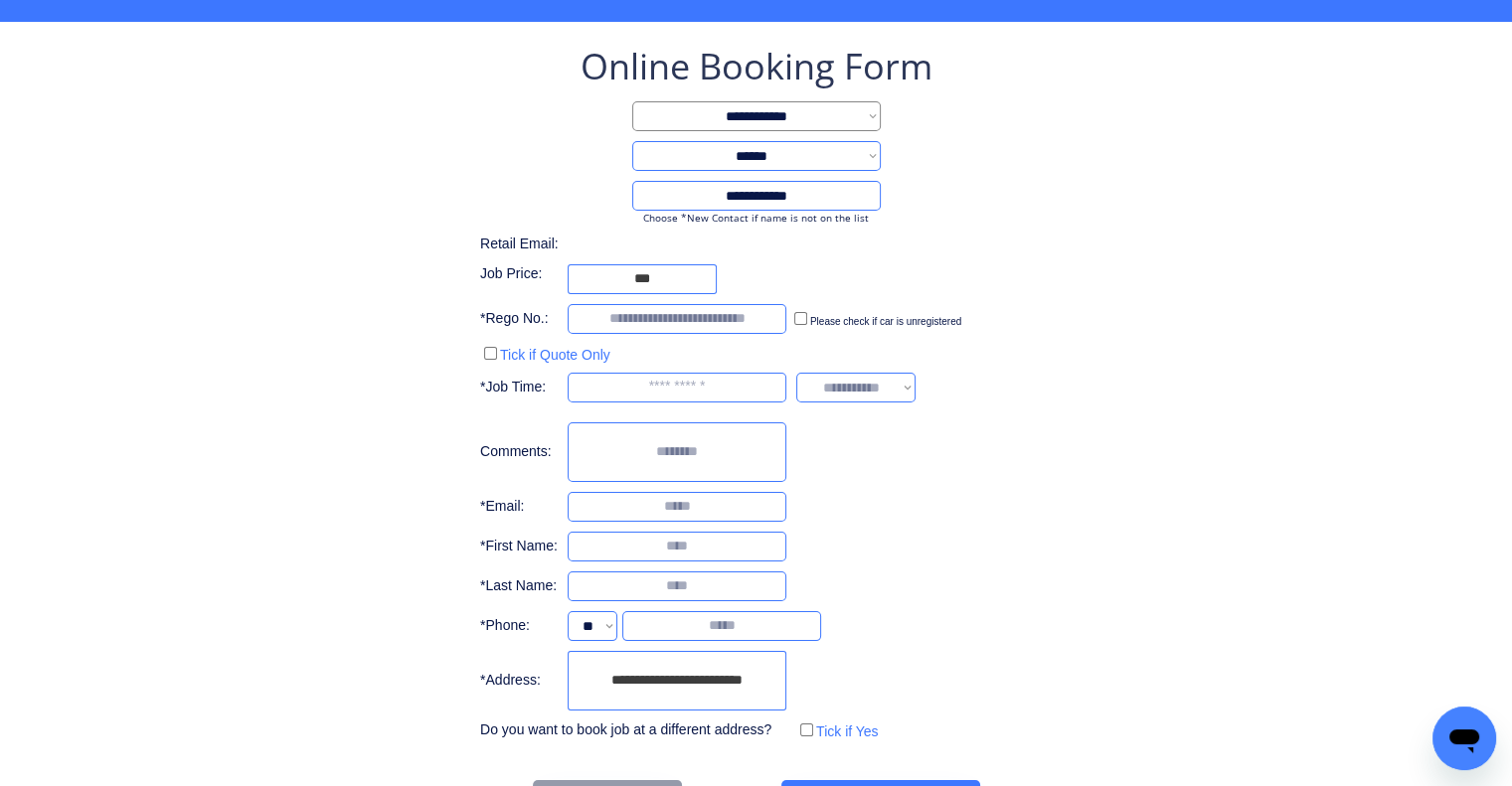 scroll, scrollTop: 0, scrollLeft: 0, axis: both 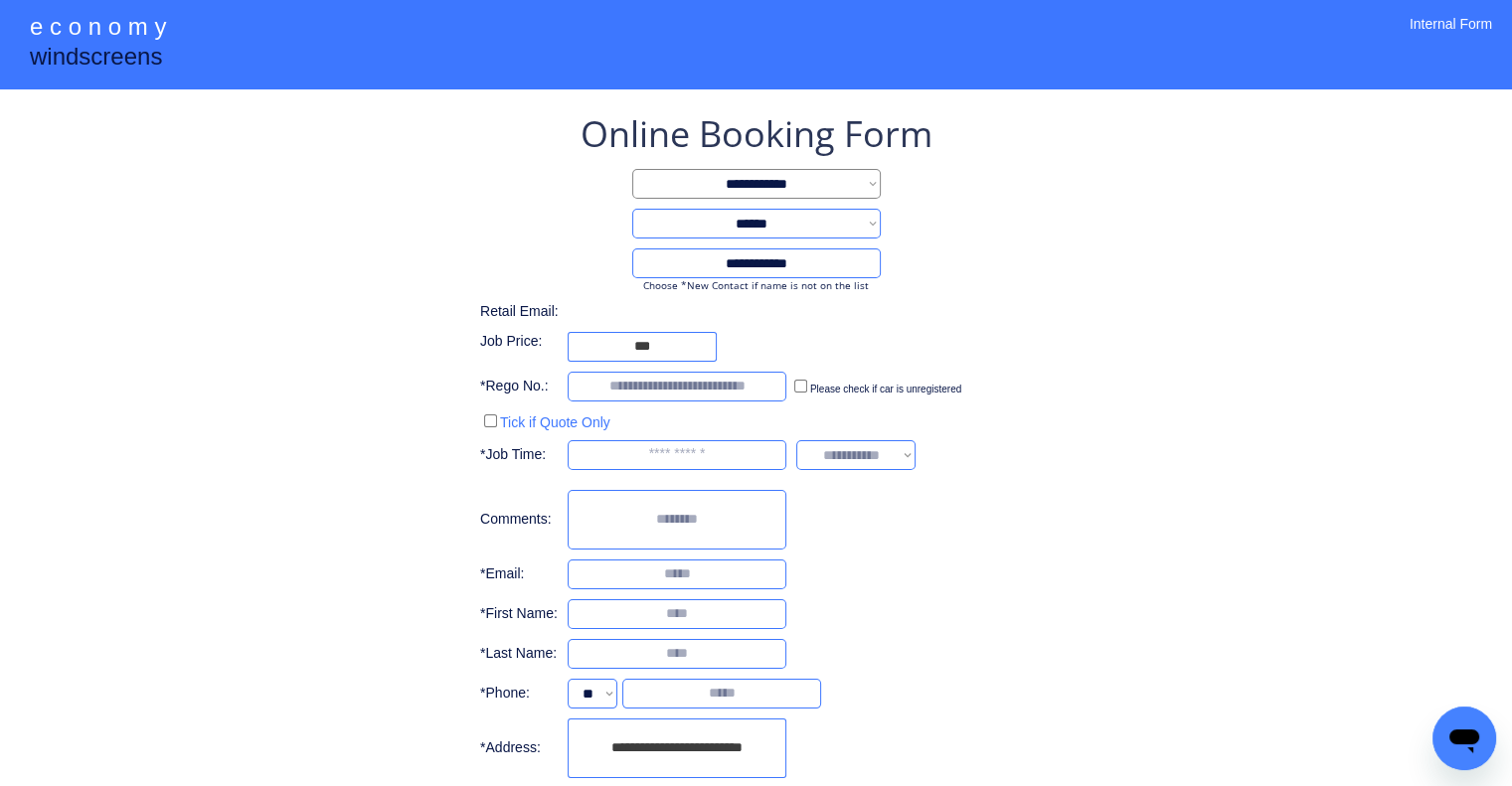 click on "**********" at bounding box center (756, 461) 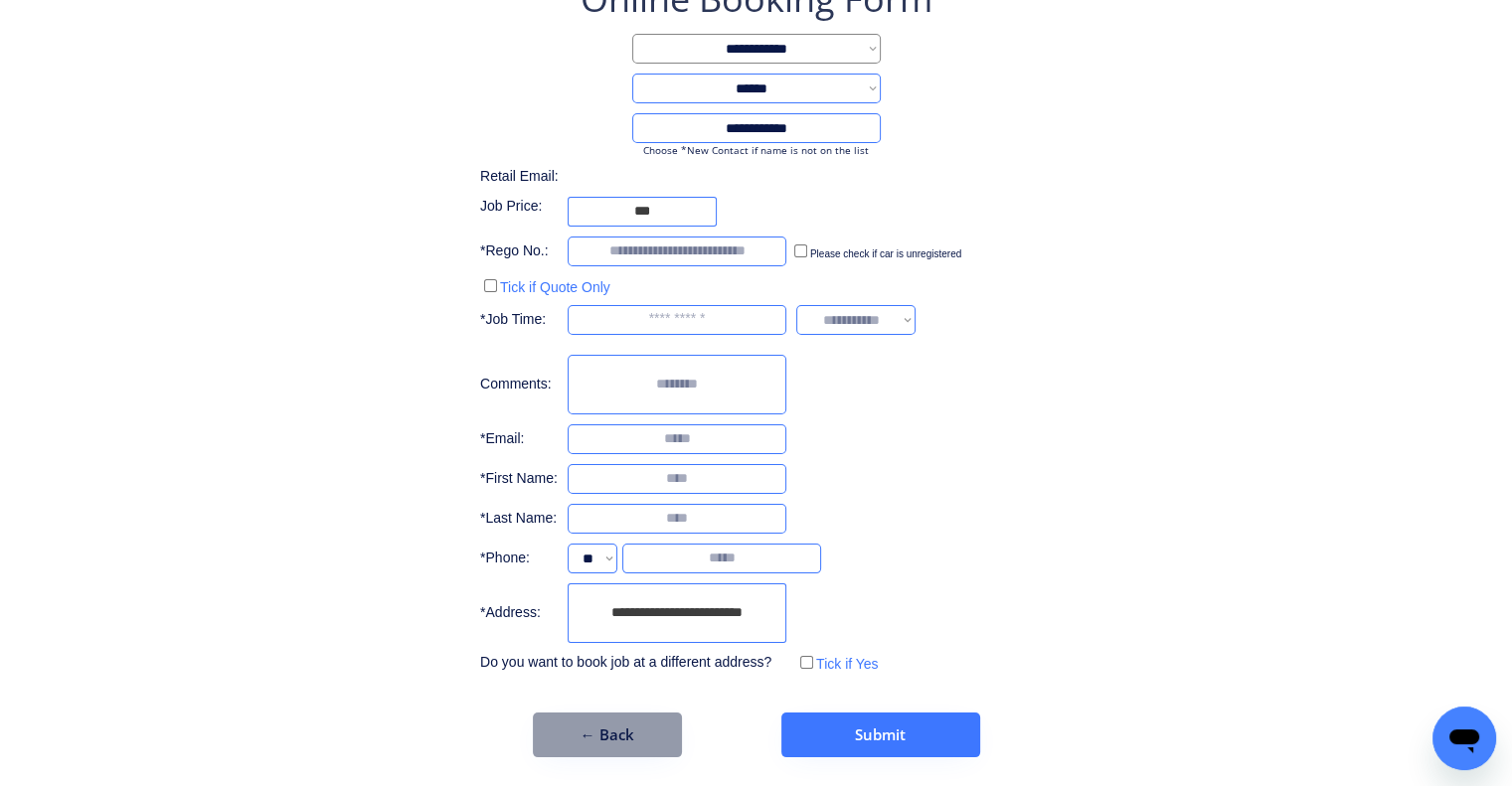 click on "**********" at bounding box center (756, 366) 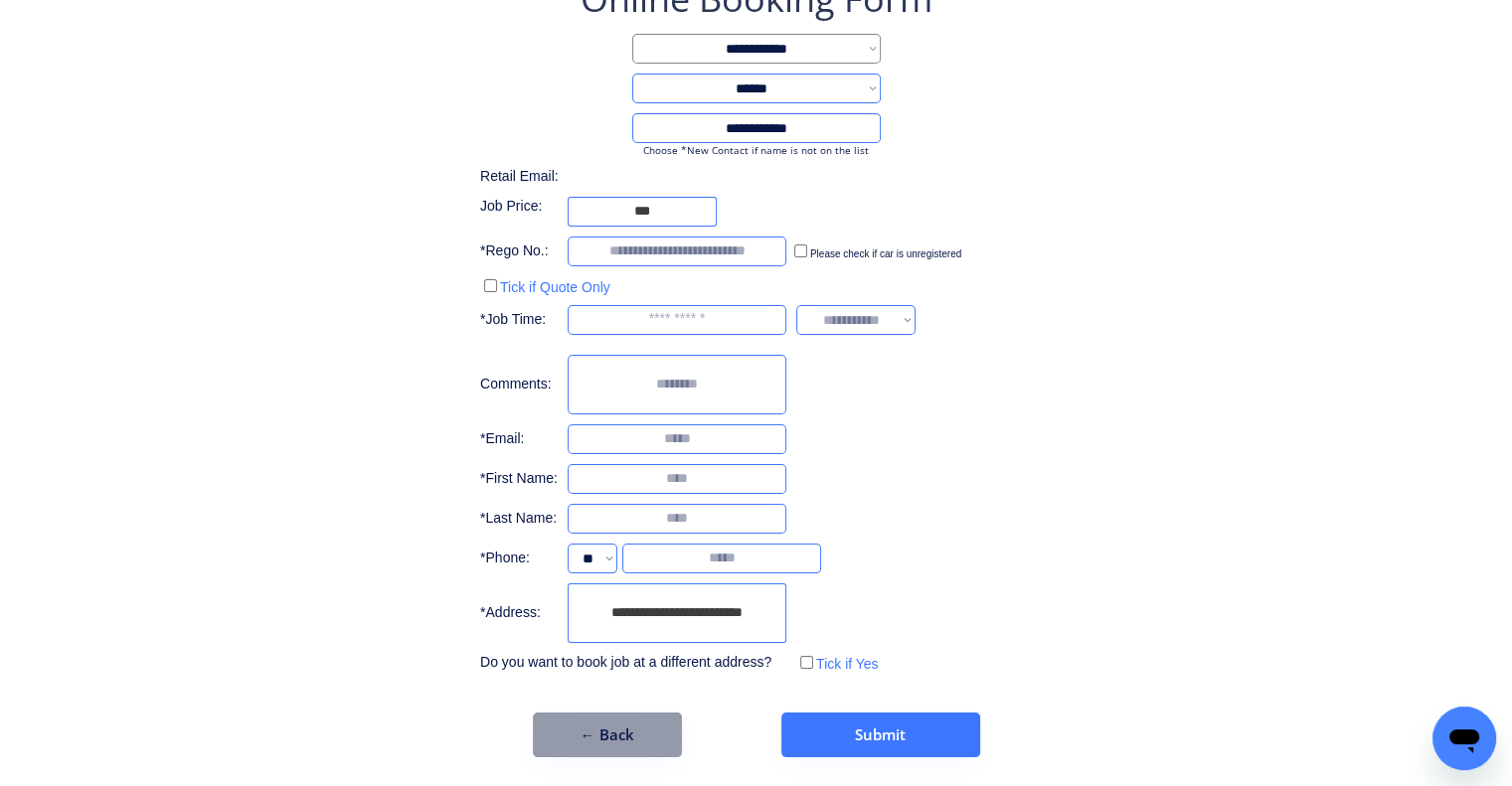 click on "**********" at bounding box center [756, 366] 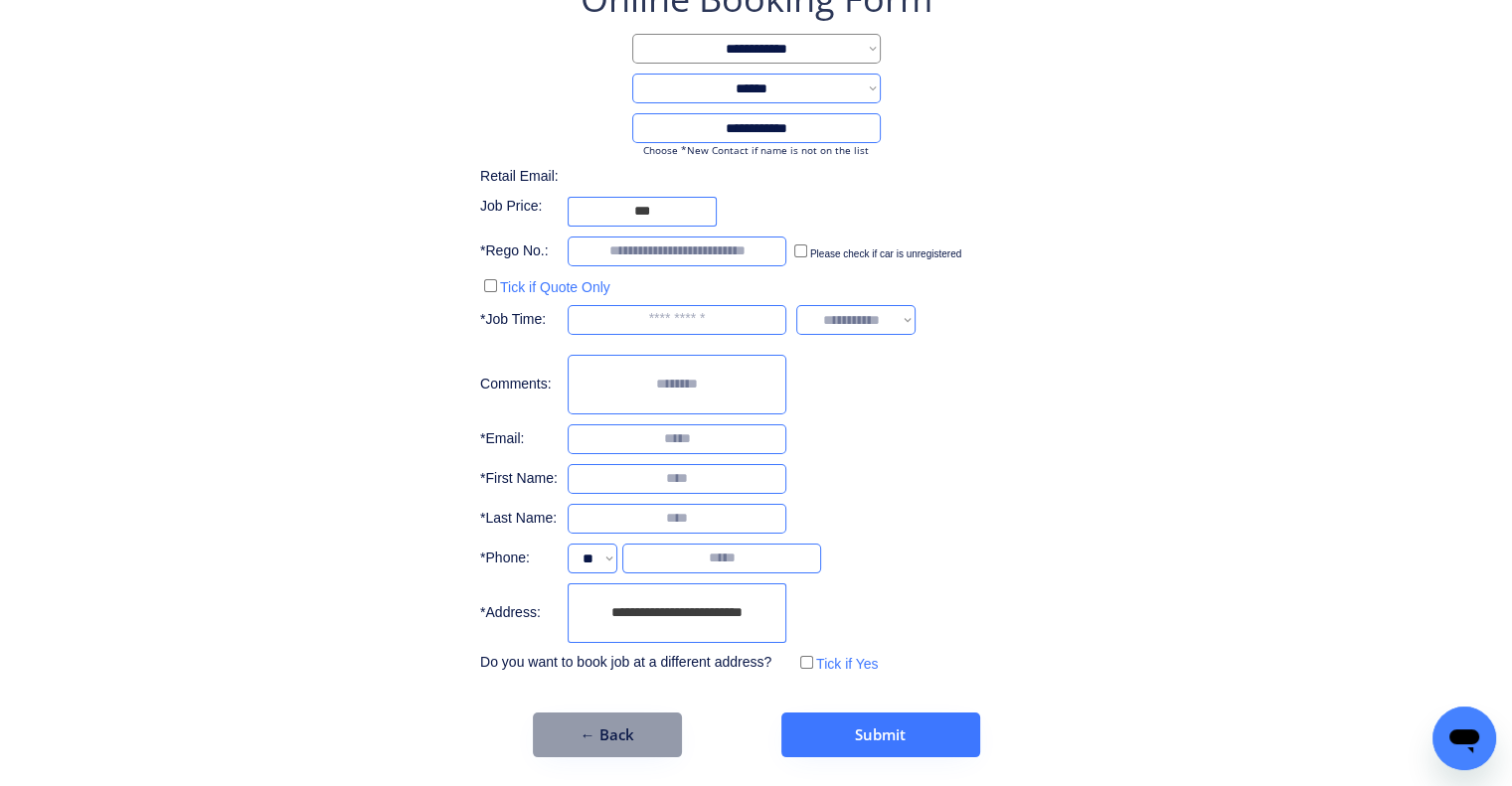 click on "**********" at bounding box center (677, 613) 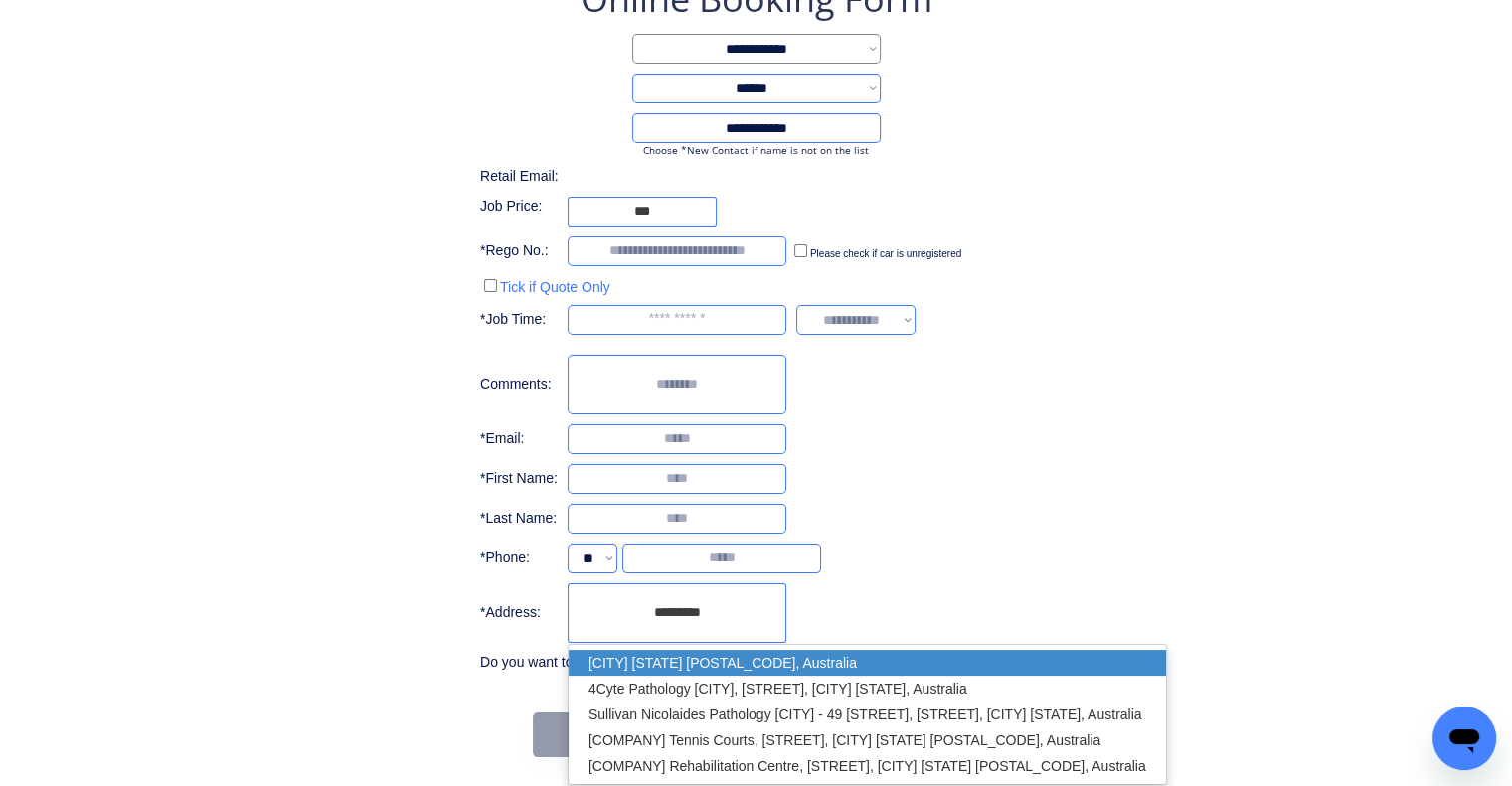 click on "Toowong QLD 4066, Australia" at bounding box center (867, 663) 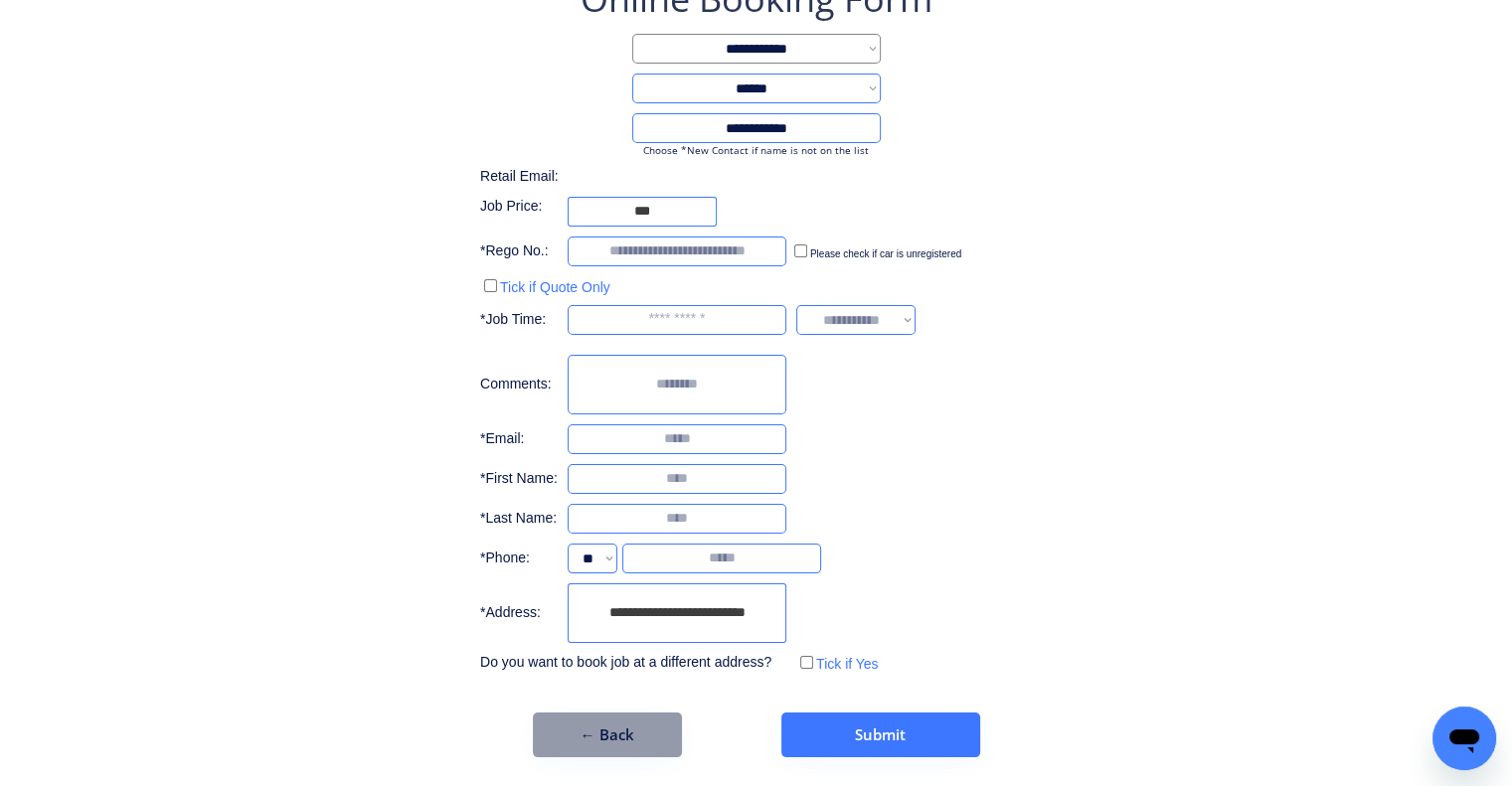 type on "**********" 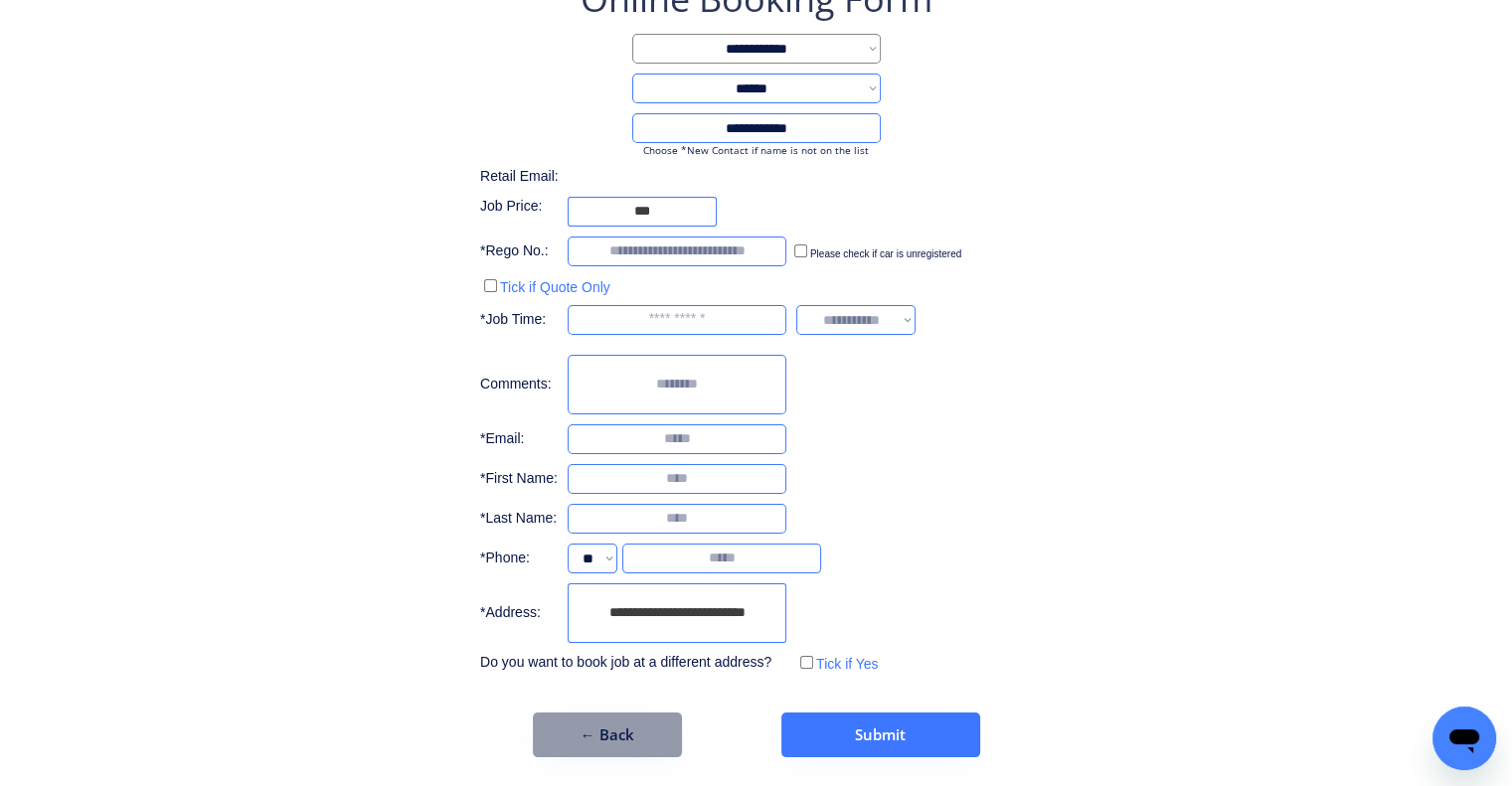 click on "**********" at bounding box center (756, 366) 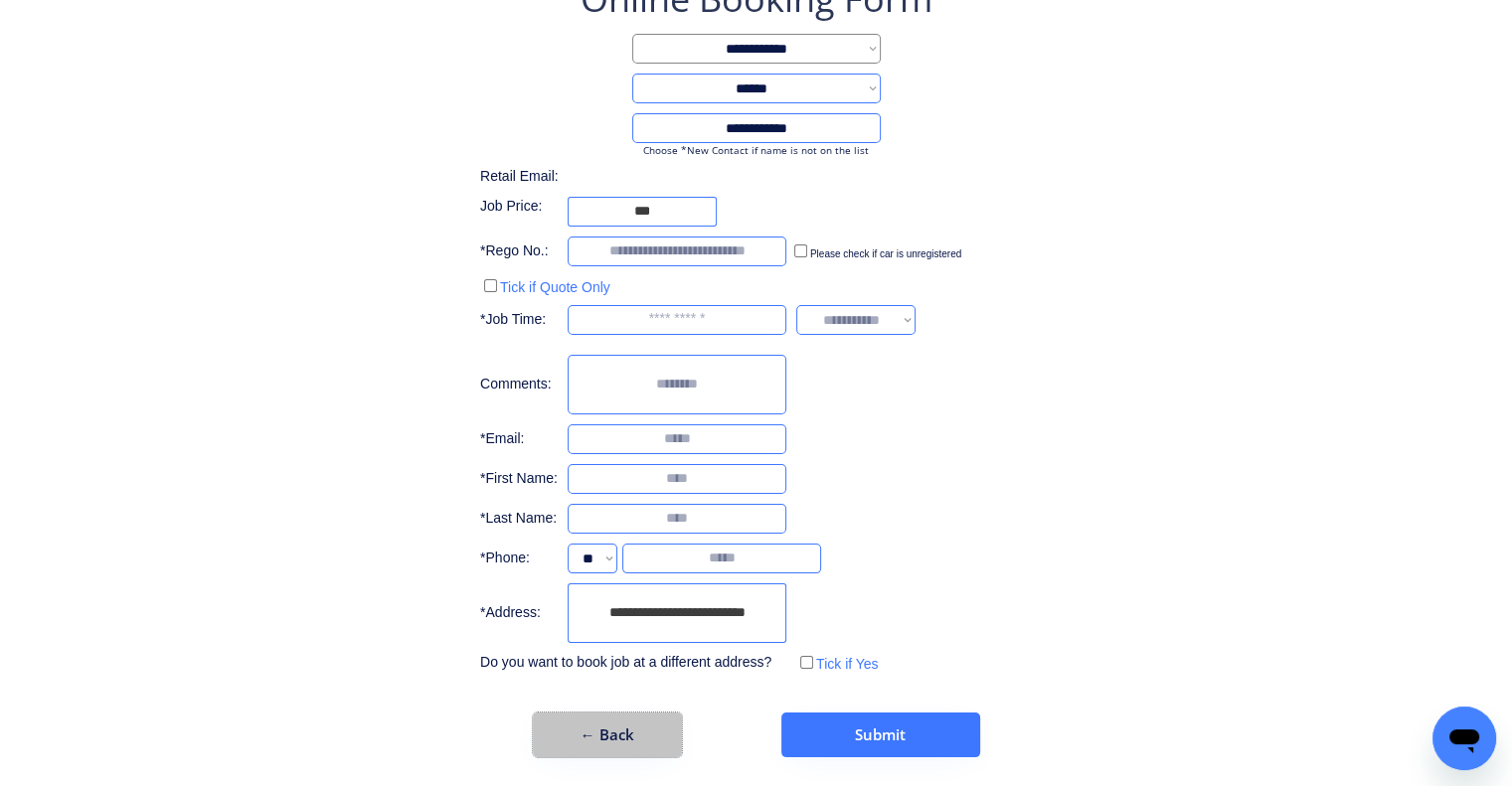 click on "←   Back" at bounding box center (607, 734) 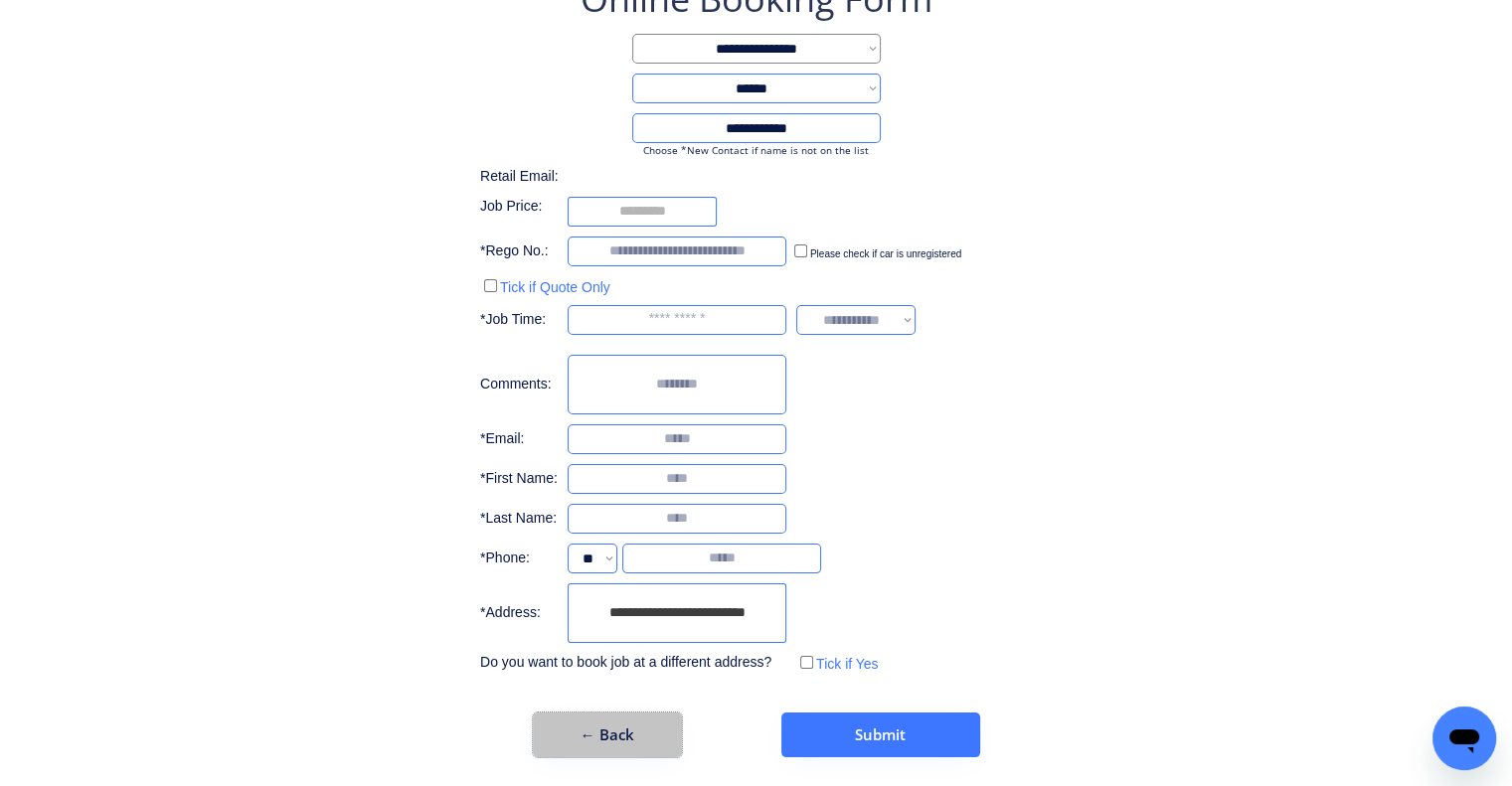 scroll, scrollTop: 0, scrollLeft: 0, axis: both 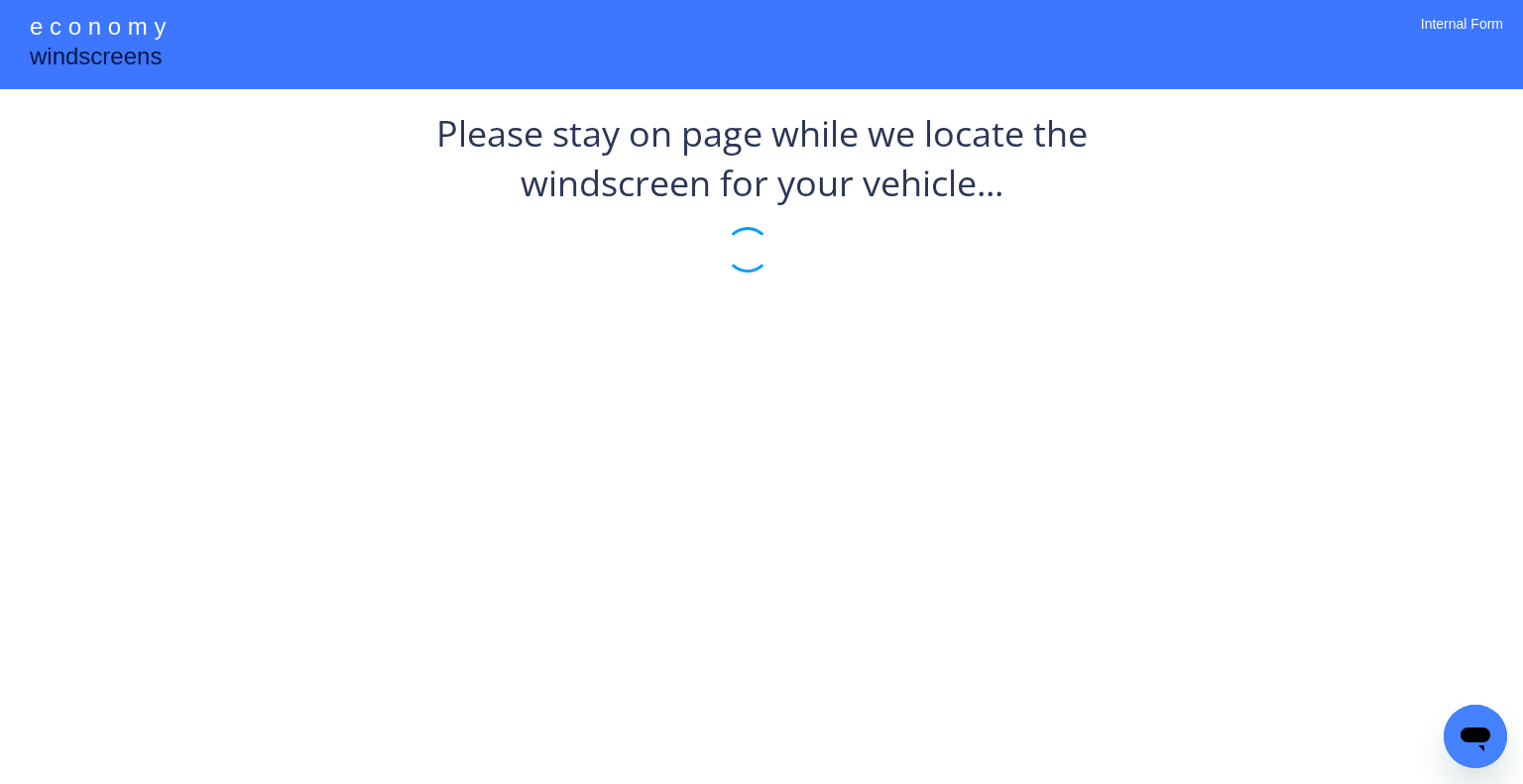 click on "SUBARU LIBERTY VW025823 What's included: ✓ Top quality windshield, certified to Australian standards
✓ Limited Lifetime Warranty ✓ Required hardware" at bounding box center [0, 0] 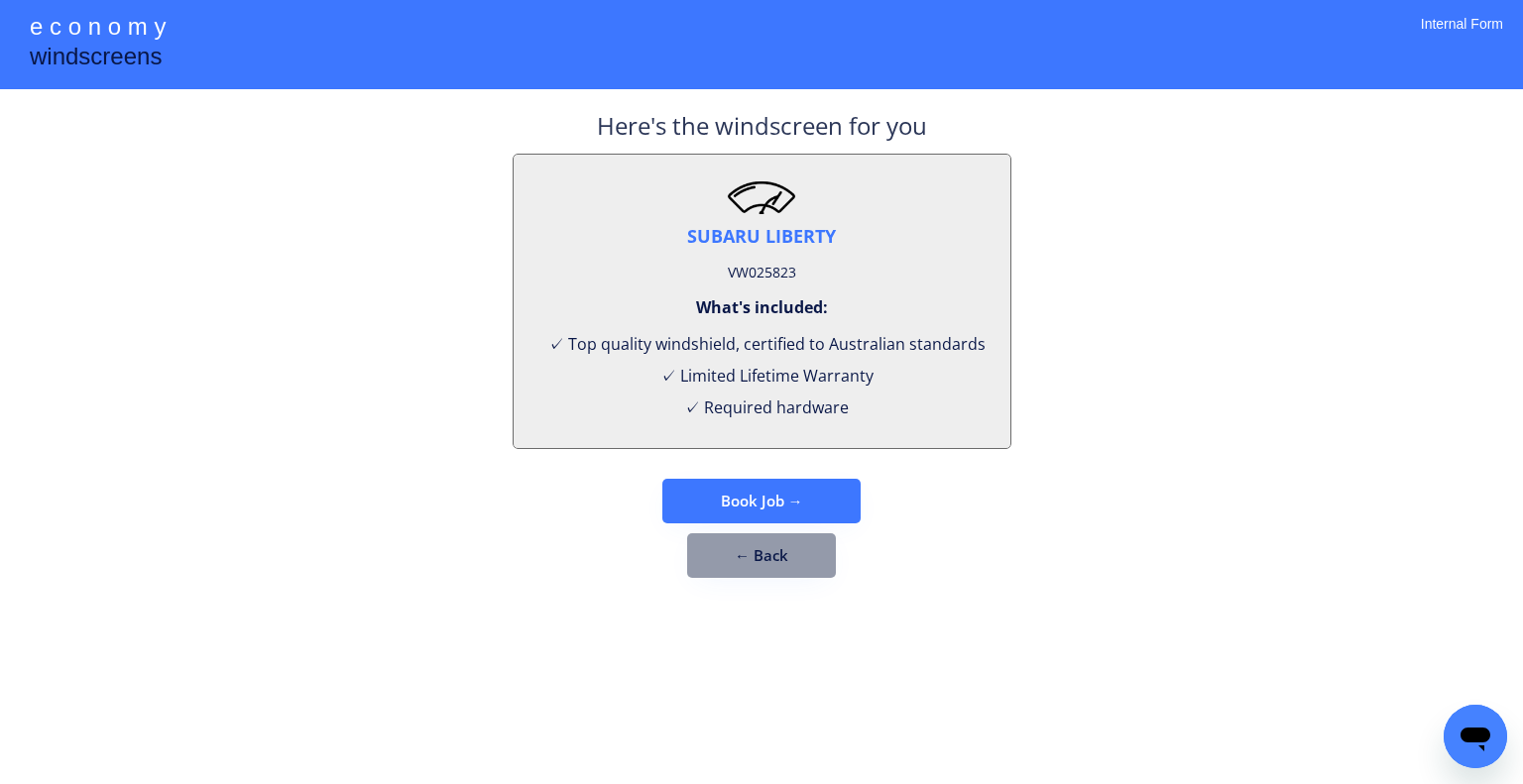 click on "VW025823" at bounding box center (762, 273) 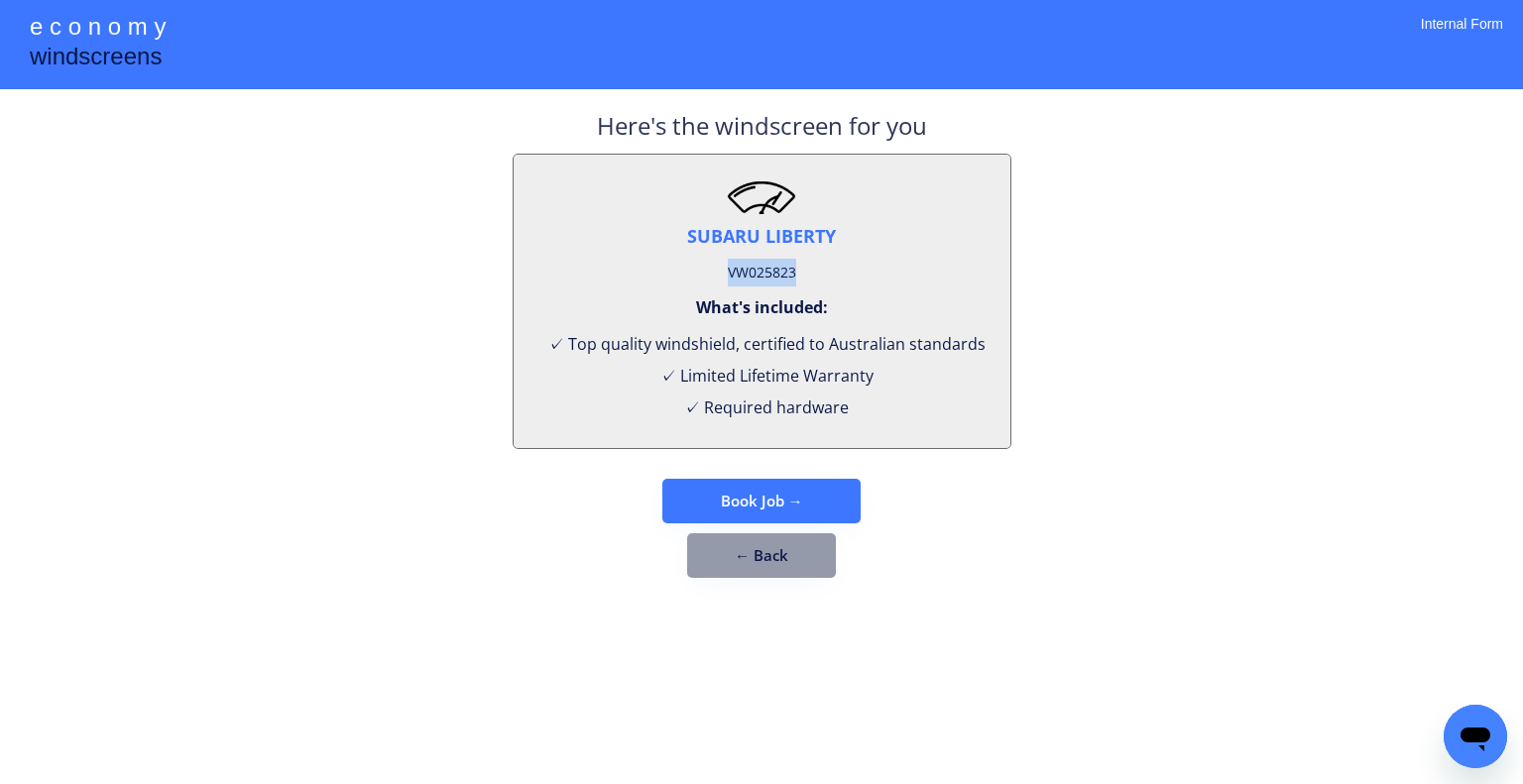click on "VW025823" at bounding box center [762, 273] 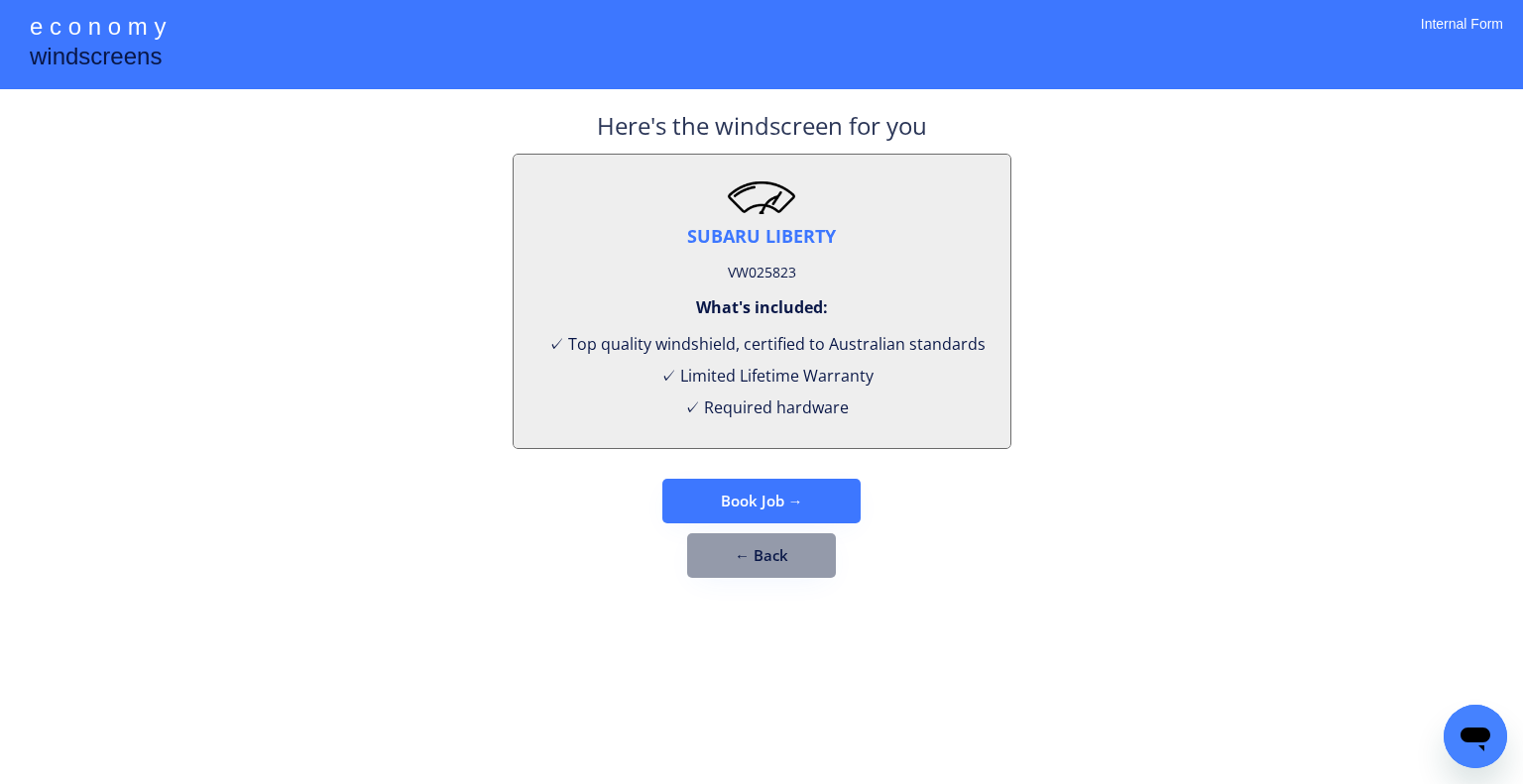 click on "**********" at bounding box center (762, 392) 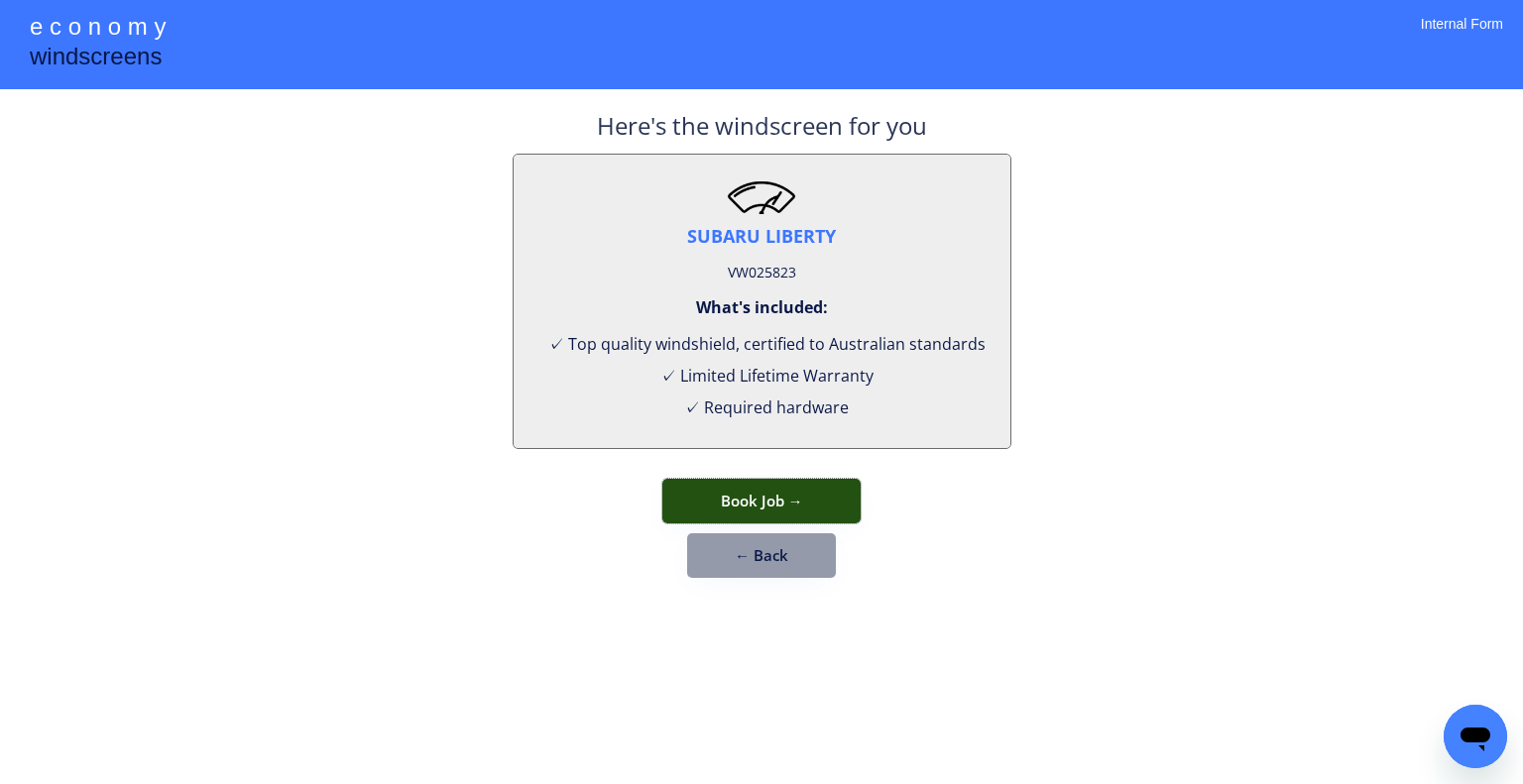 click on "Book Job    →" at bounding box center (762, 501) 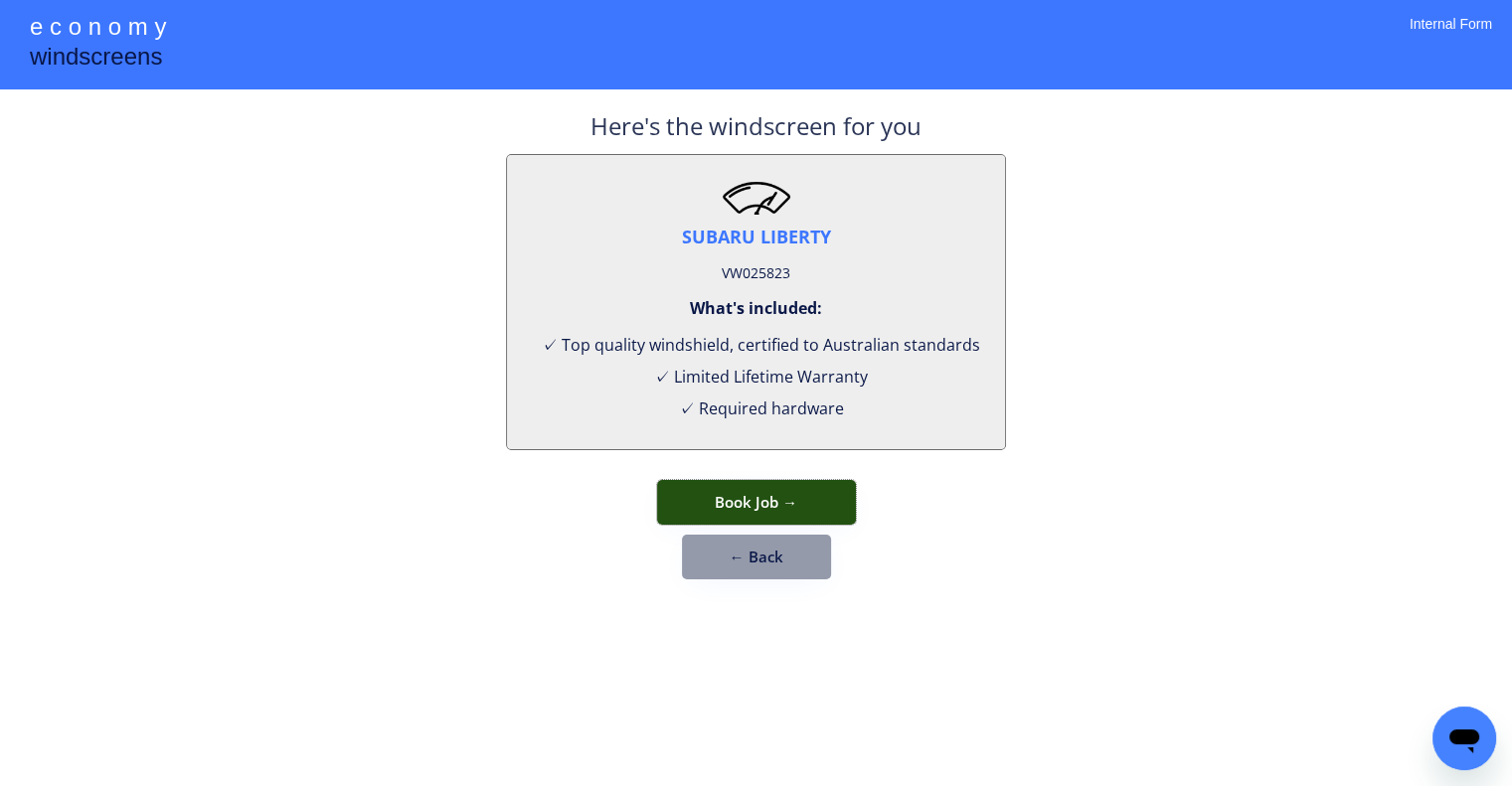 select on "**********" 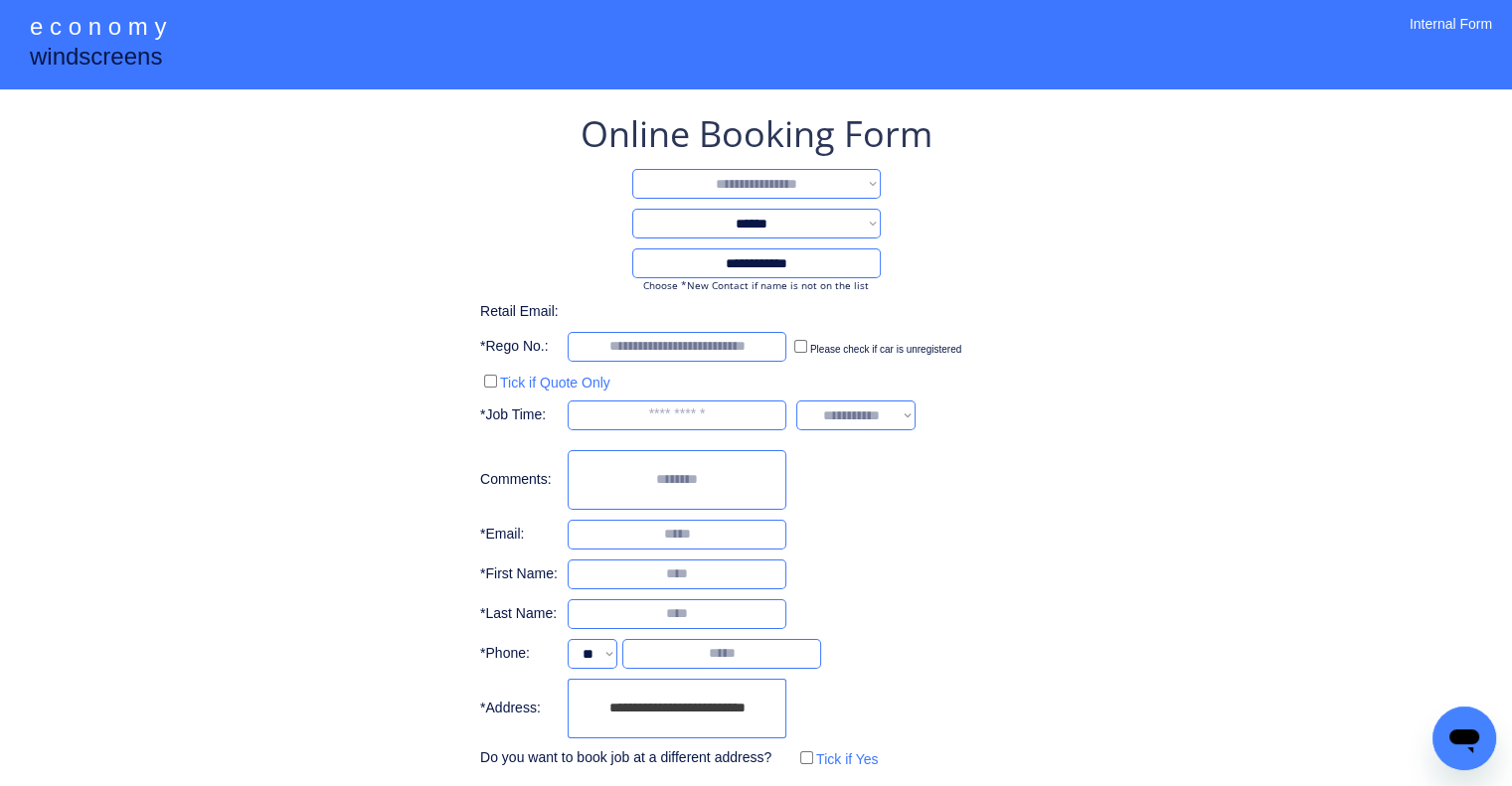 click on "**********" at bounding box center (756, 481) 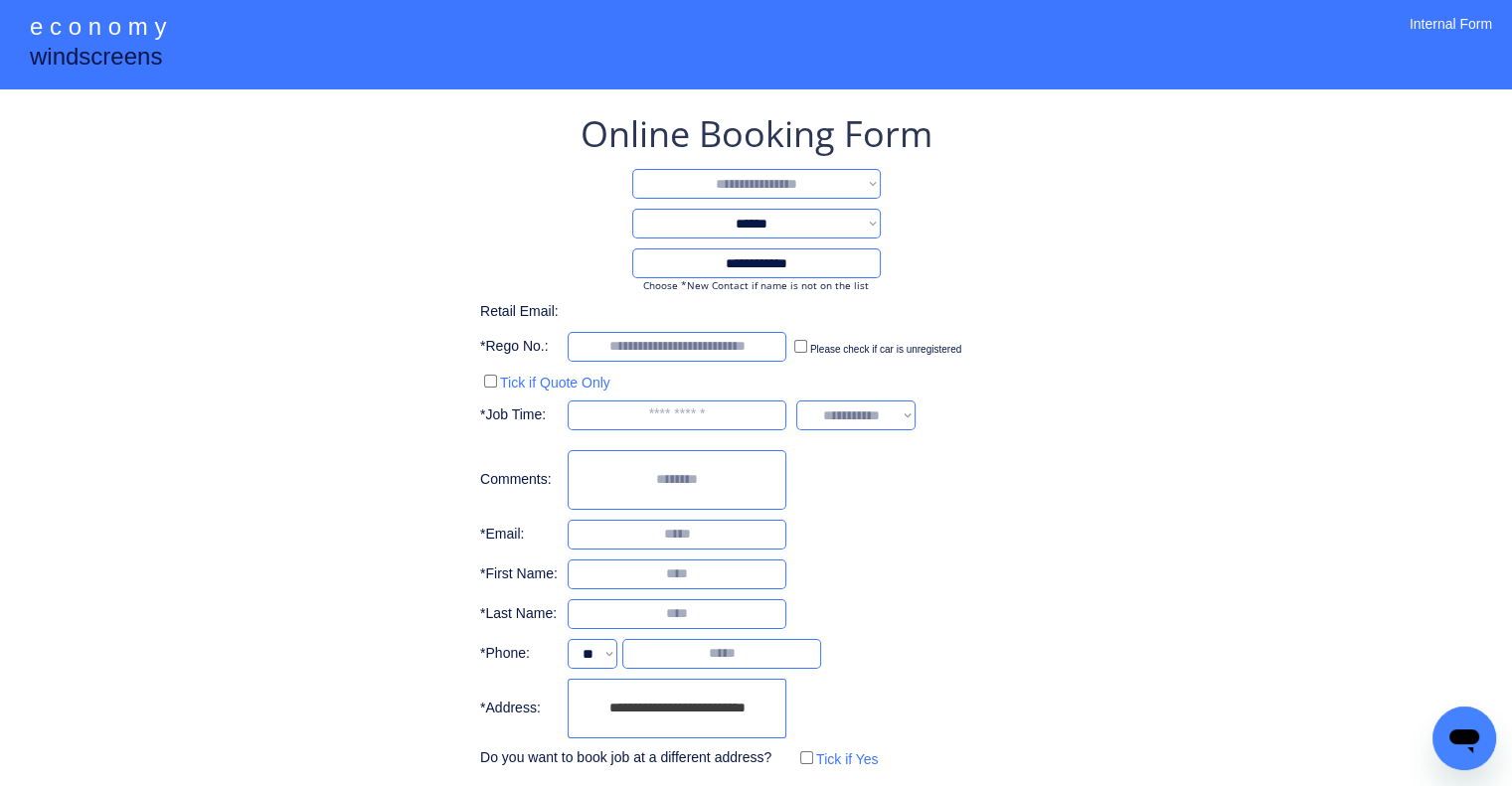 click on "**********" at bounding box center [756, 184] 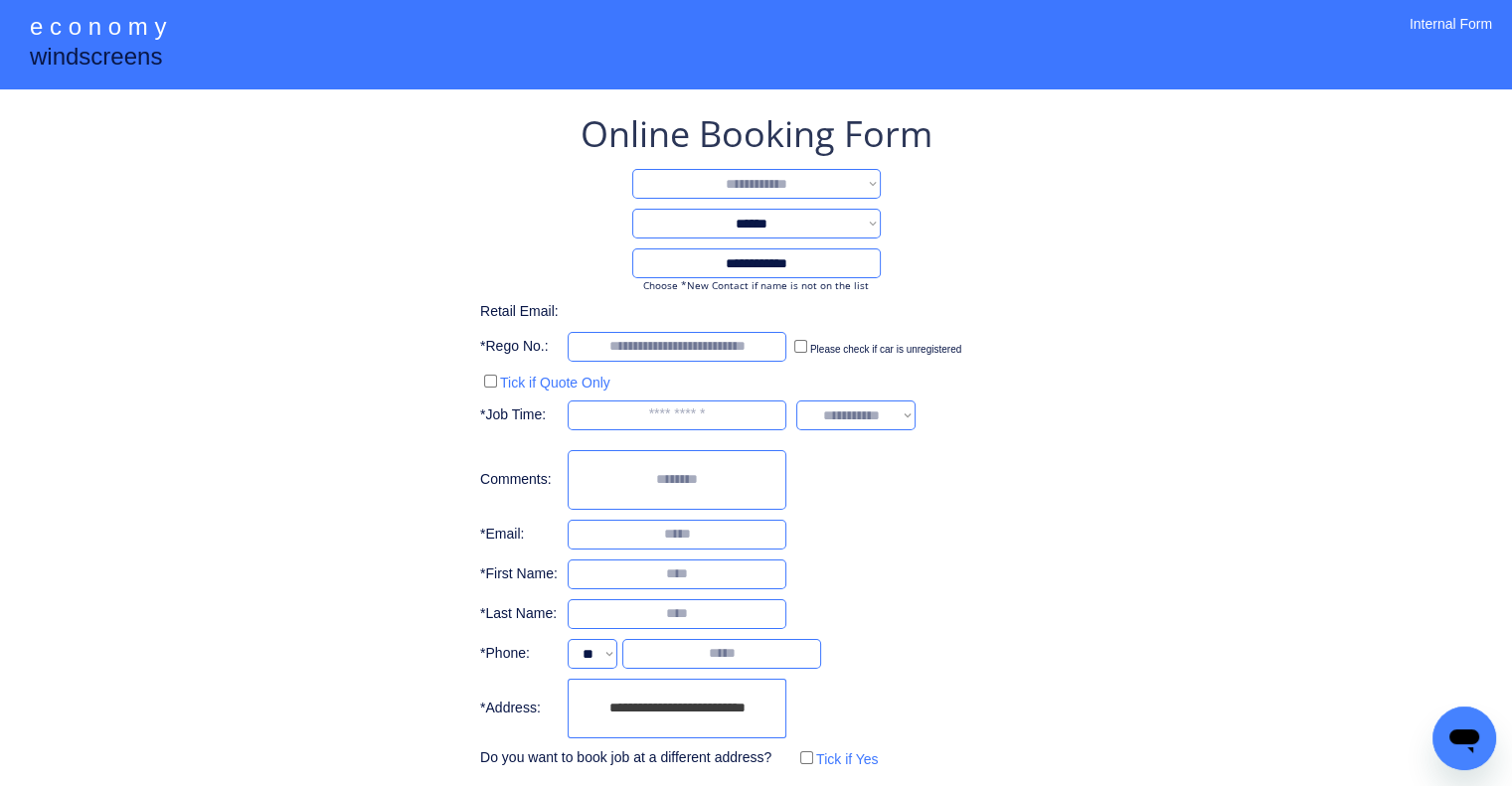 click on "**********" at bounding box center [756, 184] 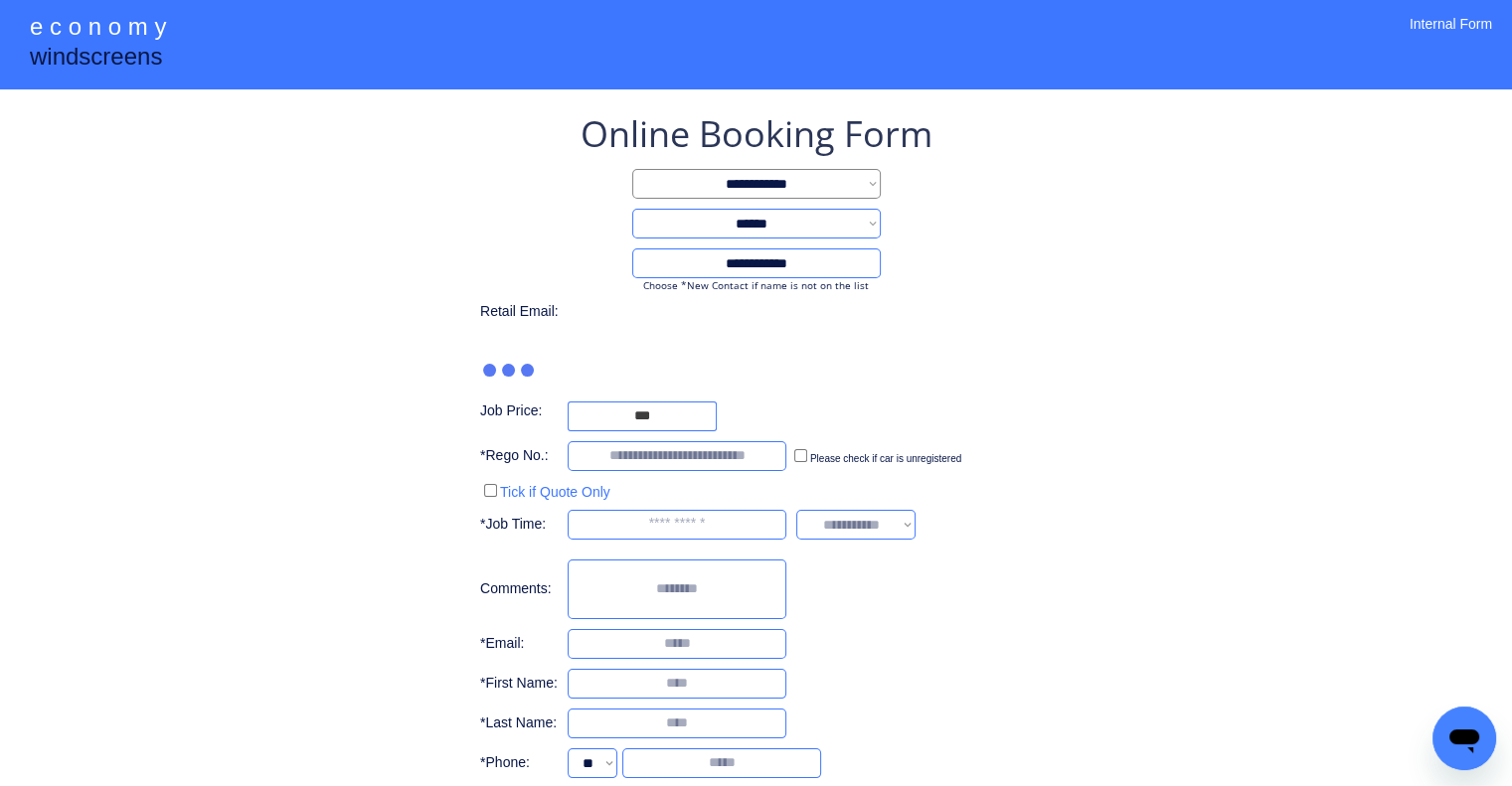 drag, startPoint x: 1304, startPoint y: 314, endPoint x: 820, endPoint y: 304, distance: 484.10329 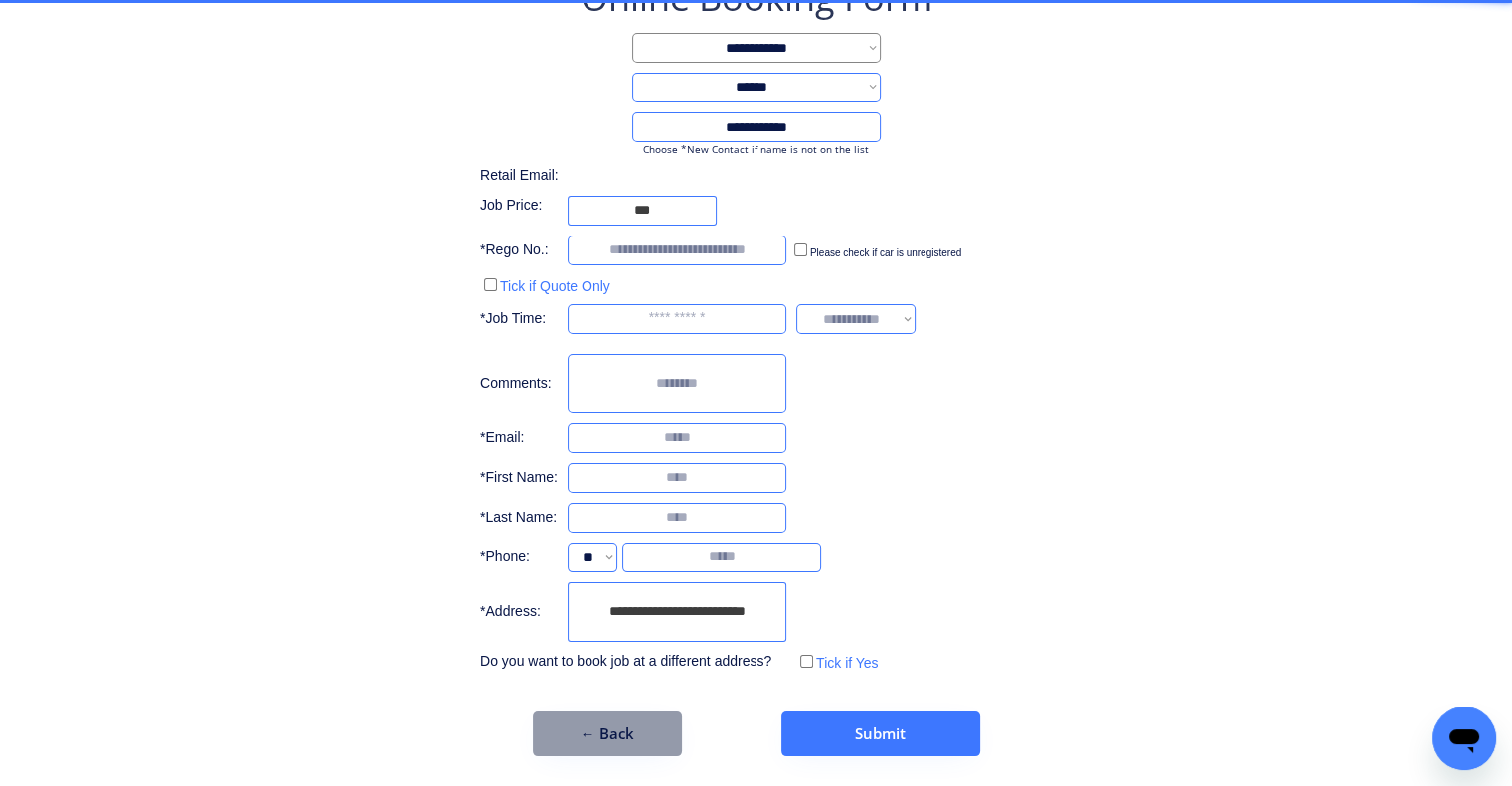 scroll, scrollTop: 135, scrollLeft: 0, axis: vertical 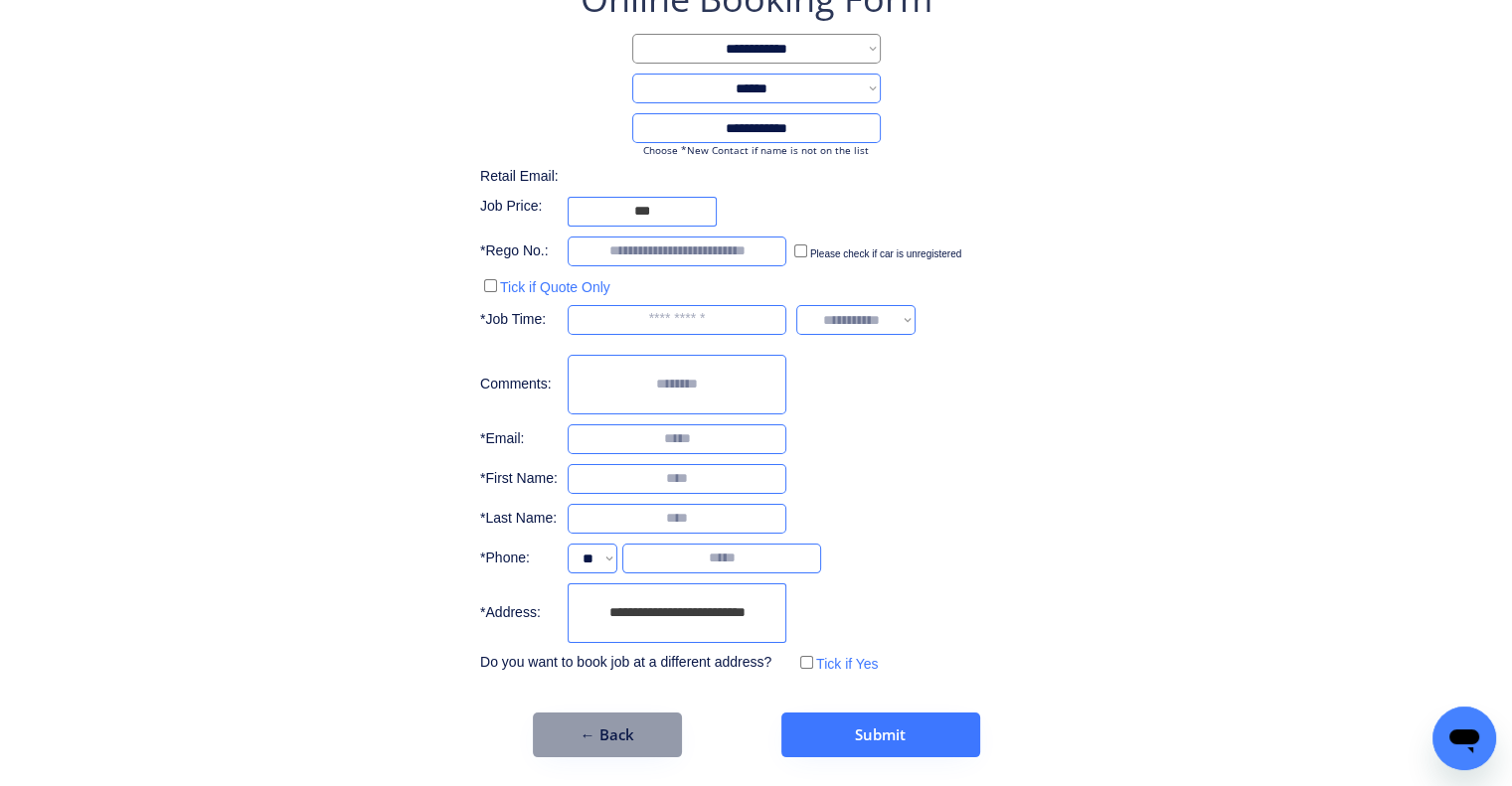 click at bounding box center [677, 479] 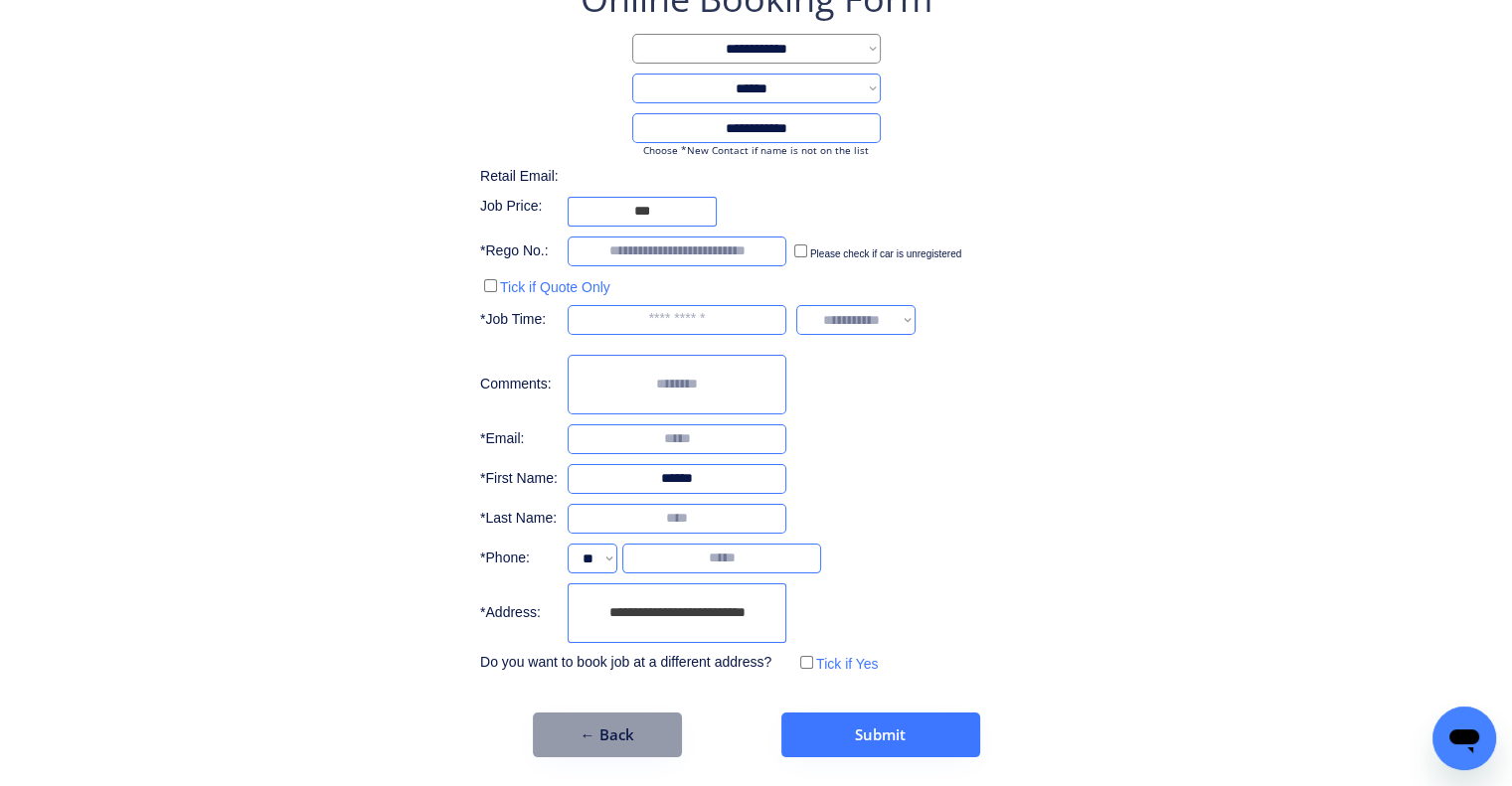 type on "******" 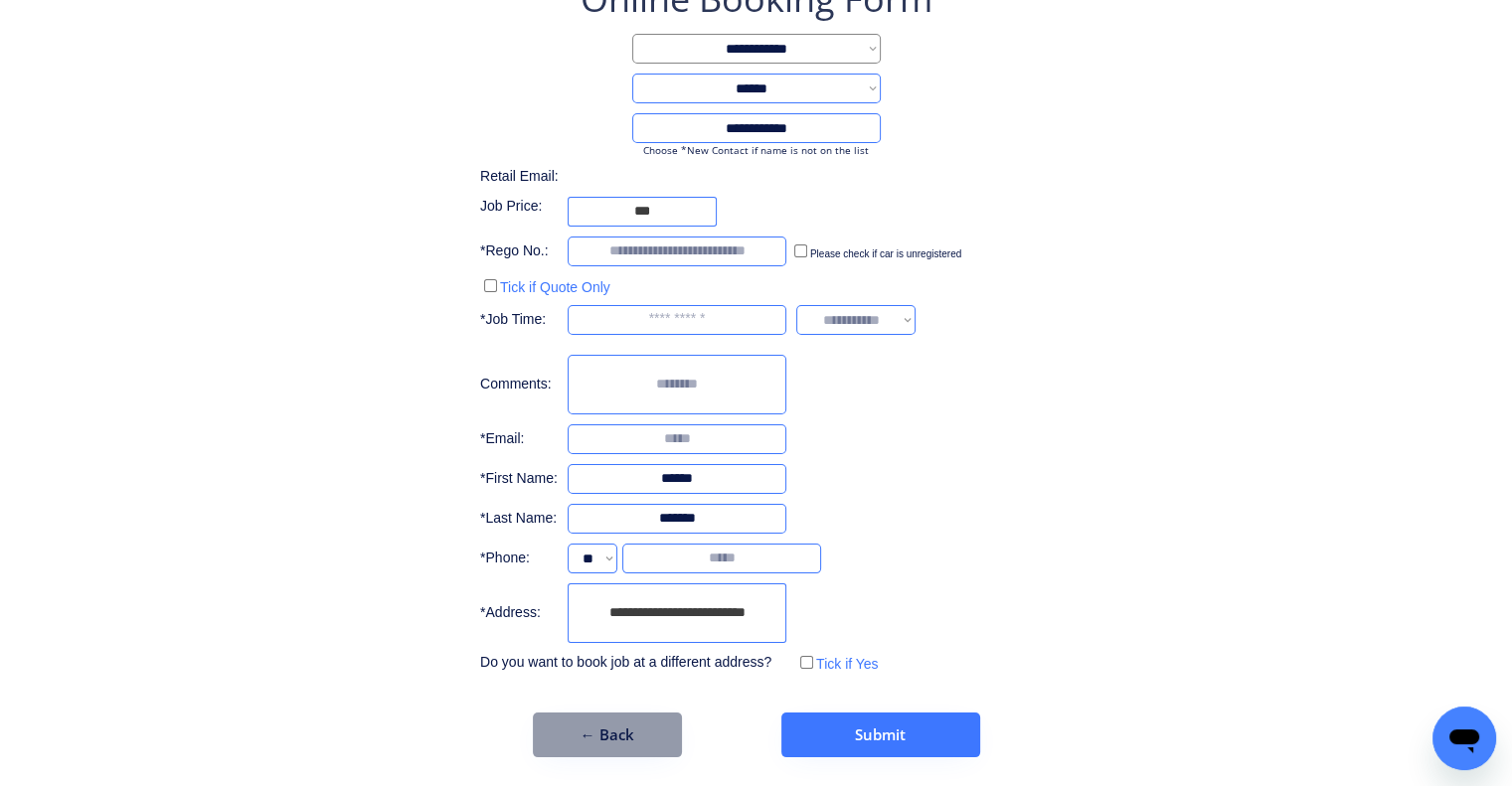 type on "*******" 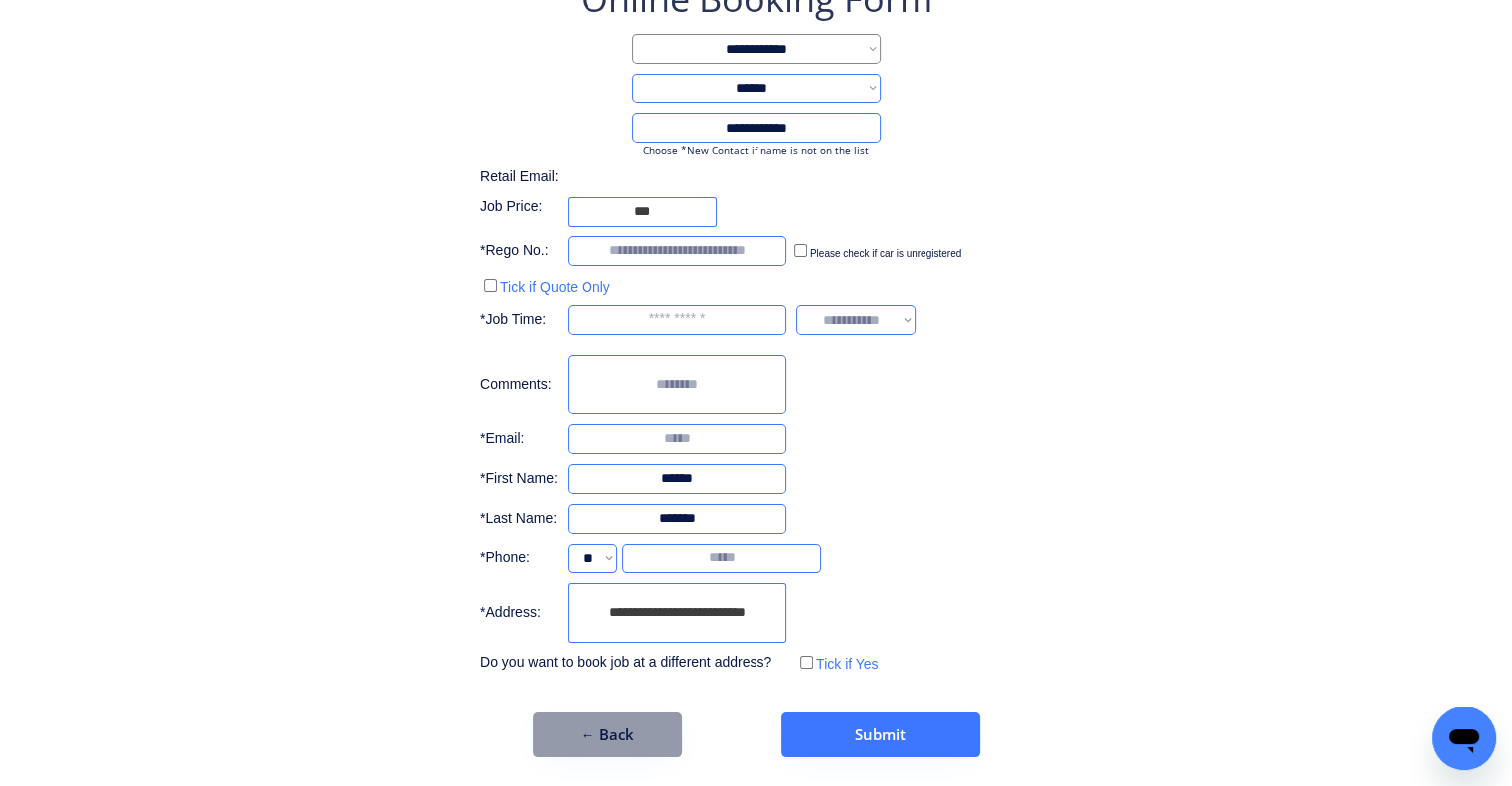 click on "**********" at bounding box center (756, 366) 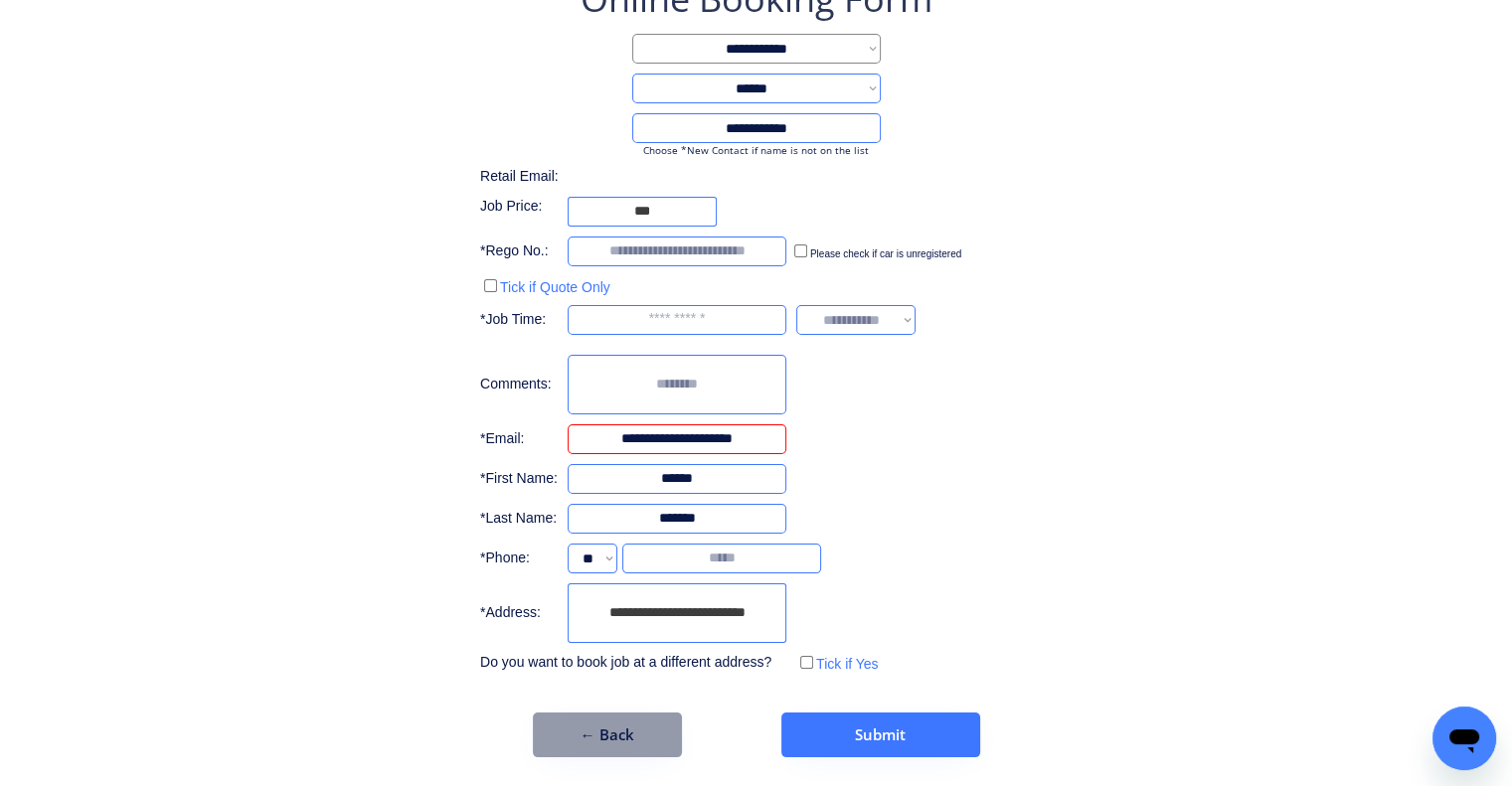 type on "**********" 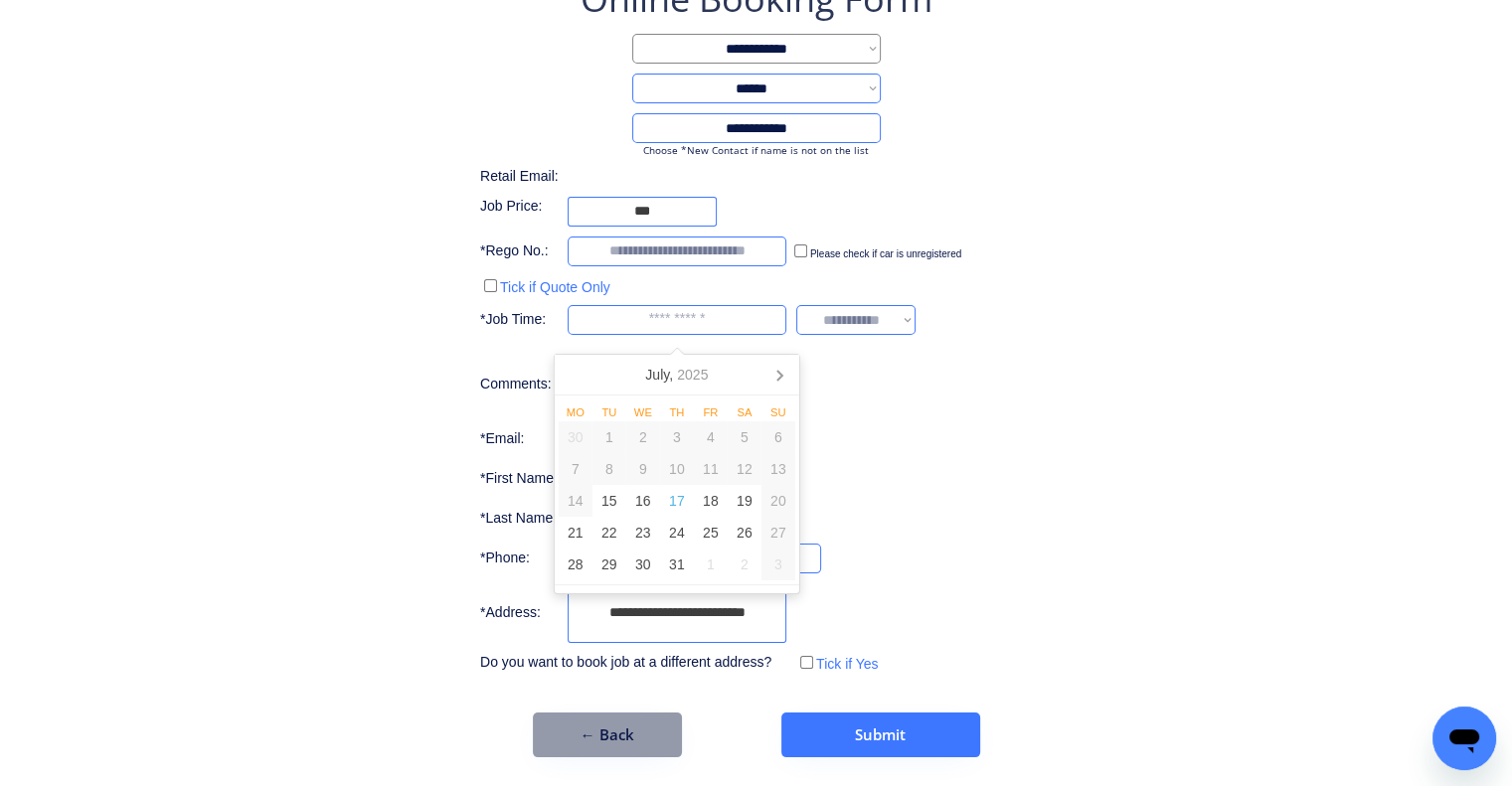 click at bounding box center (677, 320) 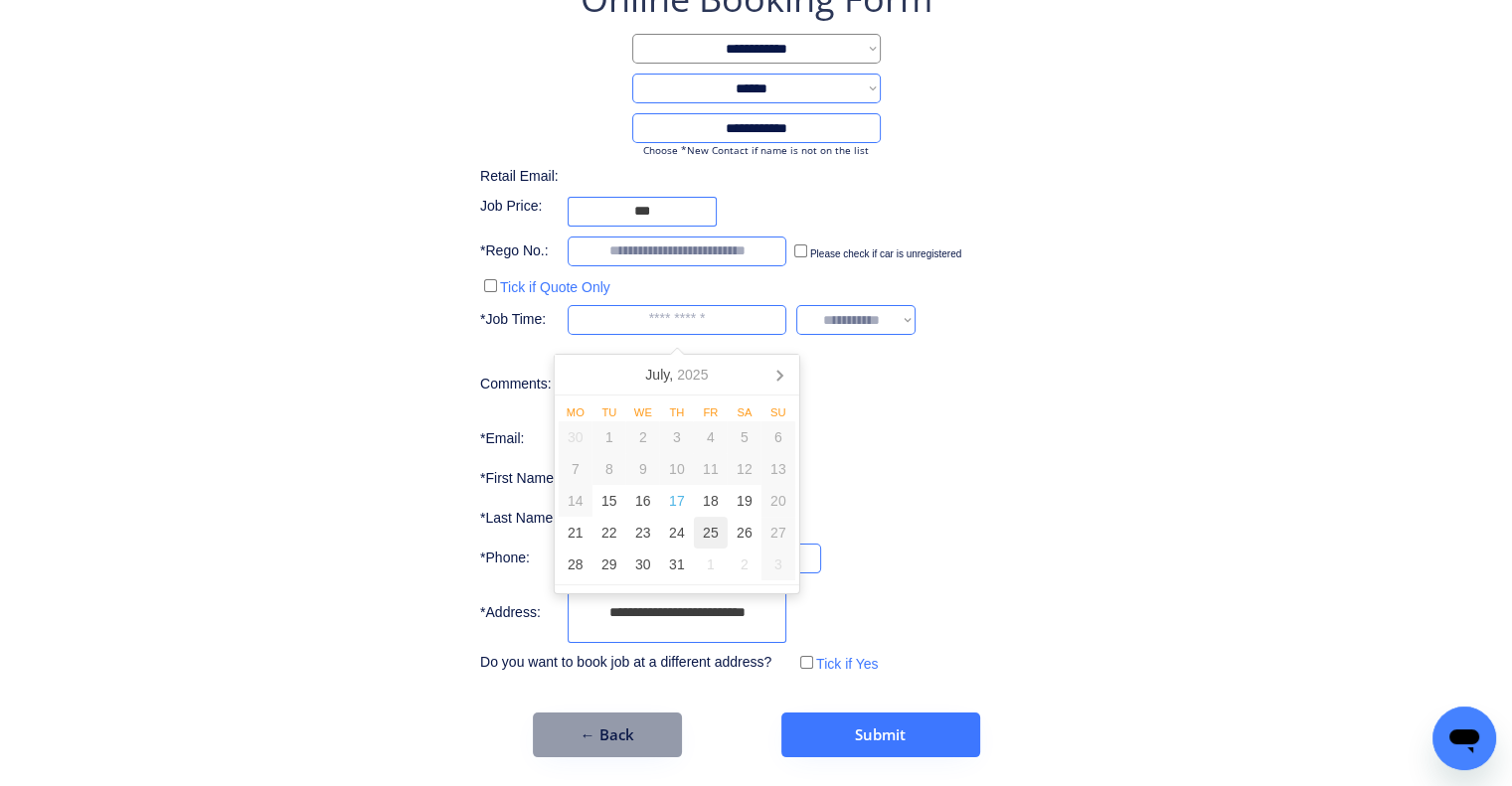 click on "25" at bounding box center [711, 533] 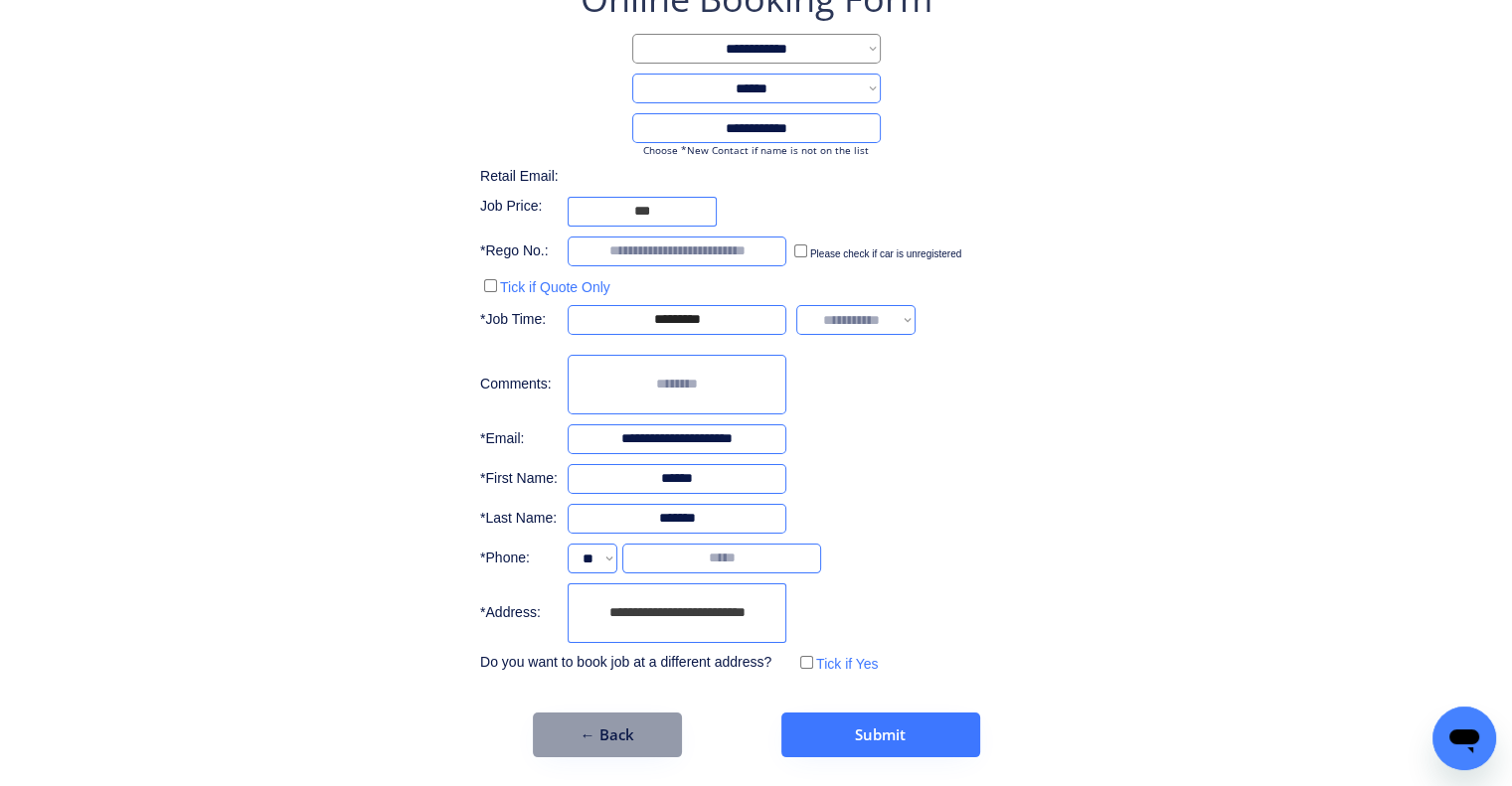 click on "**********" at bounding box center (756, 366) 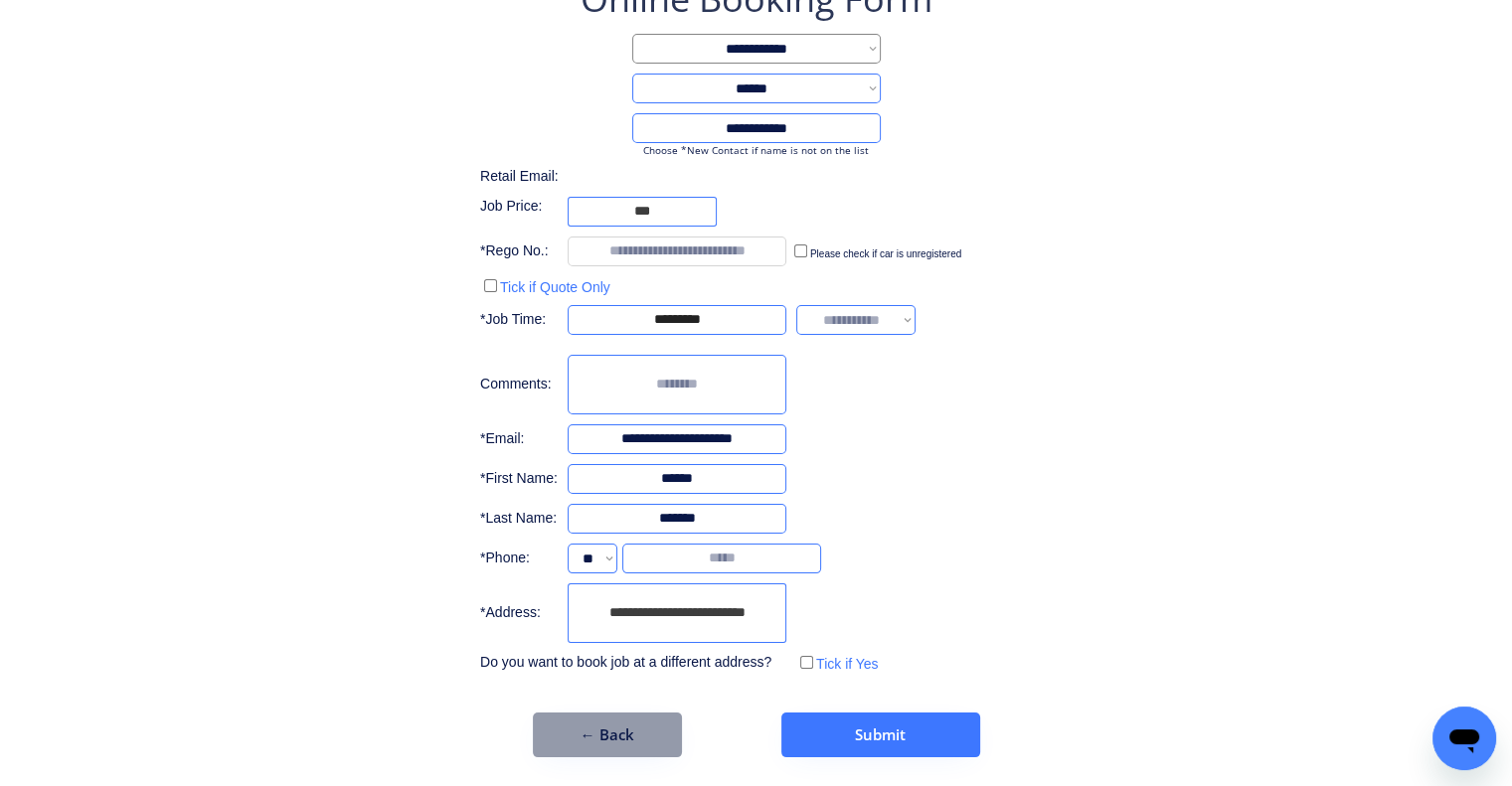 click on "**********" at bounding box center [756, 366] 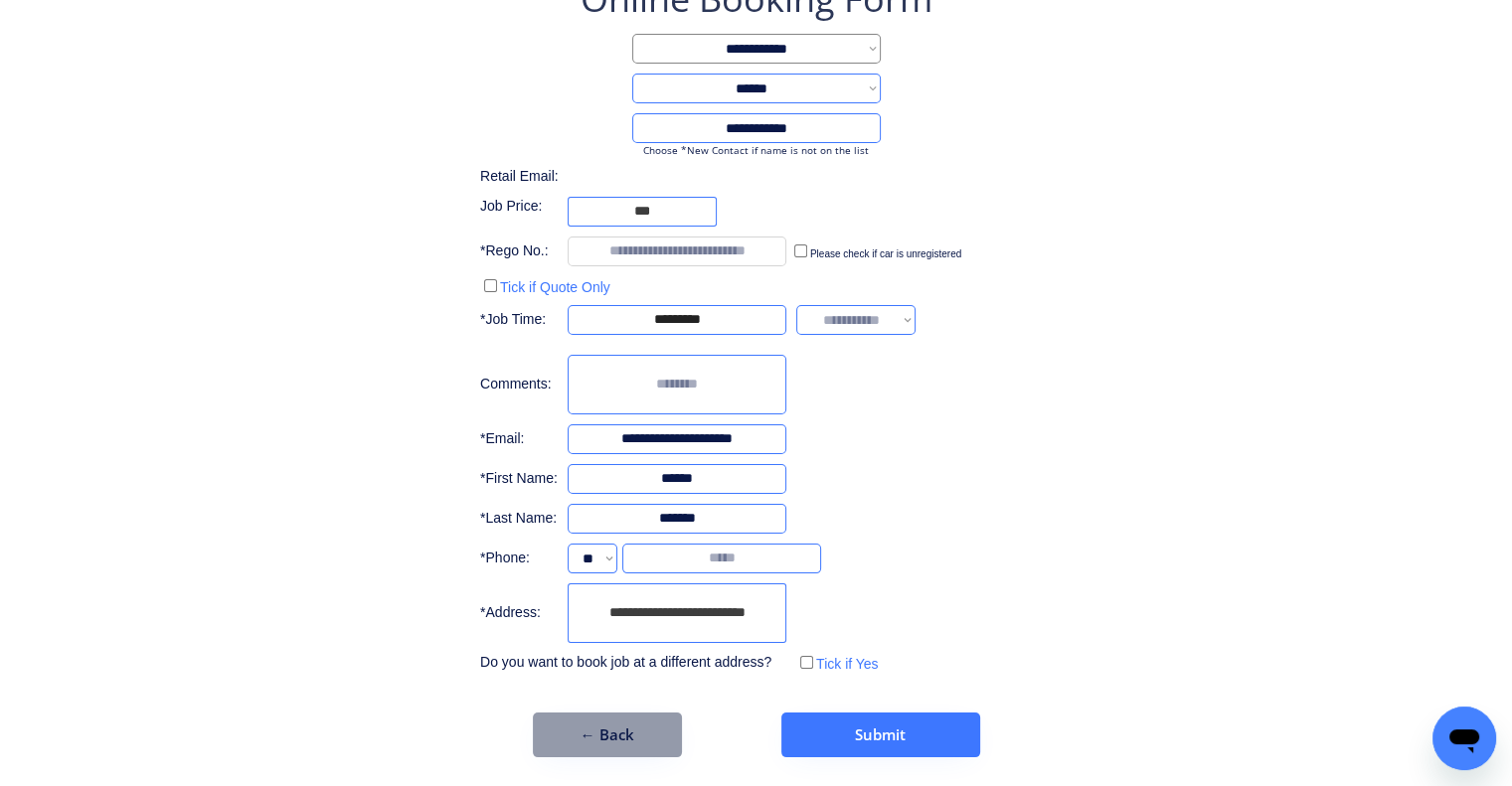 select on "*******" 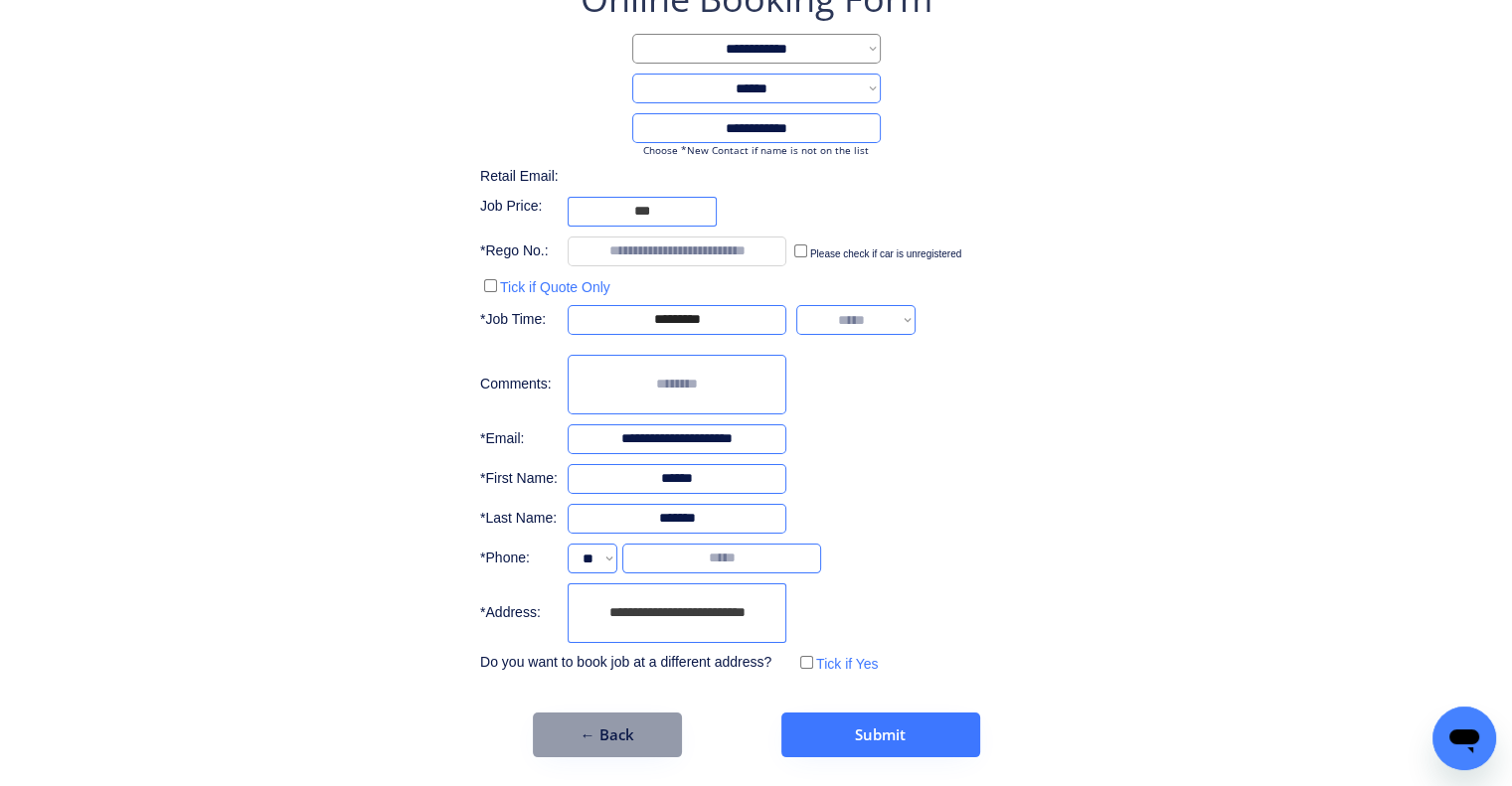 click on "**********" at bounding box center (856, 320) 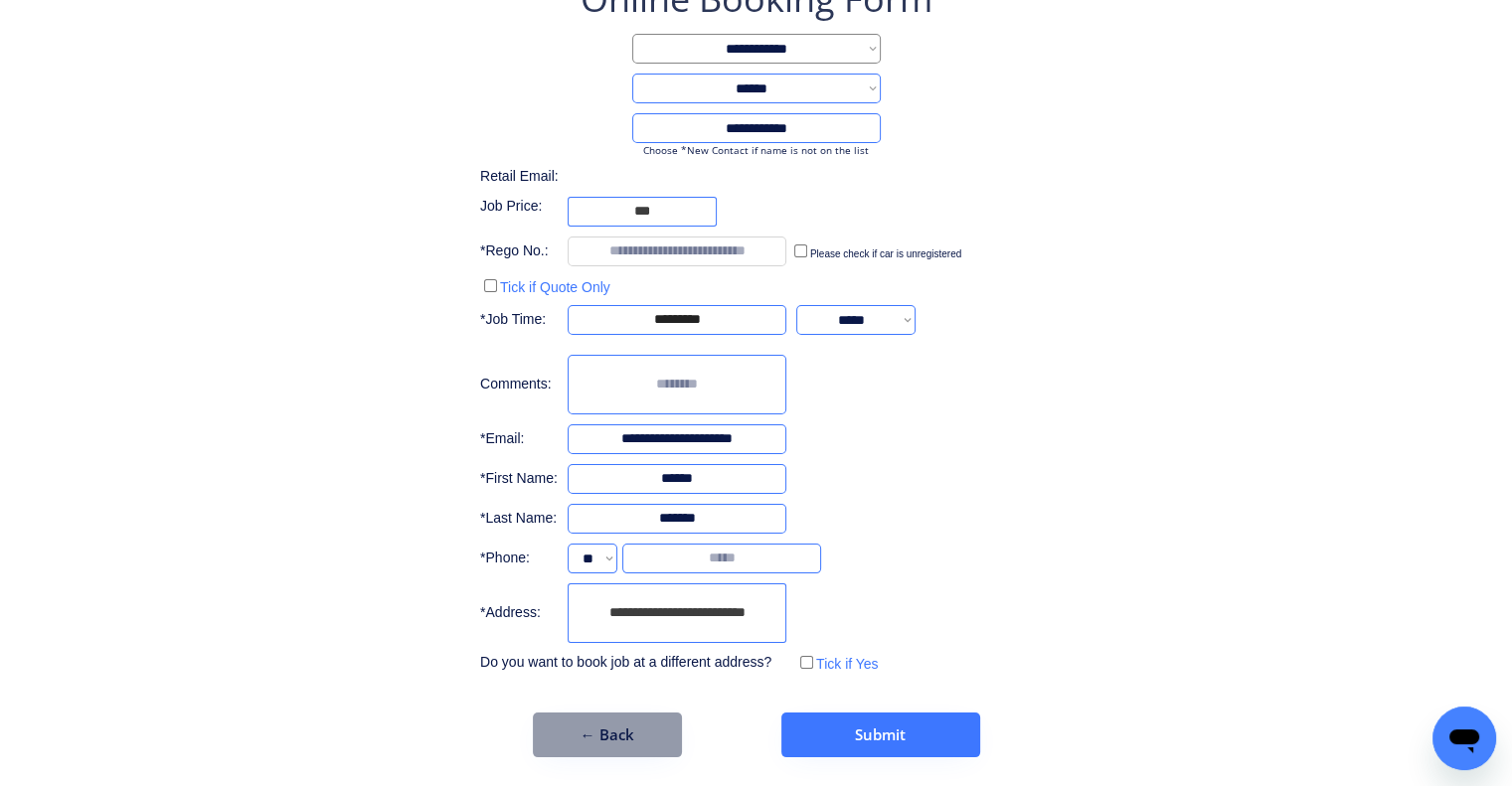 click on "**********" at bounding box center (756, 366) 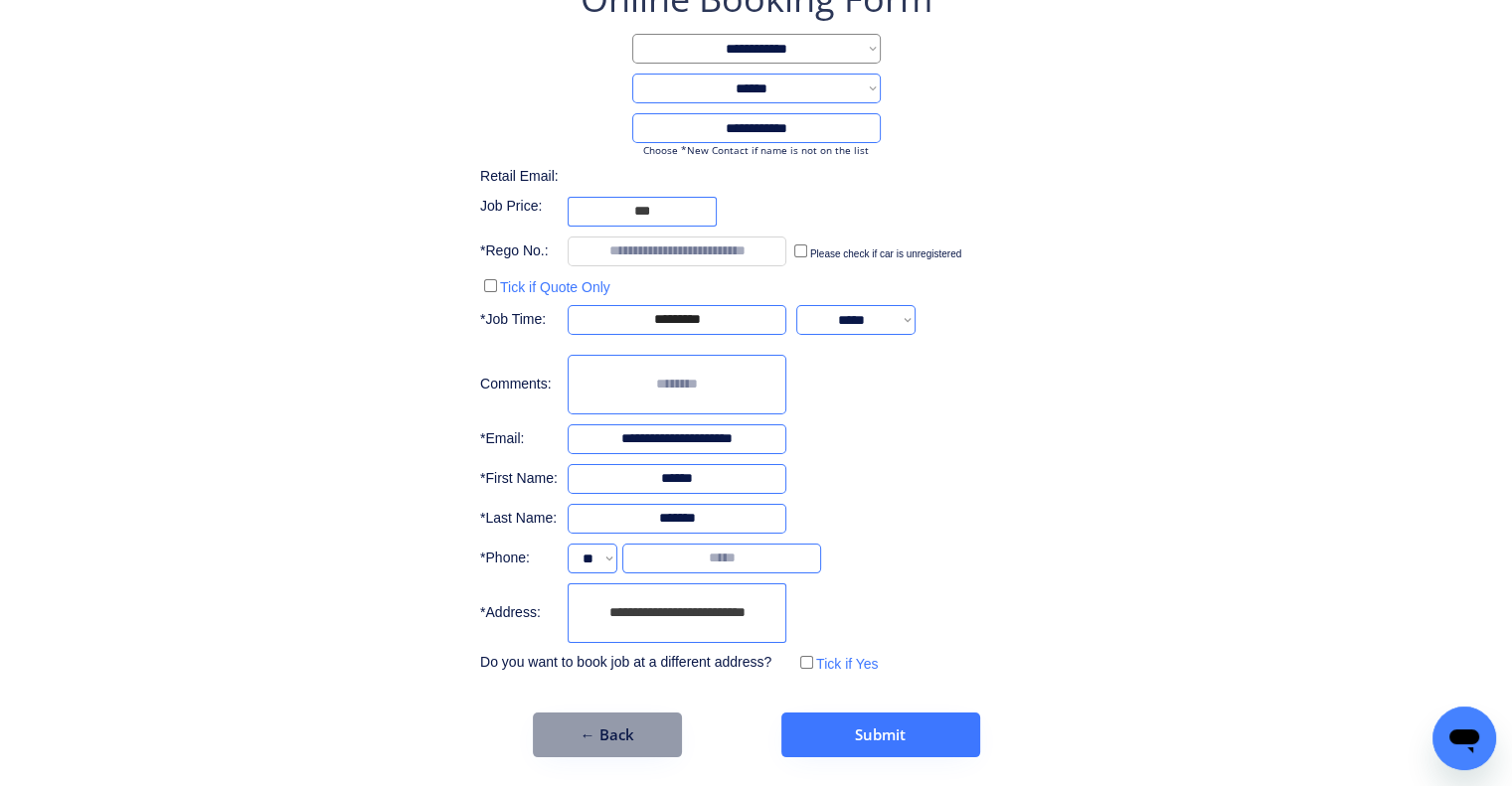 click on "**********" at bounding box center [677, 613] 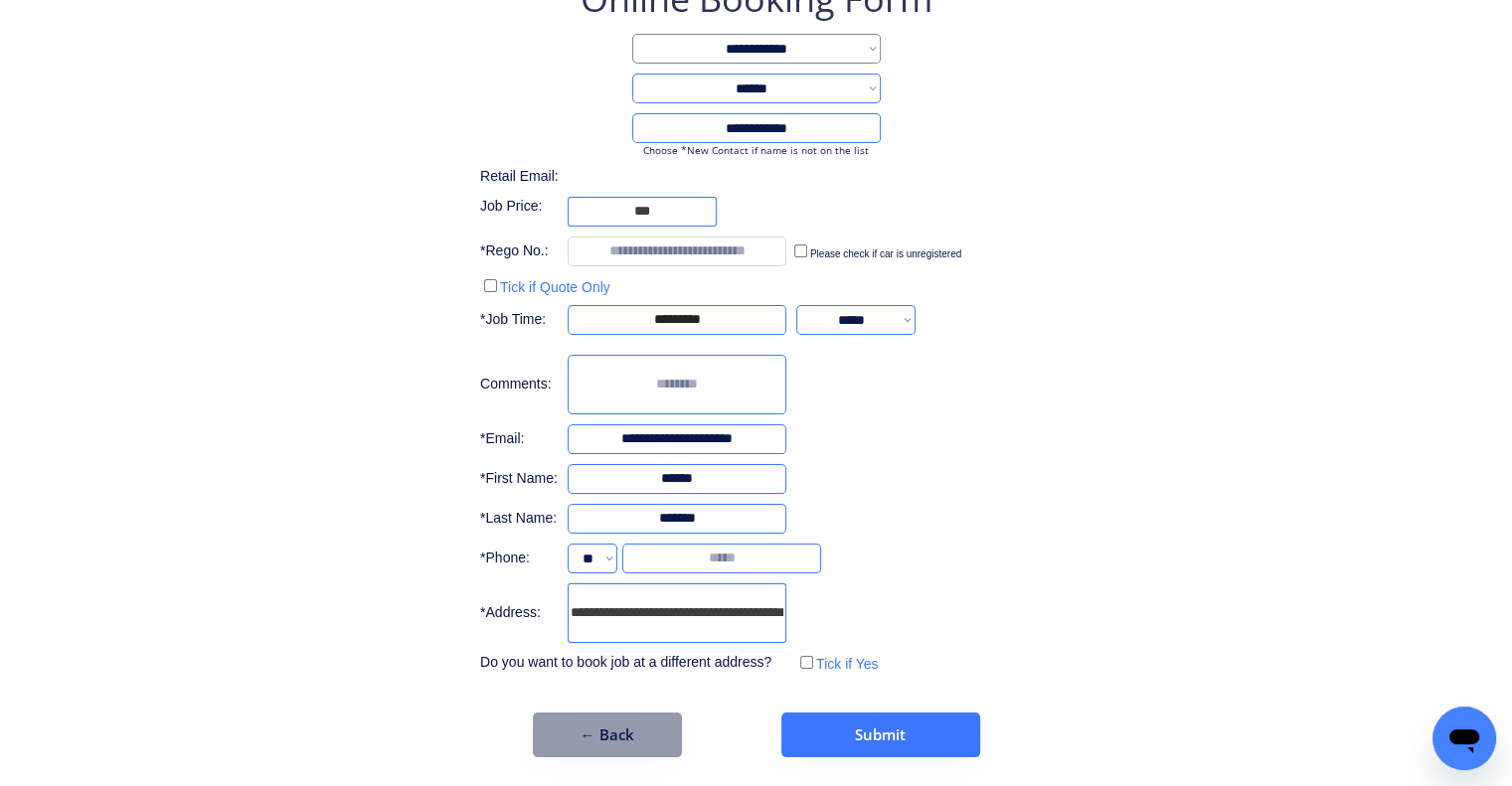 scroll, scrollTop: 0, scrollLeft: 74, axis: horizontal 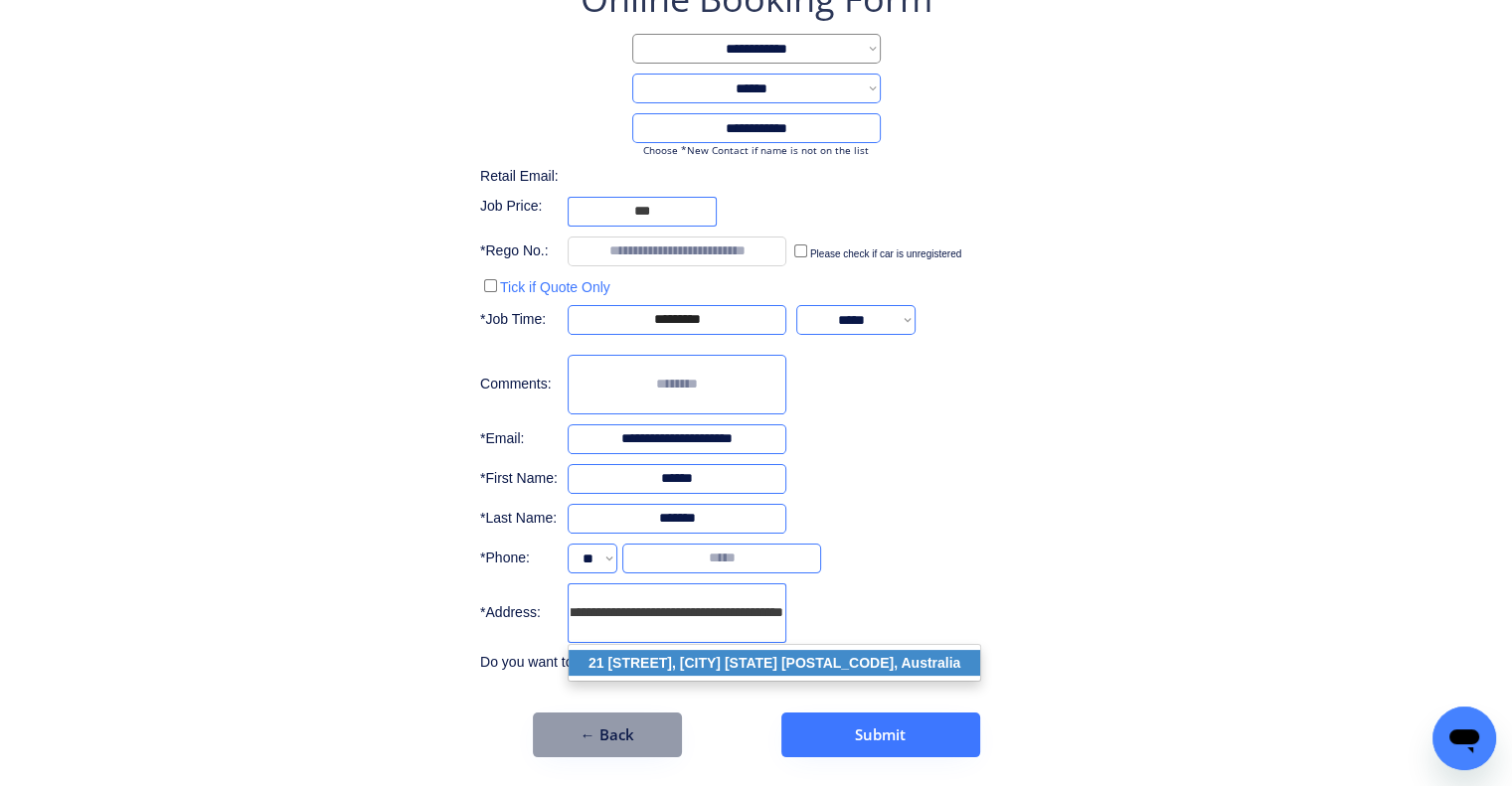 drag, startPoint x: 728, startPoint y: 655, endPoint x: 1153, endPoint y: 460, distance: 467.60026 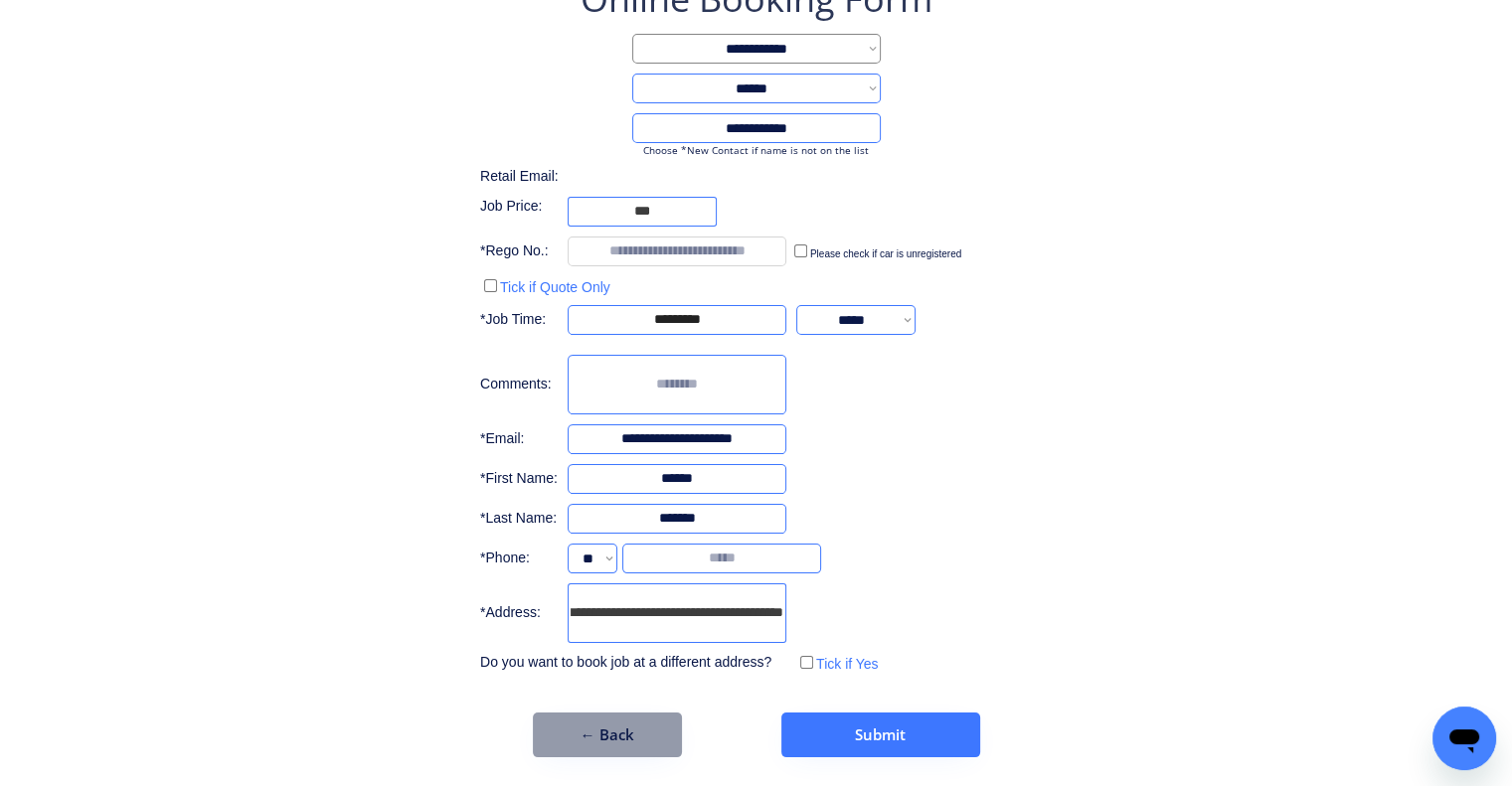 click on "**********" at bounding box center (756, 326) 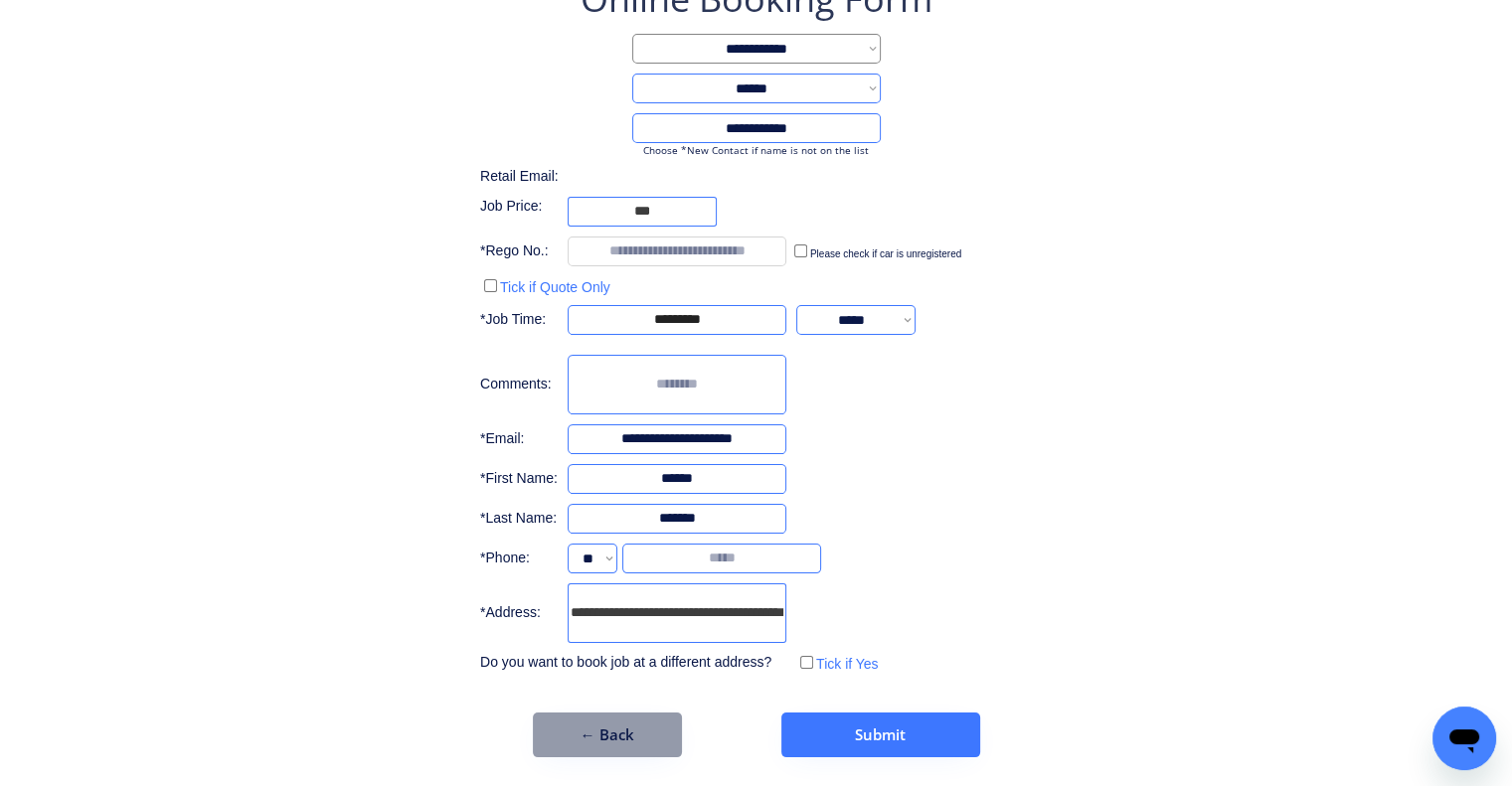 click at bounding box center (722, 558) 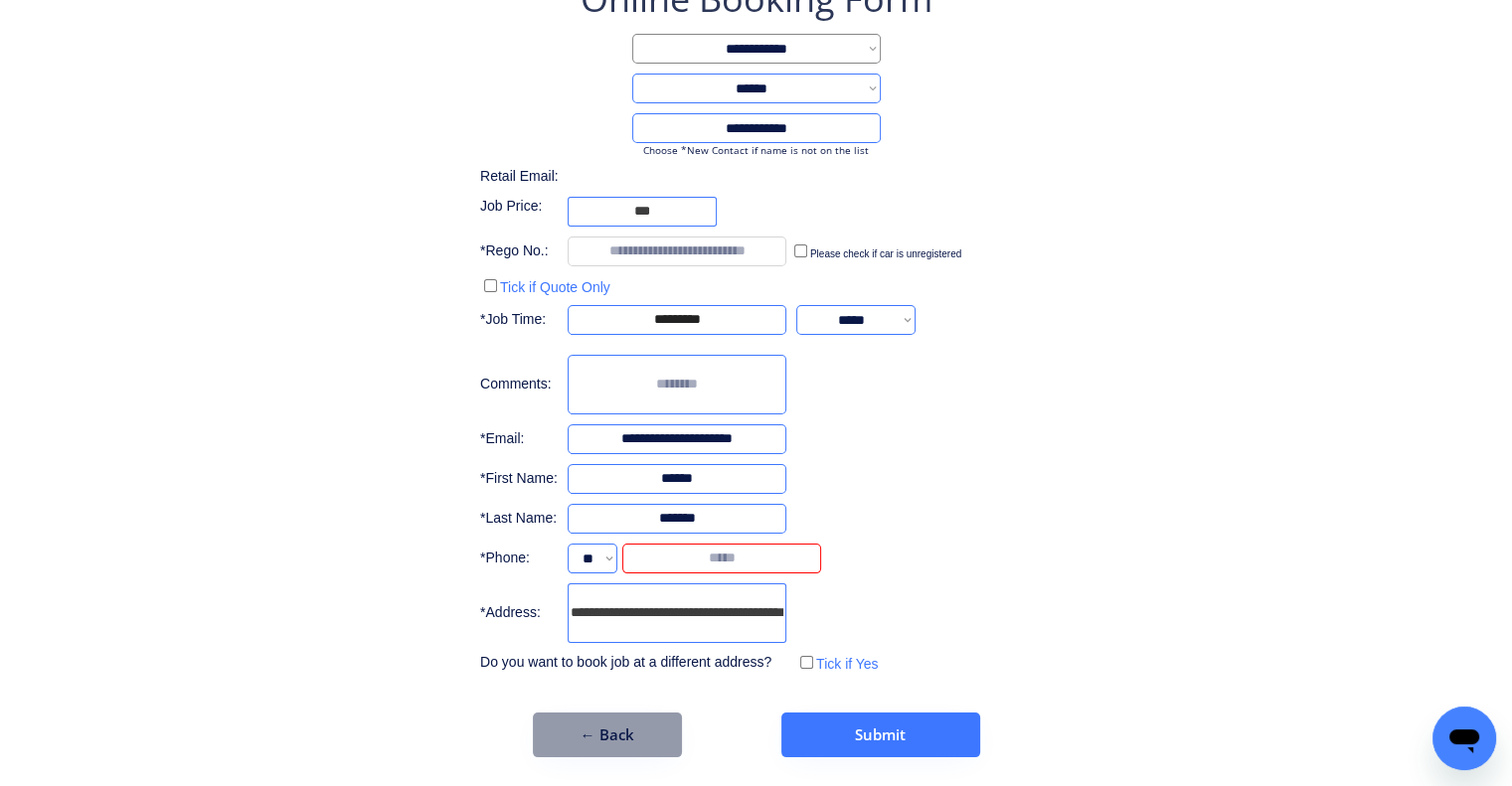 paste on "********" 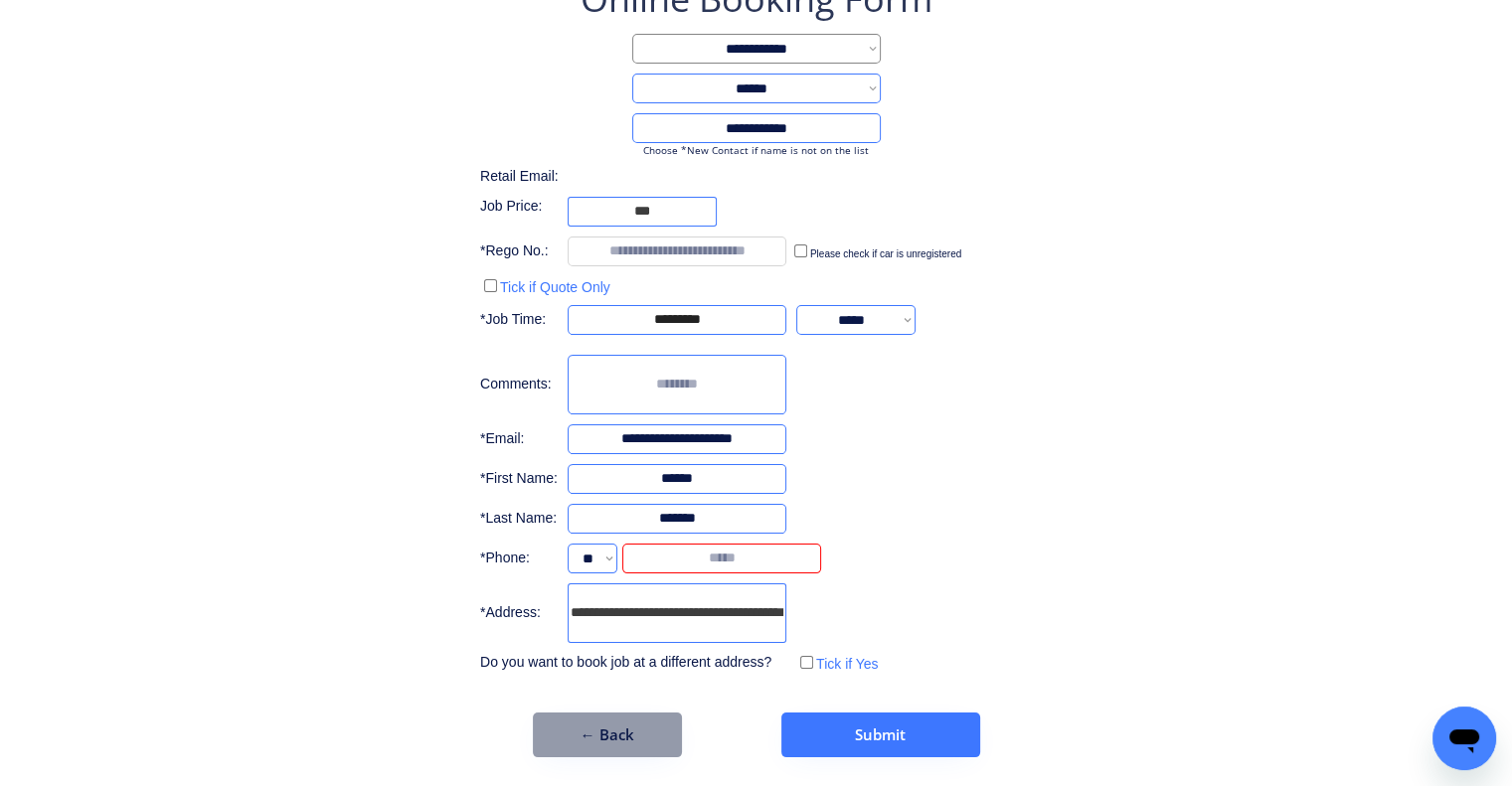 type on "********" 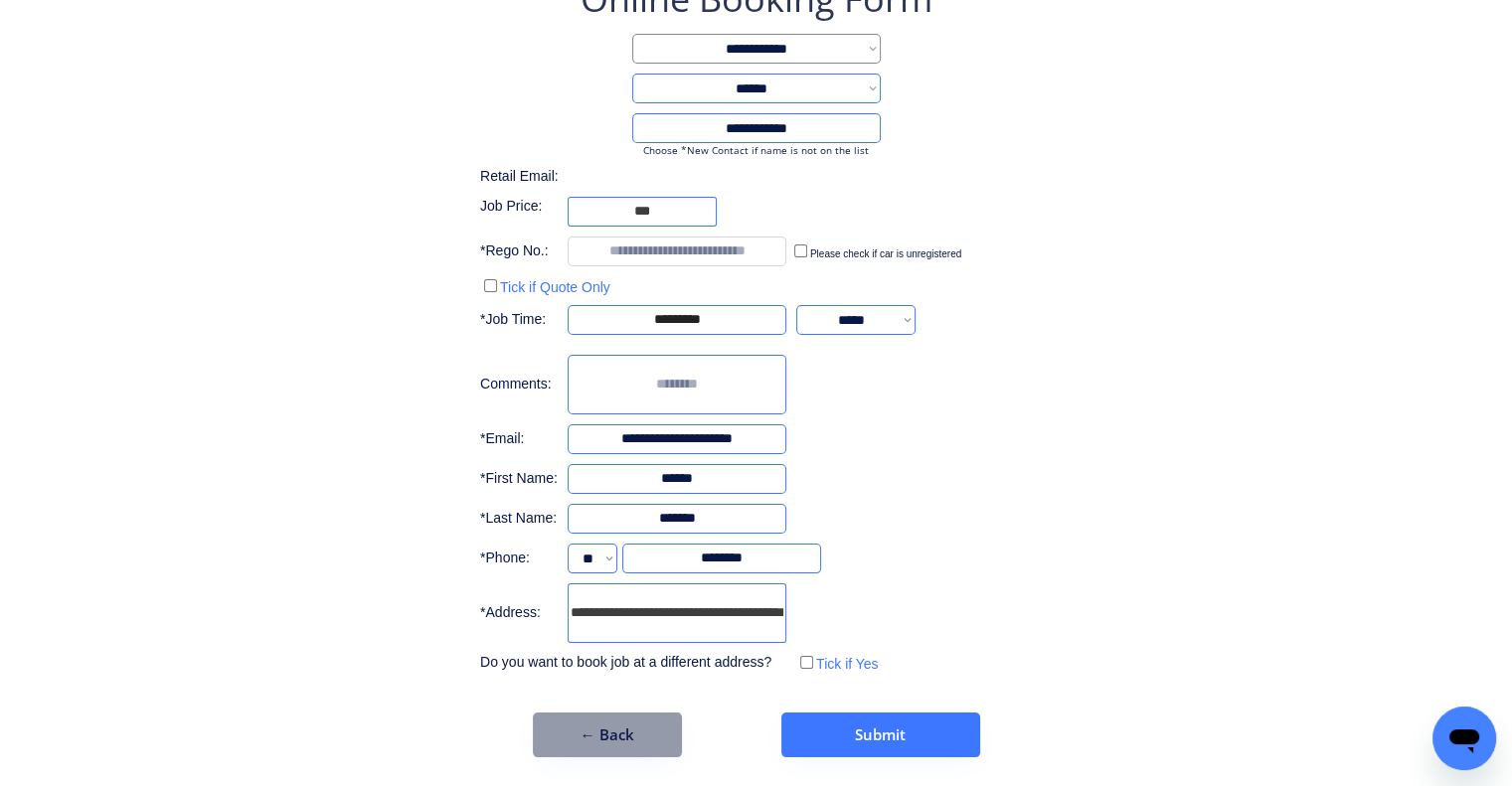 click on "**********" at bounding box center (756, 366) 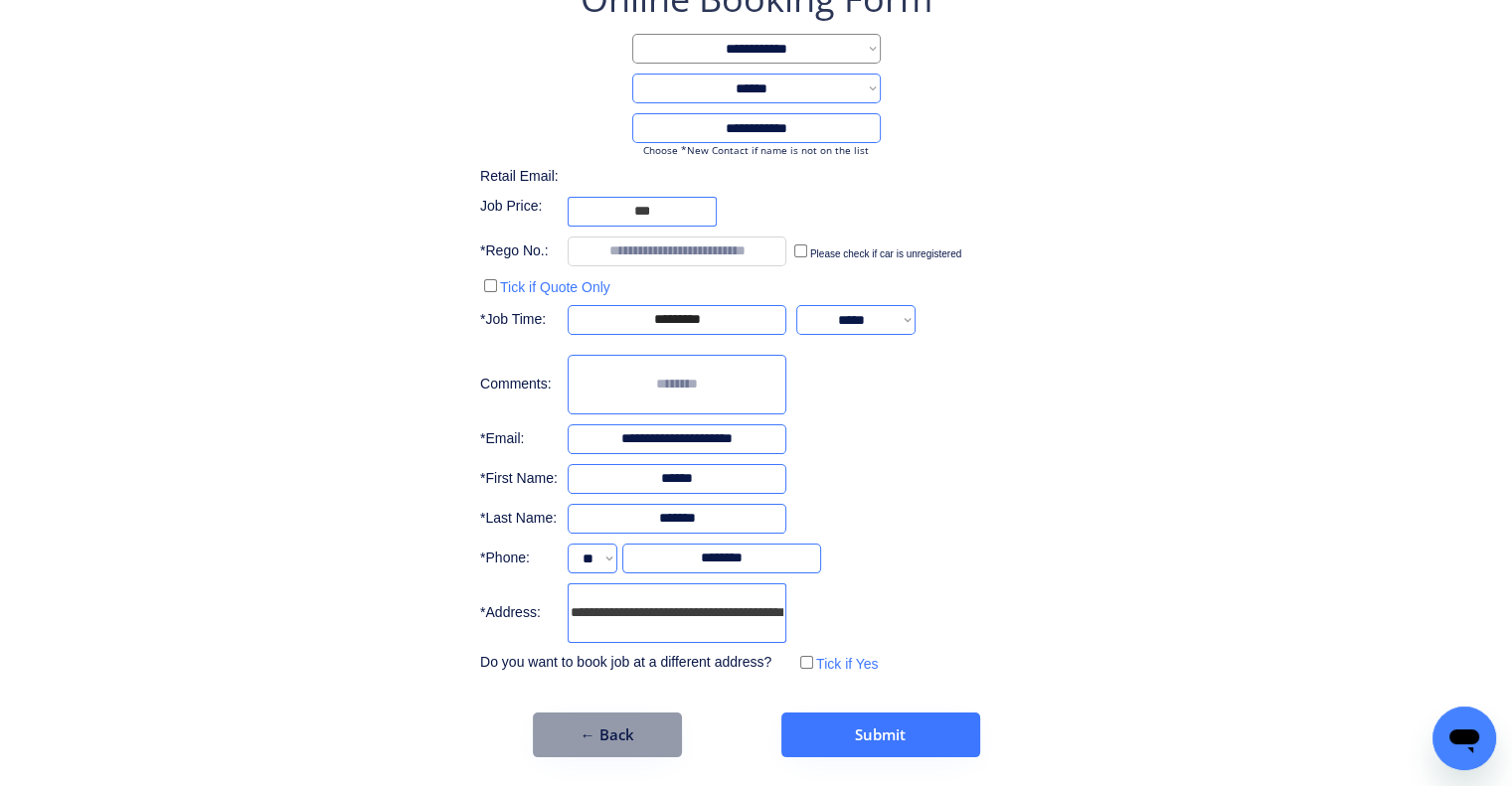 click at bounding box center [677, 385] 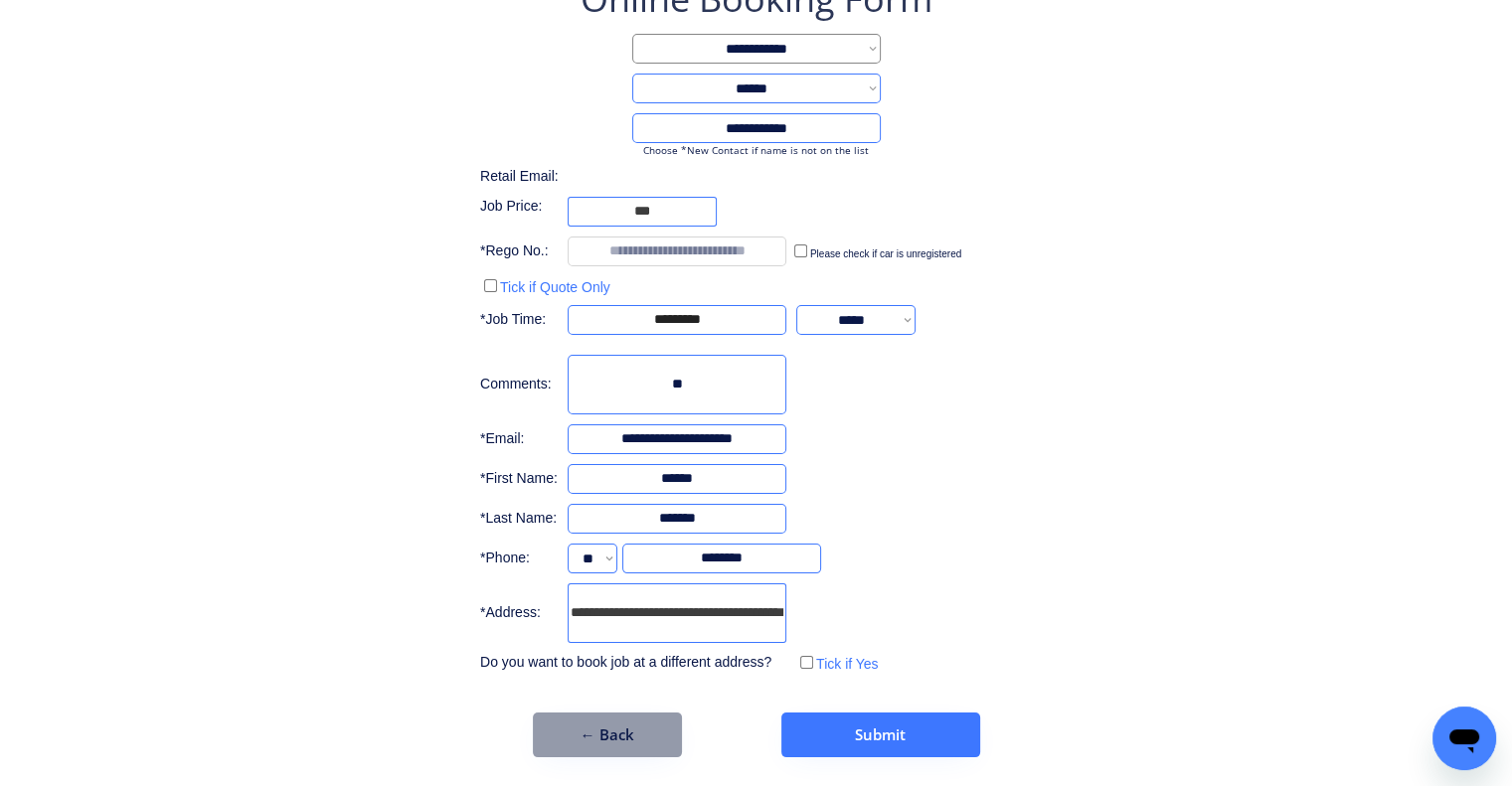 type on "*" 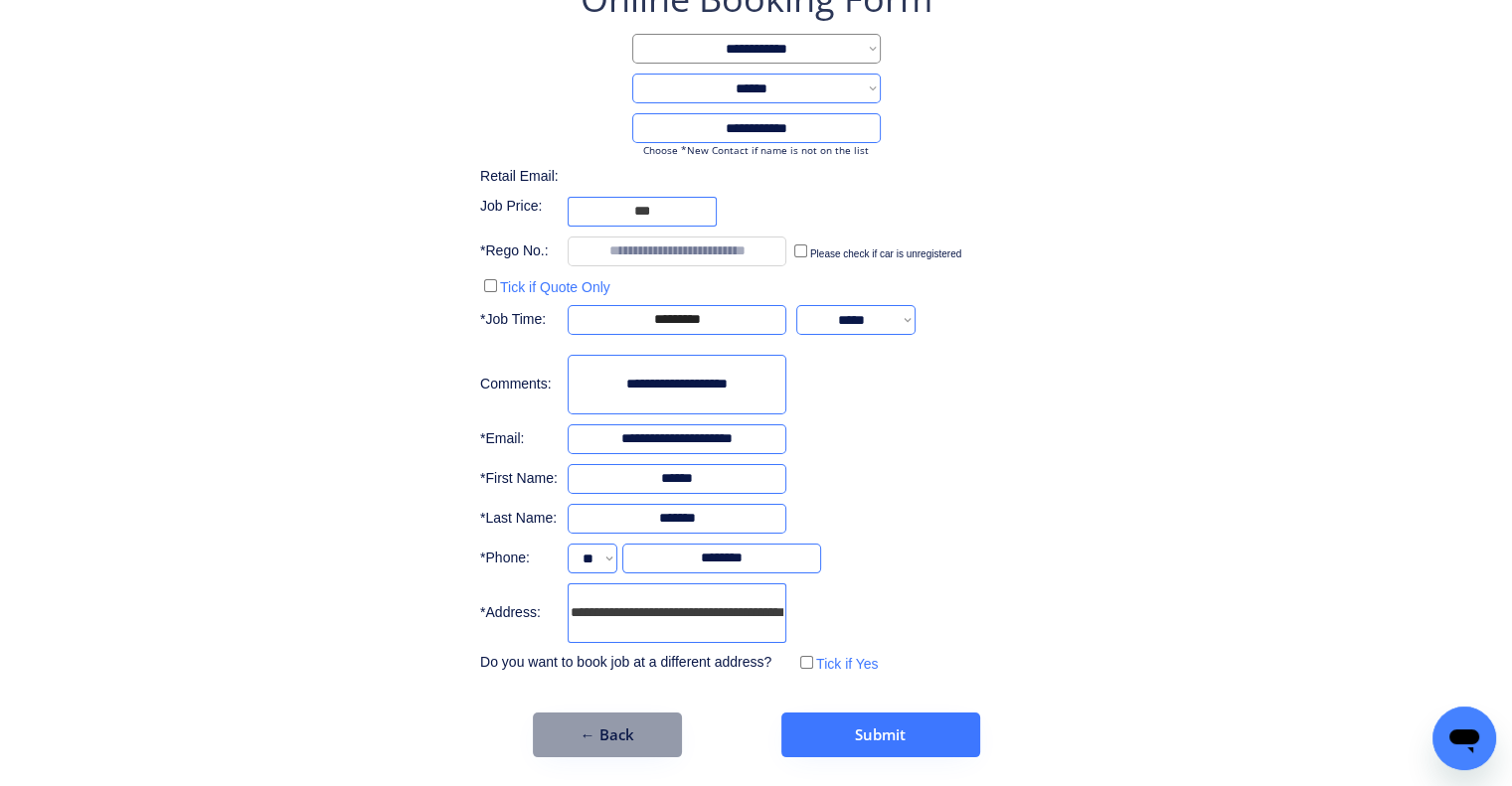 type on "**********" 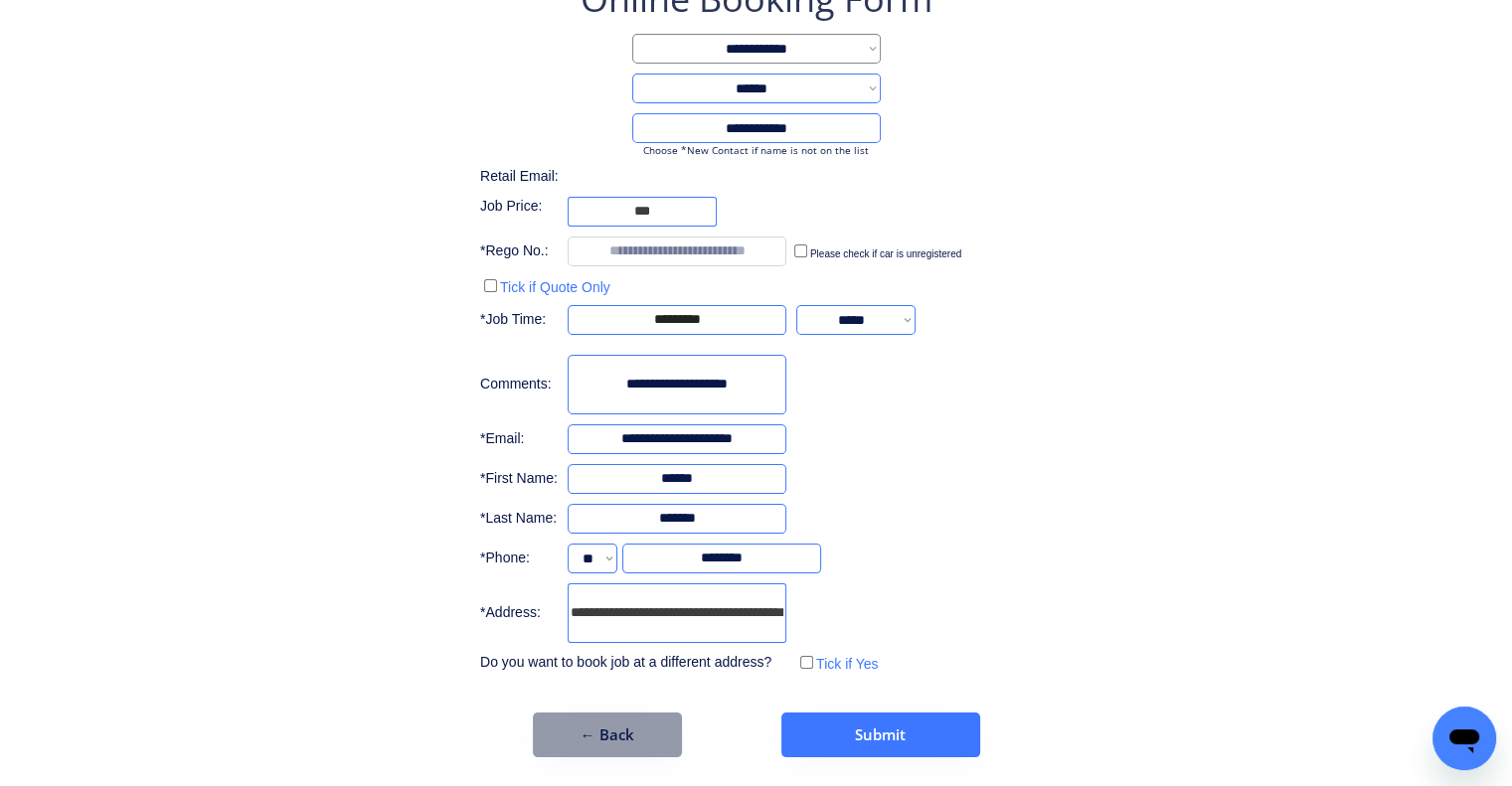 click on "**********" at bounding box center (756, 326) 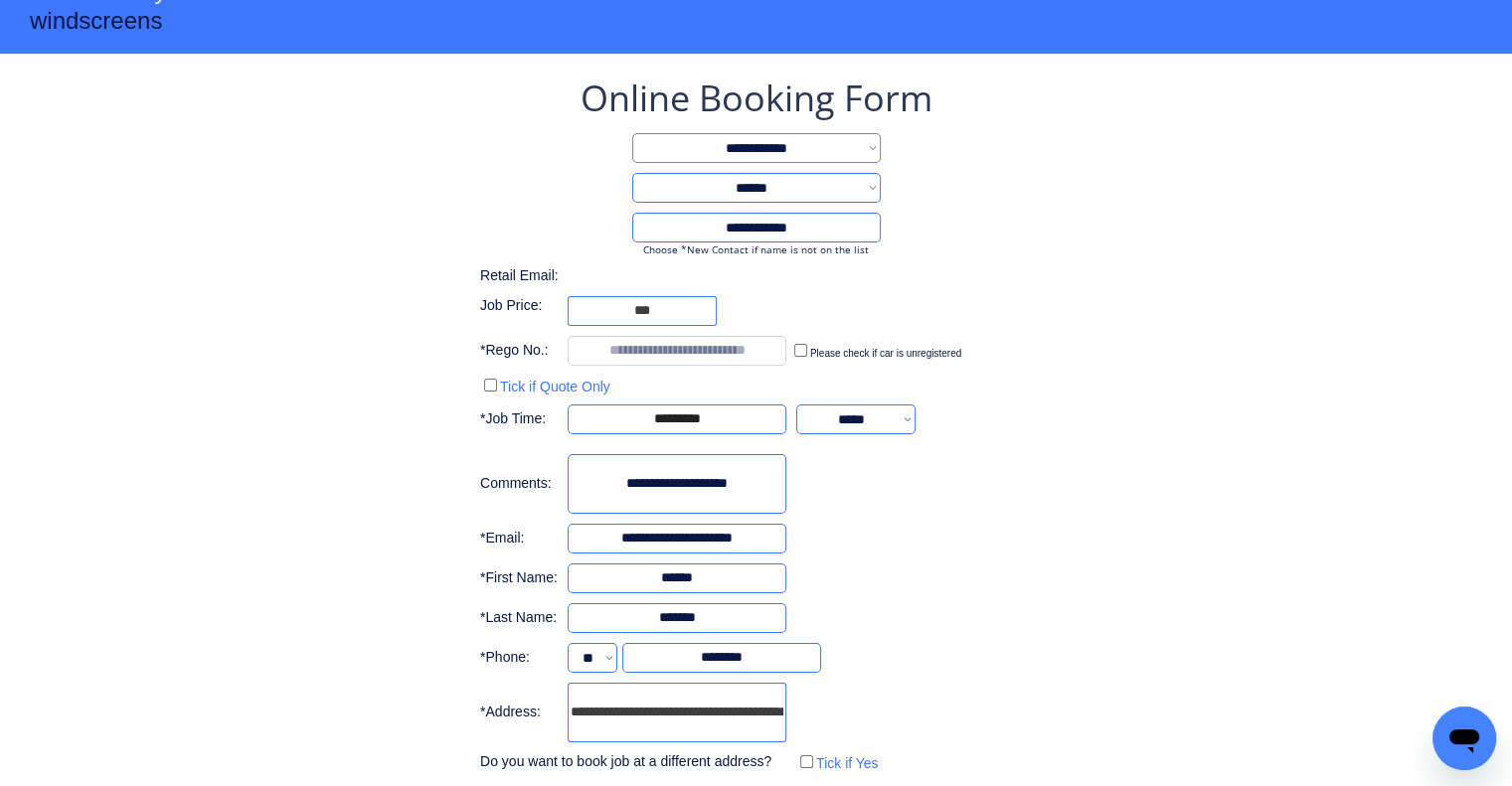 scroll, scrollTop: 135, scrollLeft: 0, axis: vertical 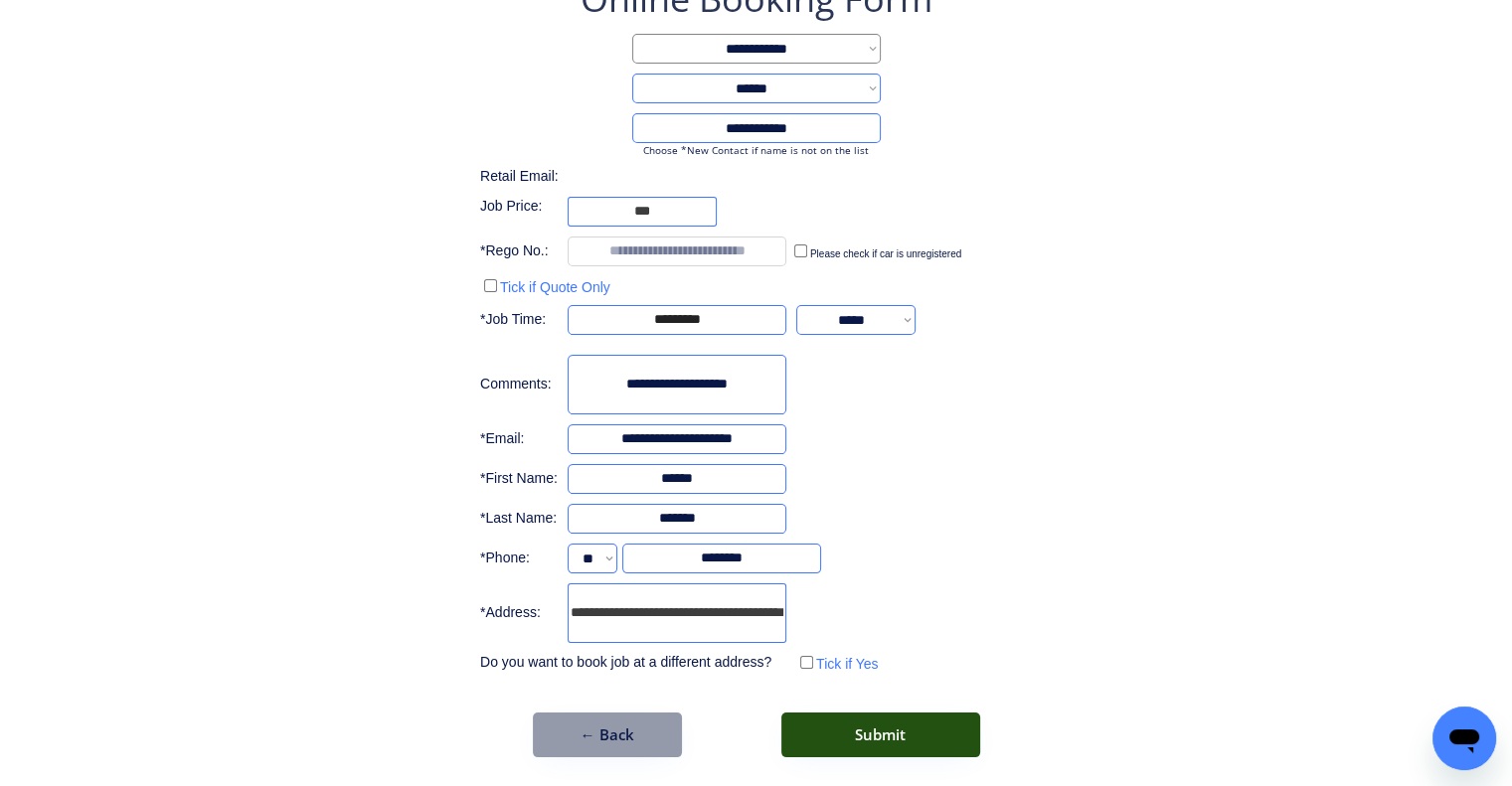 click on "Submit" at bounding box center (881, 734) 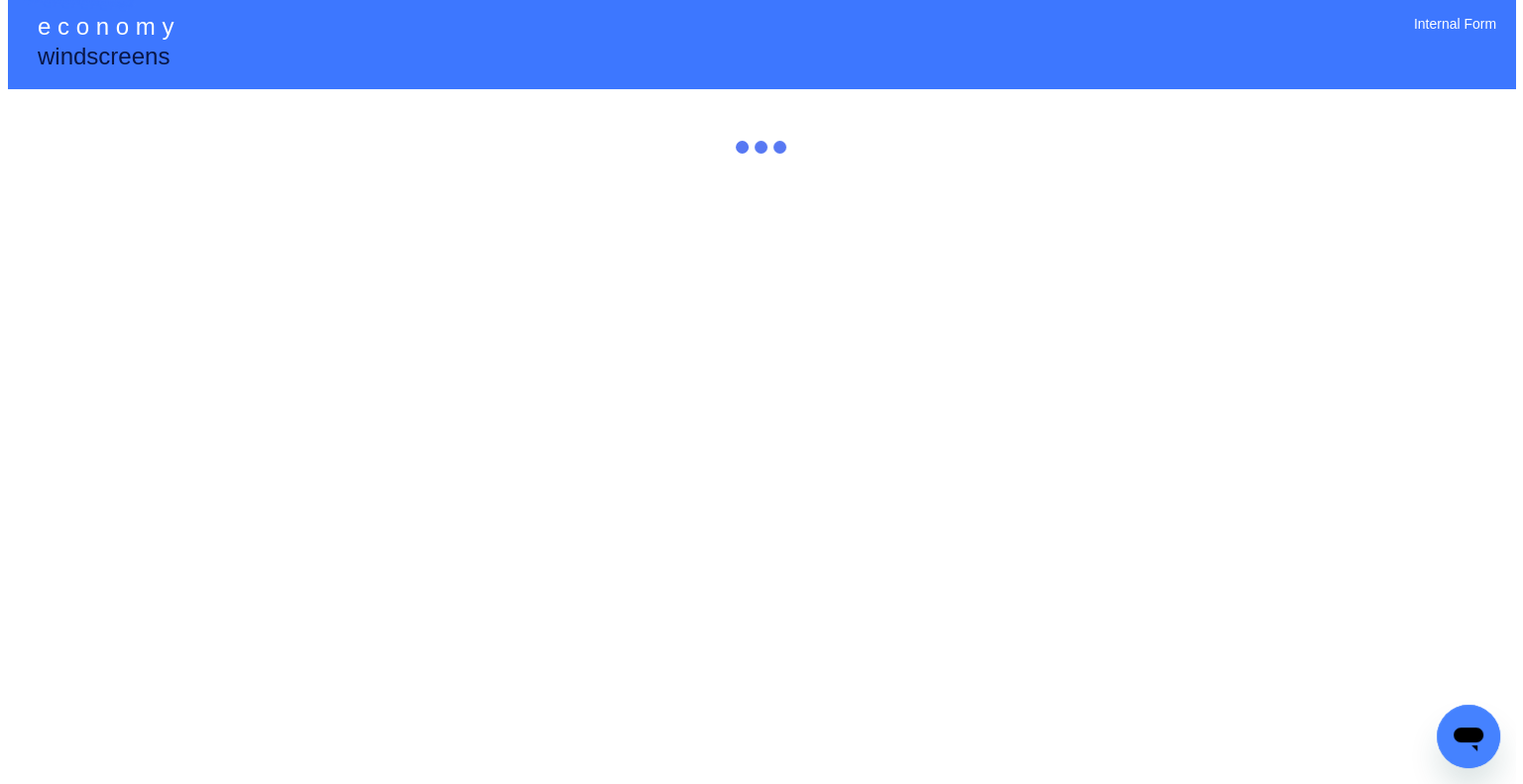 scroll, scrollTop: 0, scrollLeft: 0, axis: both 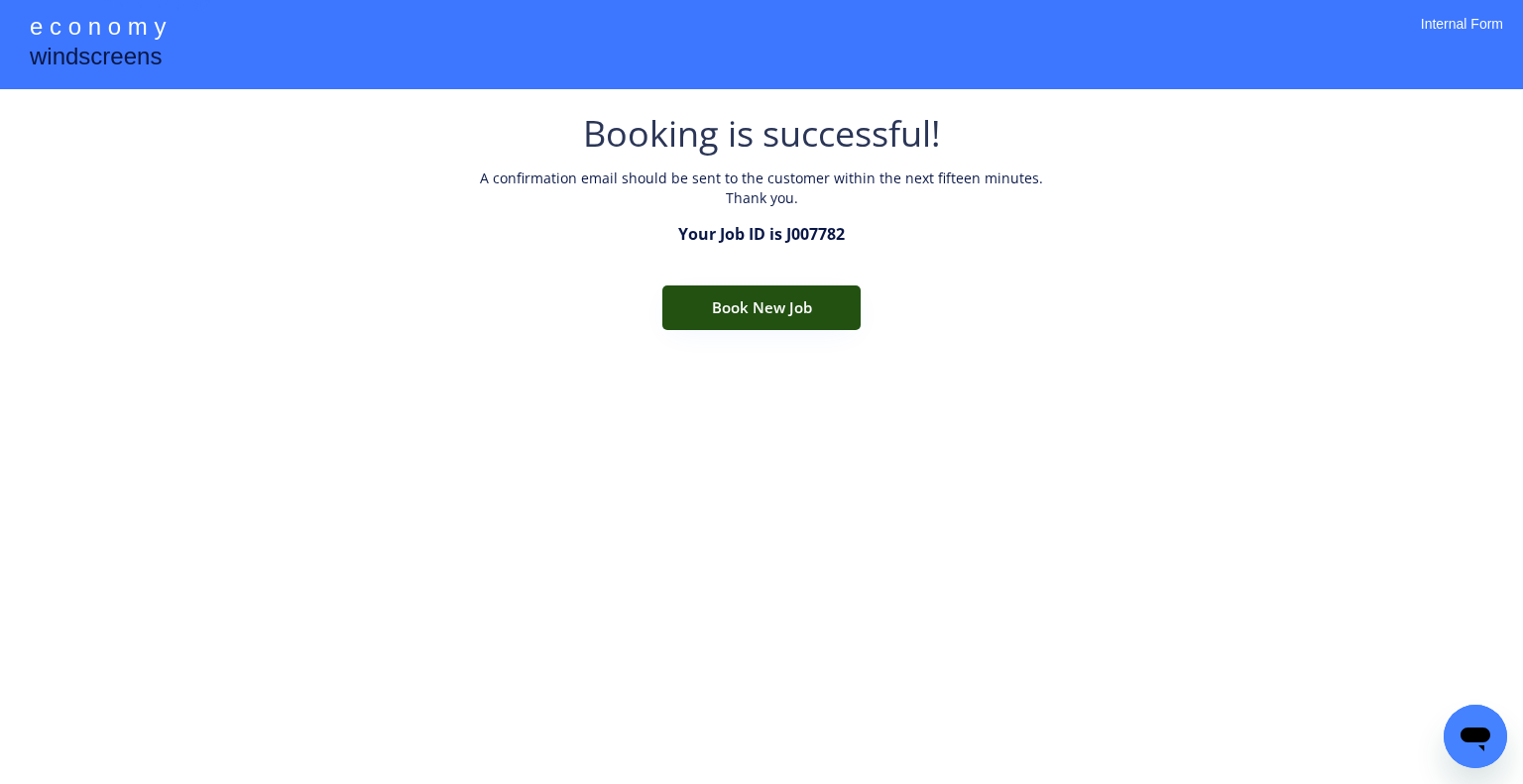 click on "Book New Job" at bounding box center (762, 307) 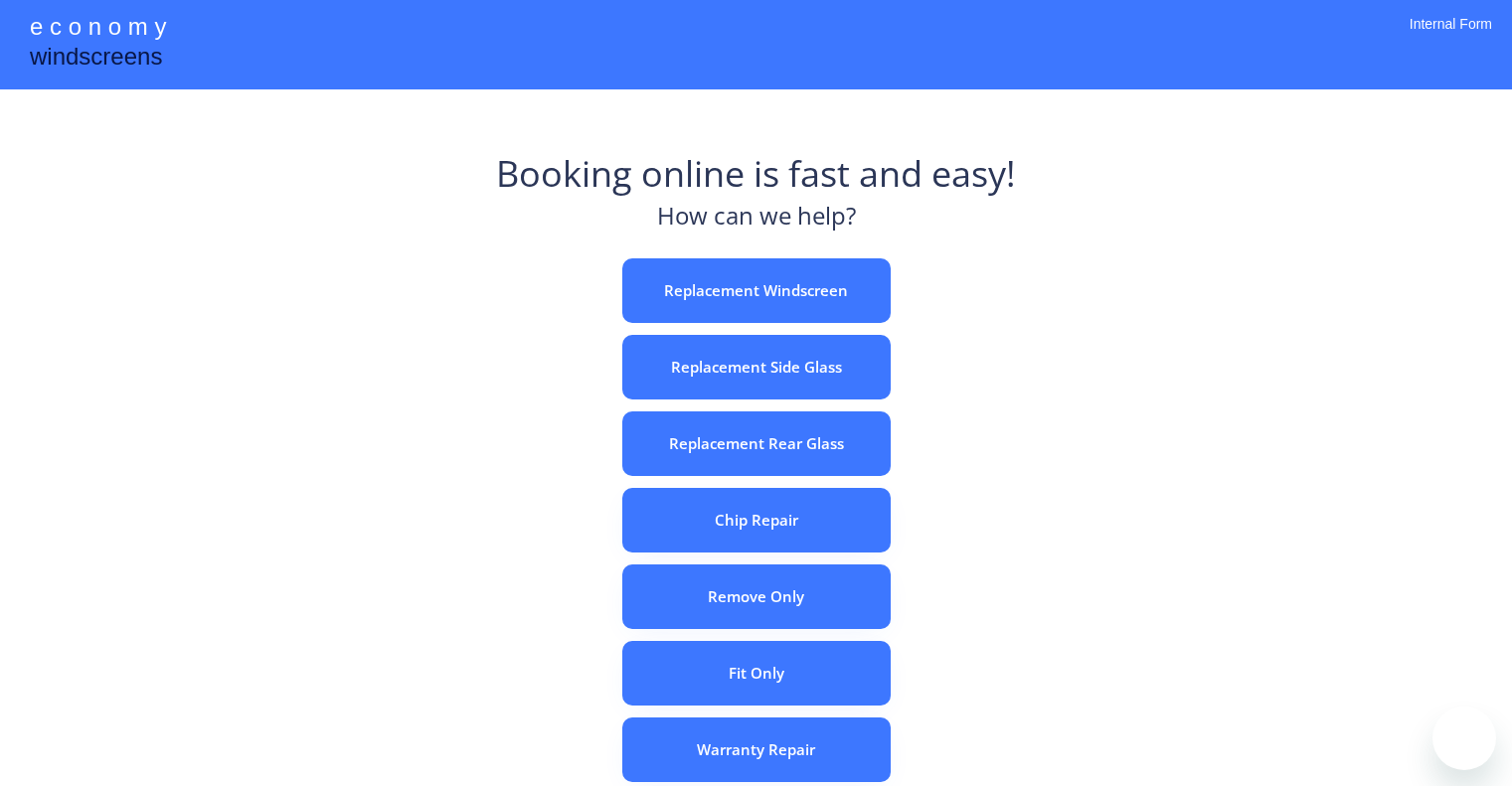scroll, scrollTop: 0, scrollLeft: 0, axis: both 